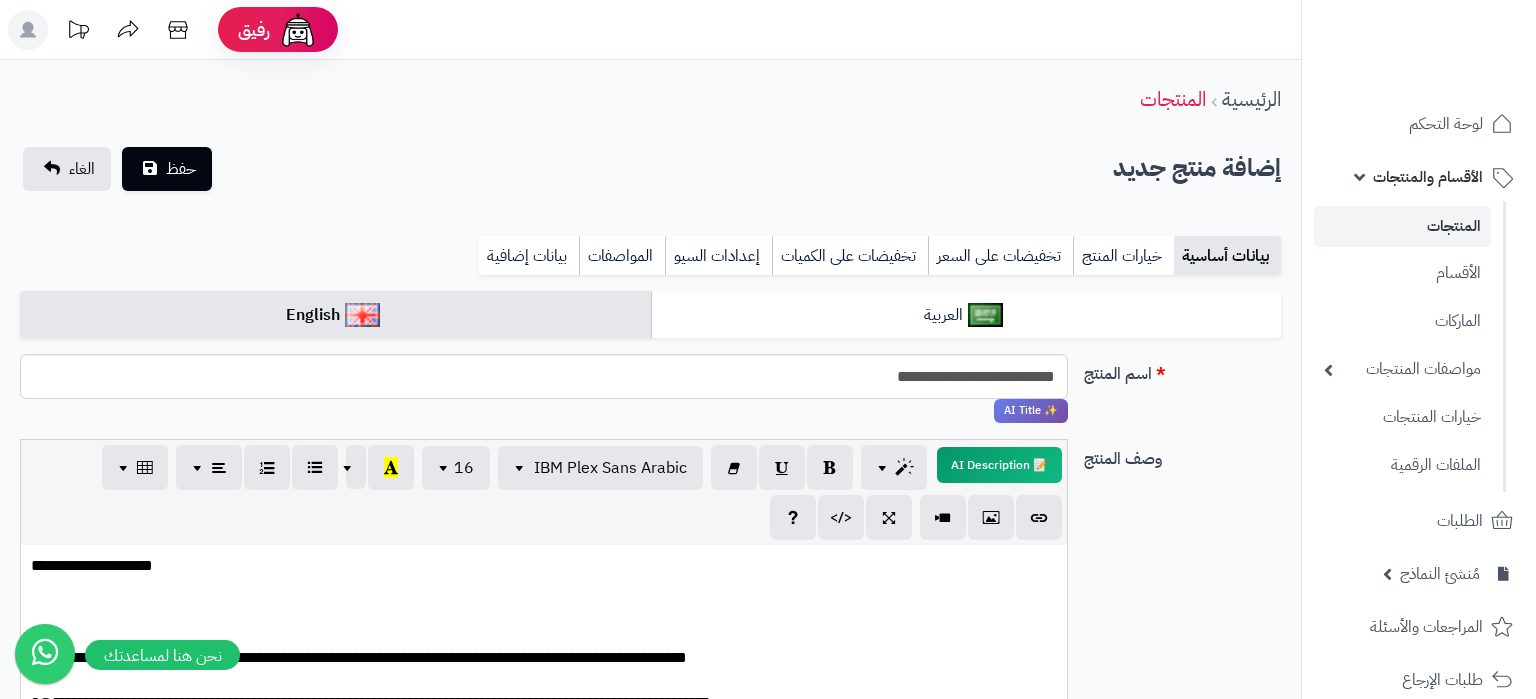 select on "***" 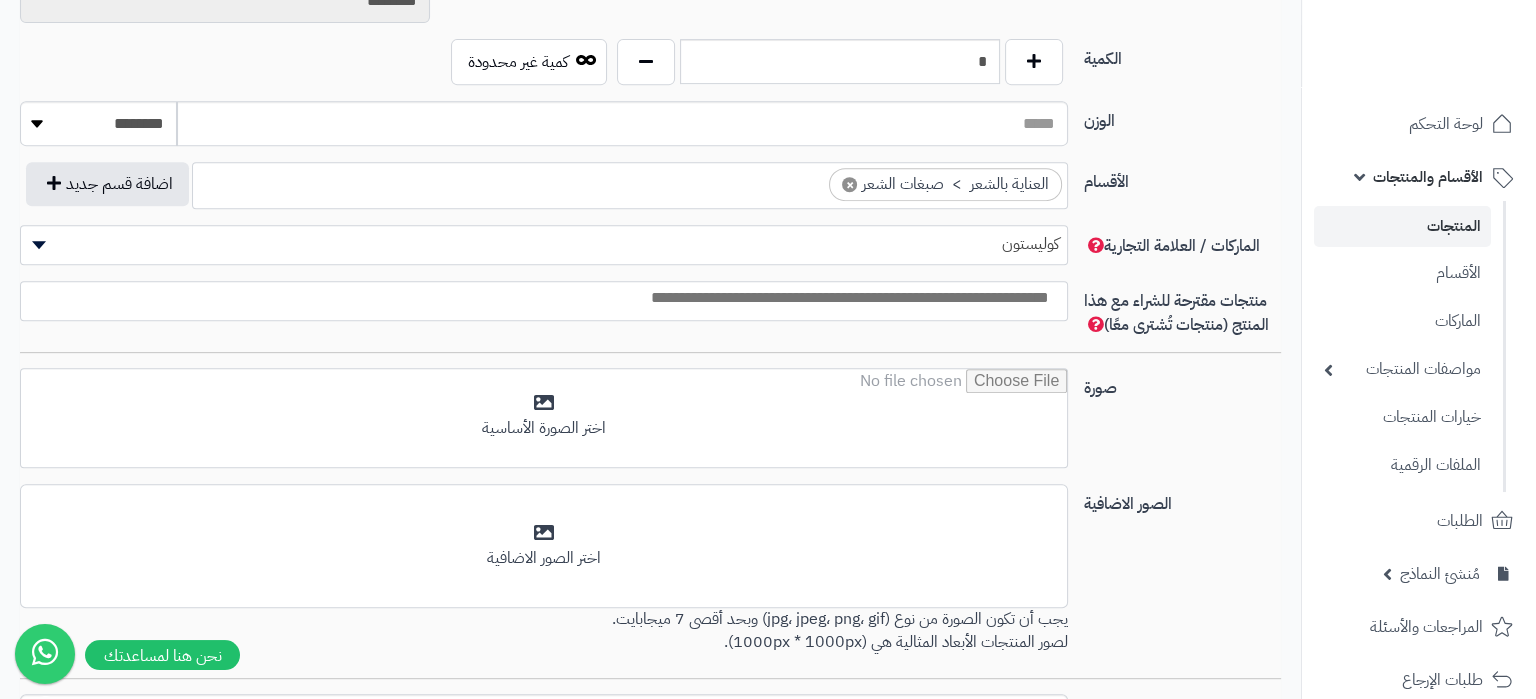 scroll, scrollTop: 546, scrollLeft: 0, axis: vertical 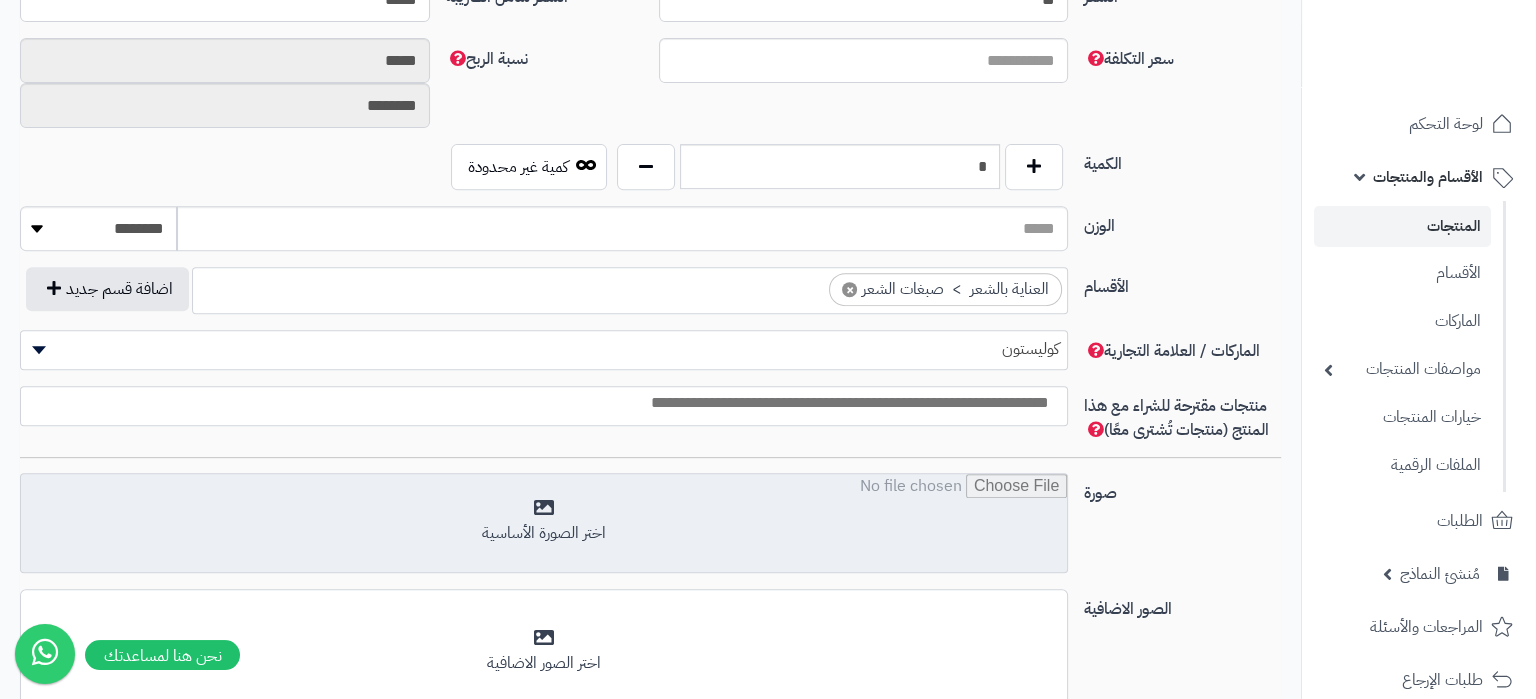 click at bounding box center [544, 524] 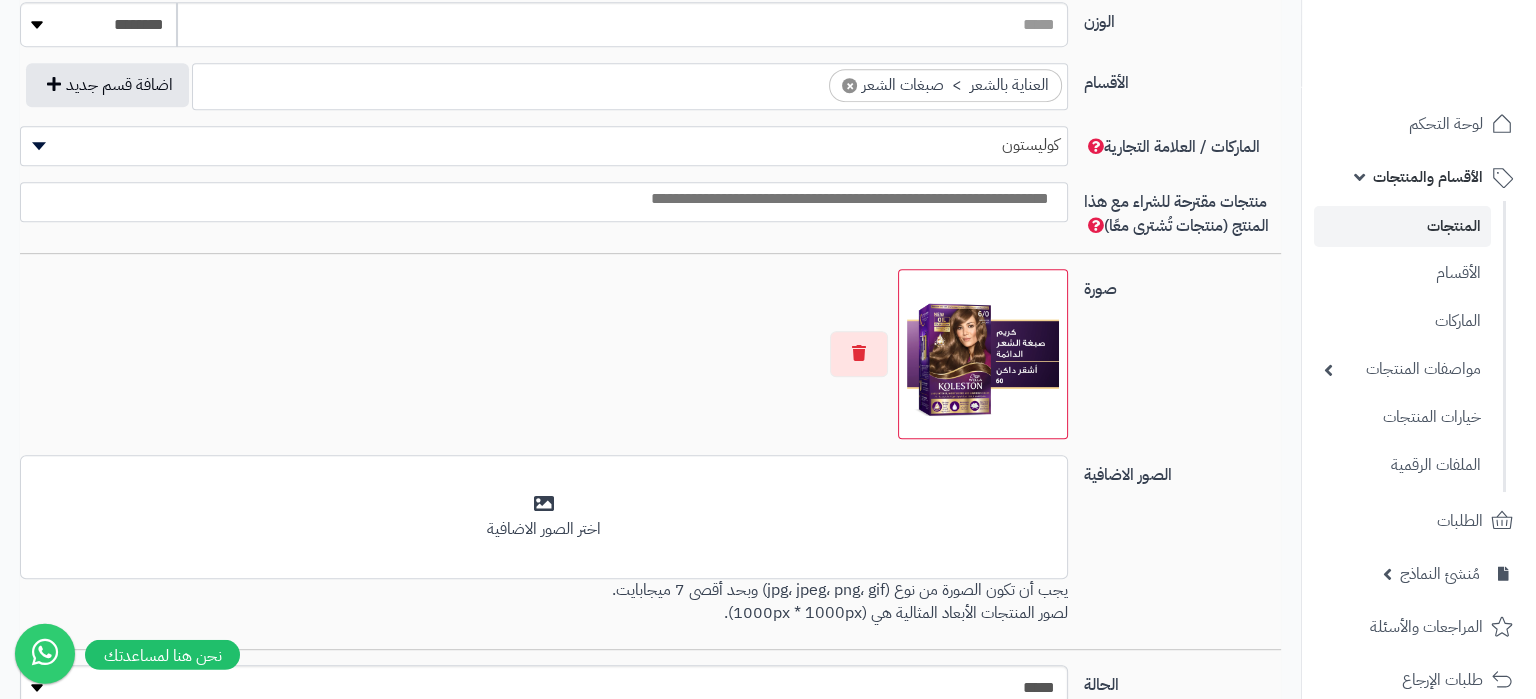 scroll, scrollTop: 1351, scrollLeft: 0, axis: vertical 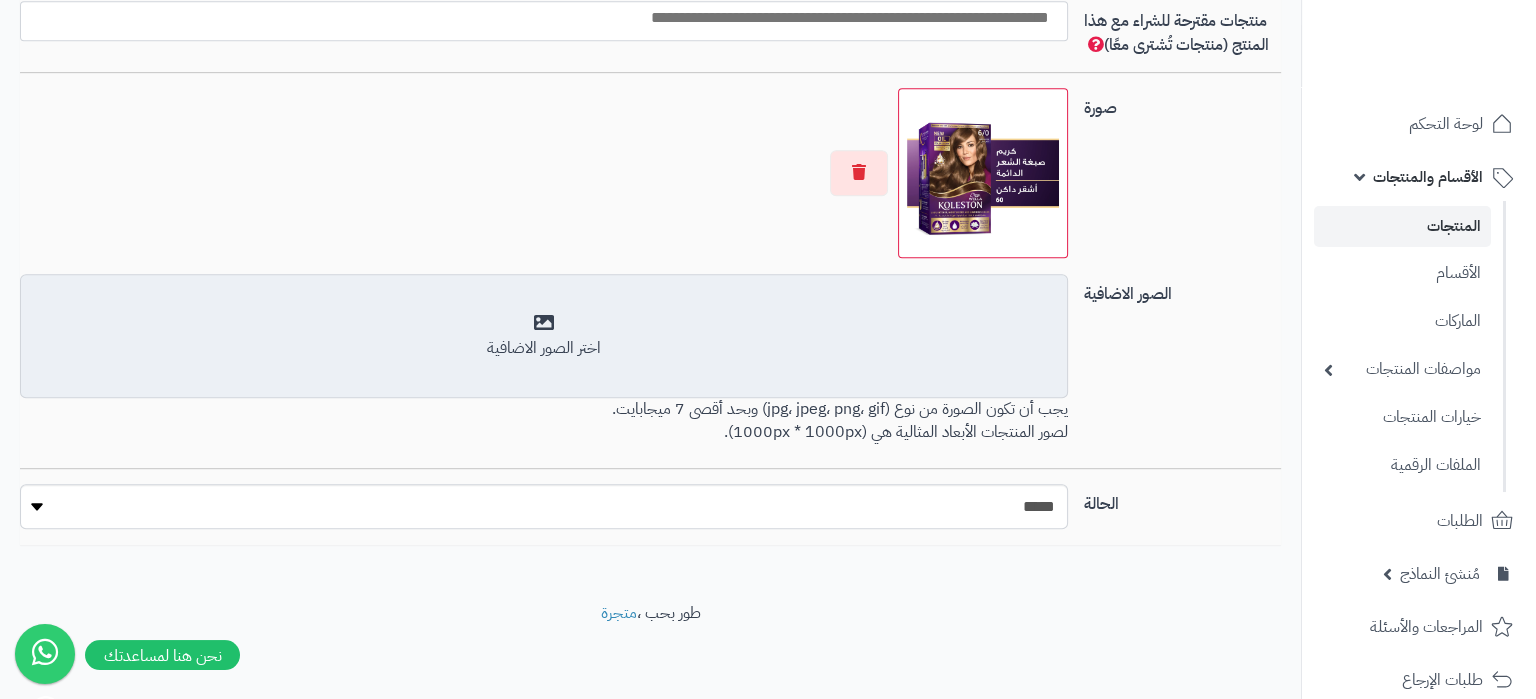 click on "اختر الصور الاضافية" at bounding box center (544, 348) 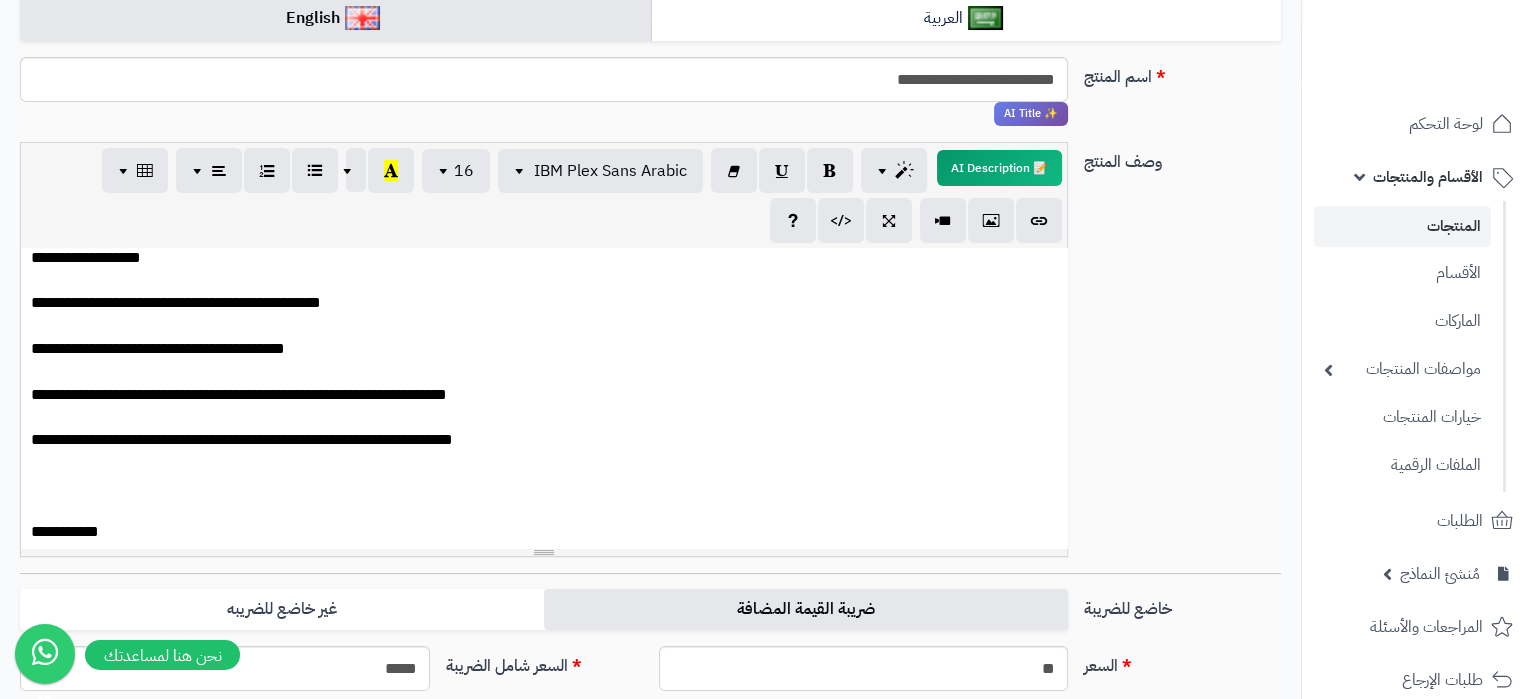 scroll, scrollTop: 285, scrollLeft: 0, axis: vertical 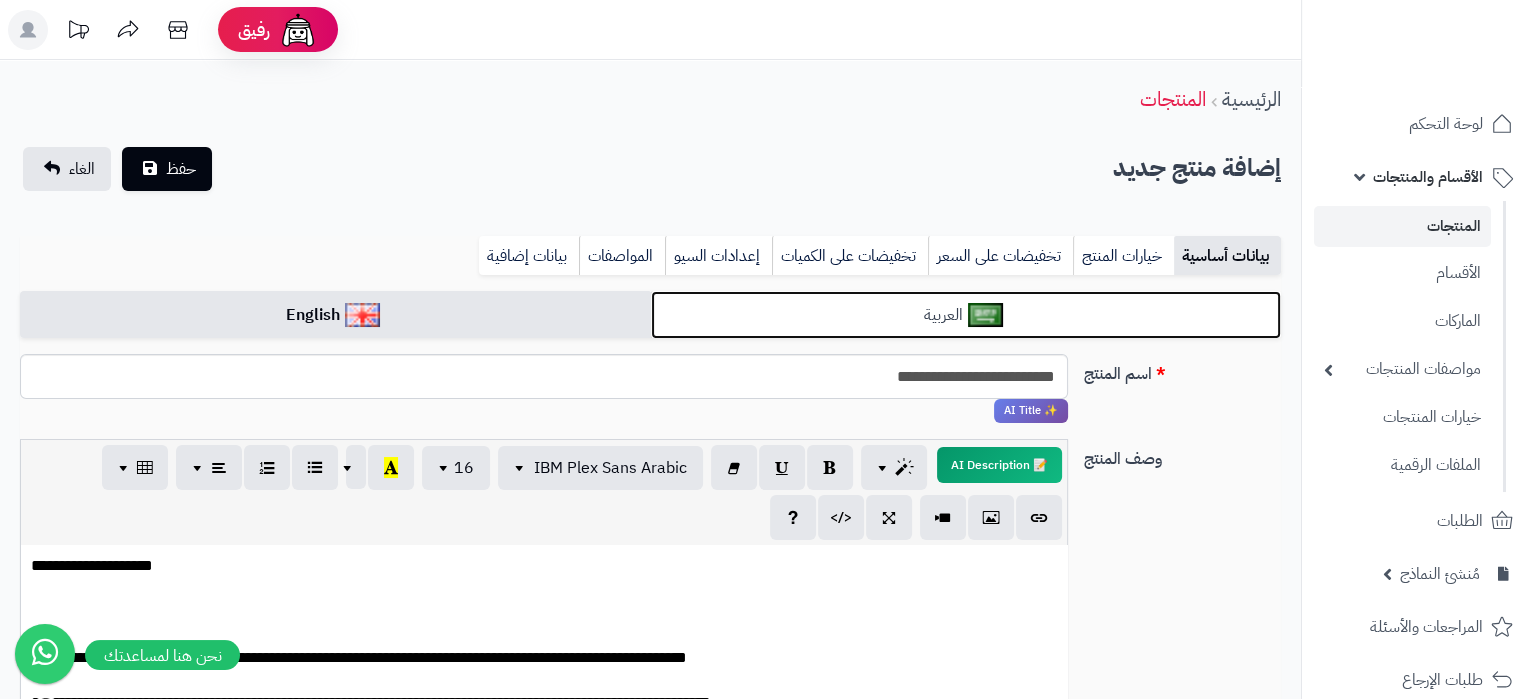click on "العربية" at bounding box center [966, 315] 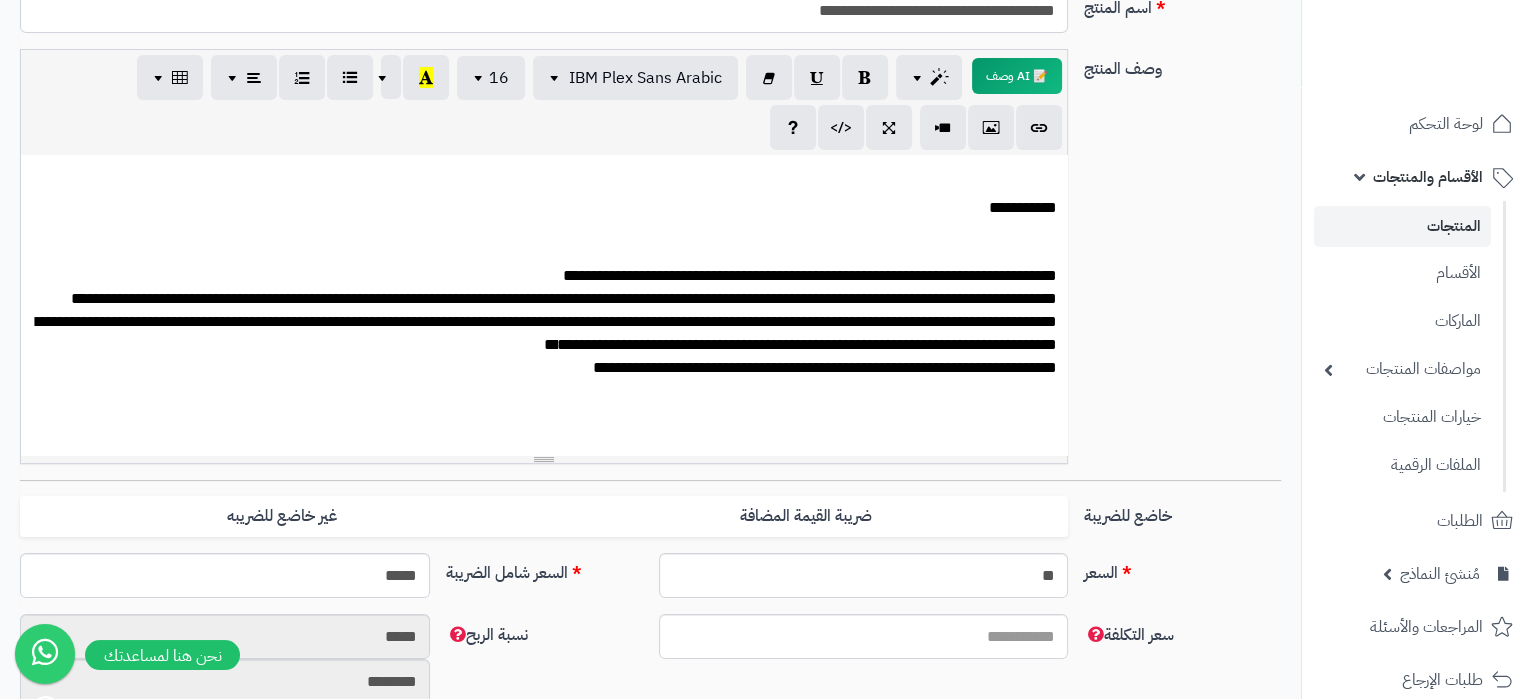 scroll, scrollTop: 0, scrollLeft: 0, axis: both 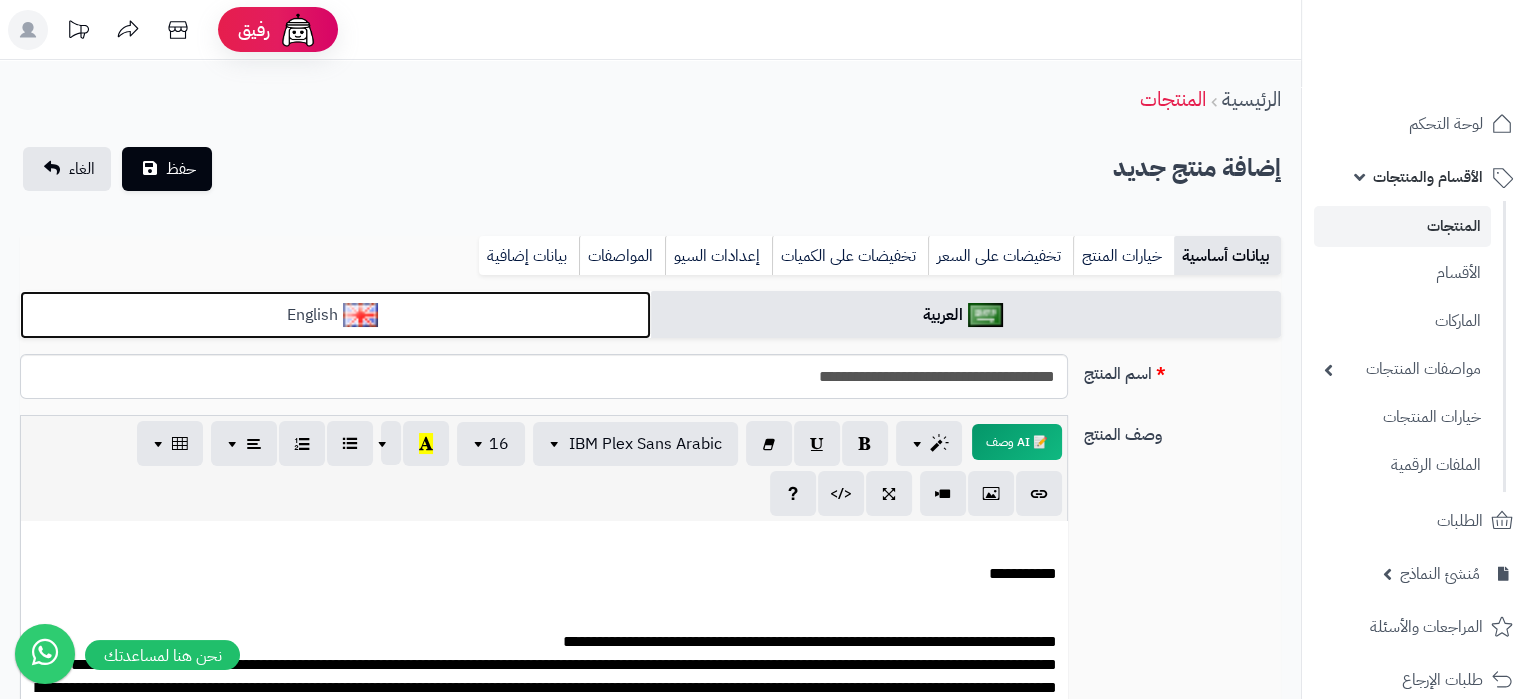 click on "English" at bounding box center (335, 315) 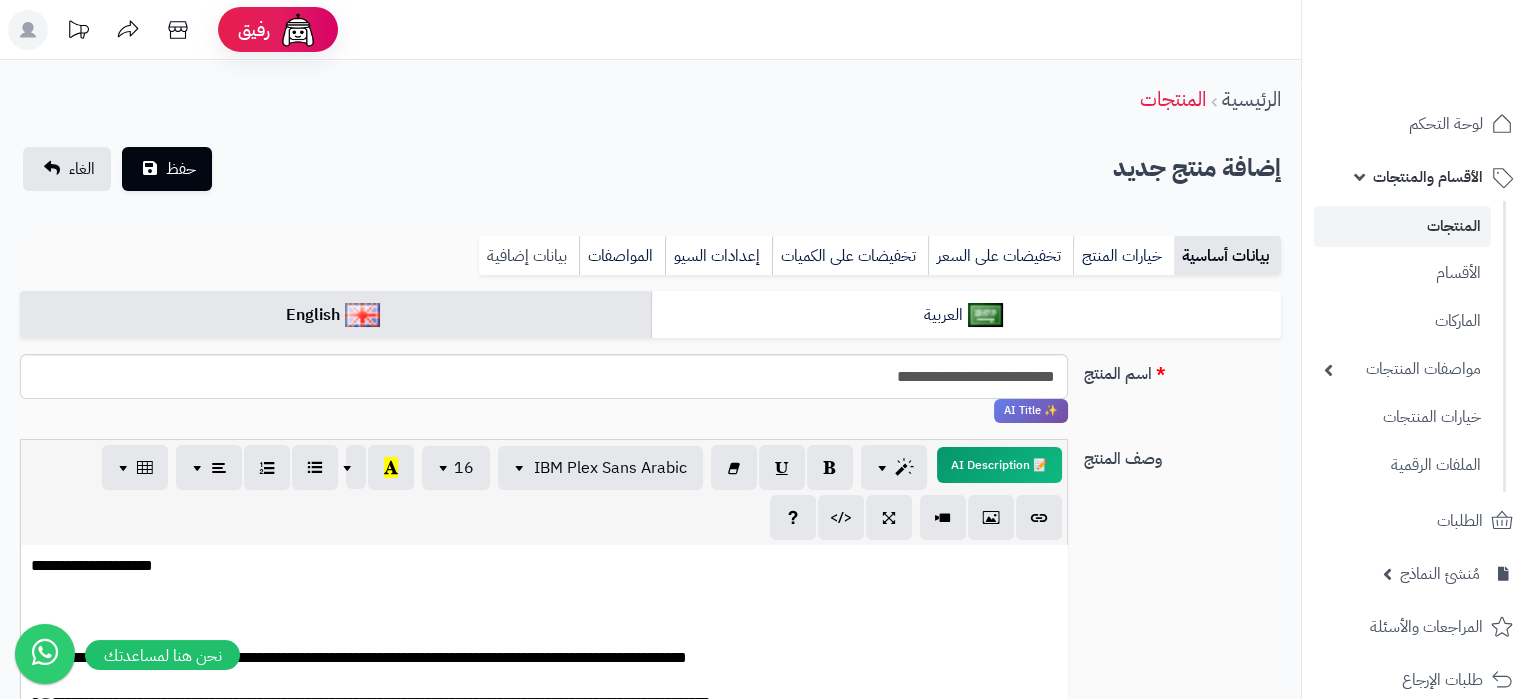 click on "بيانات إضافية" at bounding box center (529, 256) 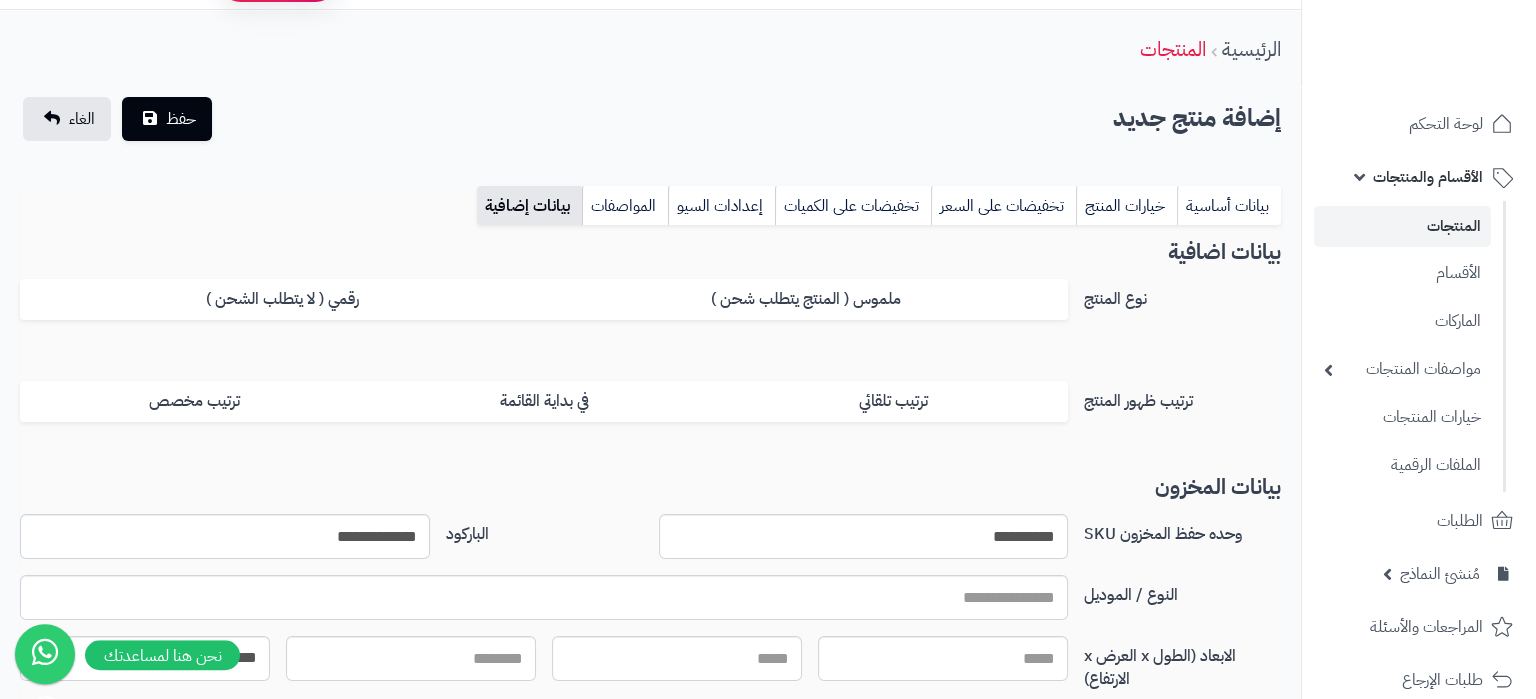 scroll, scrollTop: 0, scrollLeft: 0, axis: both 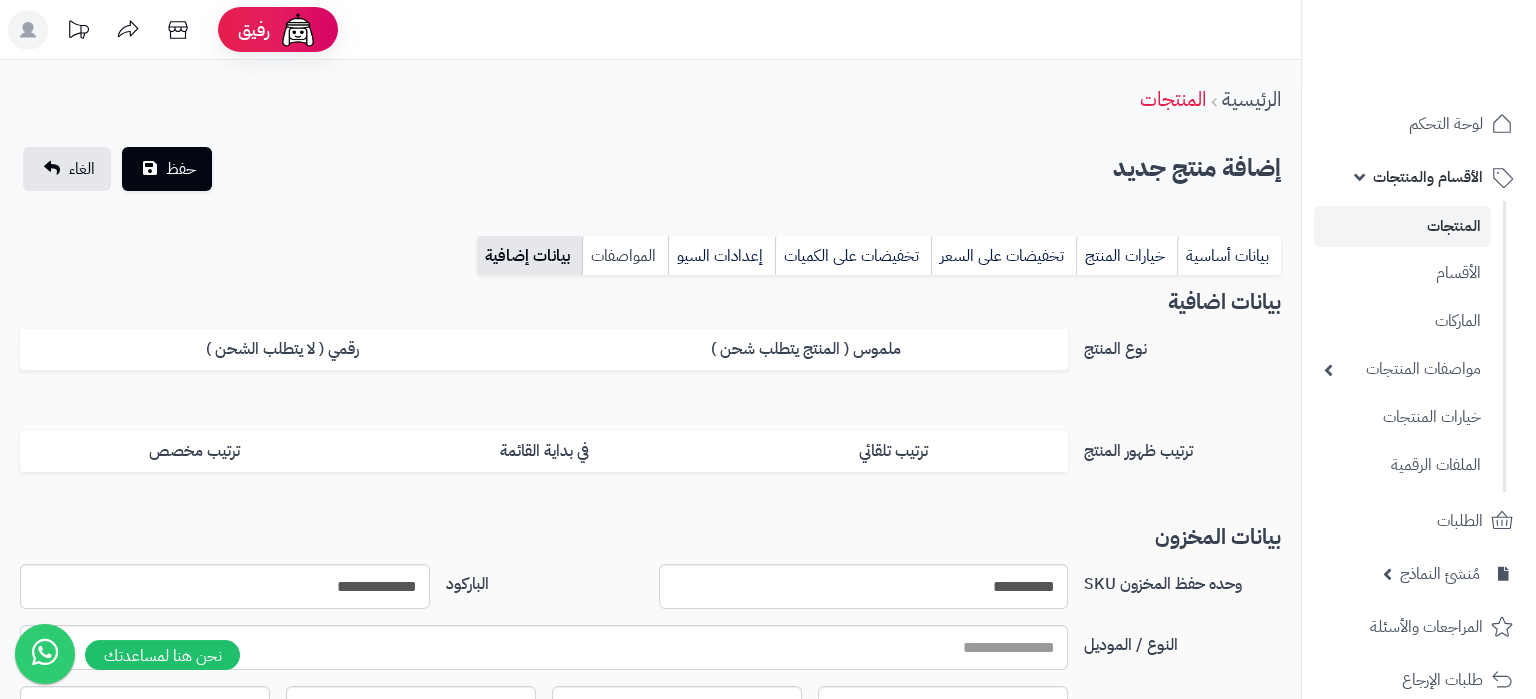 click on "المواصفات" at bounding box center (625, 256) 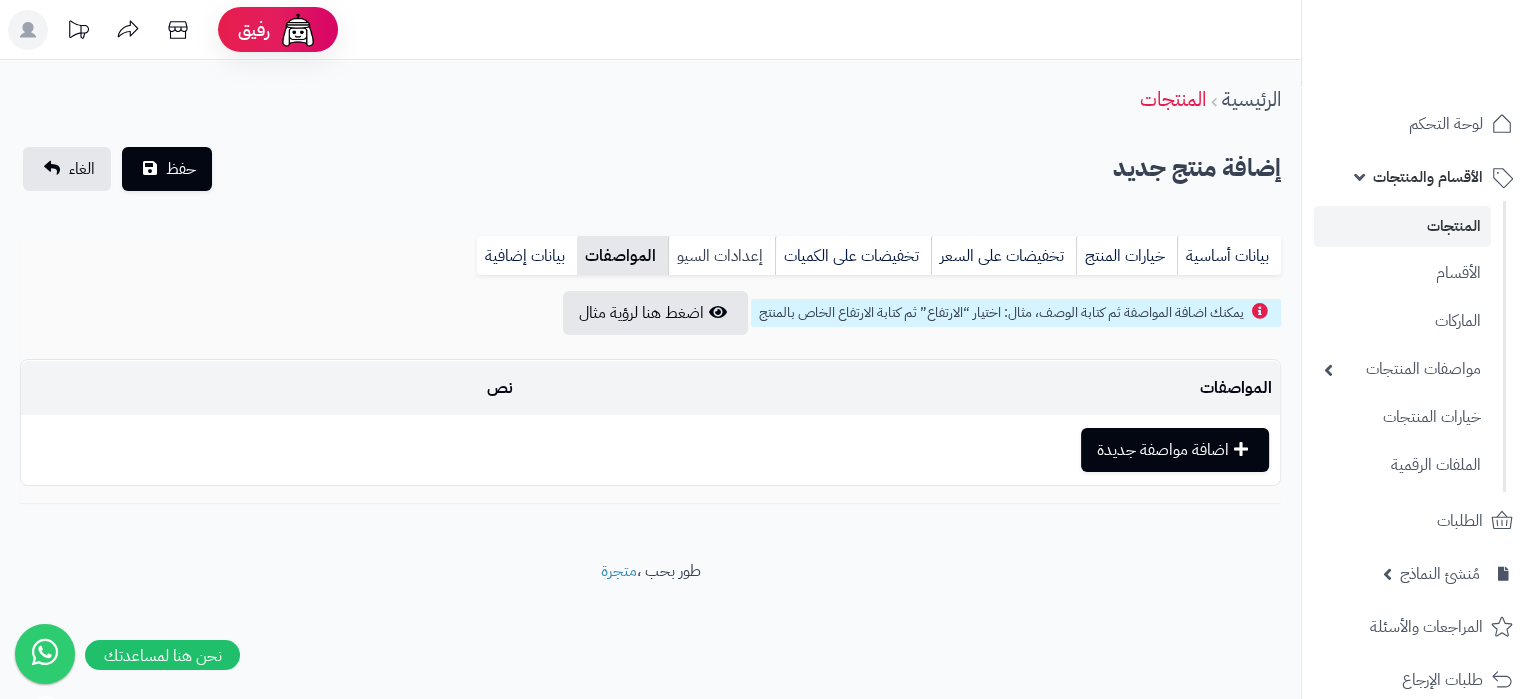 click on "إعدادات السيو" at bounding box center (721, 256) 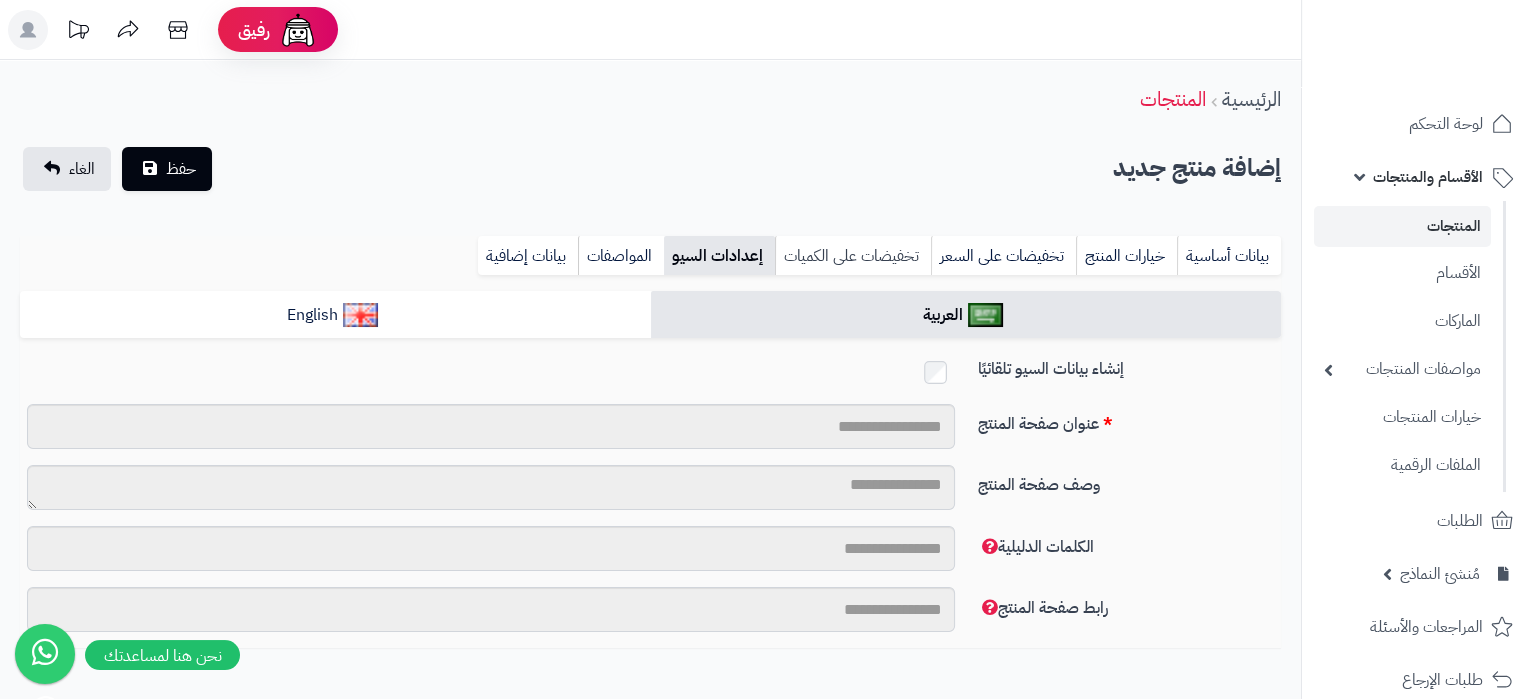 click on "تخفيضات على الكميات" at bounding box center (853, 256) 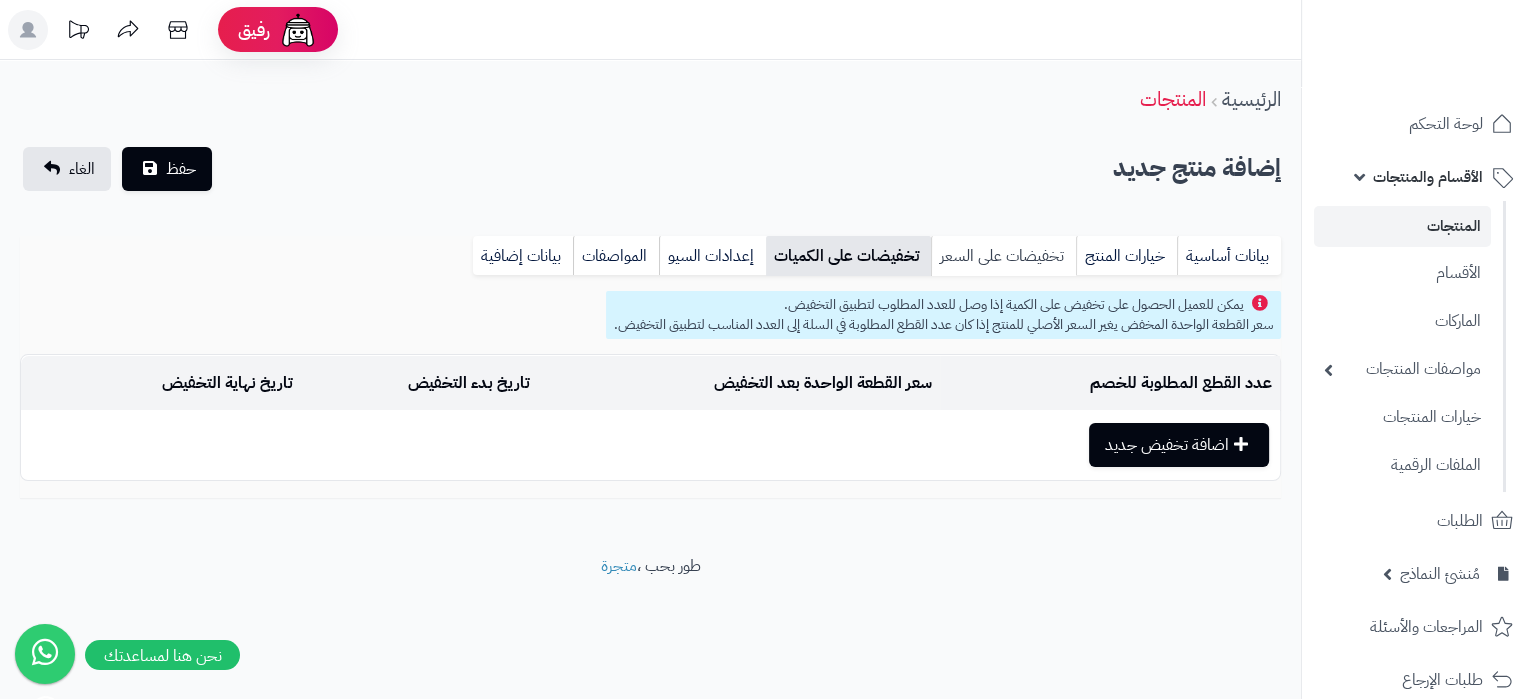 click on "تخفيضات على السعر" at bounding box center [1003, 256] 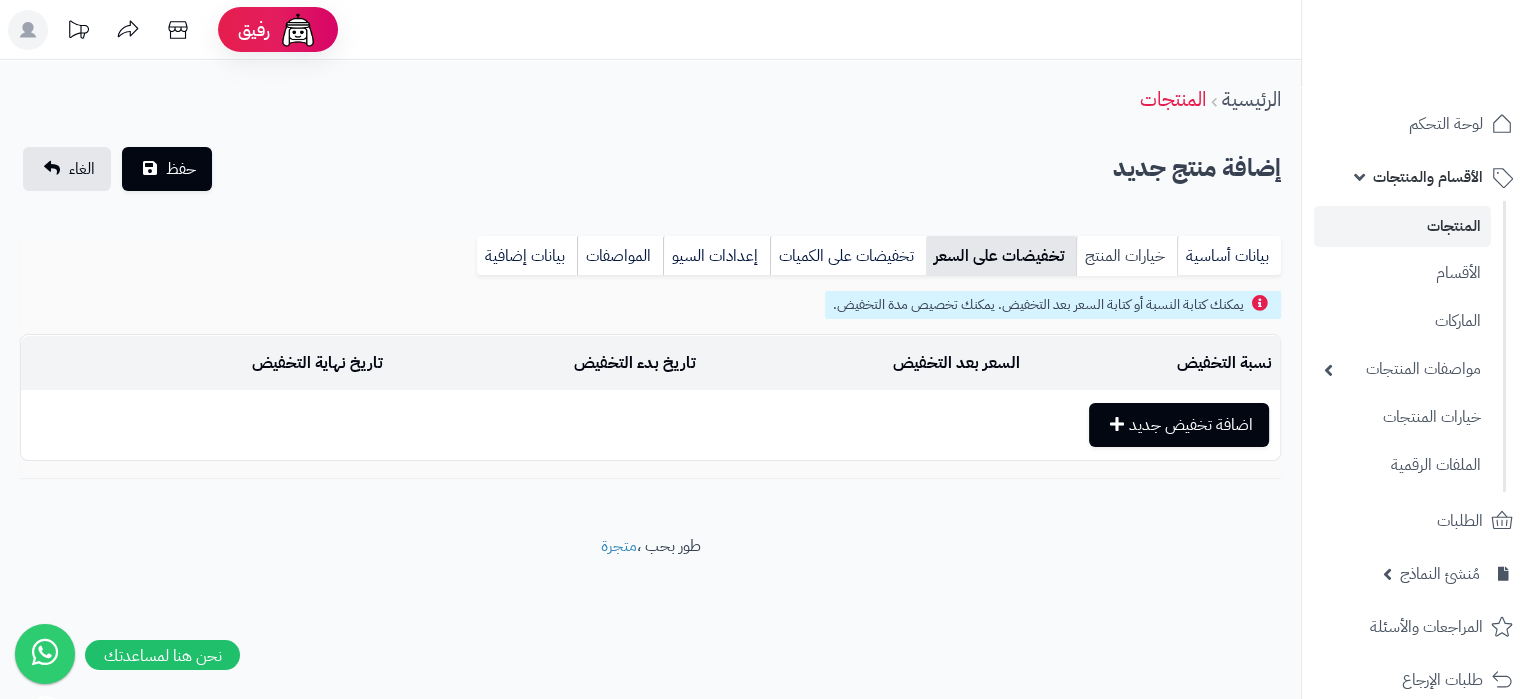 click on "خيارات المنتج" at bounding box center (1126, 256) 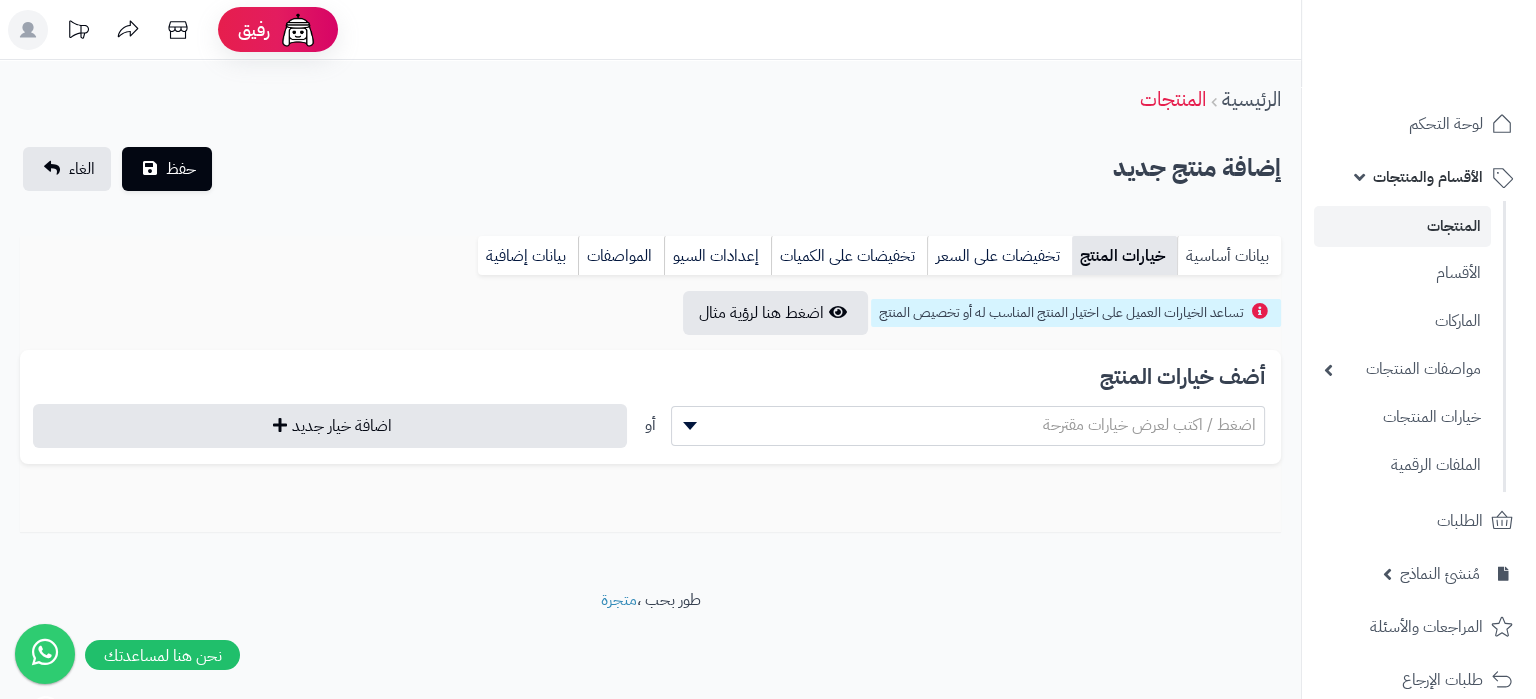 click on "بيانات أساسية" at bounding box center [1229, 256] 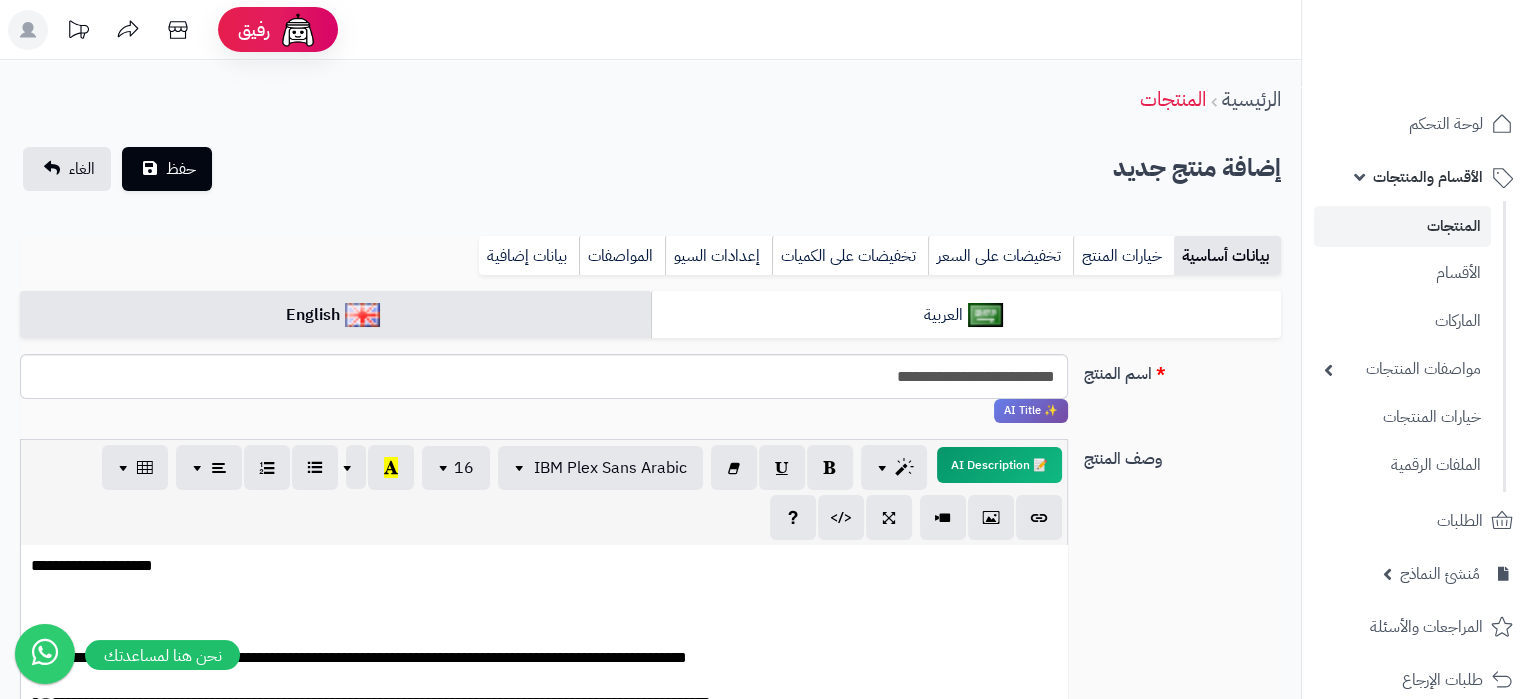 scroll, scrollTop: 2141, scrollLeft: 0, axis: vertical 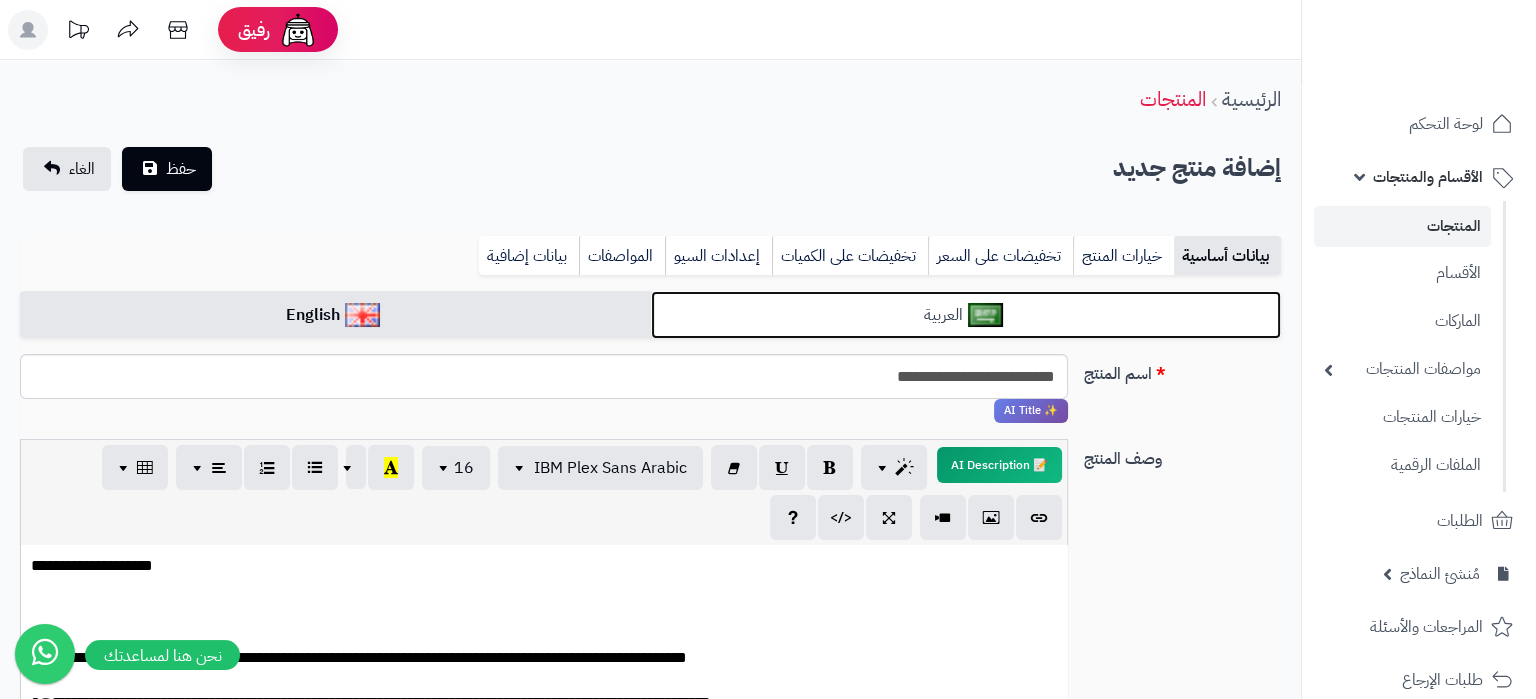 click on "العربية" at bounding box center (966, 315) 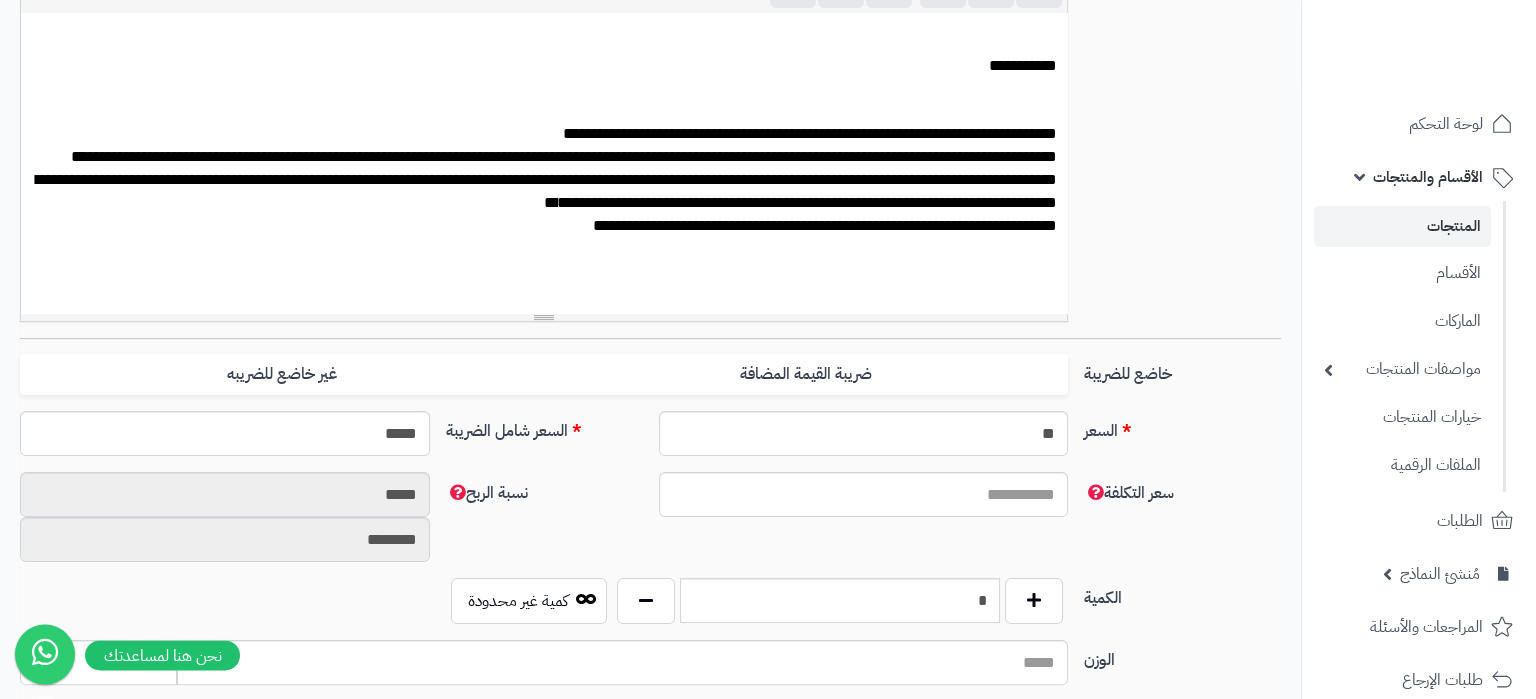 scroll, scrollTop: 0, scrollLeft: 0, axis: both 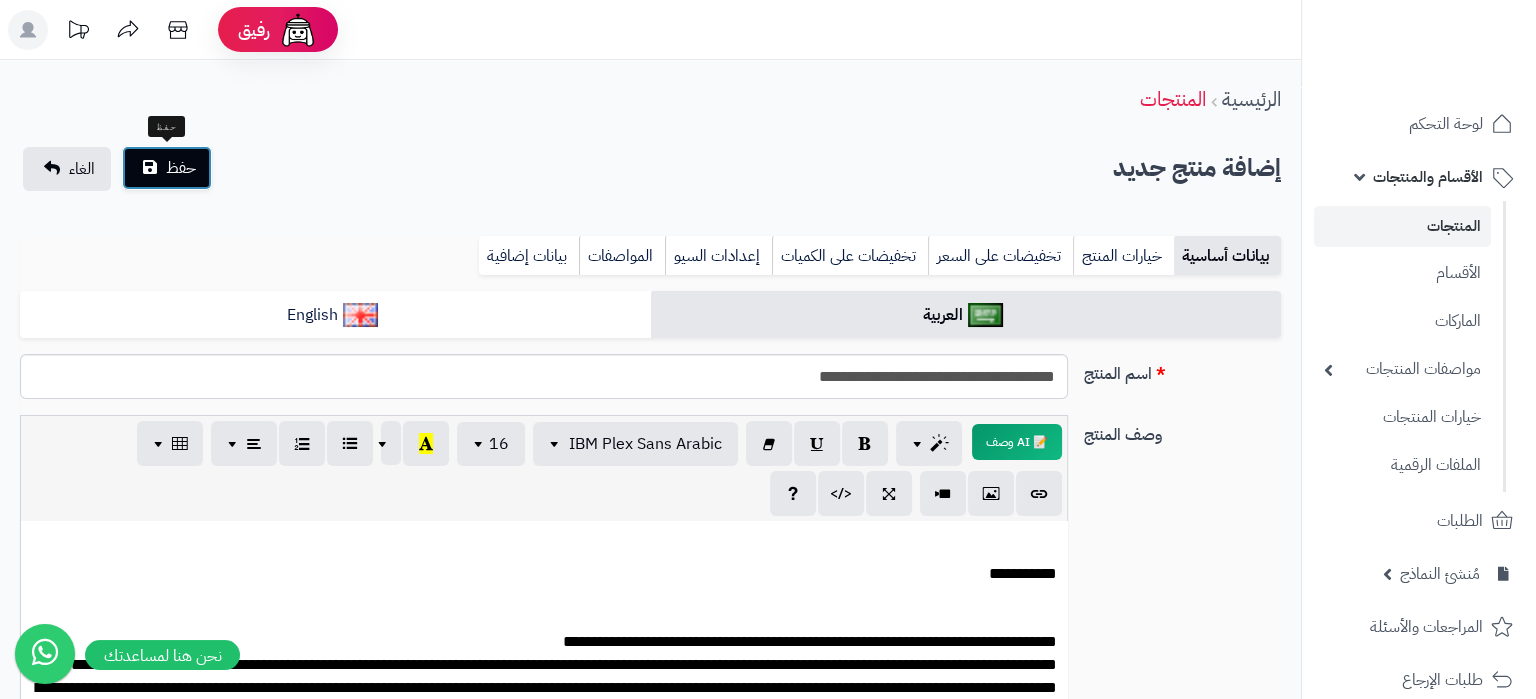 click on "حفظ" at bounding box center (167, 168) 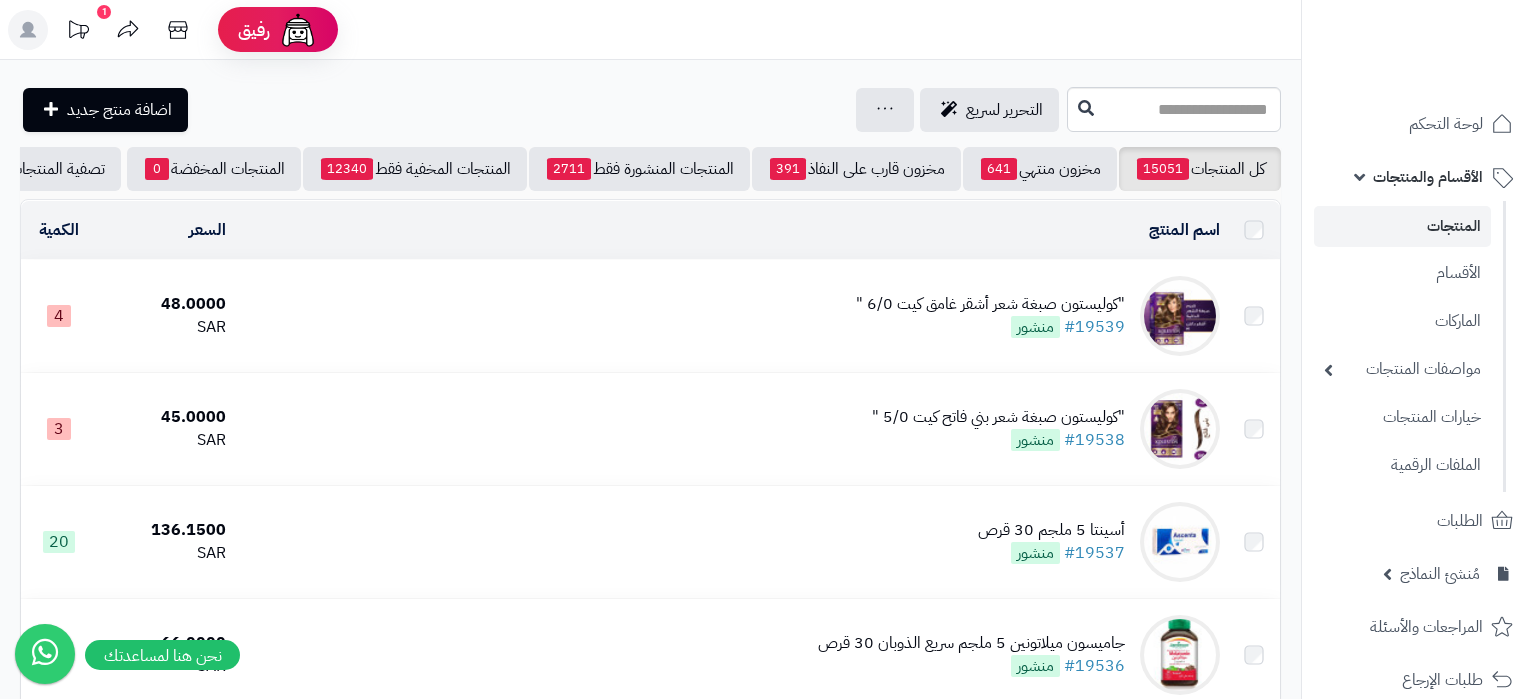 scroll, scrollTop: 0, scrollLeft: 0, axis: both 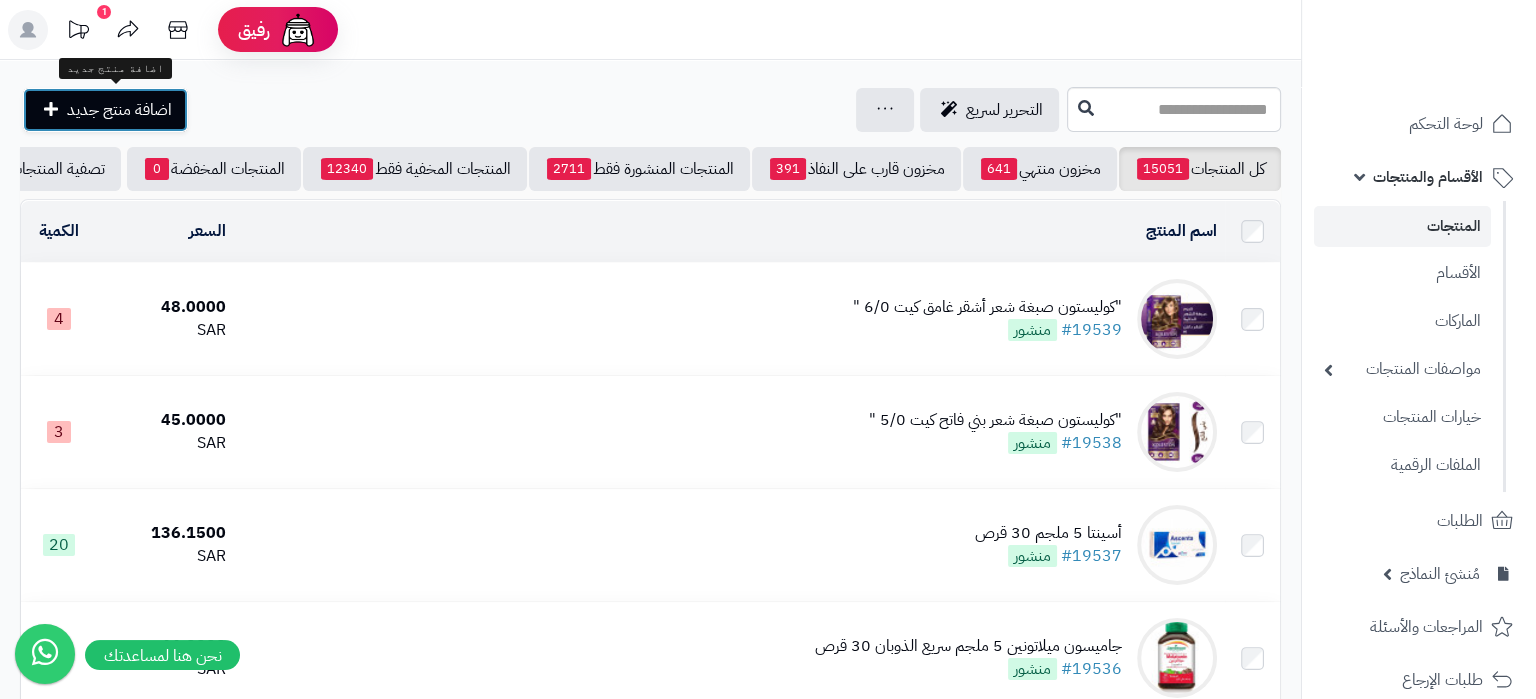 click on "اضافة منتج جديد" at bounding box center [105, 110] 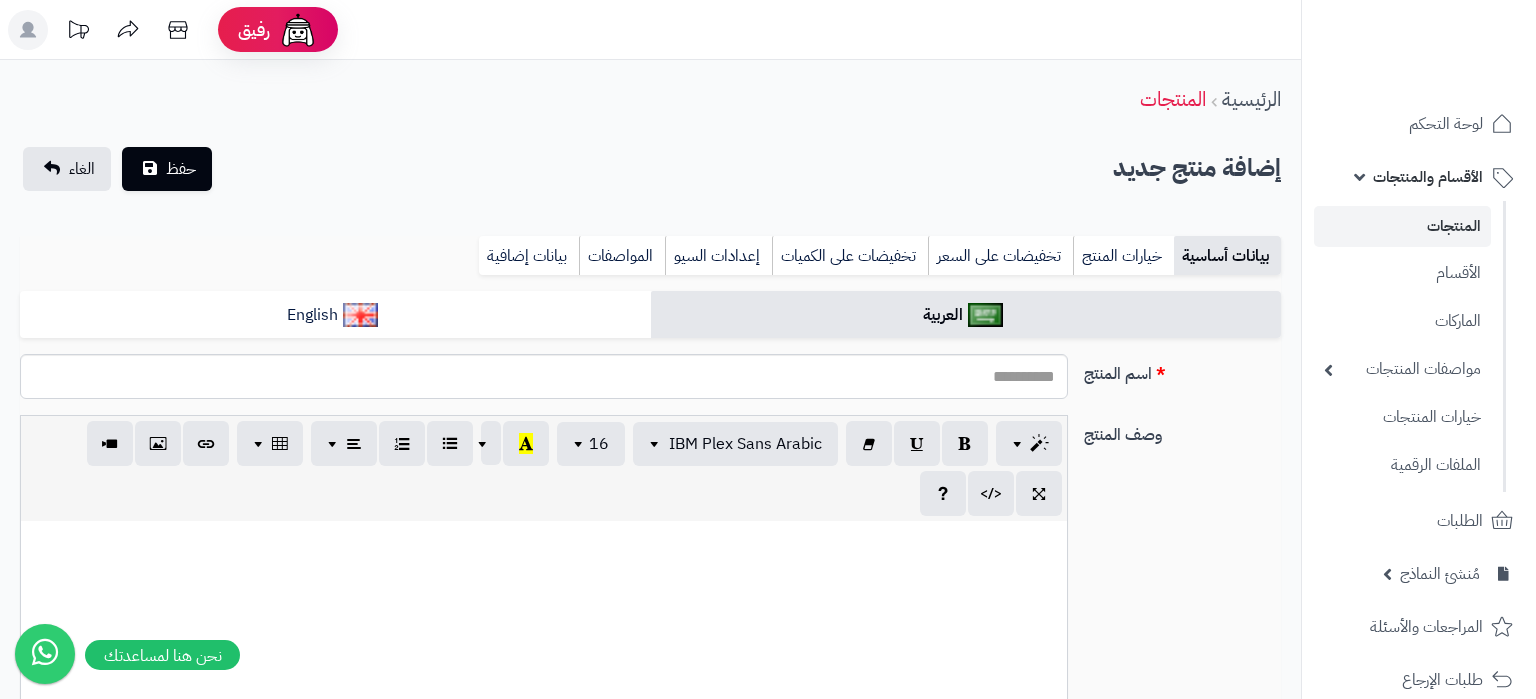 select 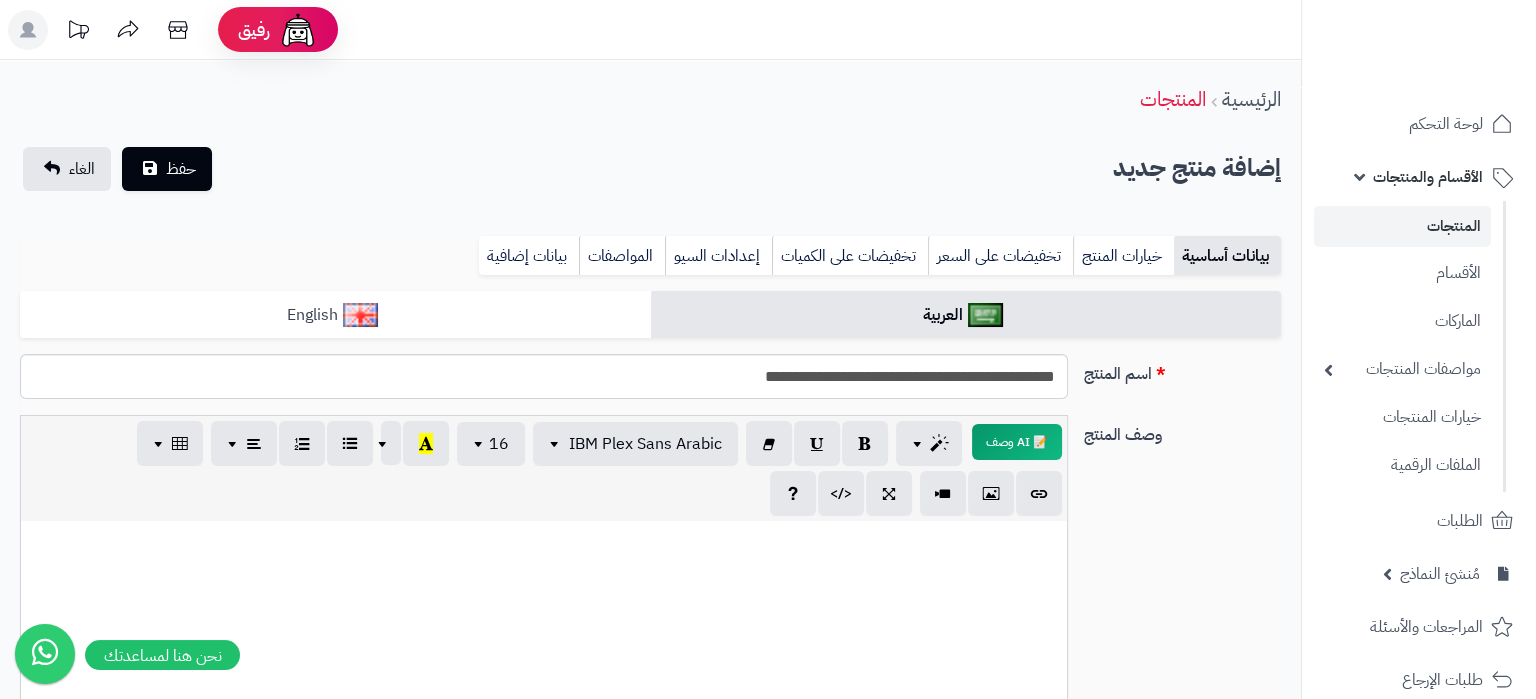 type on "**********" 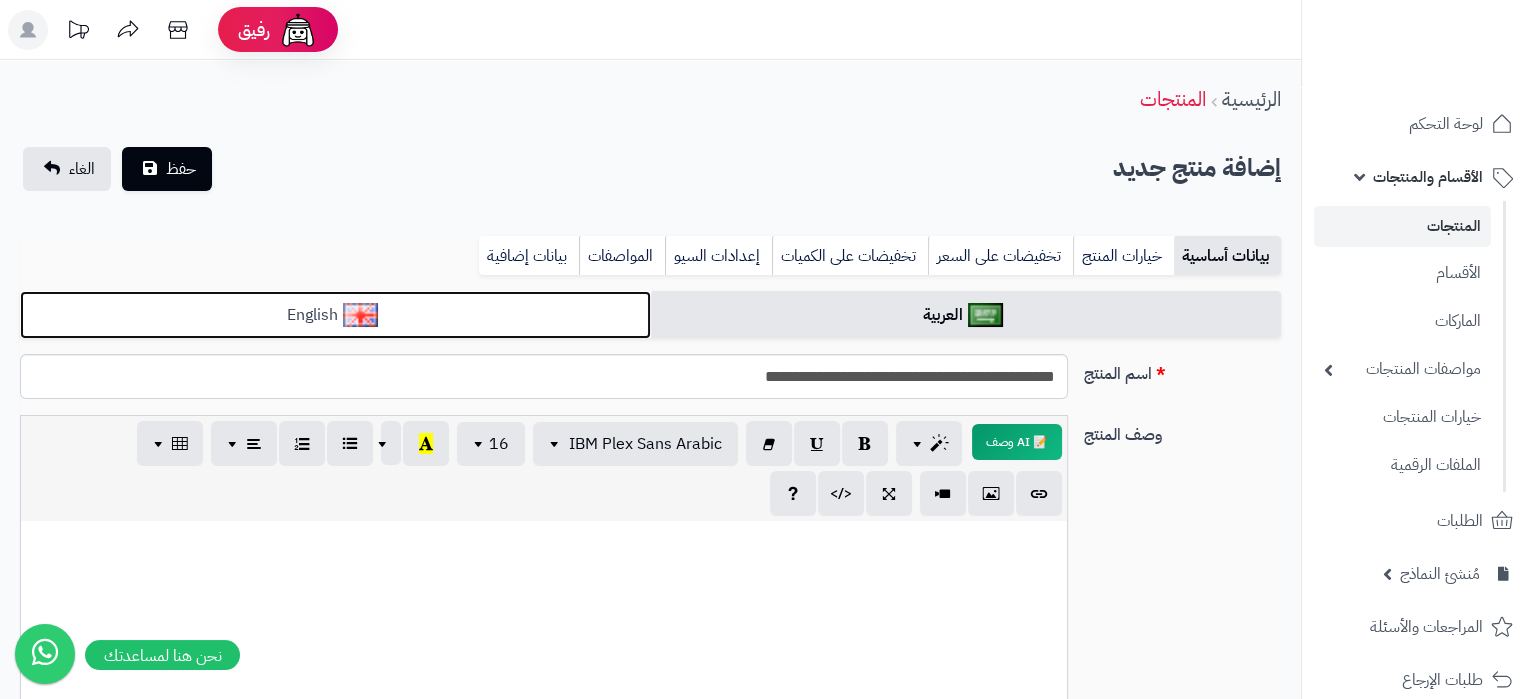 click on "English" at bounding box center (335, 315) 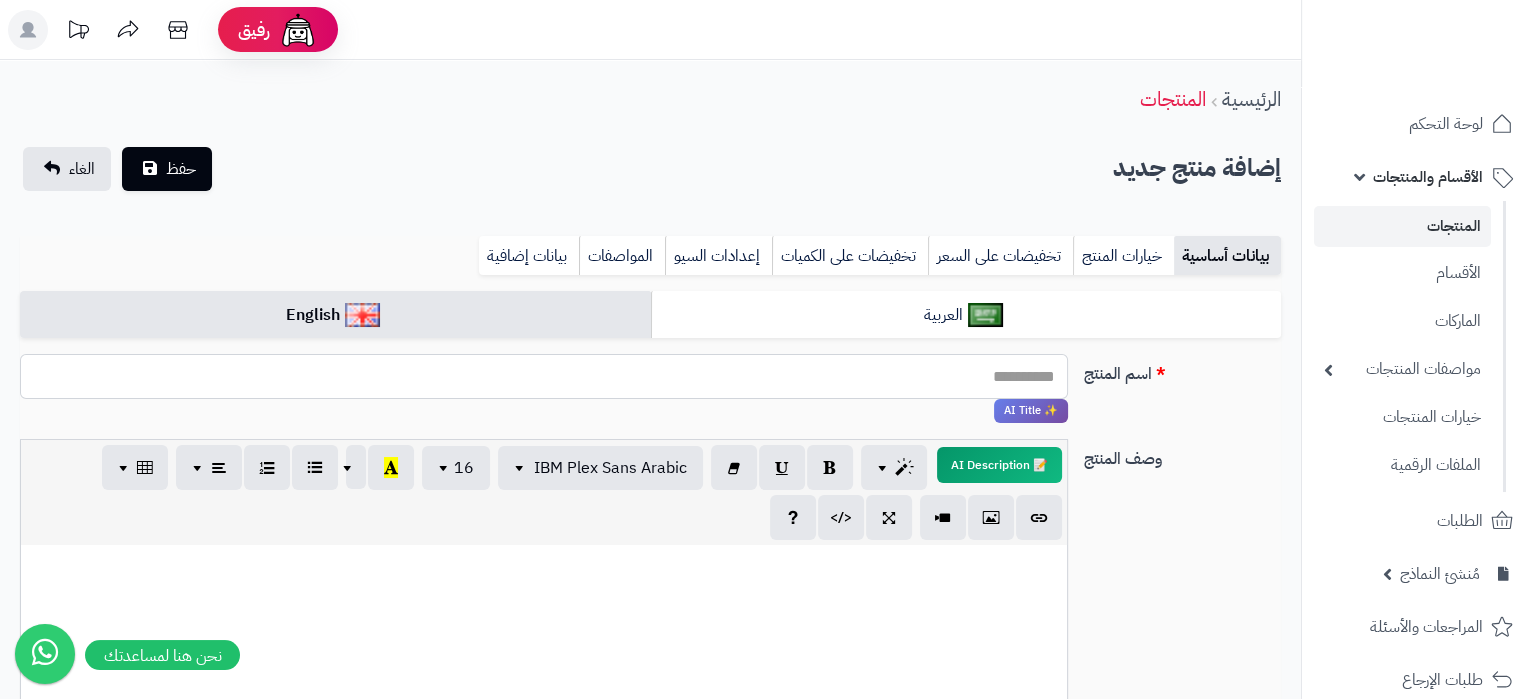 click on "اسم المنتج" at bounding box center [544, 376] 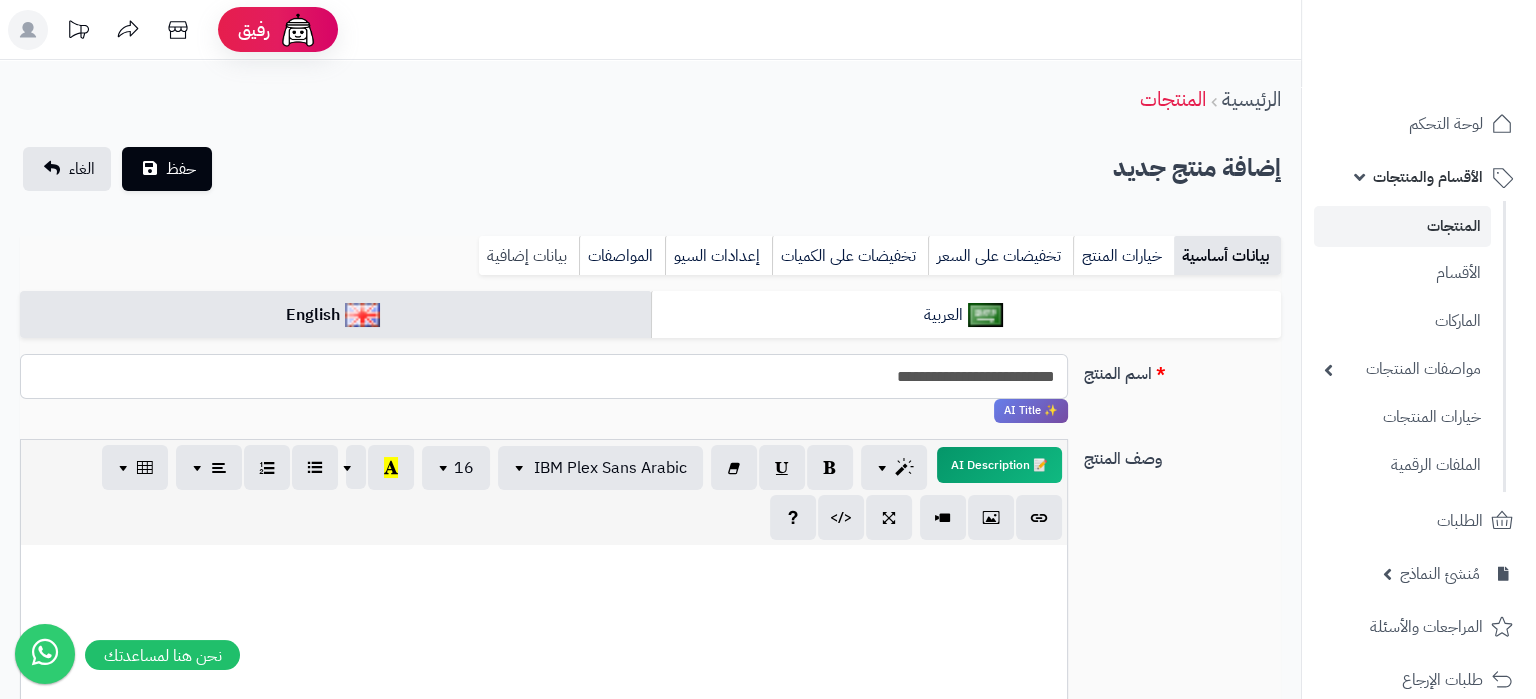 type on "**********" 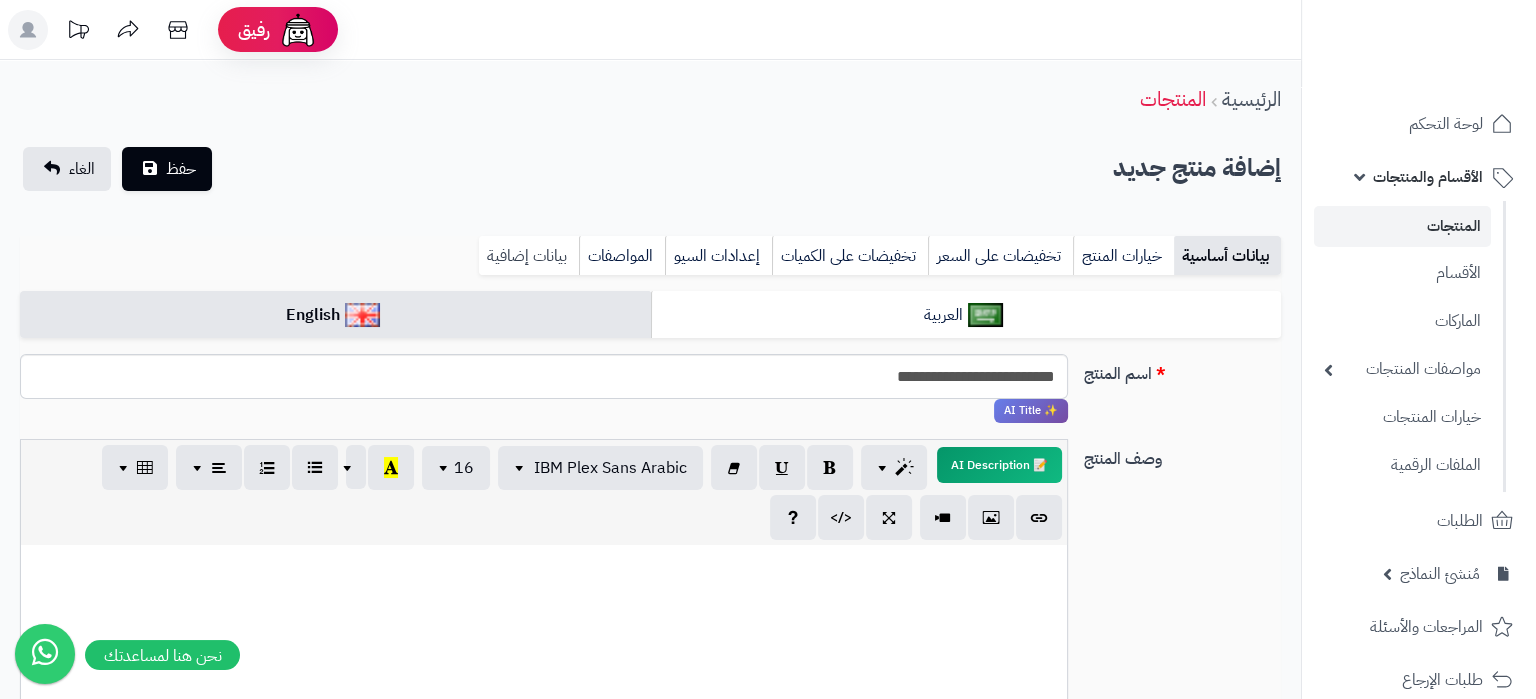 click on "بيانات إضافية" at bounding box center (529, 256) 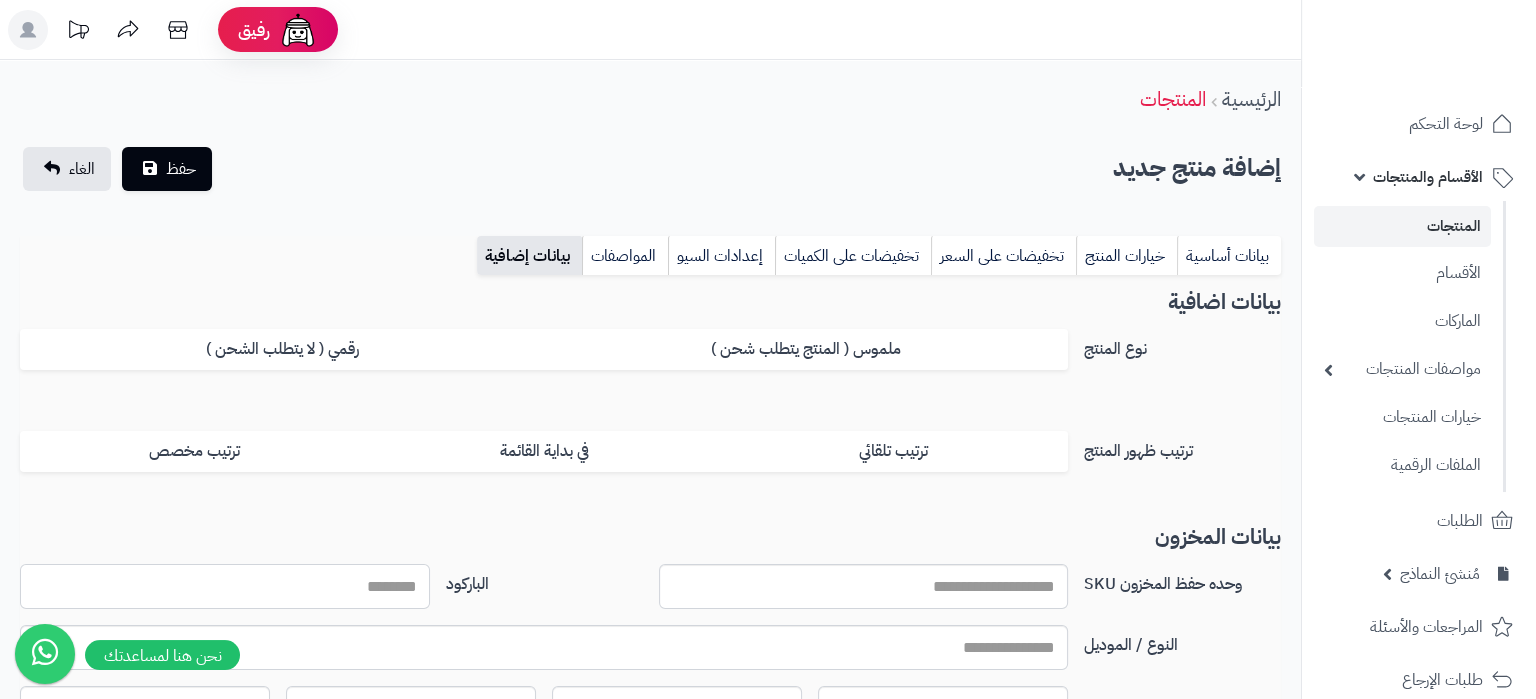 click on "الباركود" at bounding box center (225, 586) 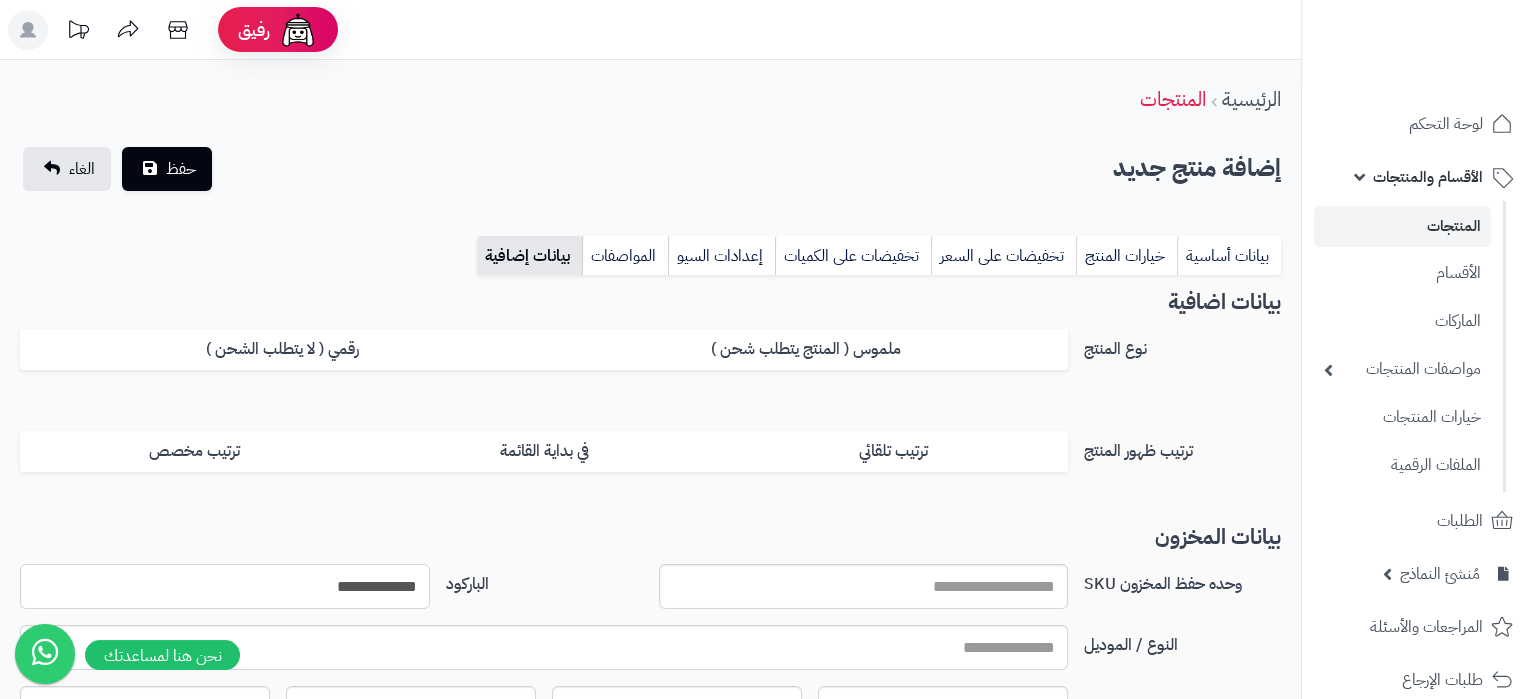 type on "**********" 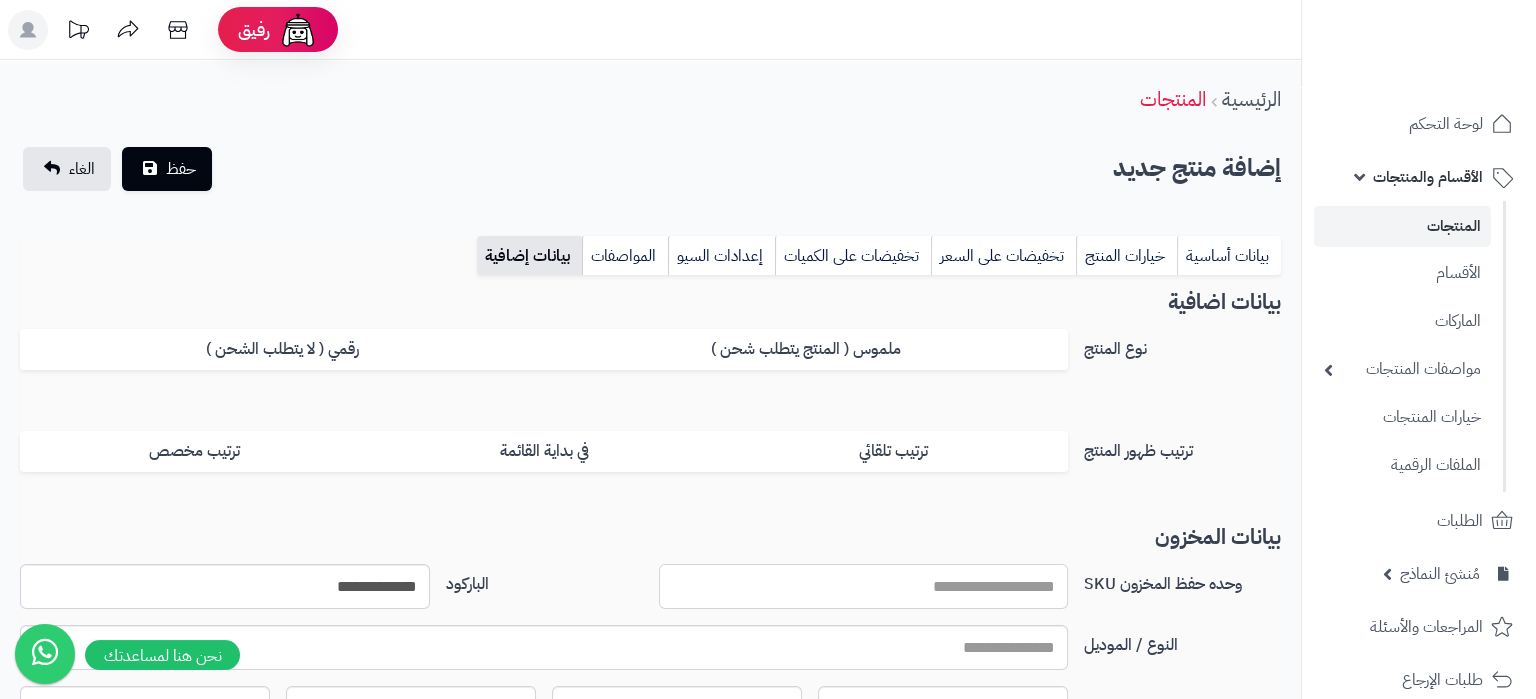 click on "وحده حفظ المخزون SKU" at bounding box center (864, 586) 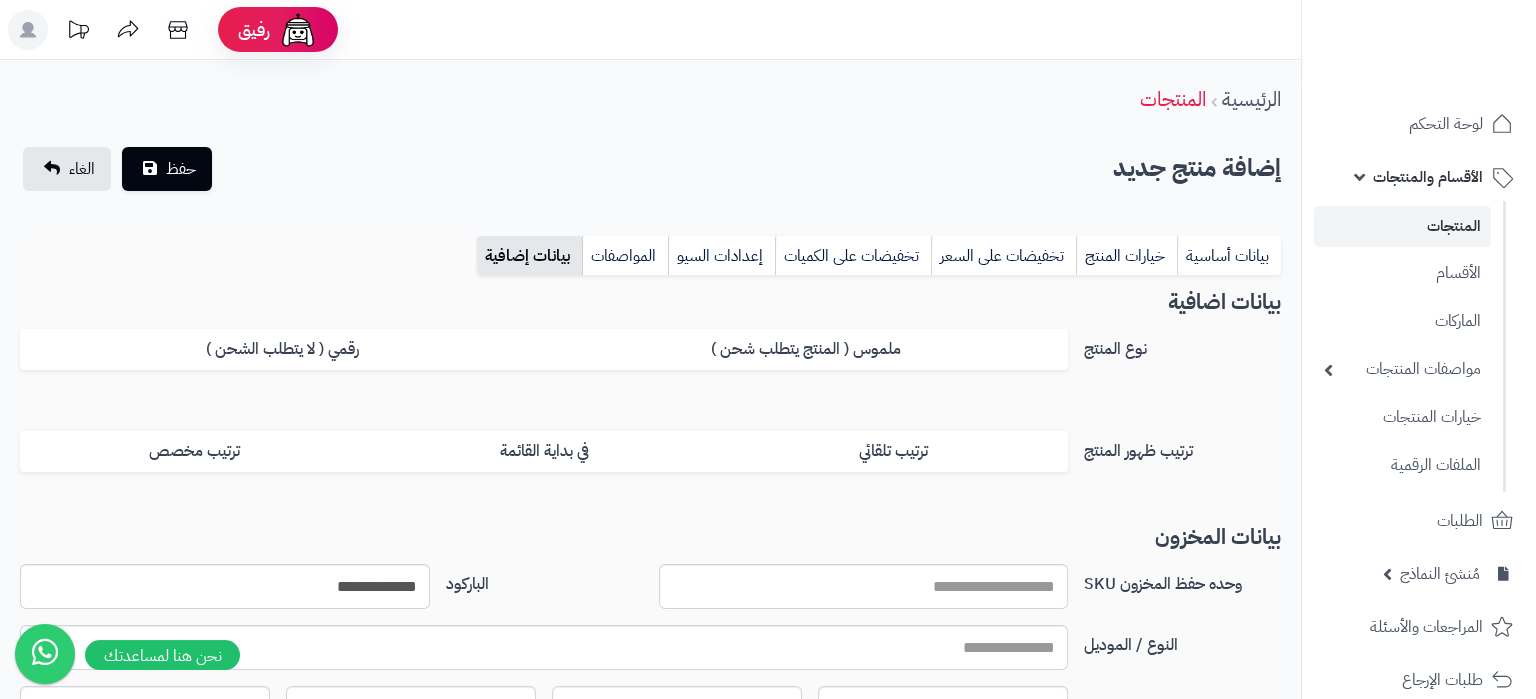 click on "**********" at bounding box center [650, 712] 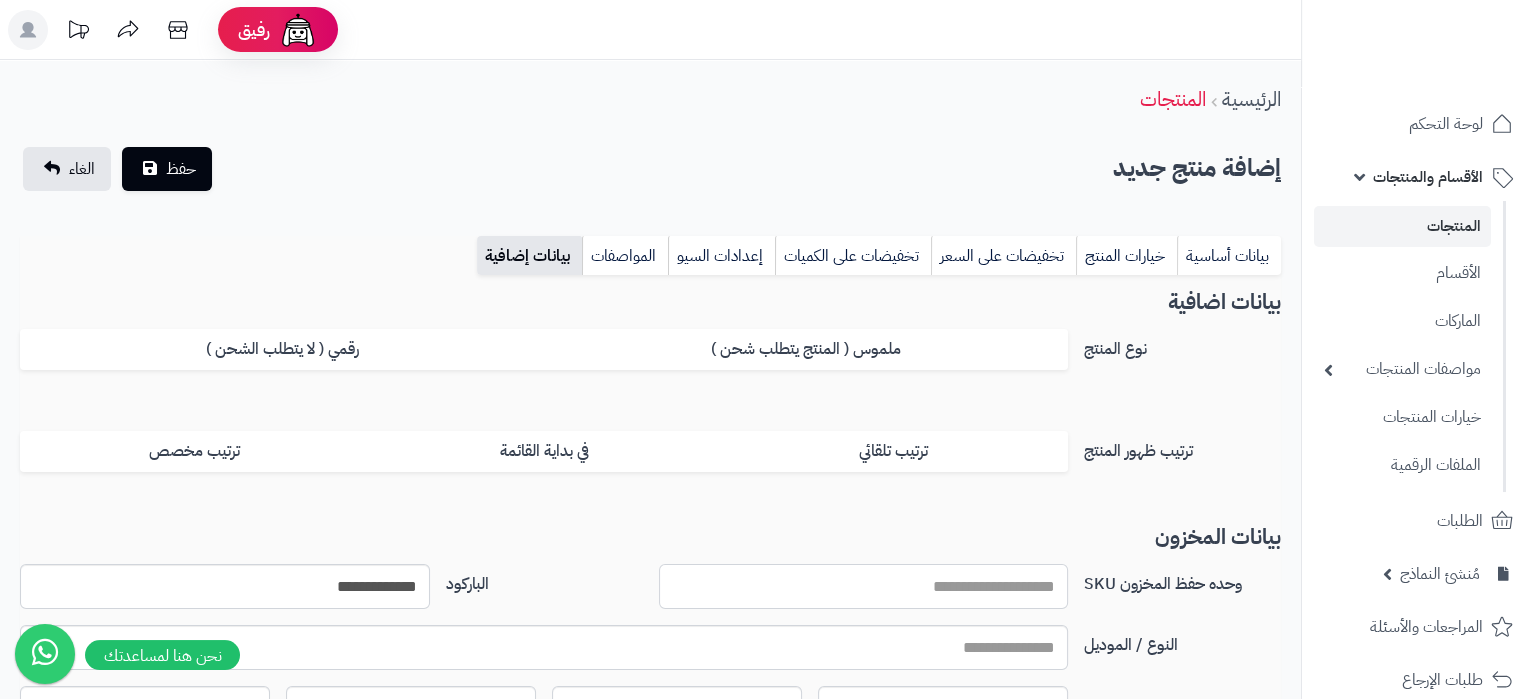 click on "وحده حفظ المخزون SKU" at bounding box center (864, 586) 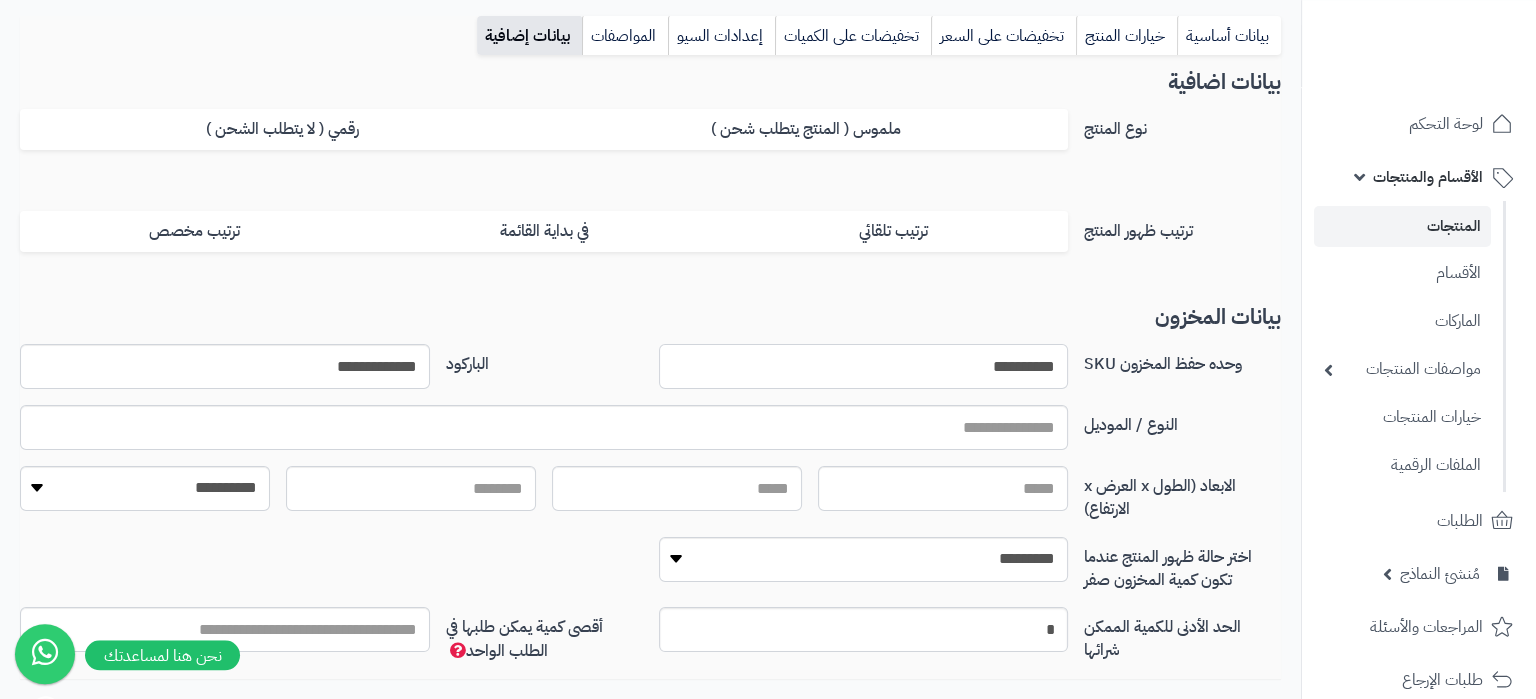 scroll, scrollTop: 0, scrollLeft: 0, axis: both 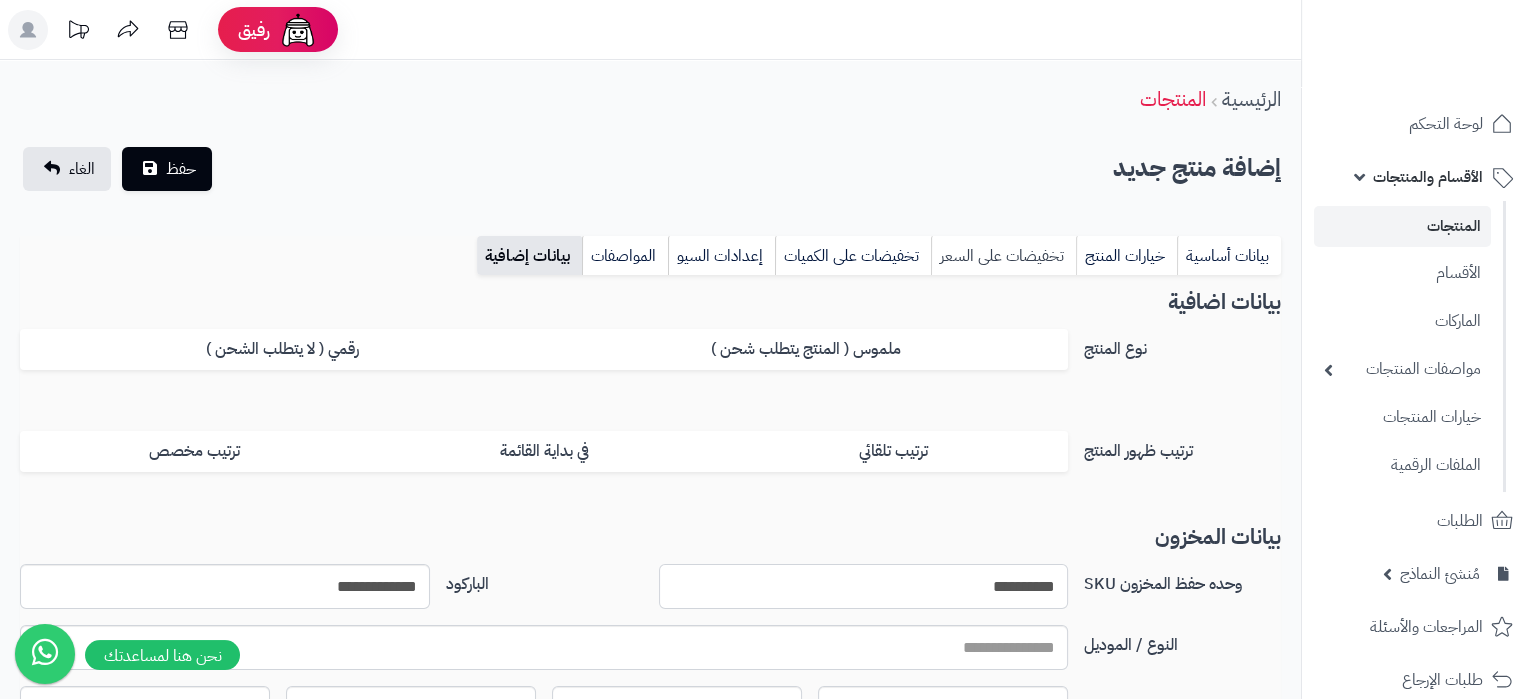 type on "**********" 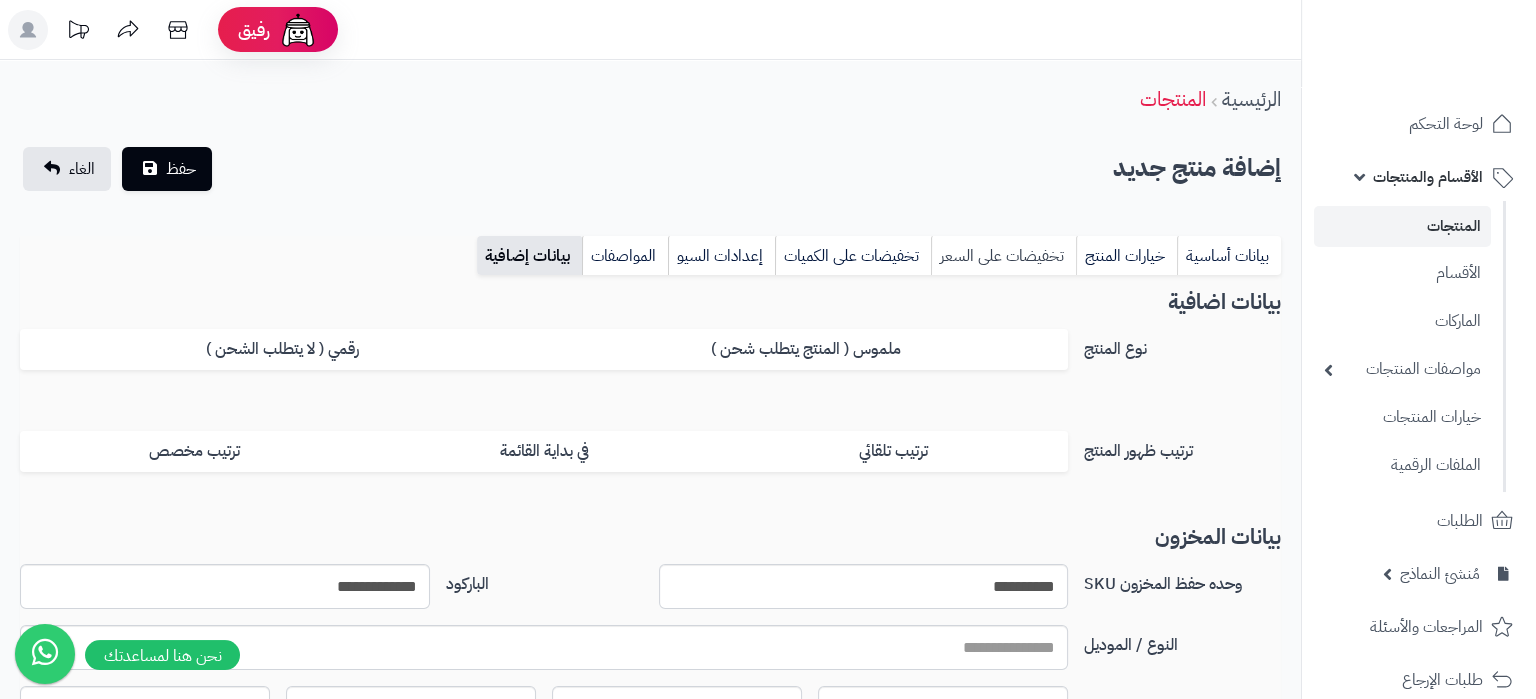 click on "تخفيضات على السعر" at bounding box center (1003, 256) 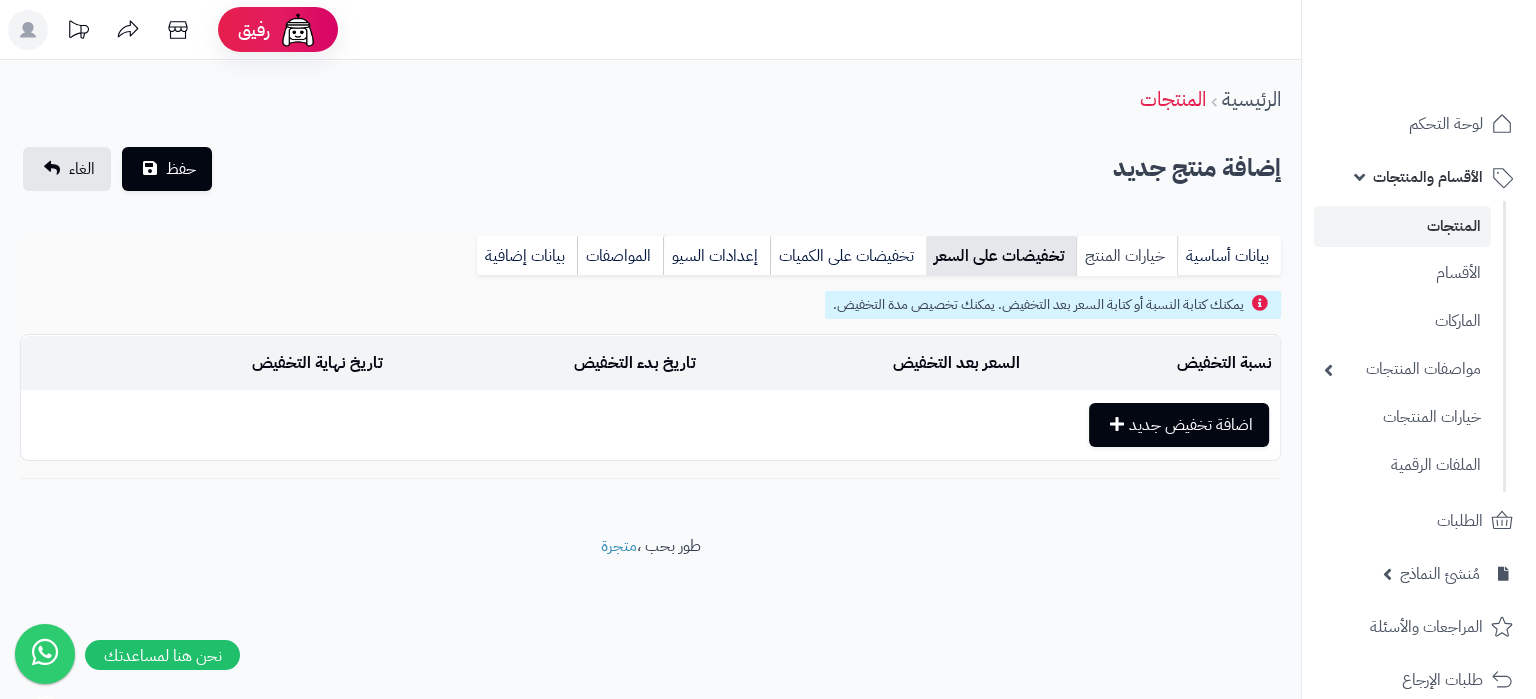 click on "خيارات المنتج" at bounding box center (1126, 256) 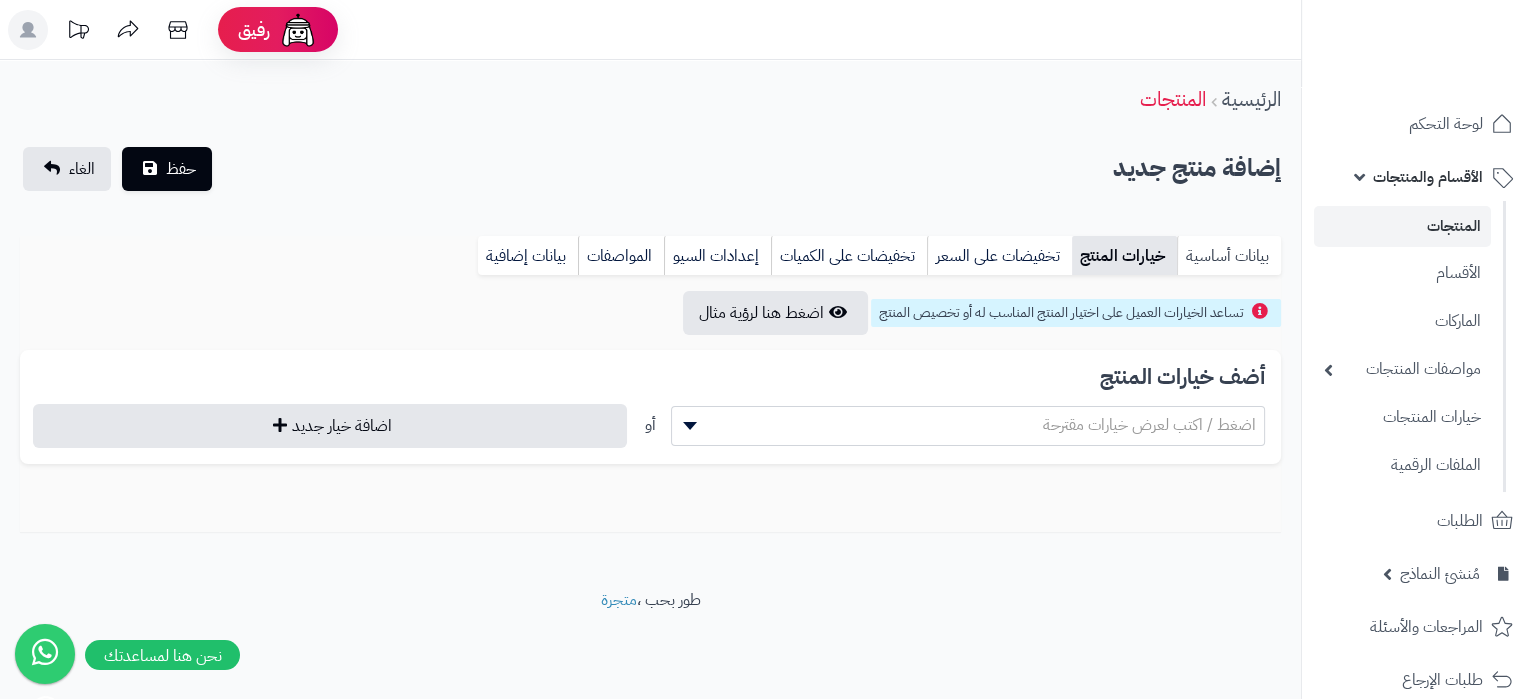 click on "بيانات أساسية" at bounding box center [1229, 256] 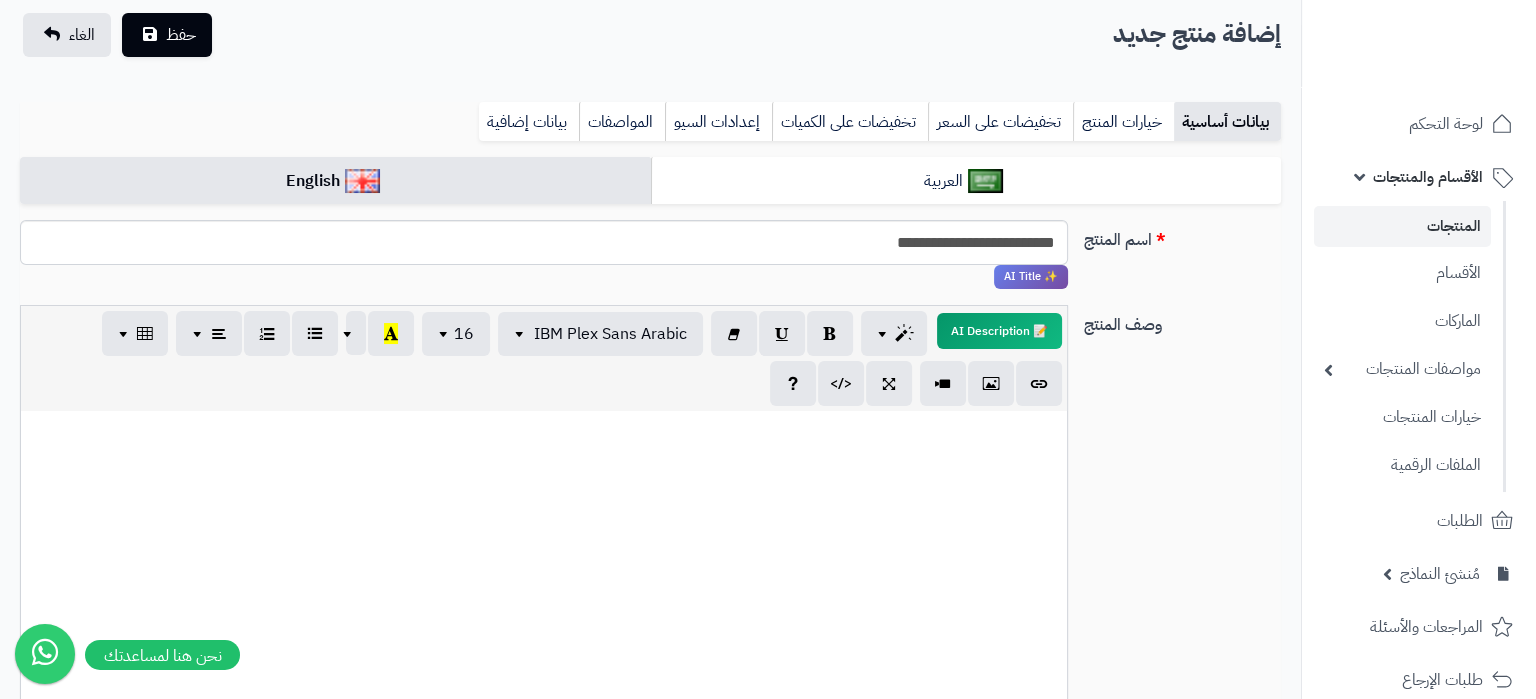 scroll, scrollTop: 210, scrollLeft: 0, axis: vertical 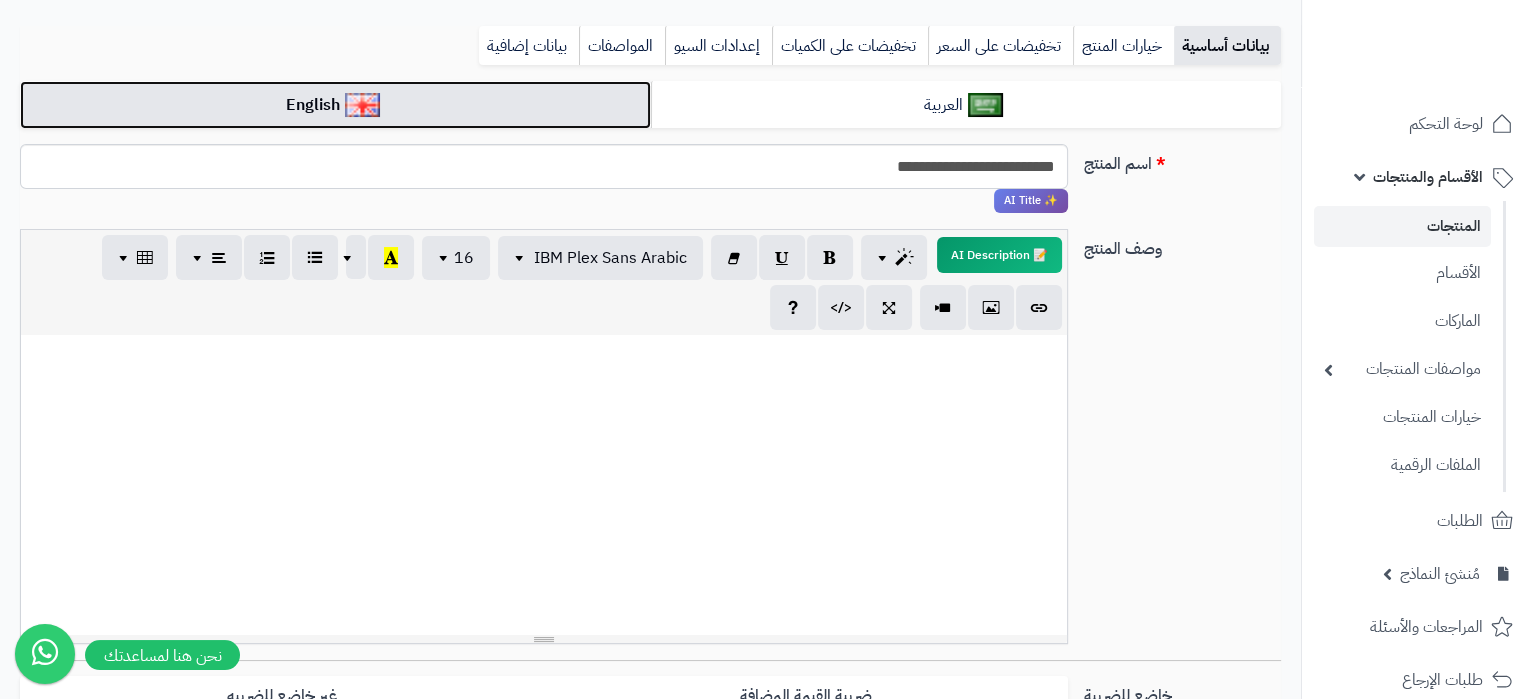 click at bounding box center [362, 105] 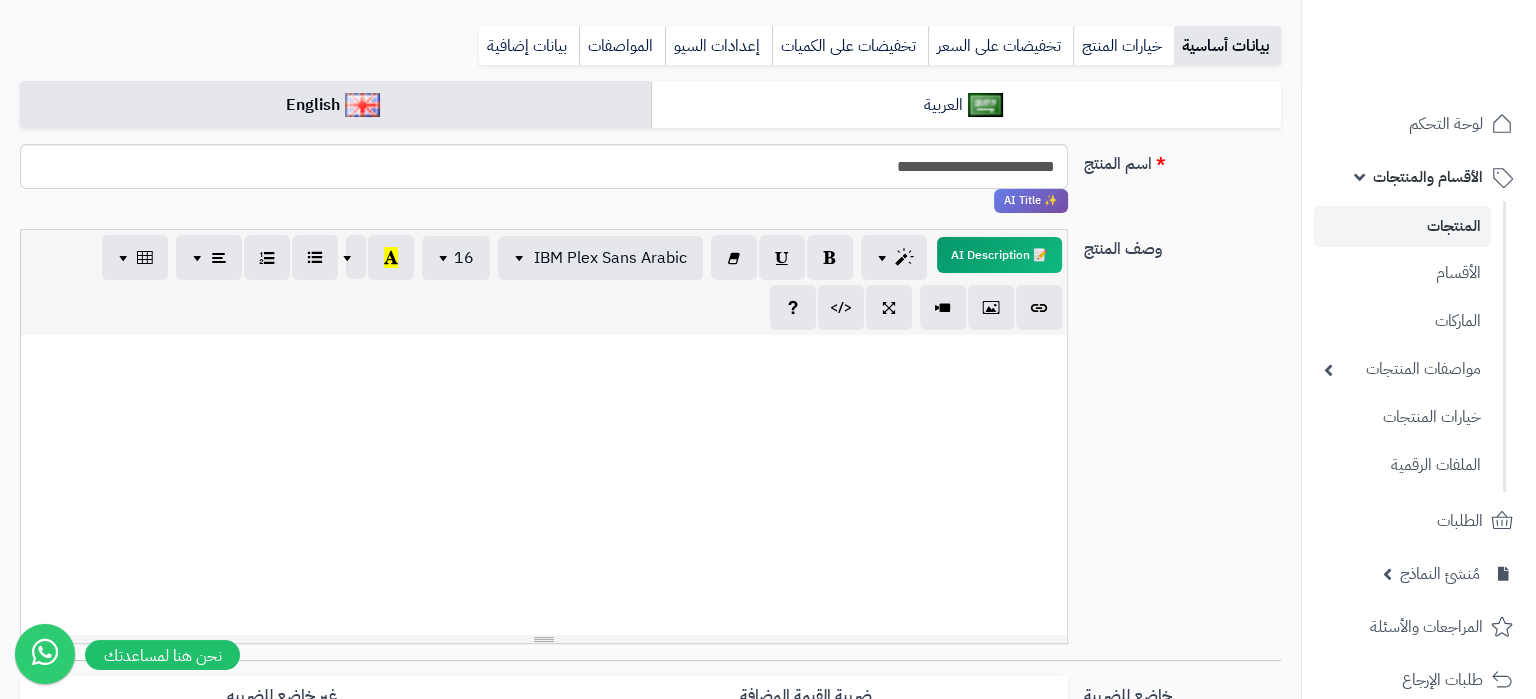 click at bounding box center [544, 485] 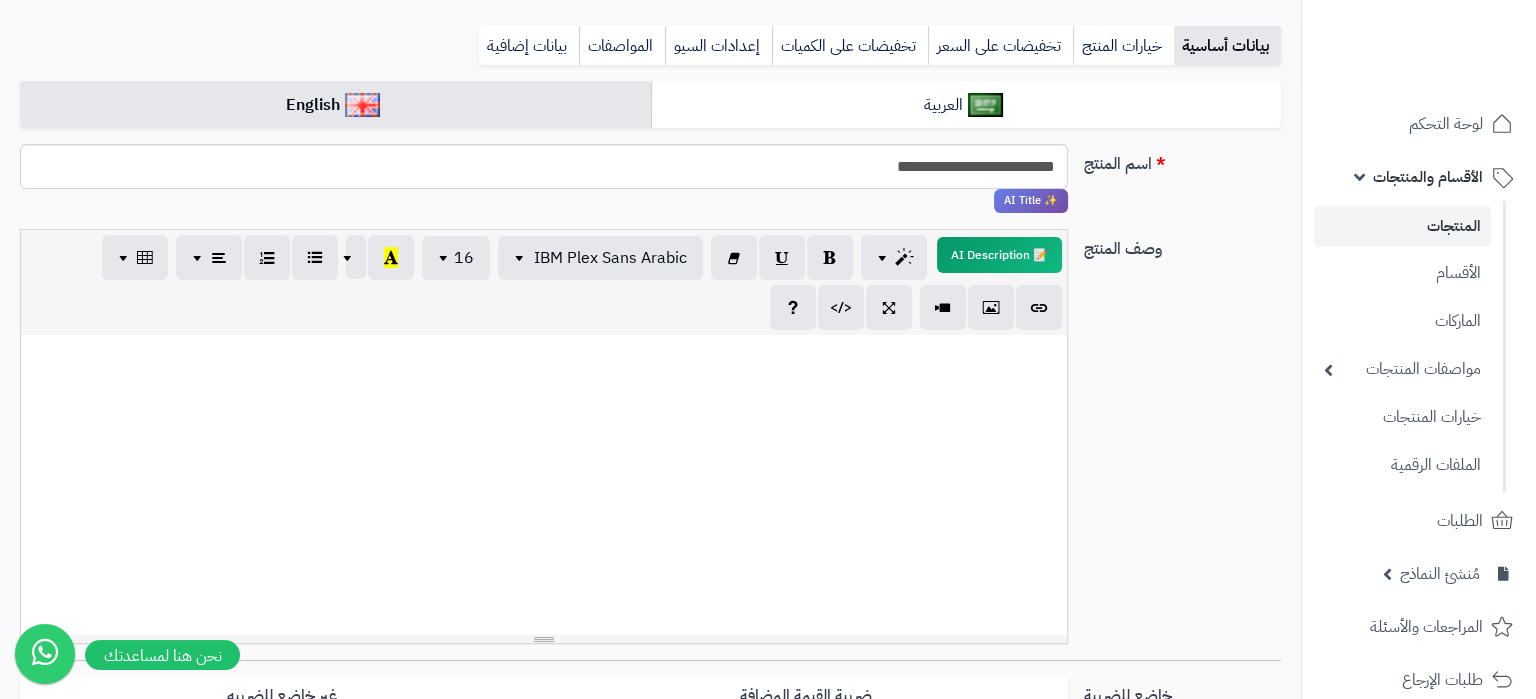 paste 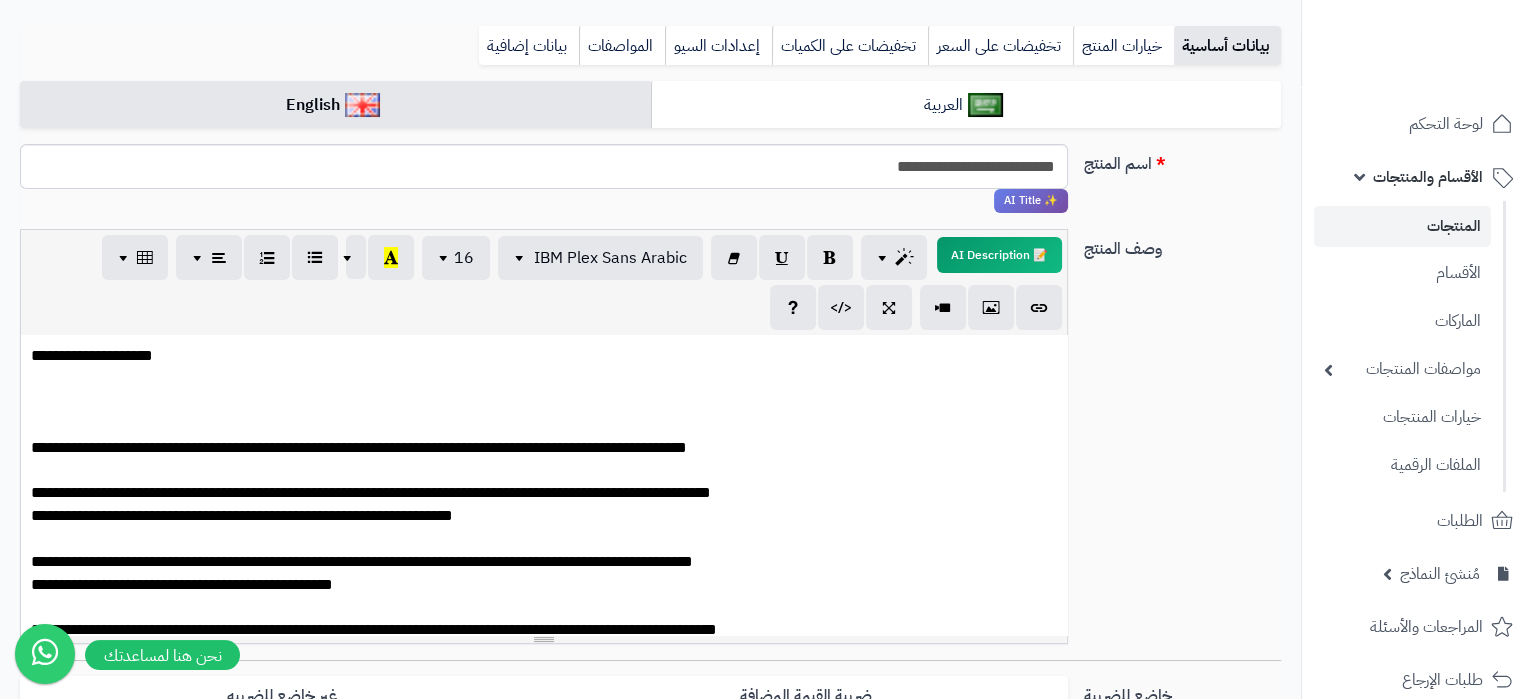scroll, scrollTop: 3164, scrollLeft: 0, axis: vertical 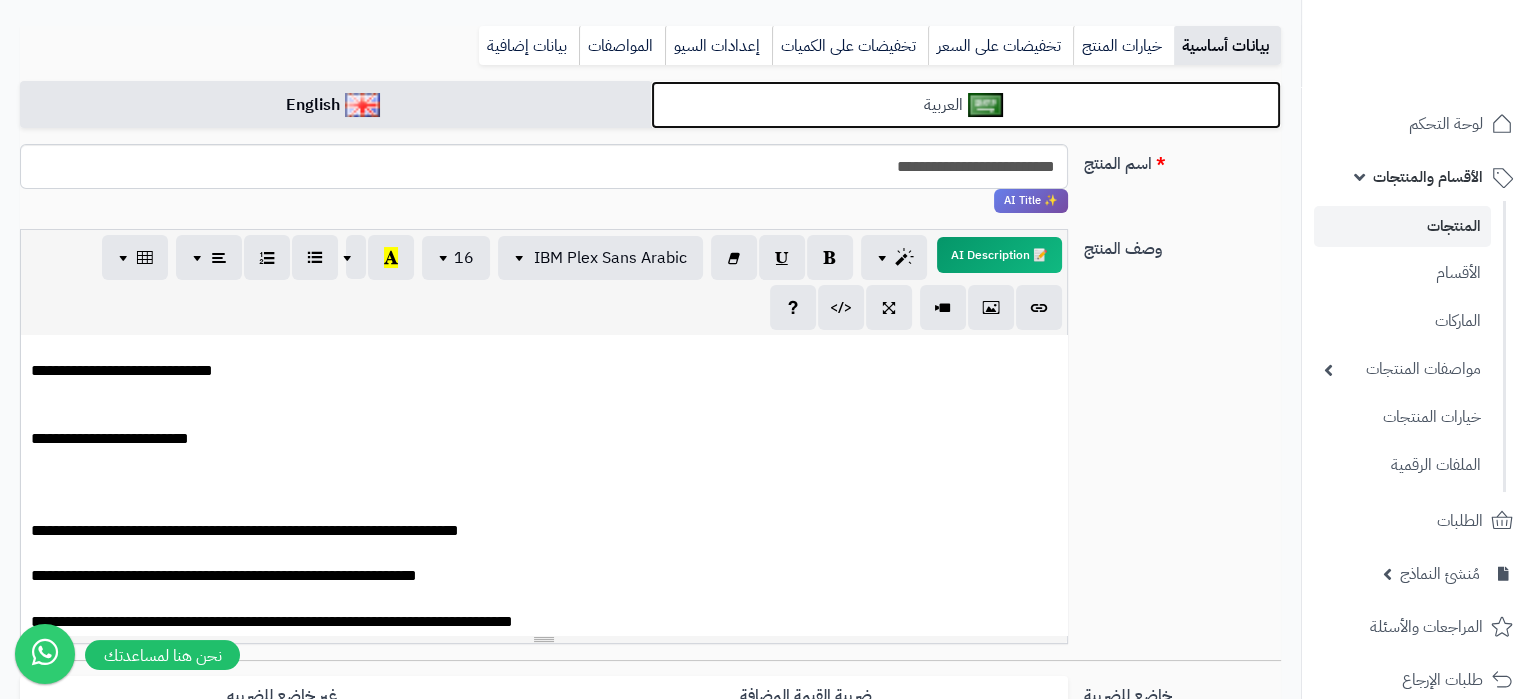click at bounding box center (985, 105) 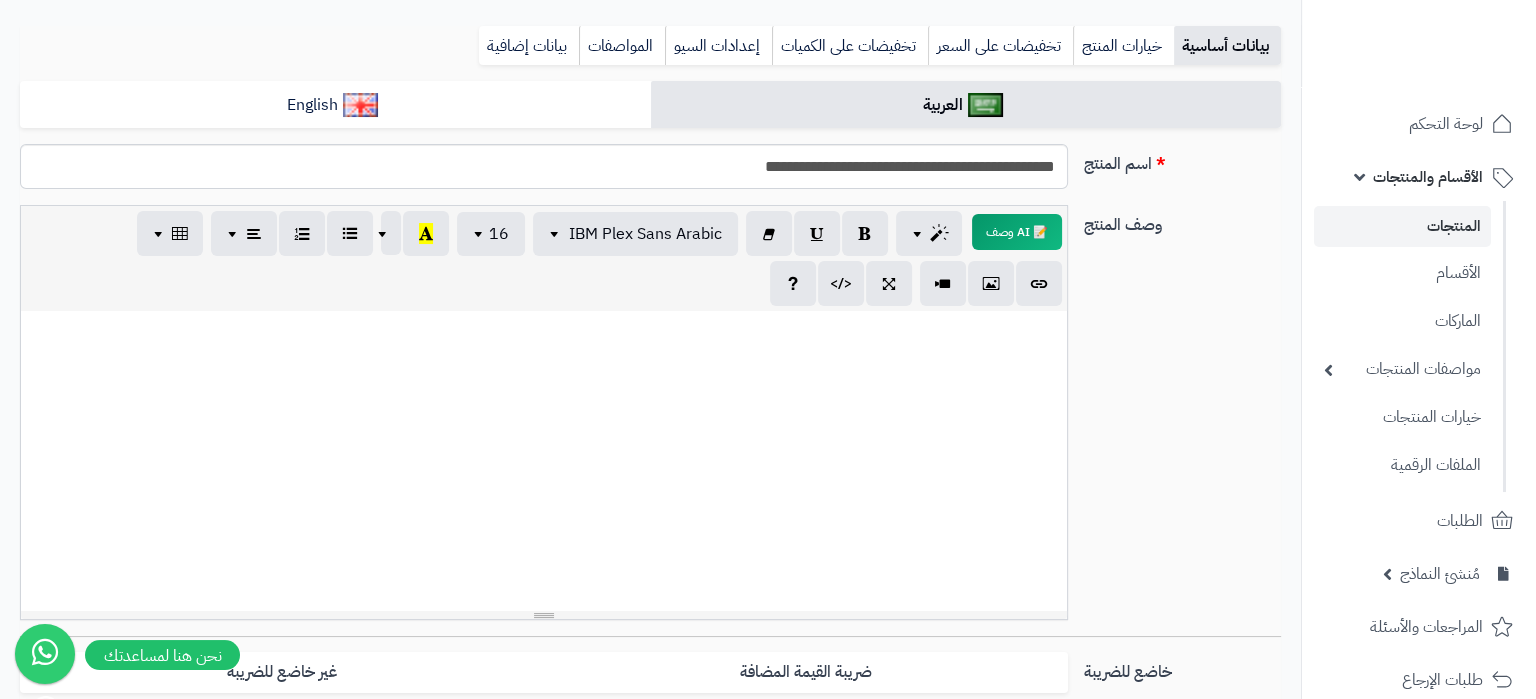 click at bounding box center (544, 461) 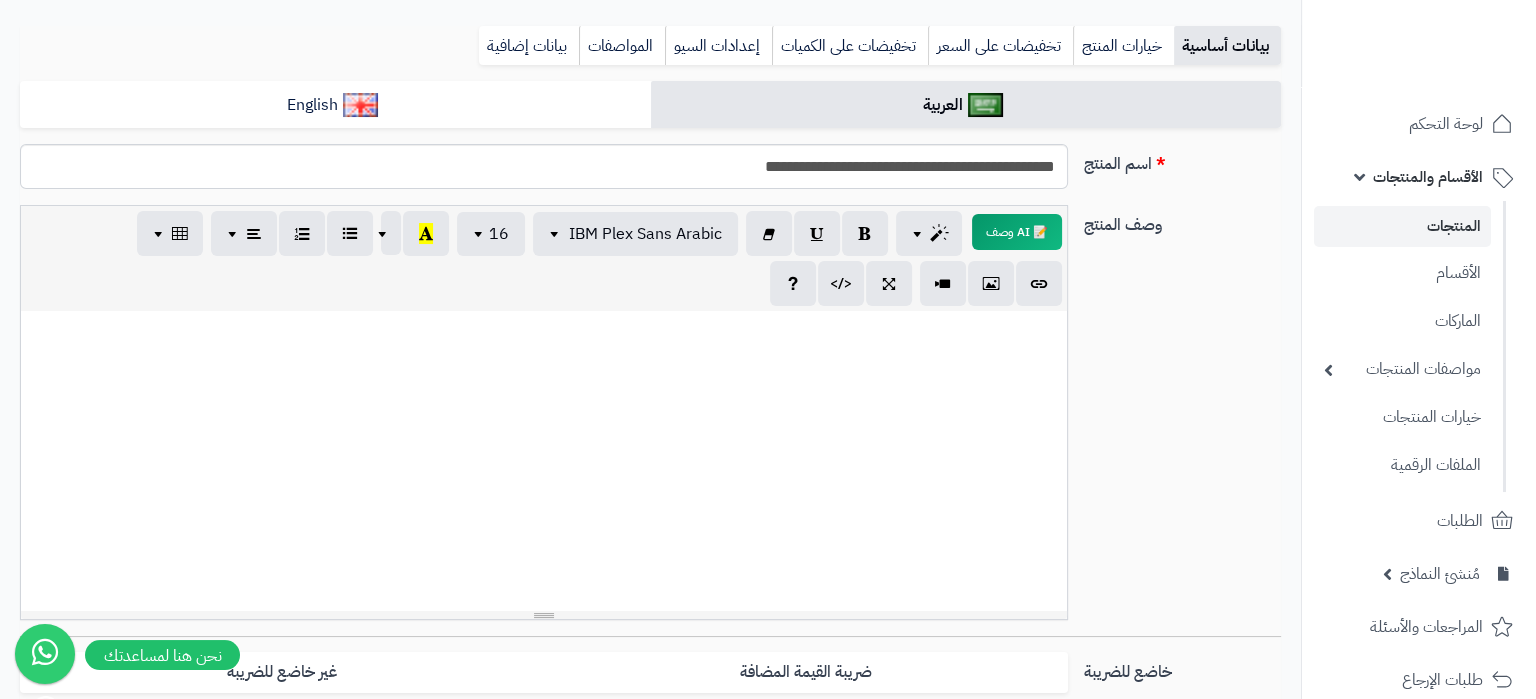 scroll, scrollTop: 0, scrollLeft: 0, axis: both 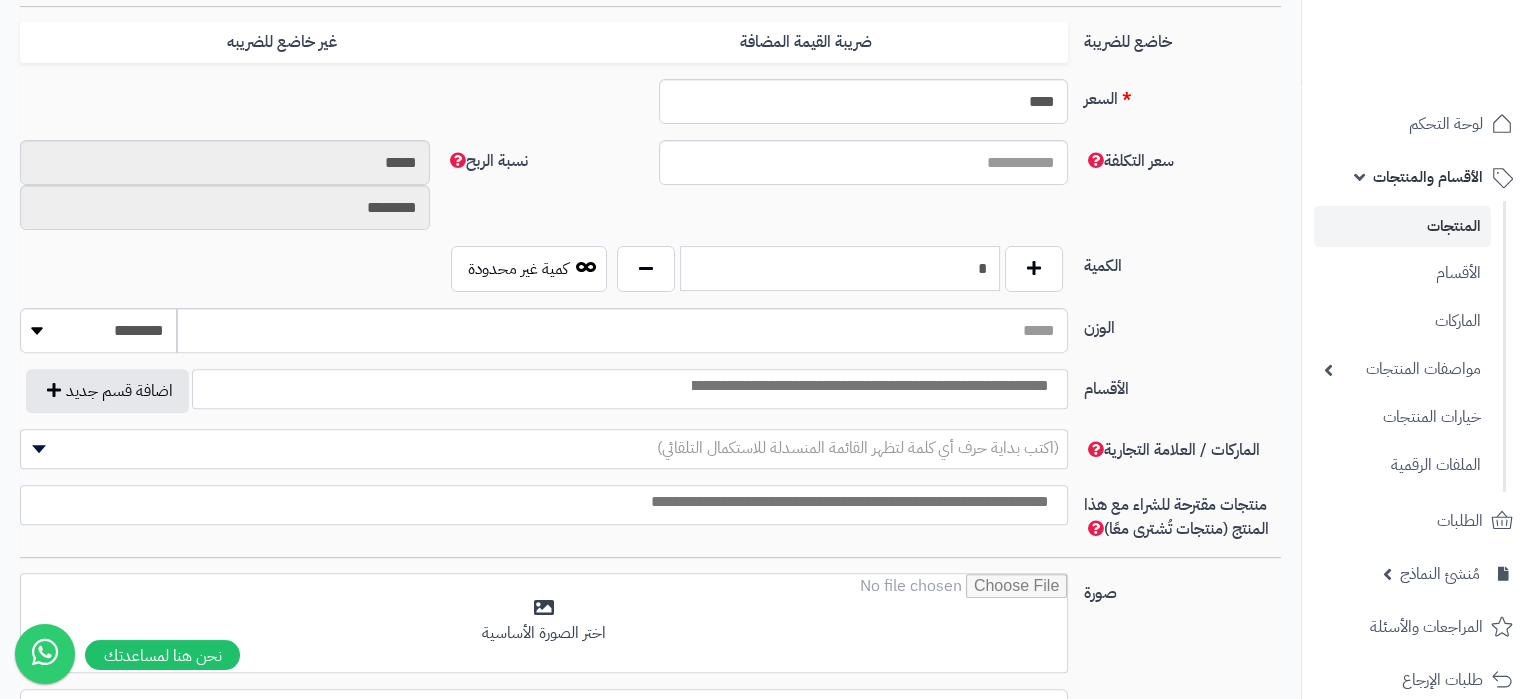 drag, startPoint x: 948, startPoint y: 254, endPoint x: 1043, endPoint y: 268, distance: 96.02604 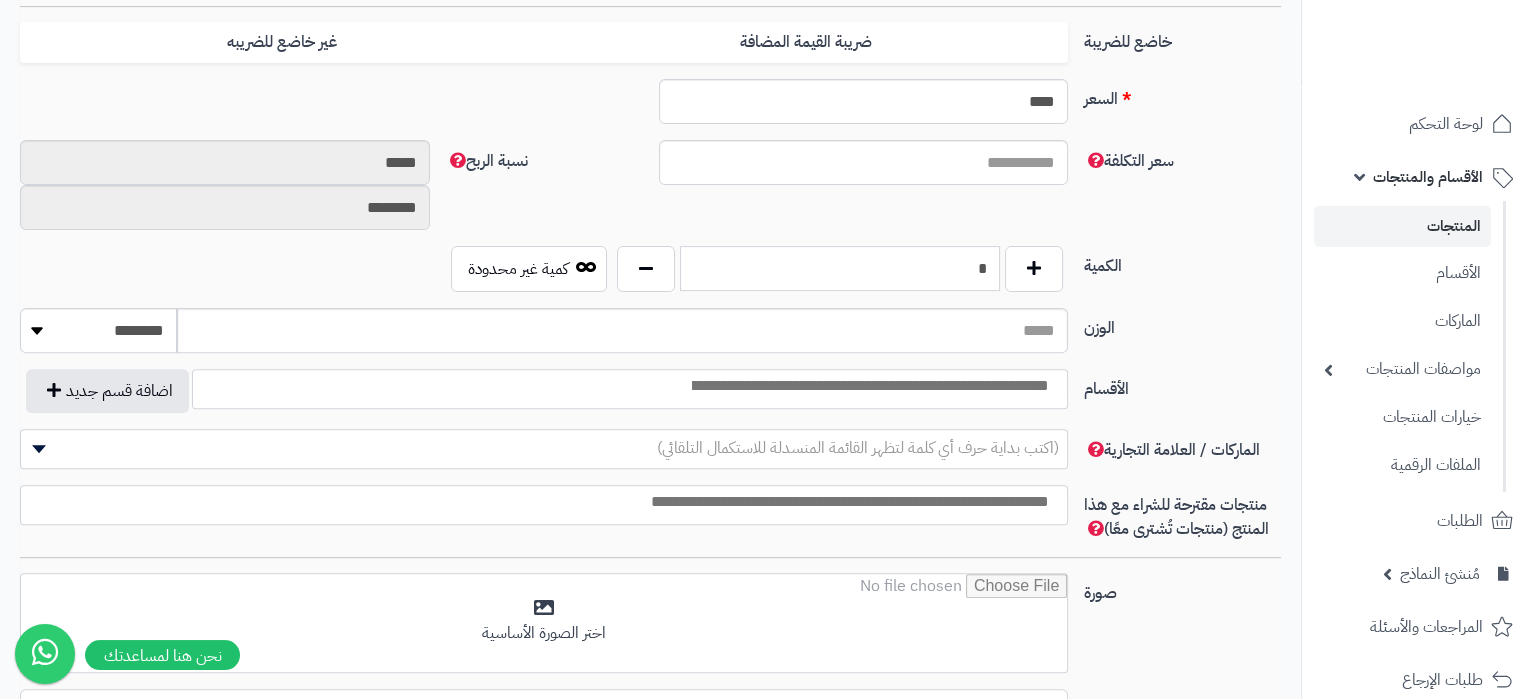 type on "*" 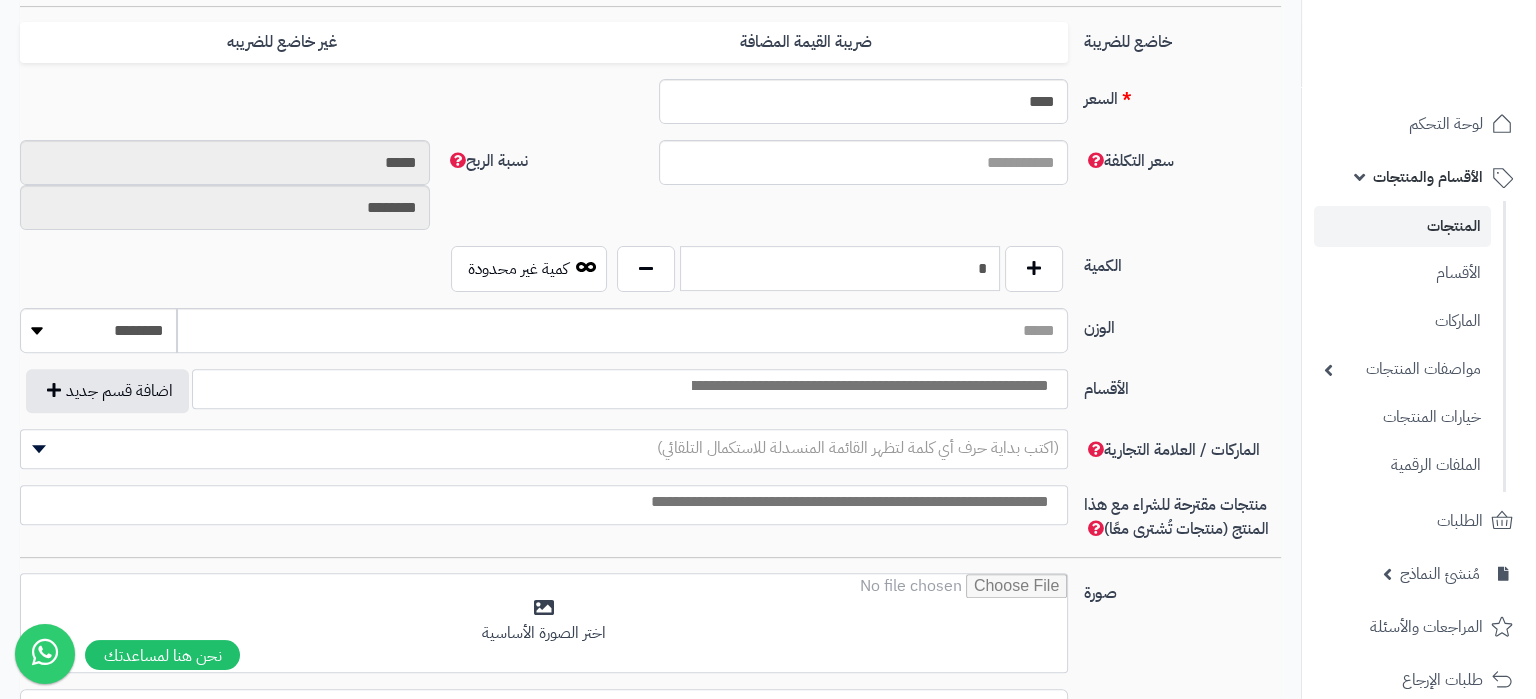 type on "*" 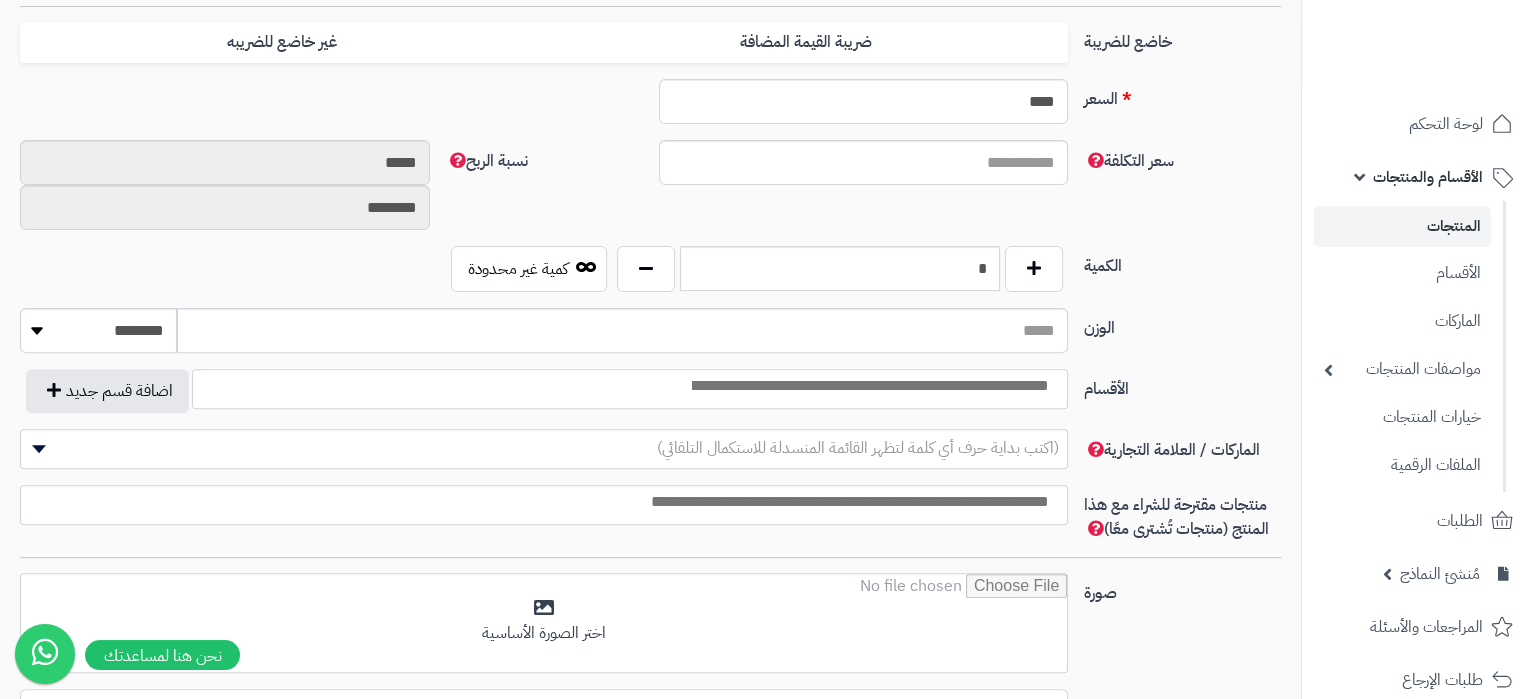 drag, startPoint x: 1201, startPoint y: 407, endPoint x: 982, endPoint y: 399, distance: 219.14607 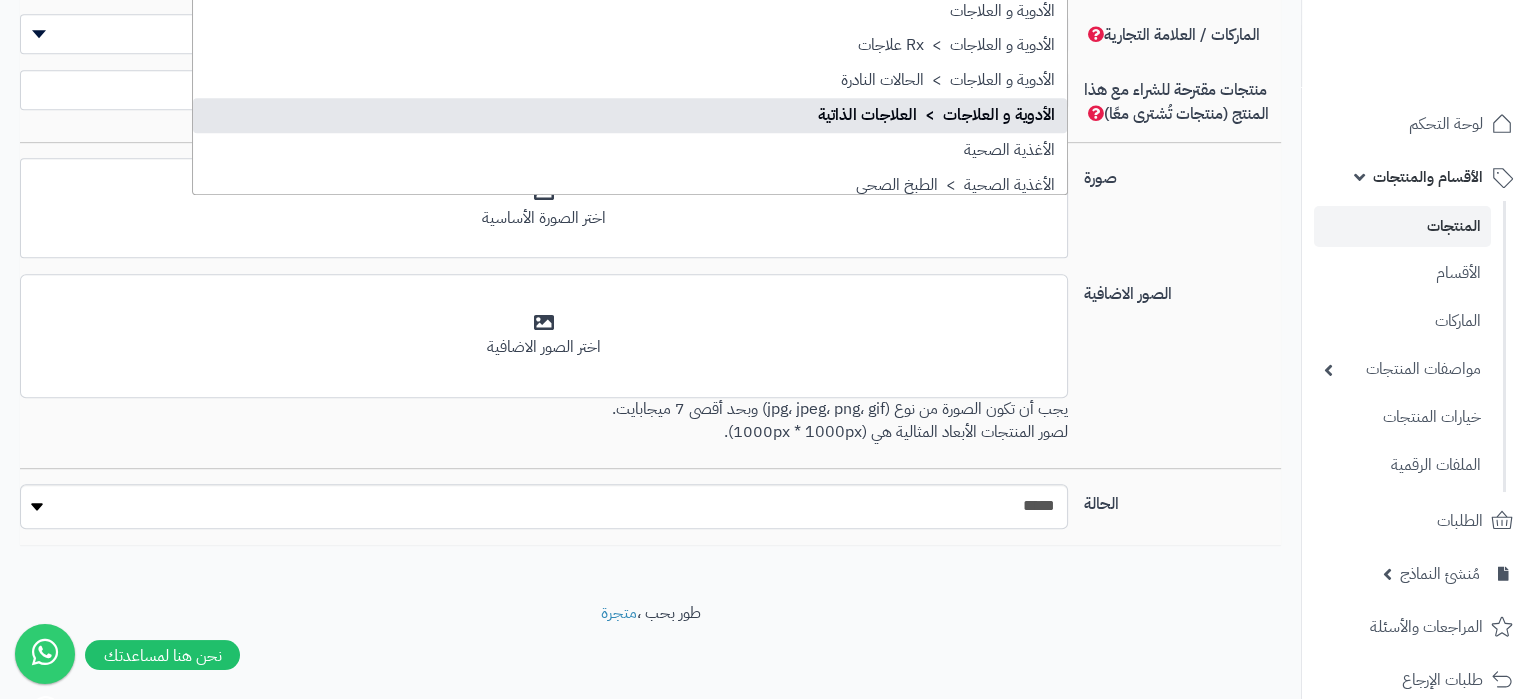 scroll, scrollTop: 730, scrollLeft: 0, axis: vertical 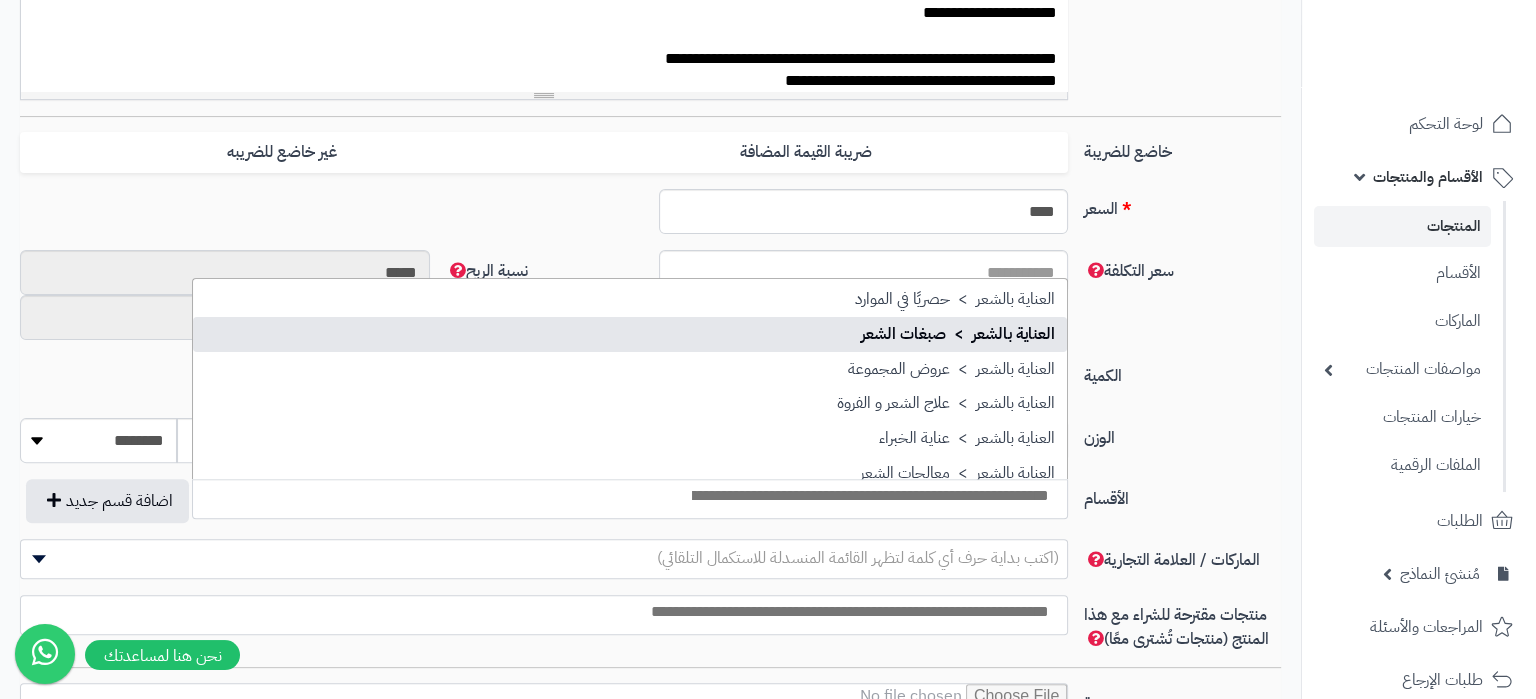 select on "***" 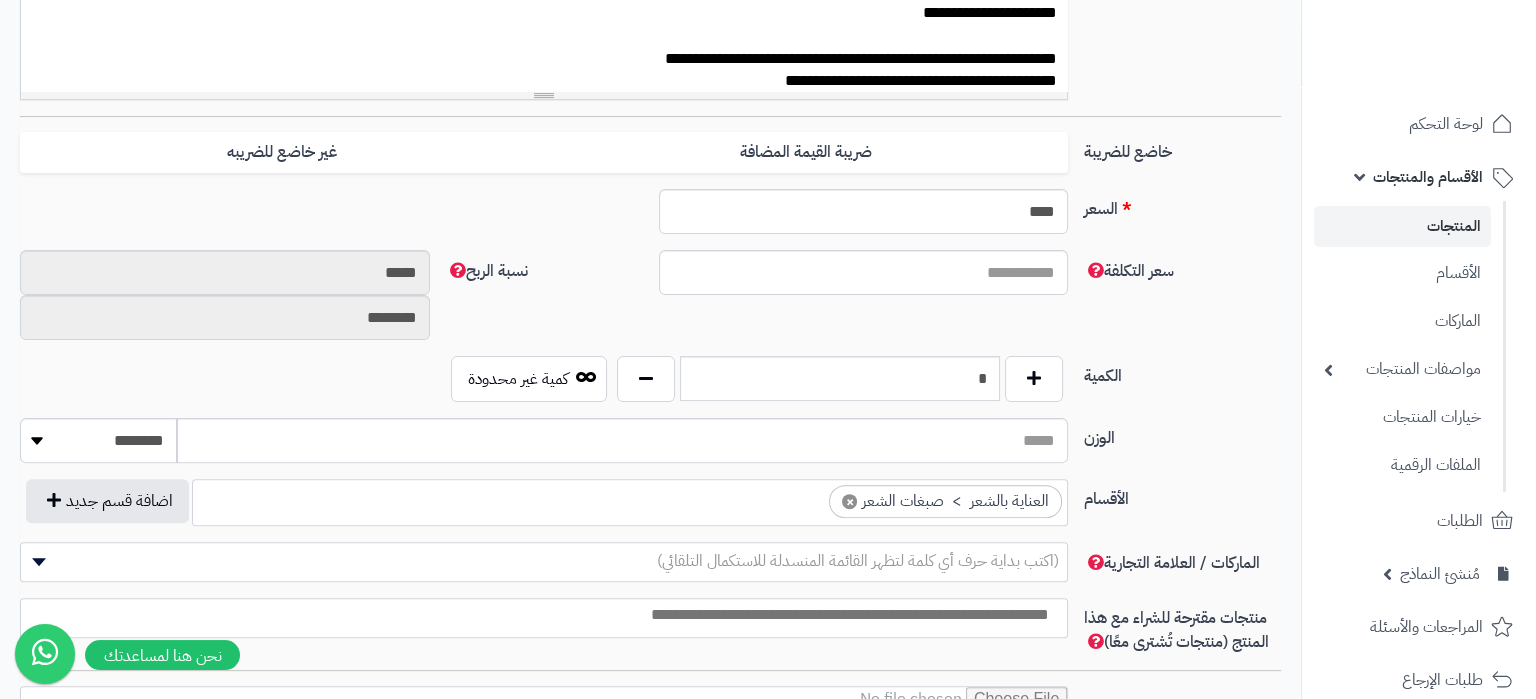 scroll, scrollTop: 2141, scrollLeft: 0, axis: vertical 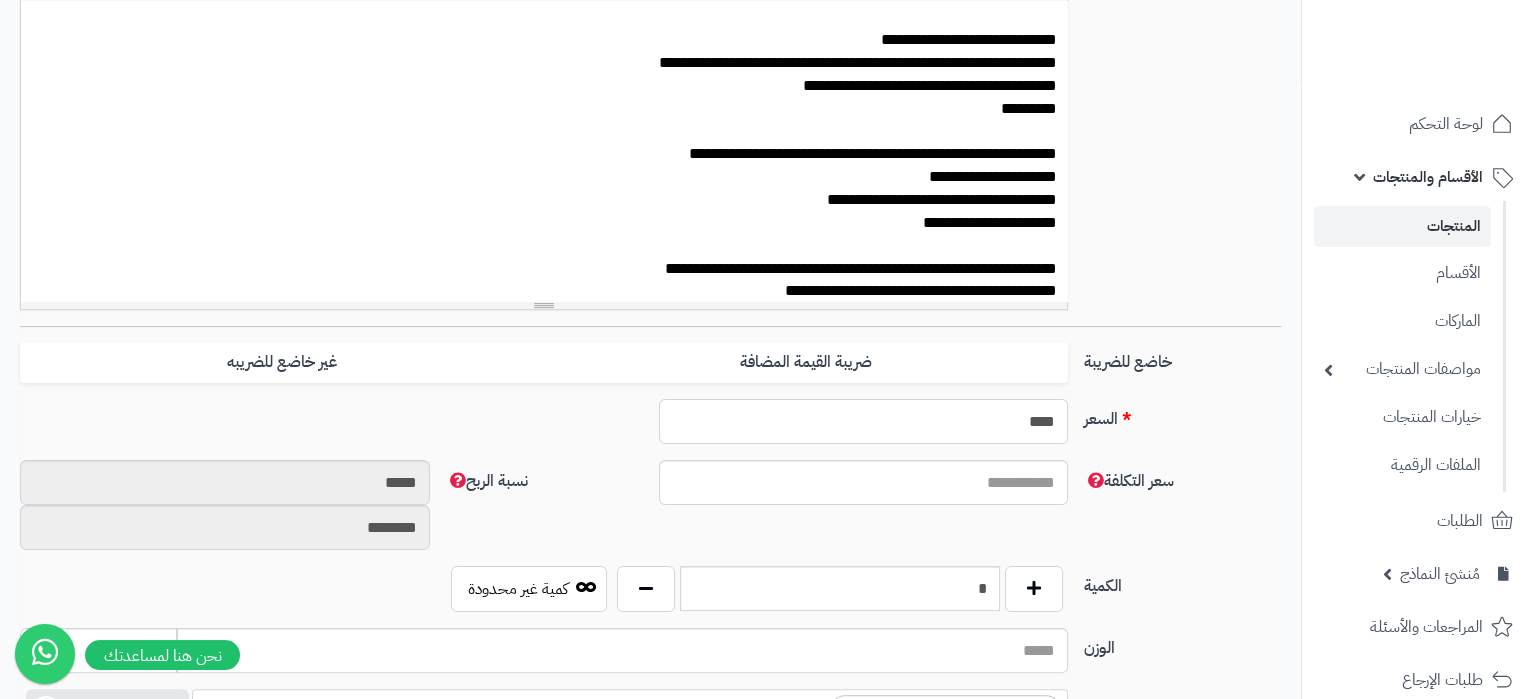 click on "****" at bounding box center (864, 421) 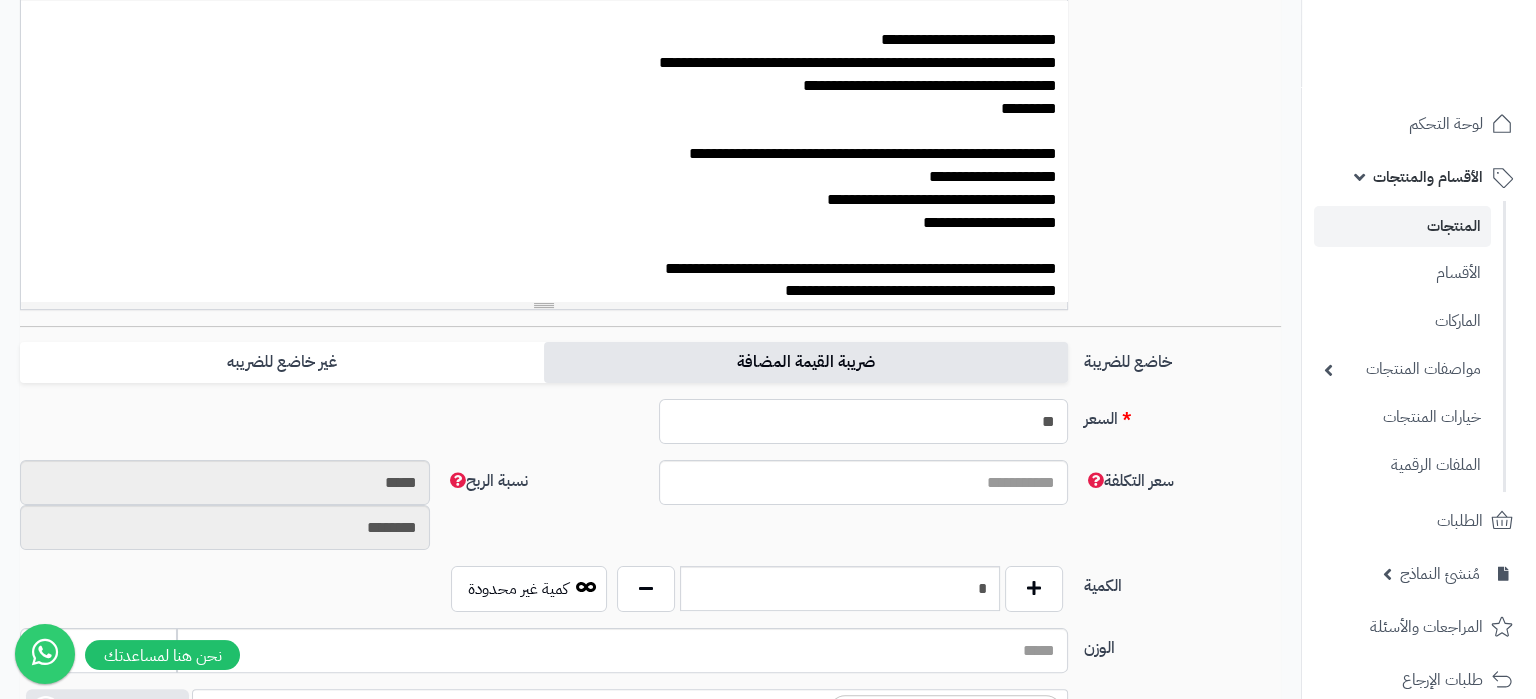 type on "**" 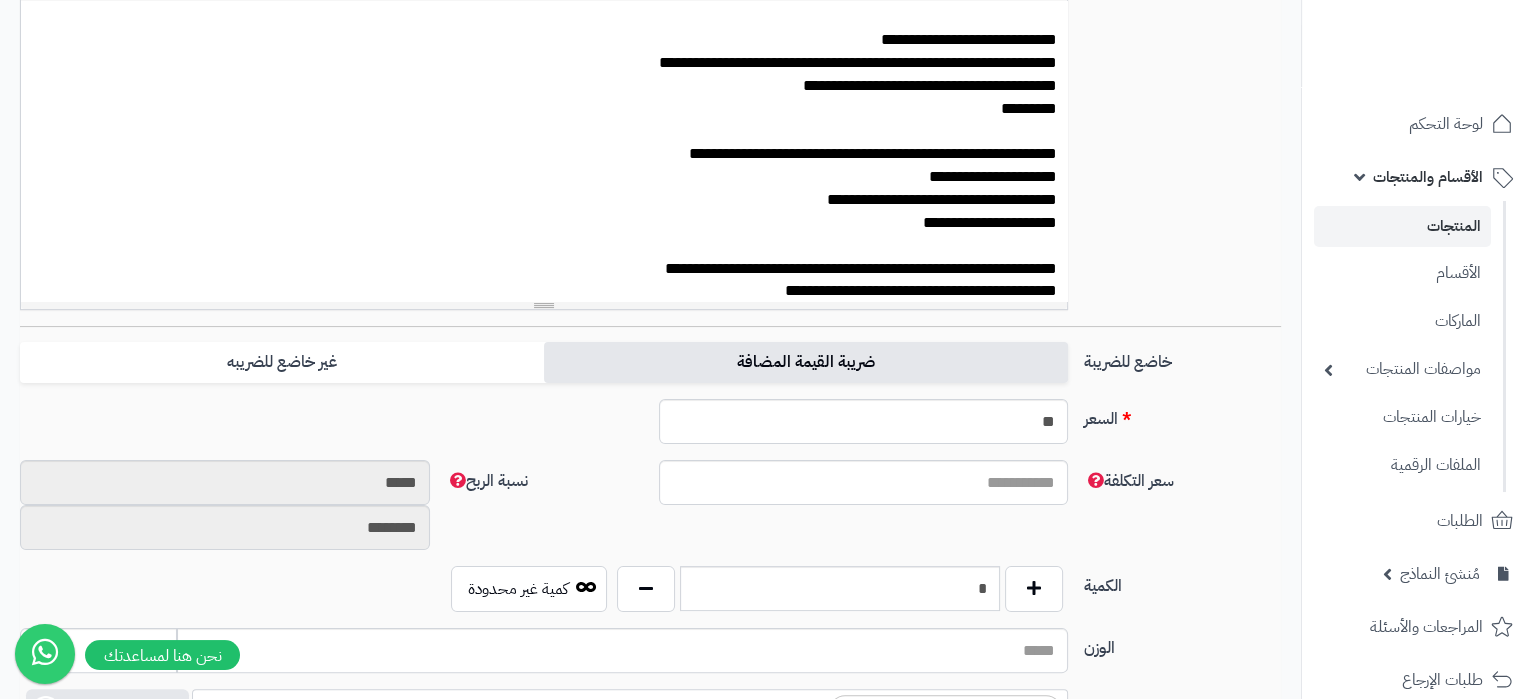 click on "ضريبة القيمة المضافة" at bounding box center (806, 362) 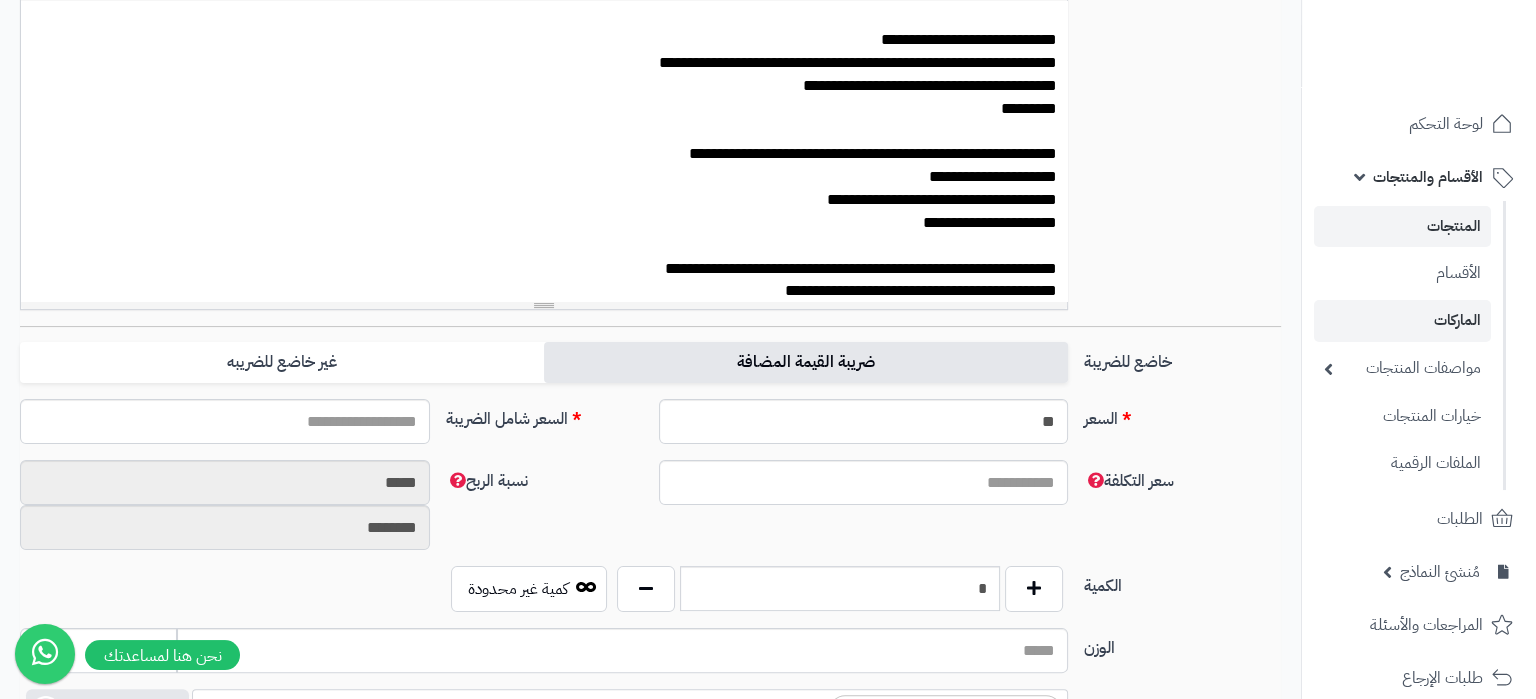 type on "*****" 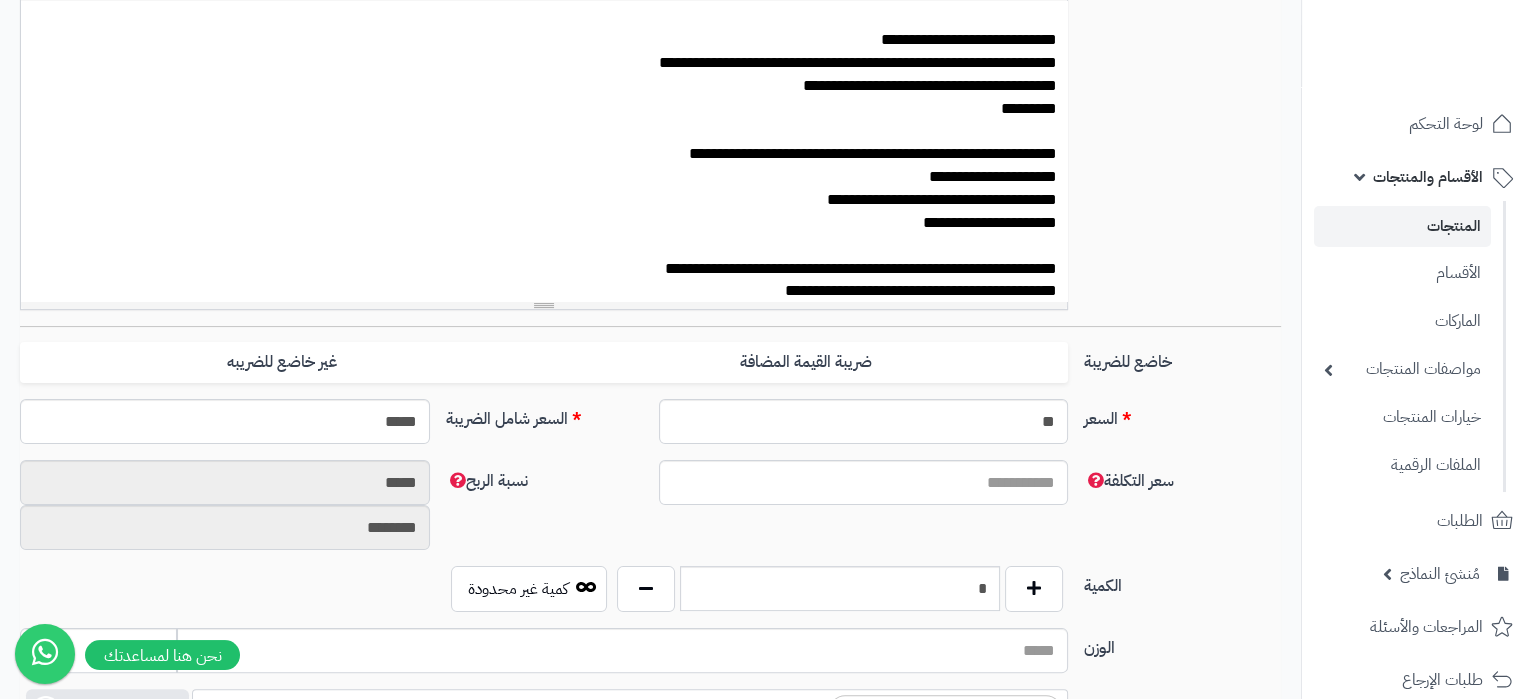 click on "سعر التكلفة" at bounding box center (1182, 476) 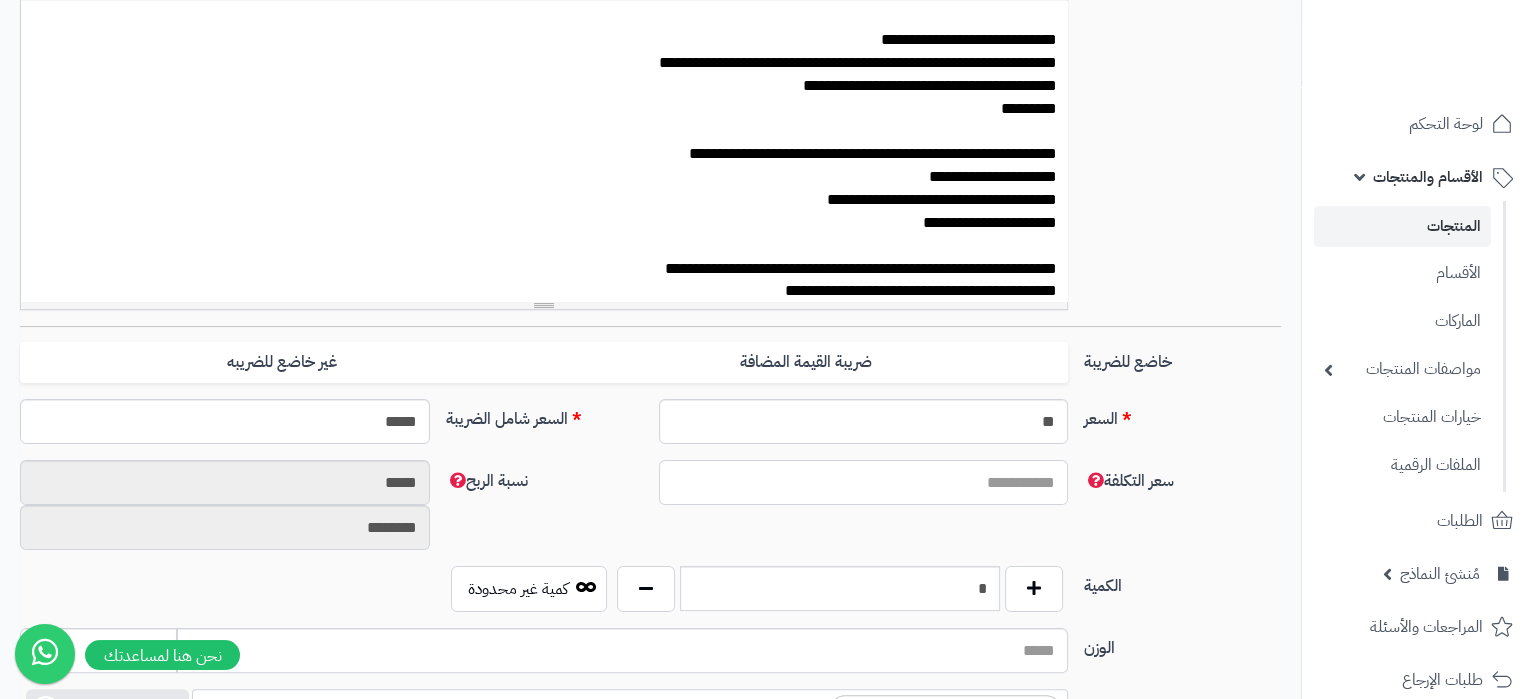click on "سعر التكلفة" at bounding box center (864, 482) 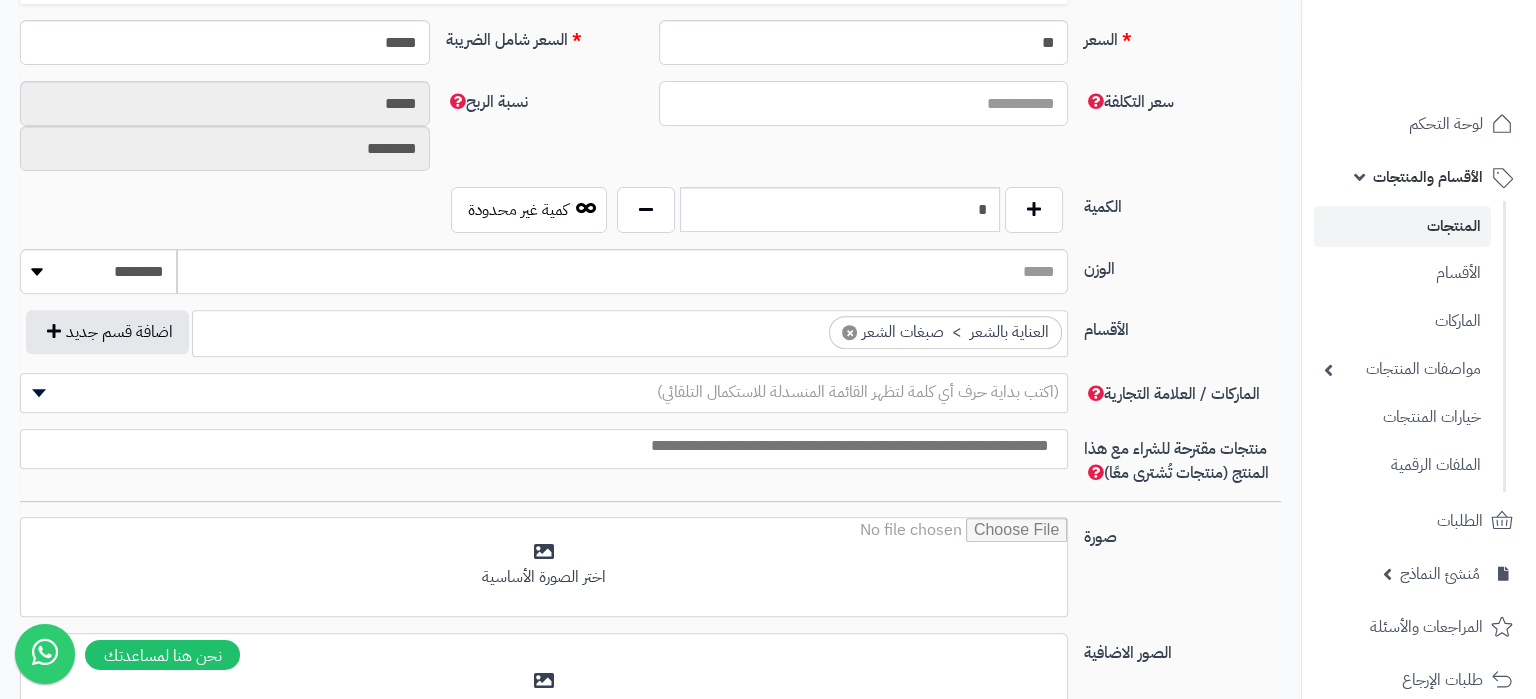 scroll, scrollTop: 940, scrollLeft: 0, axis: vertical 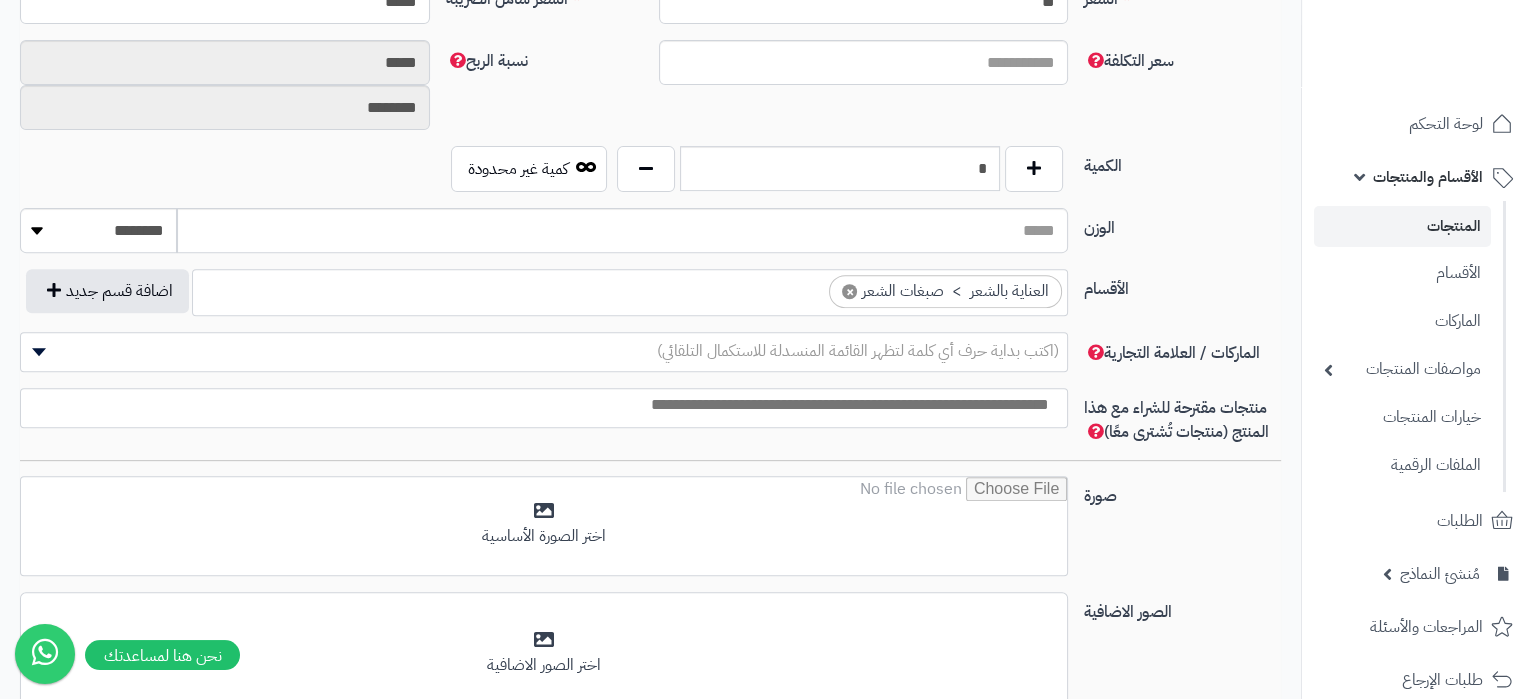 click on "(اكتب بداية حرف أي كلمة لتظهر القائمة المنسدلة للاستكمال التلقائي)" at bounding box center [544, 351] 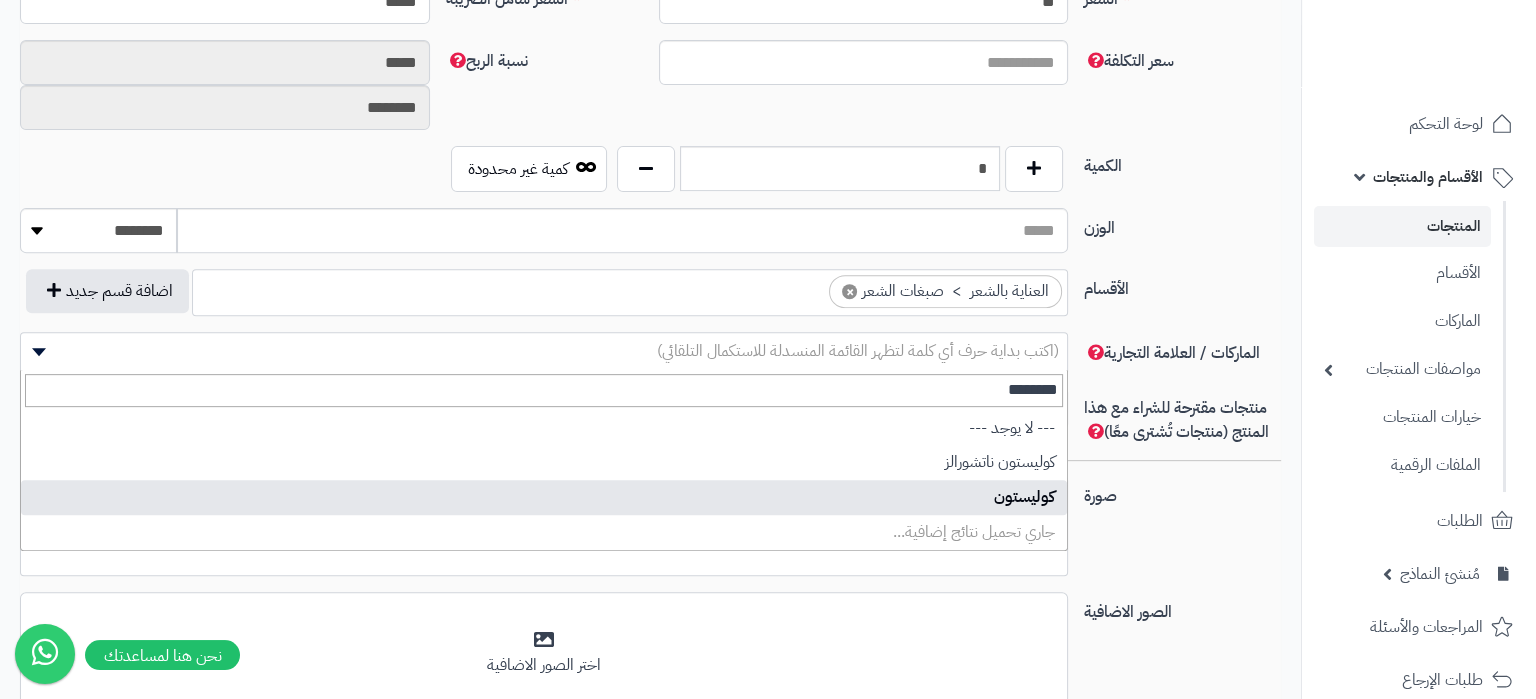 type on "********" 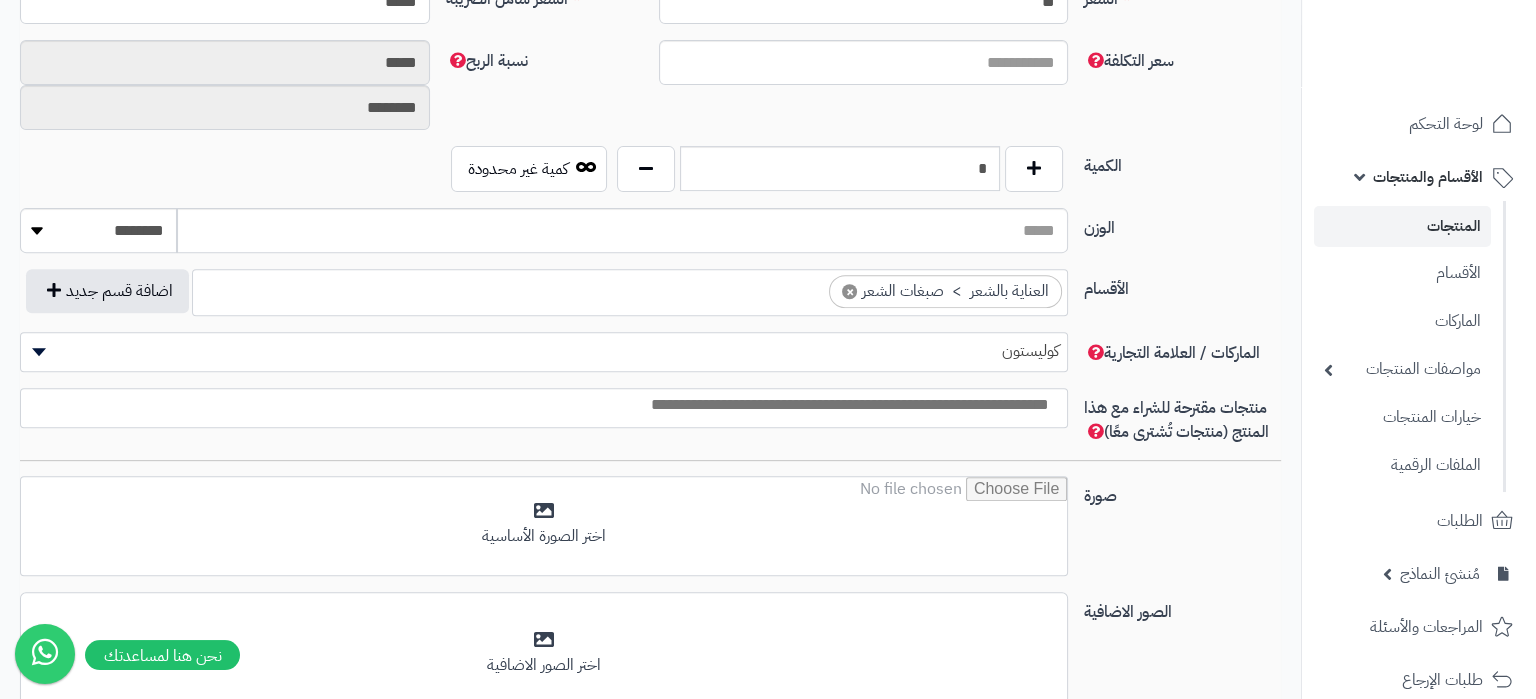 select on "****" 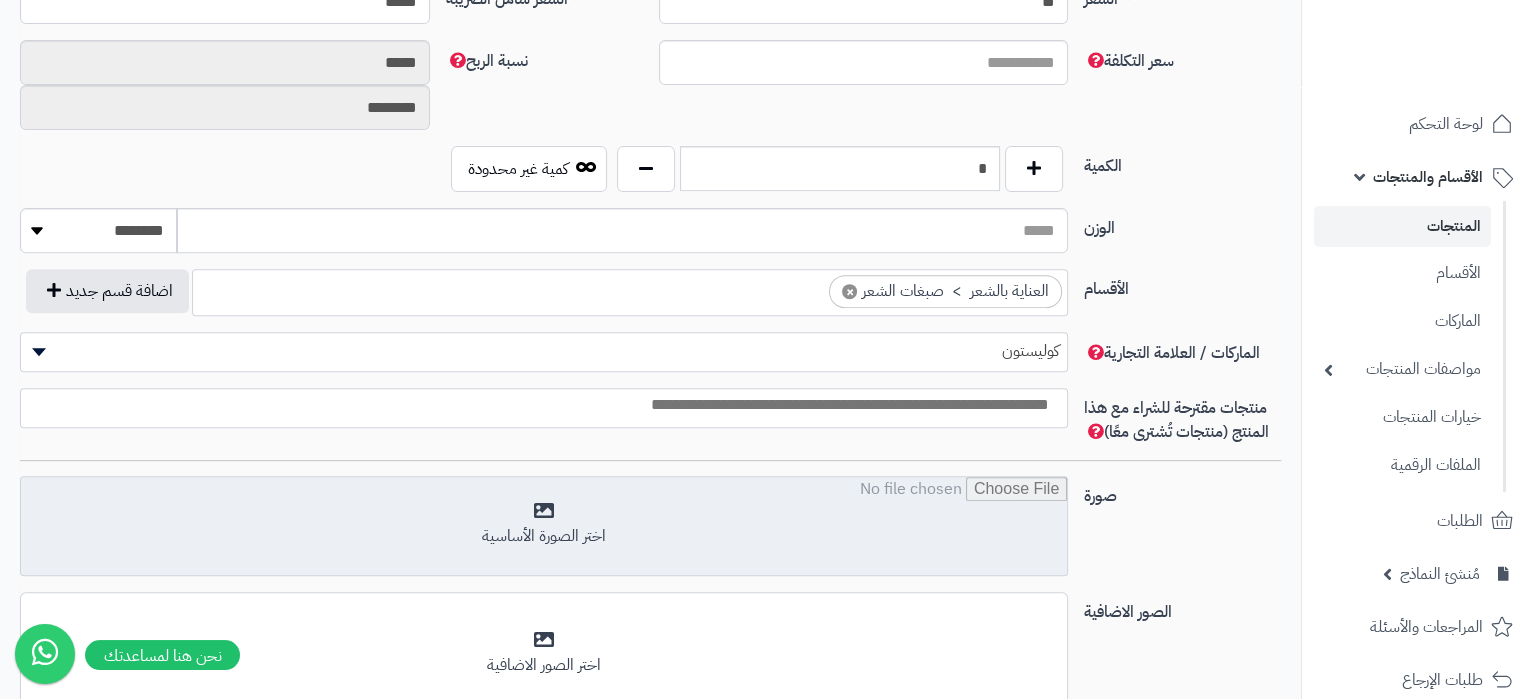 click at bounding box center [544, 527] 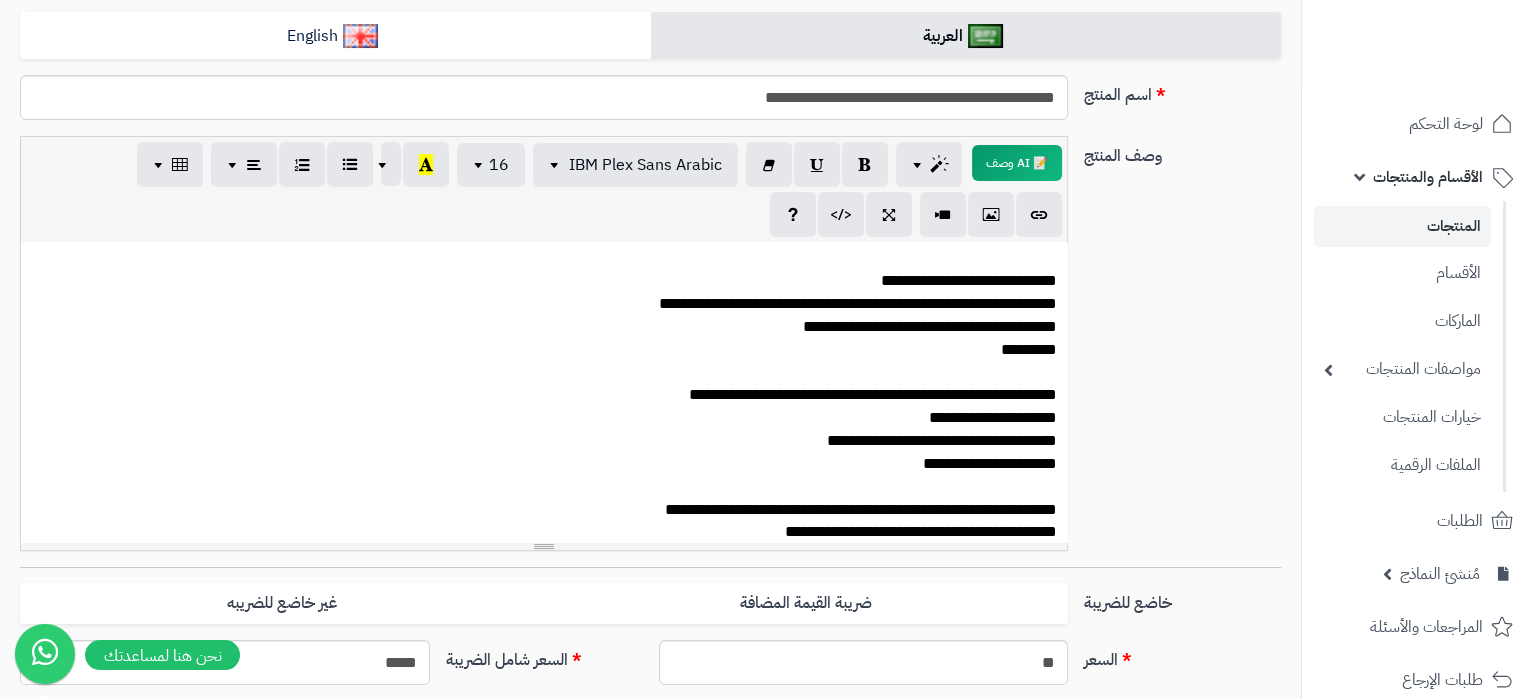 scroll, scrollTop: 100, scrollLeft: 0, axis: vertical 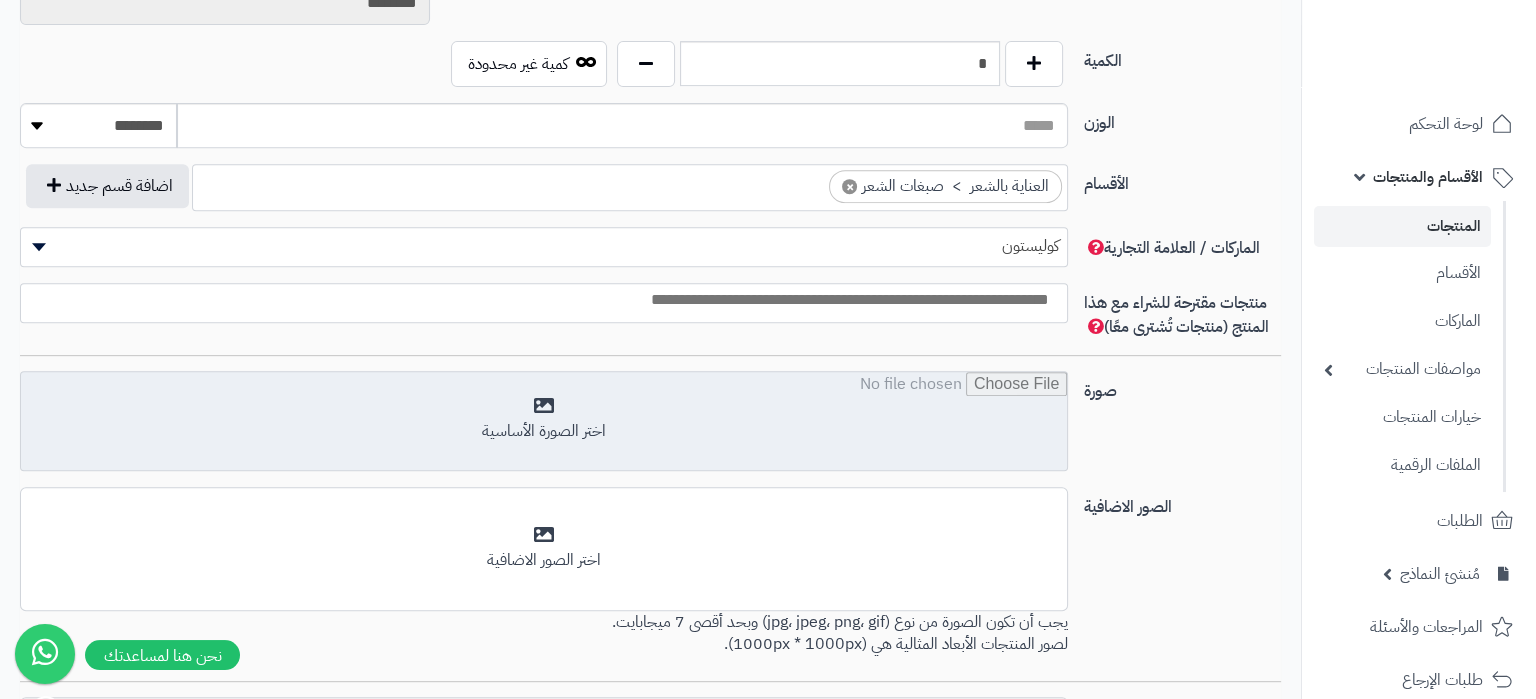 click at bounding box center (544, 422) 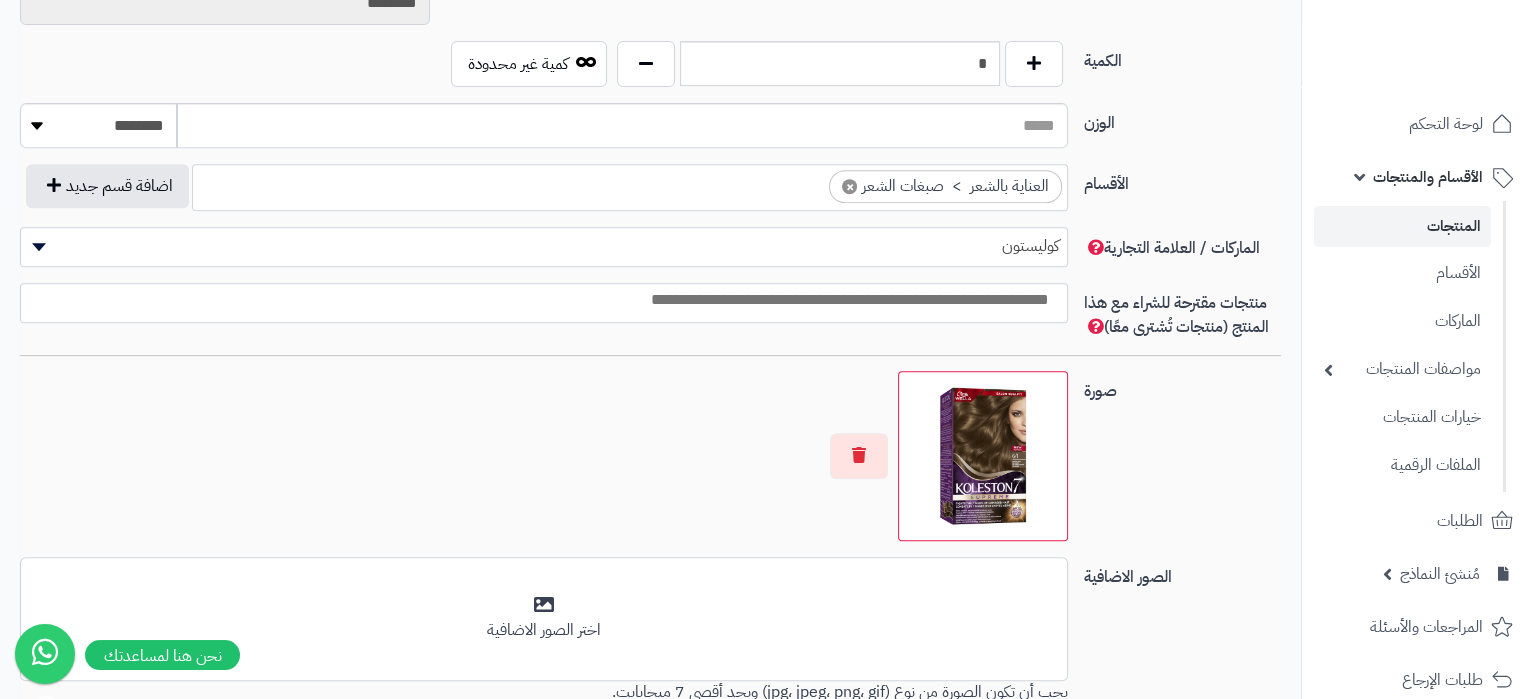 scroll, scrollTop: 1255, scrollLeft: 0, axis: vertical 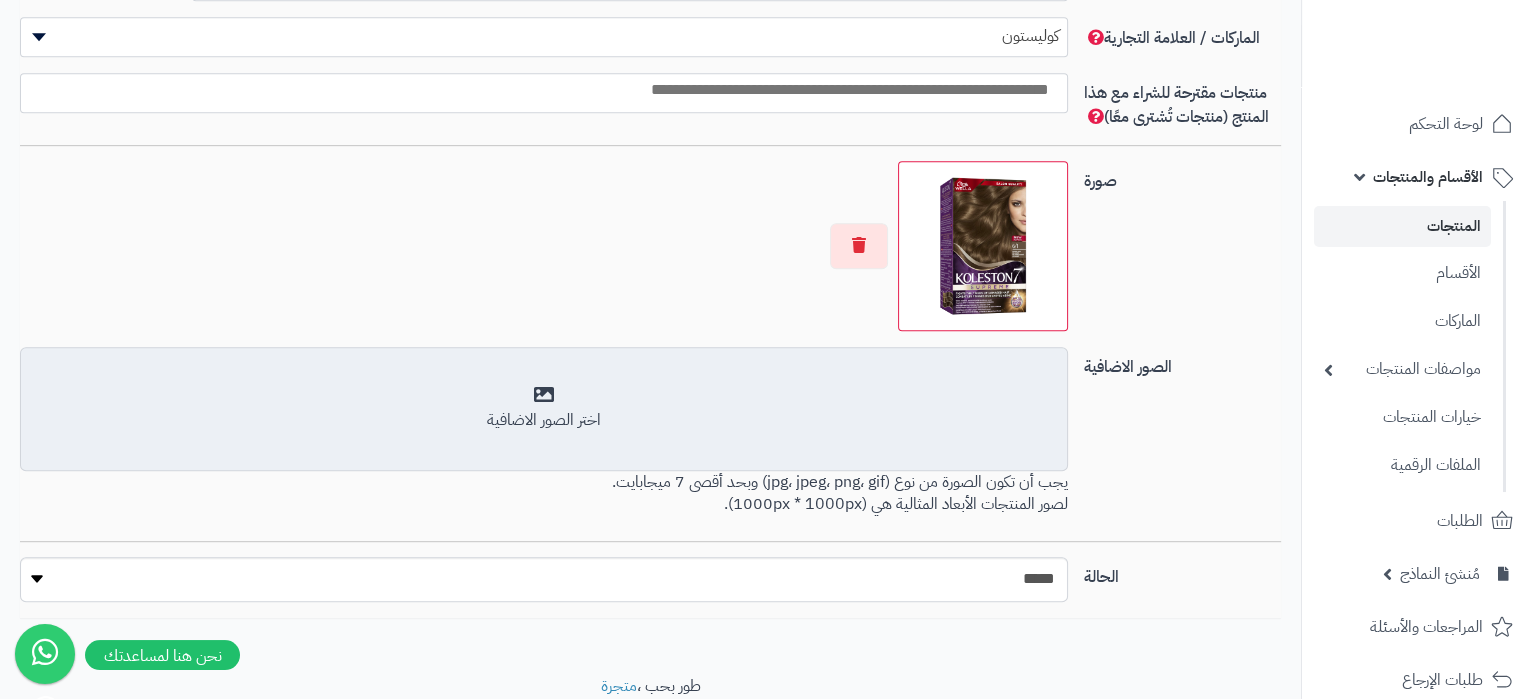 click on "أضف الصور الاضافية
اختر الصور الاضافية" at bounding box center (544, 409) 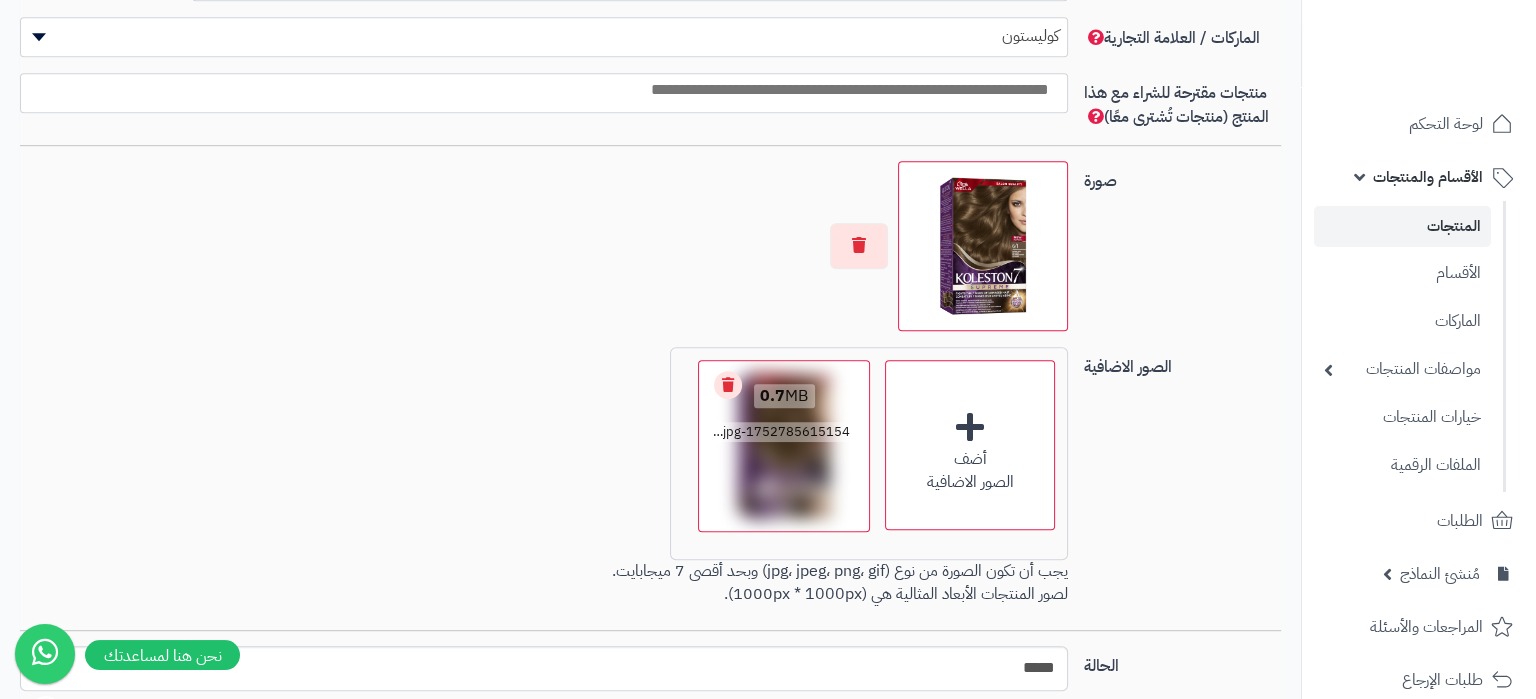 click on "Remove file" at bounding box center (728, 385) 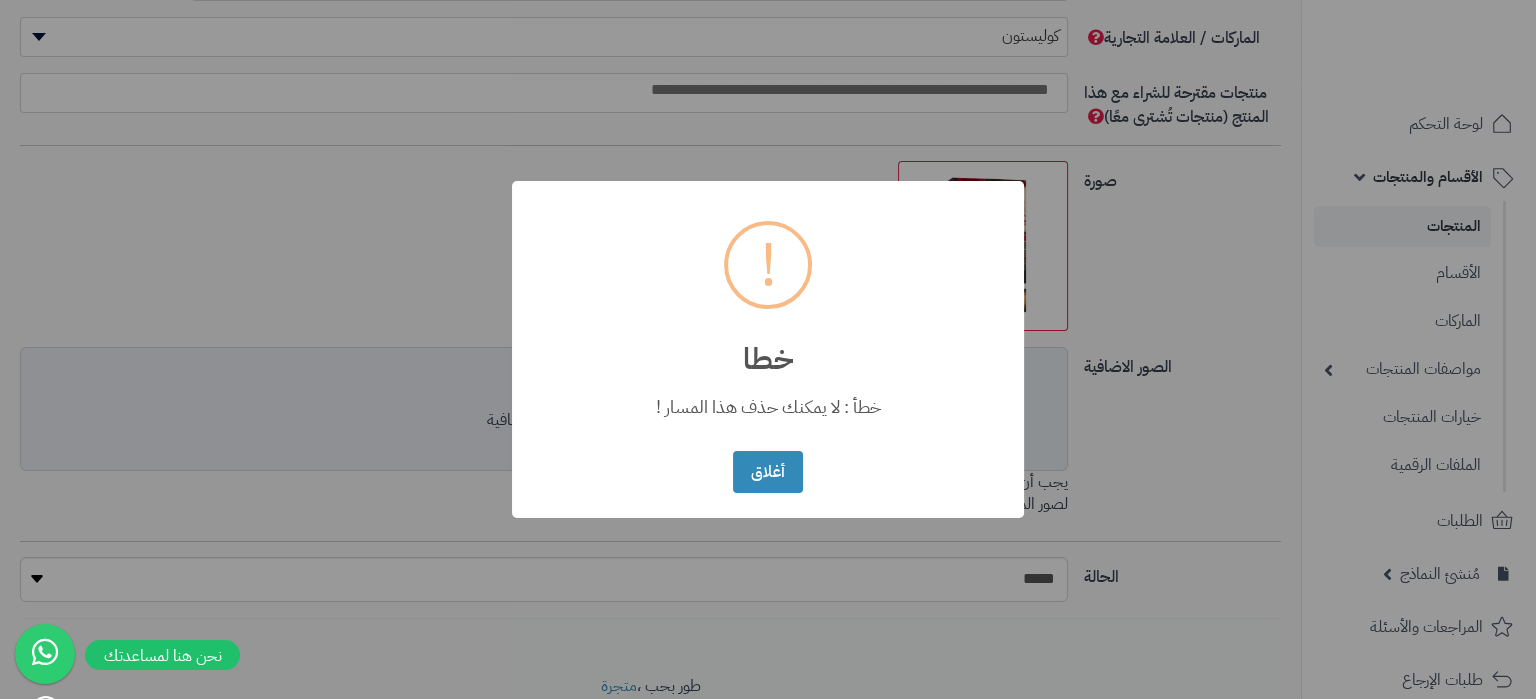 click on "× ! خطا خطأ :  لا يمكنك حذف هذا المسار ! أغلاق No Cancel" at bounding box center (768, 350) 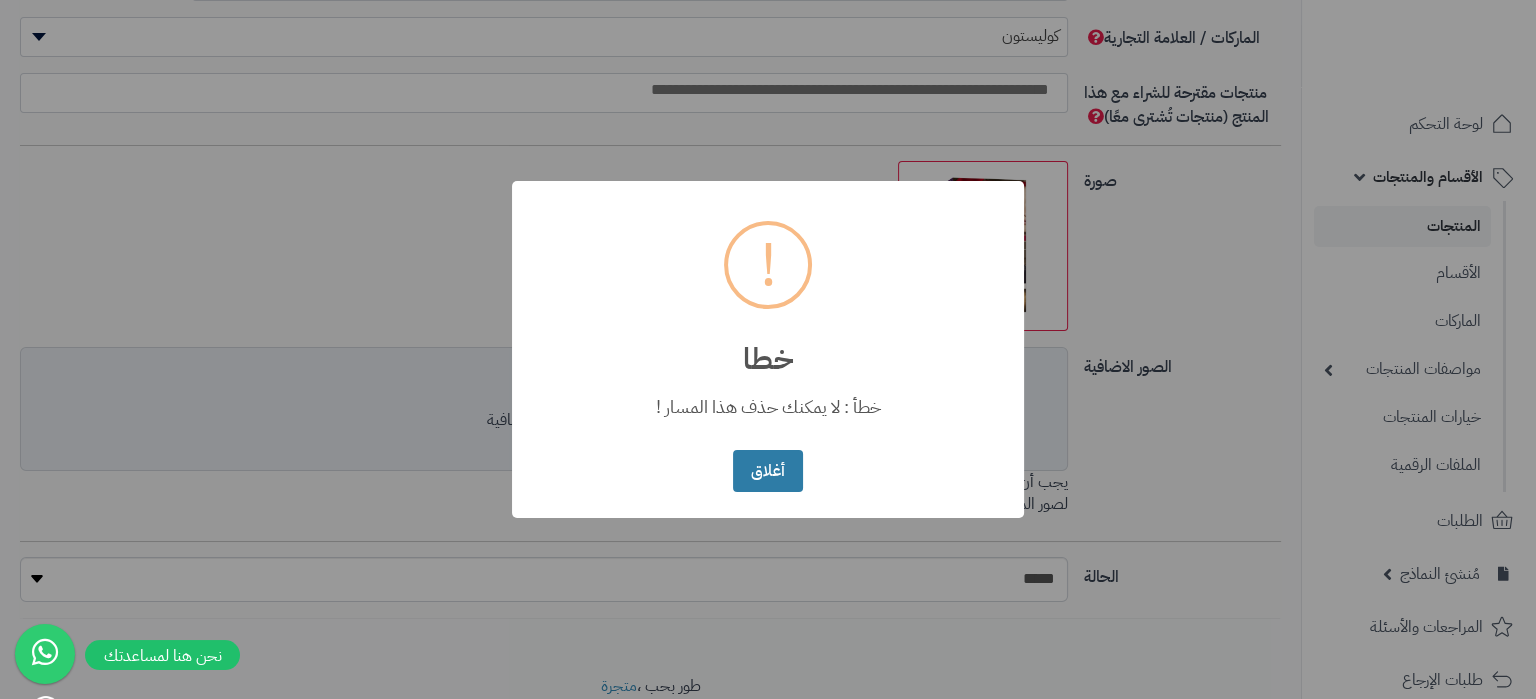 click on "أغلاق" at bounding box center (767, 471) 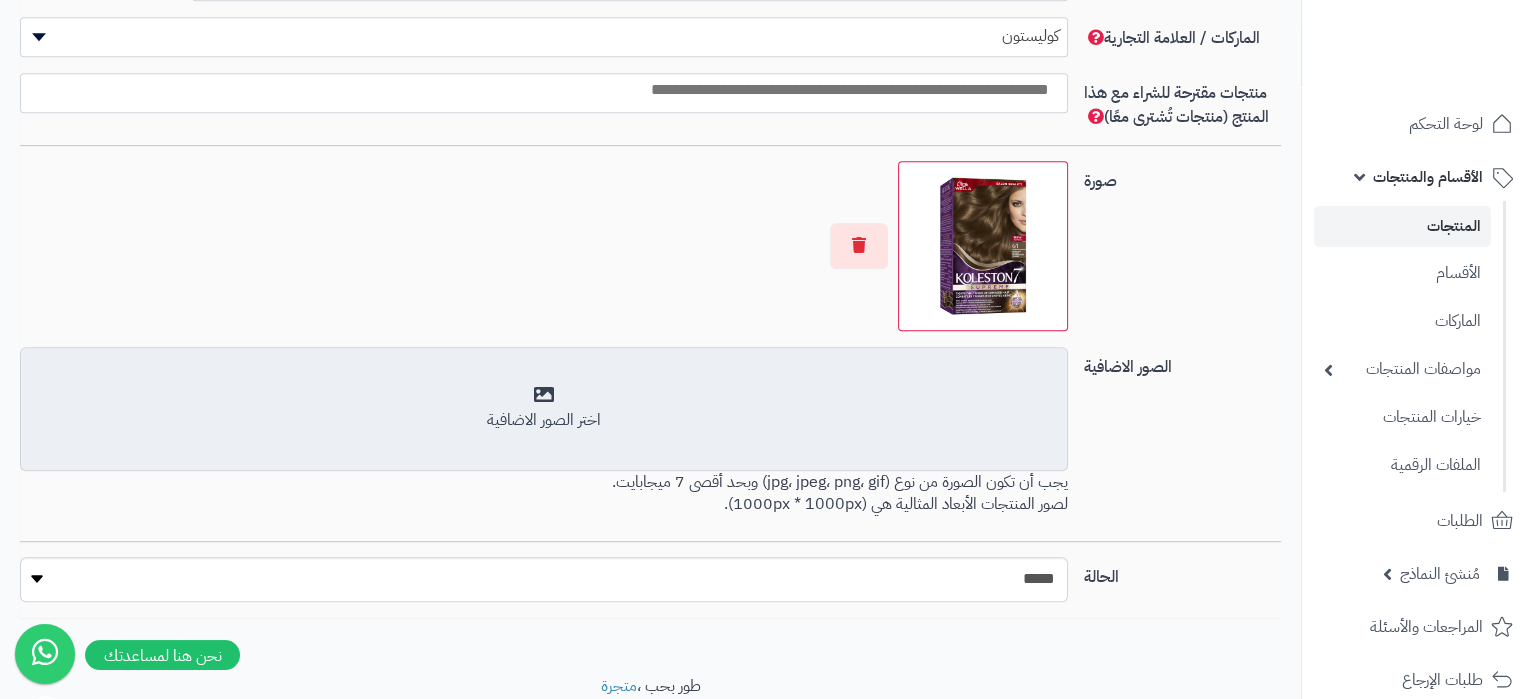 scroll, scrollTop: 1255, scrollLeft: 0, axis: vertical 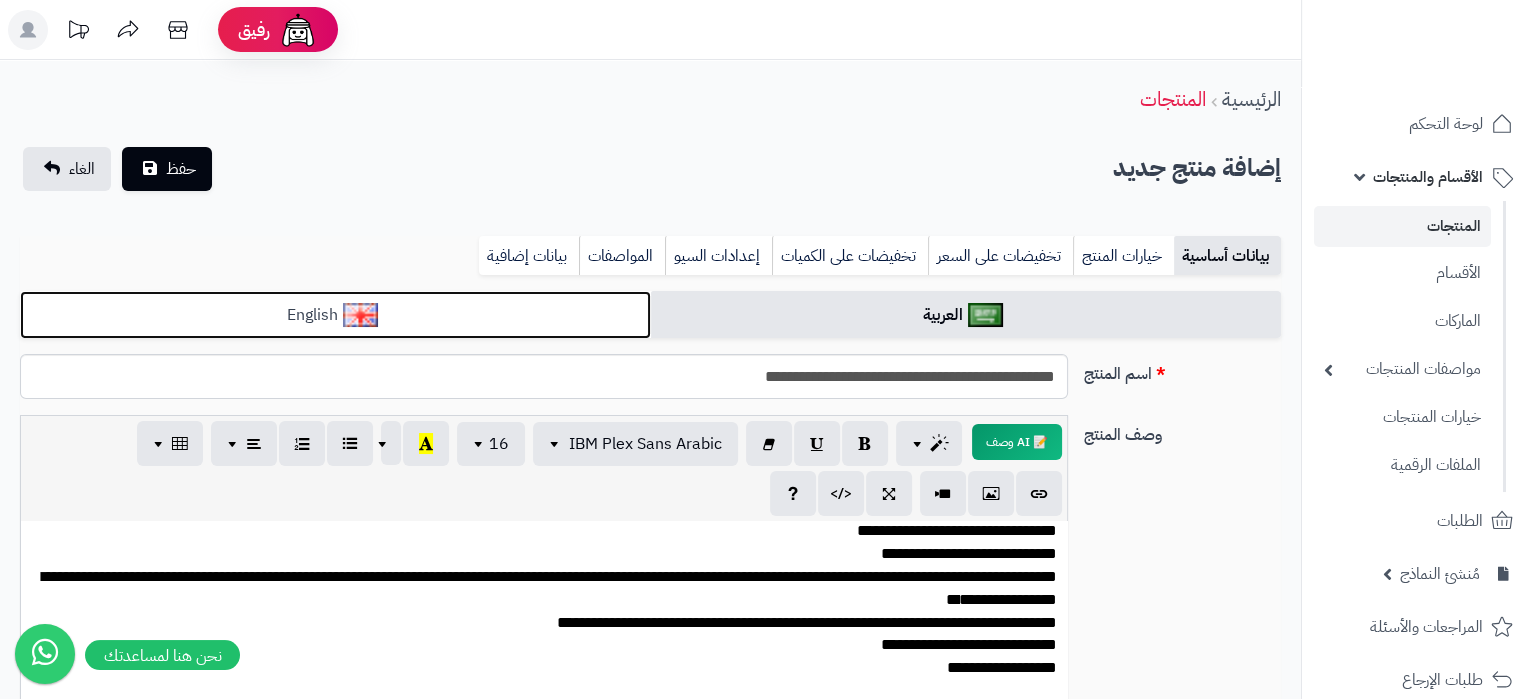 click on "English" at bounding box center [335, 315] 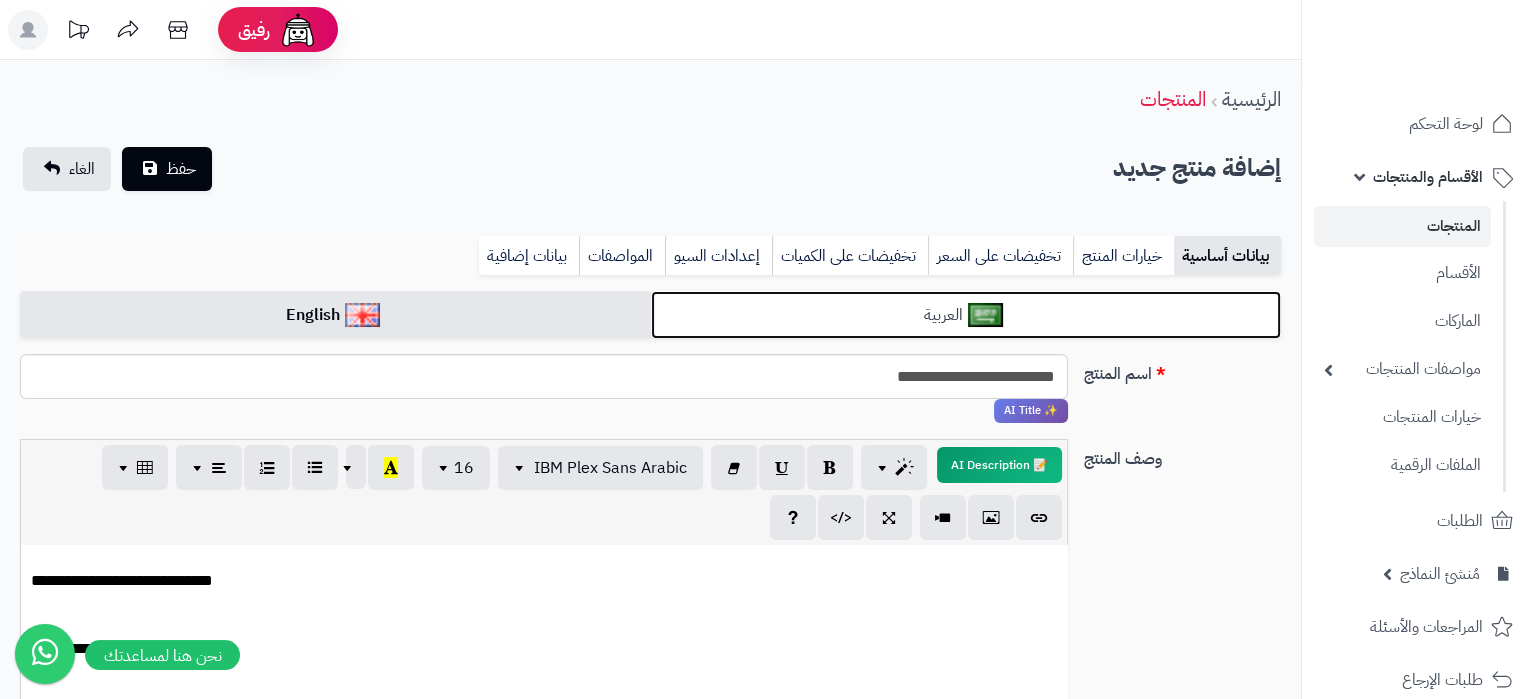 click on "العربية" at bounding box center (966, 315) 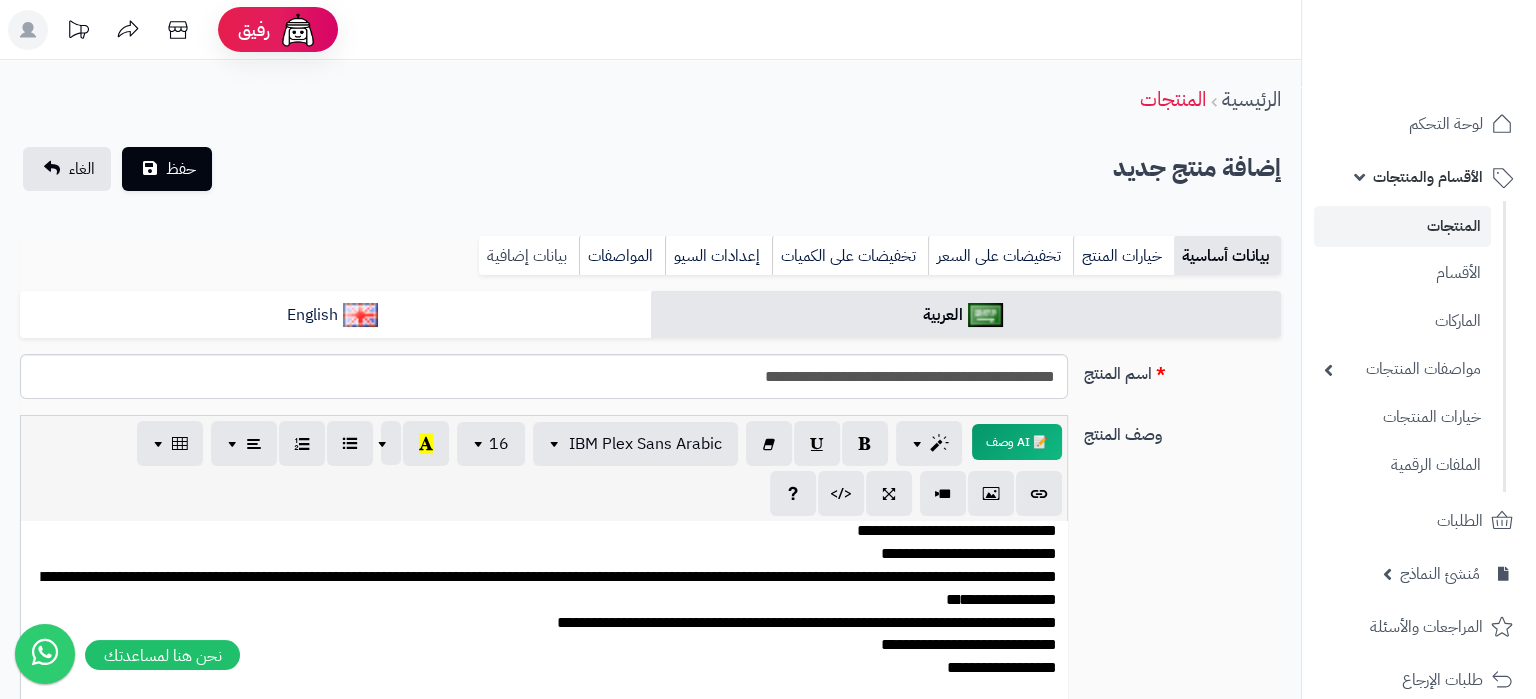 click on "بيانات إضافية" at bounding box center (529, 256) 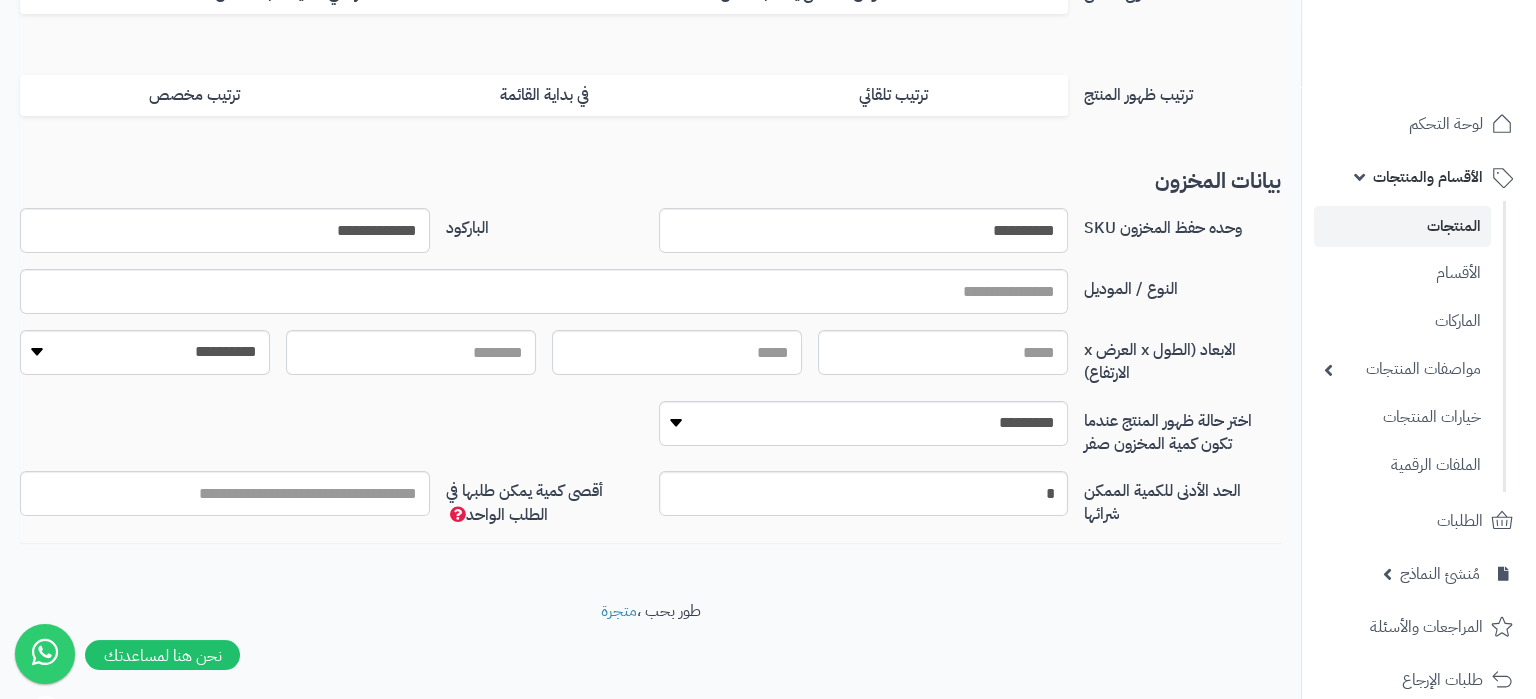 scroll, scrollTop: 0, scrollLeft: 0, axis: both 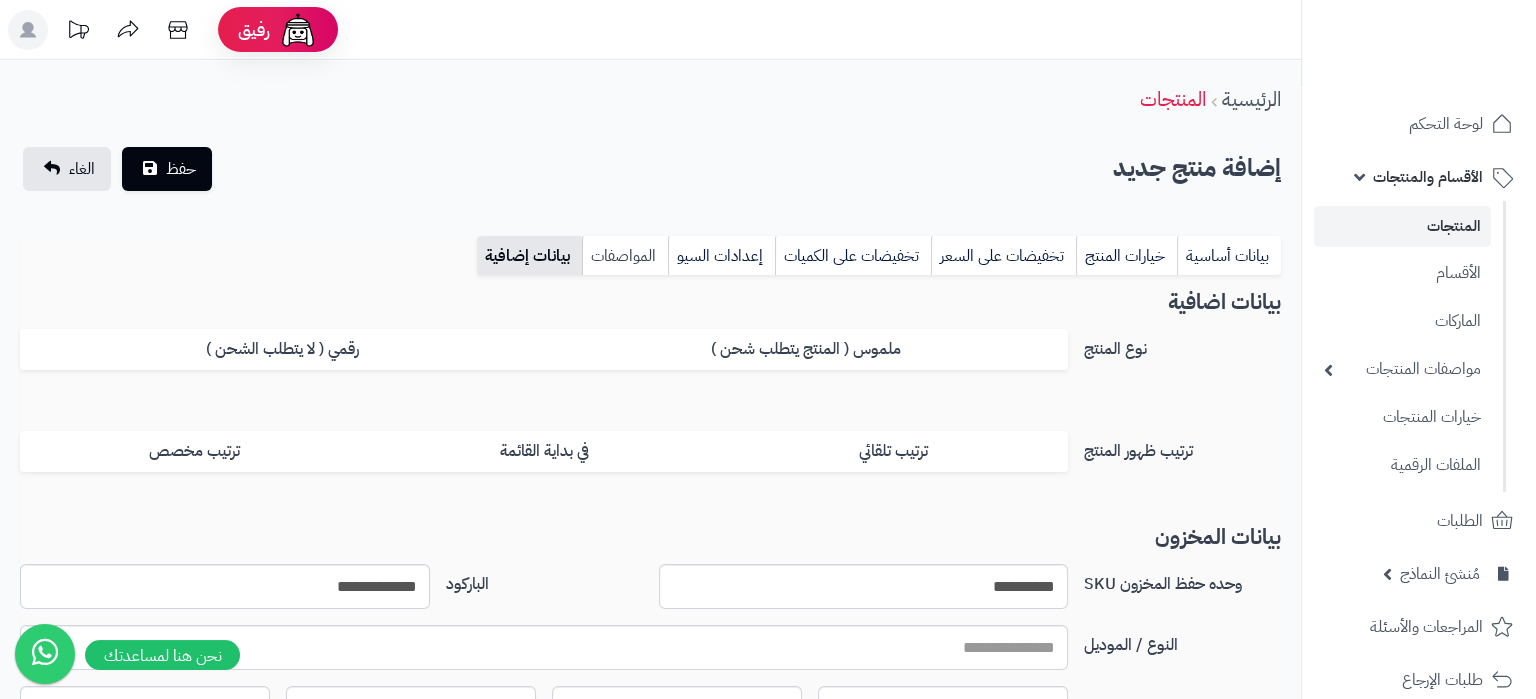 click on "المواصفات" at bounding box center [625, 256] 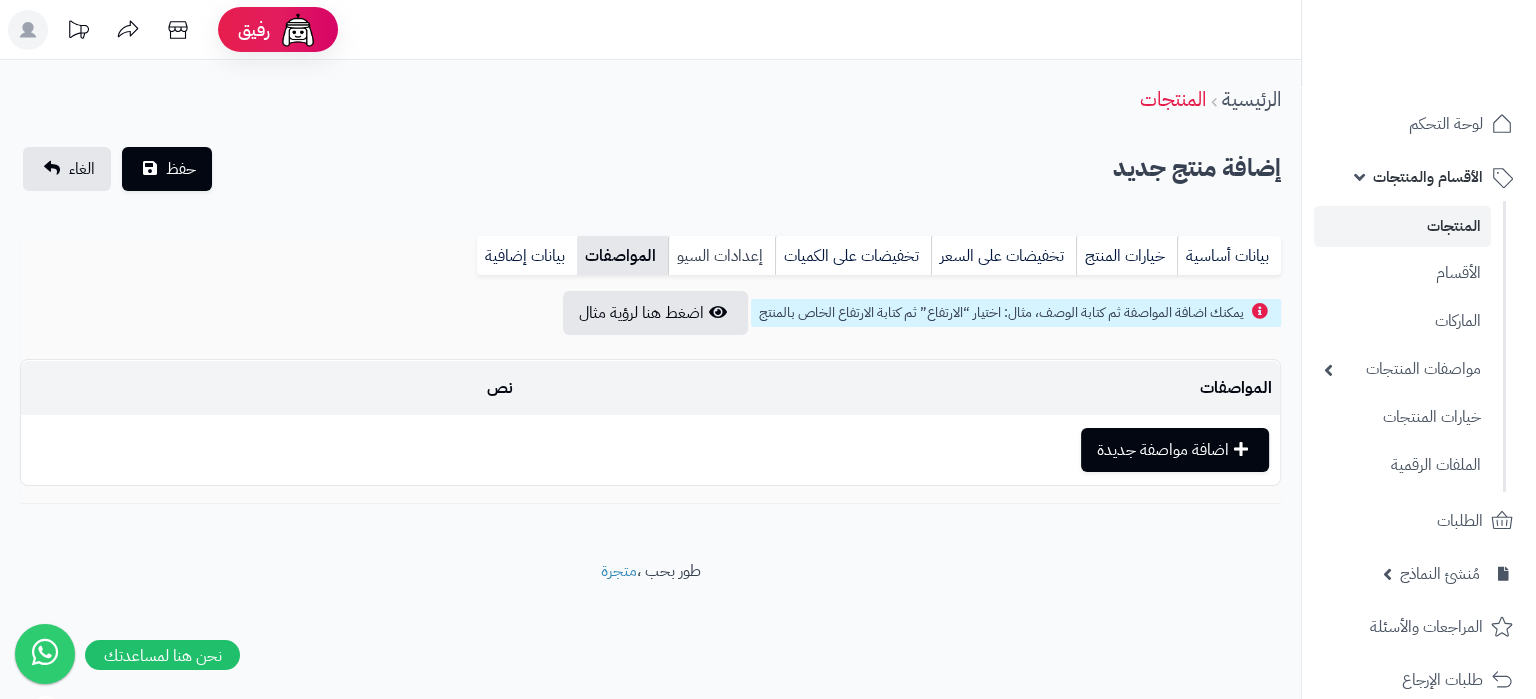 click on "إعدادات السيو" at bounding box center [721, 256] 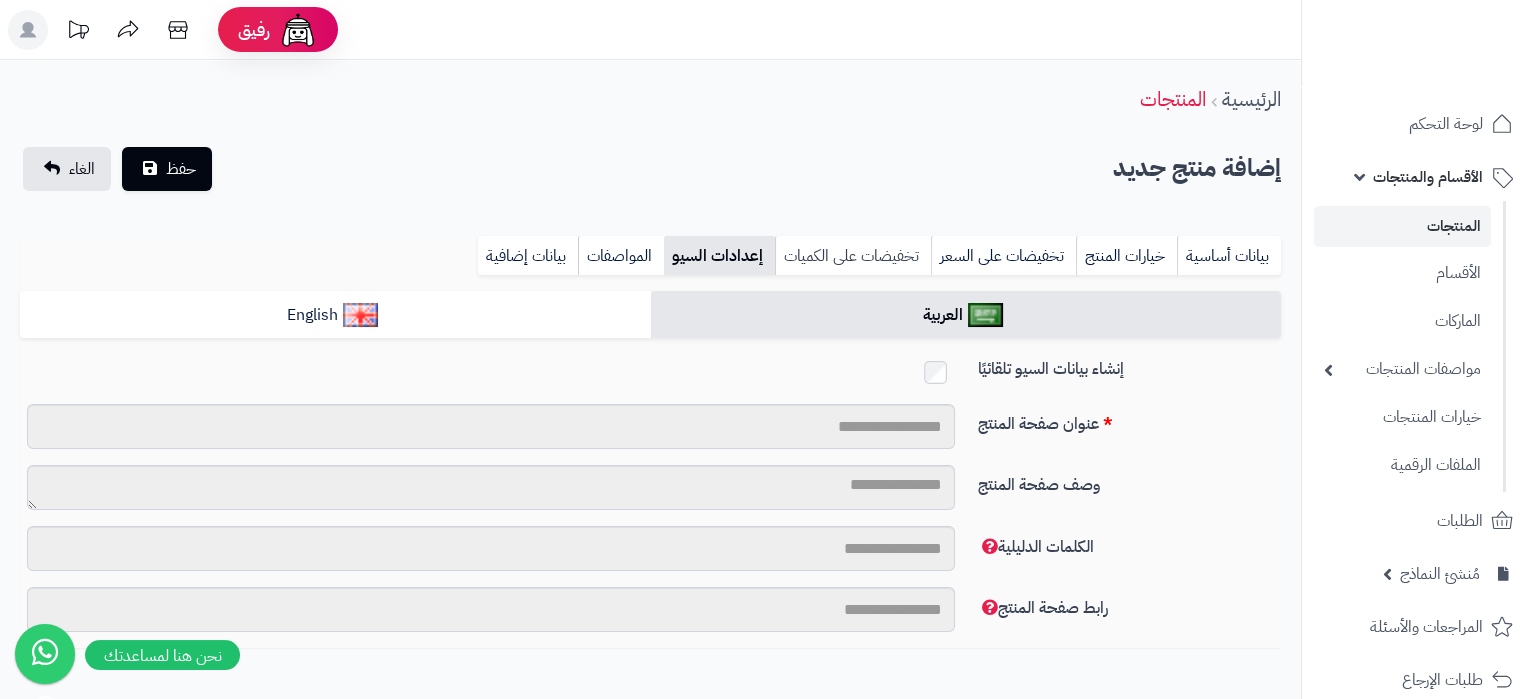 click on "تخفيضات على الكميات" at bounding box center [853, 256] 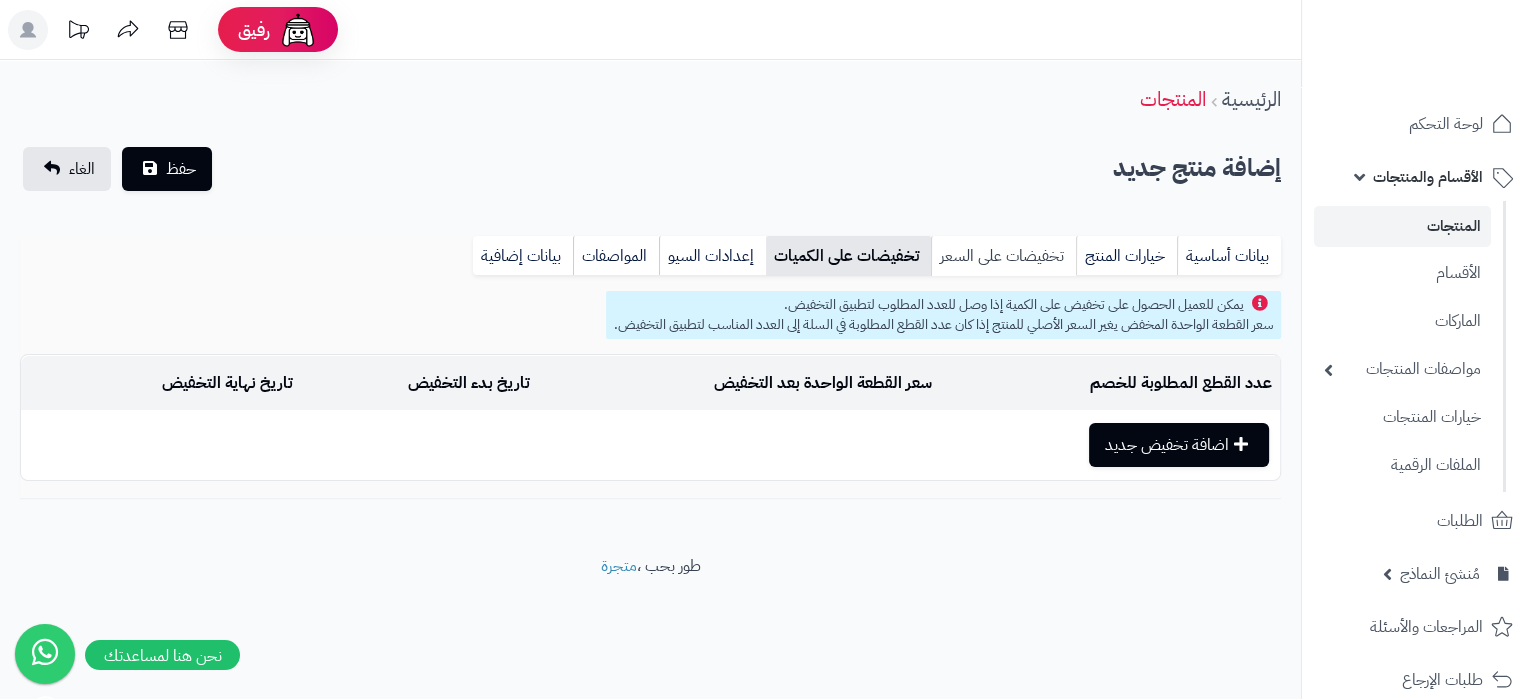 click on "تخفيضات على السعر" at bounding box center (1003, 256) 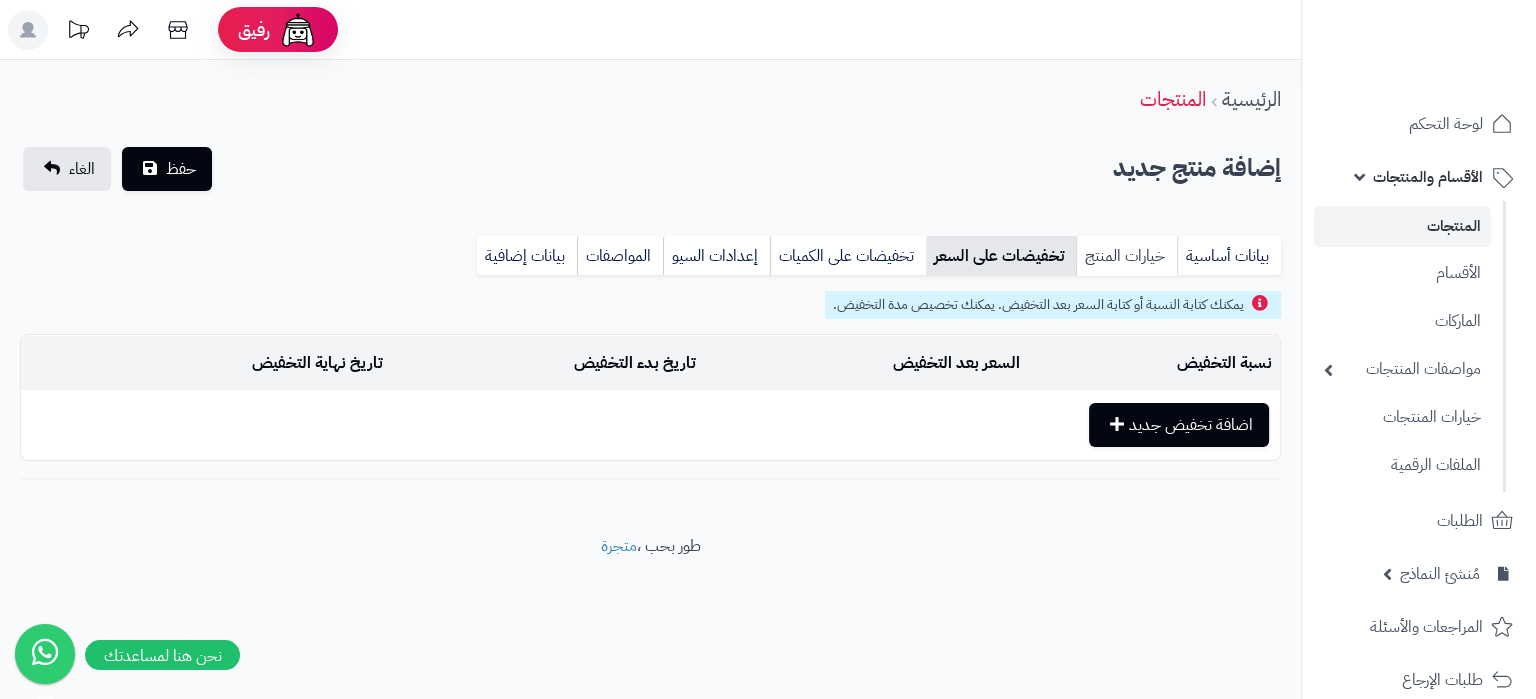 click on "خيارات المنتج" at bounding box center [1126, 256] 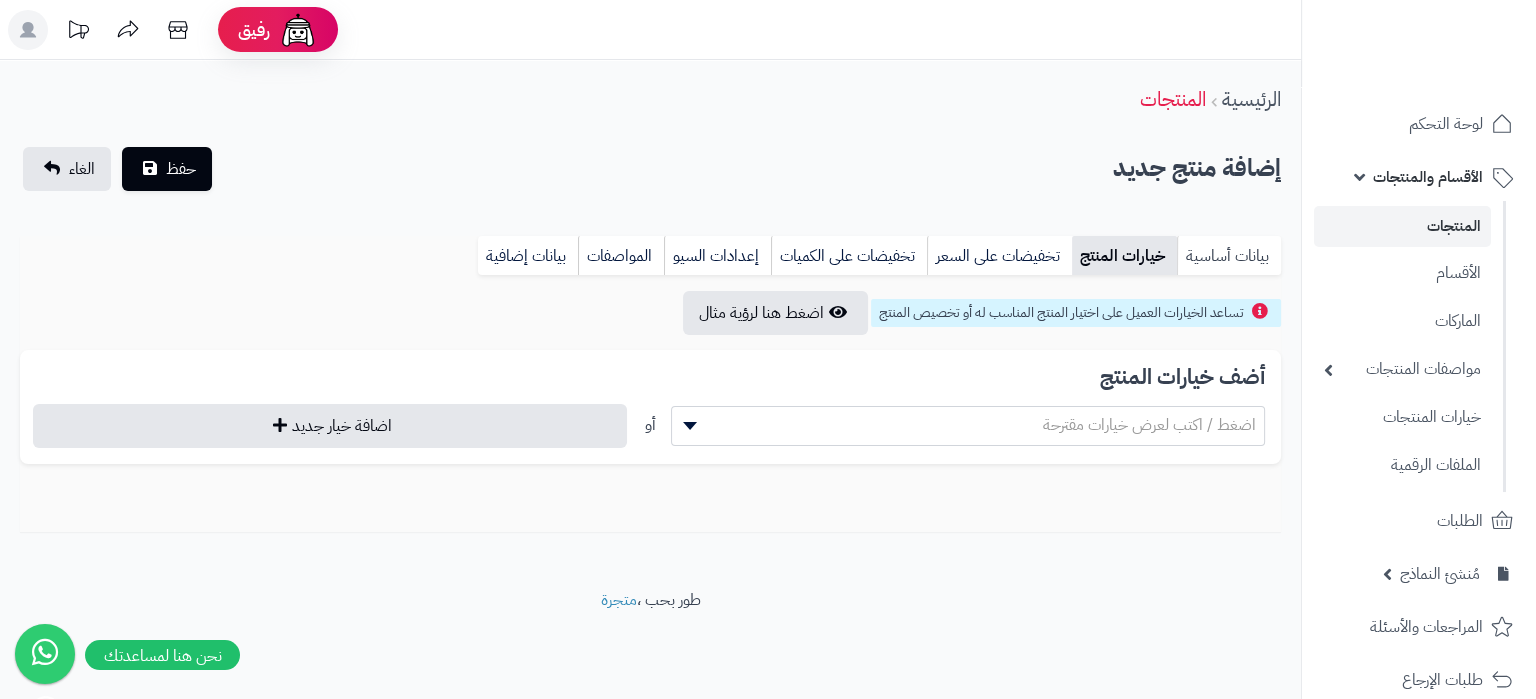 click on "بيانات أساسية" at bounding box center (1229, 256) 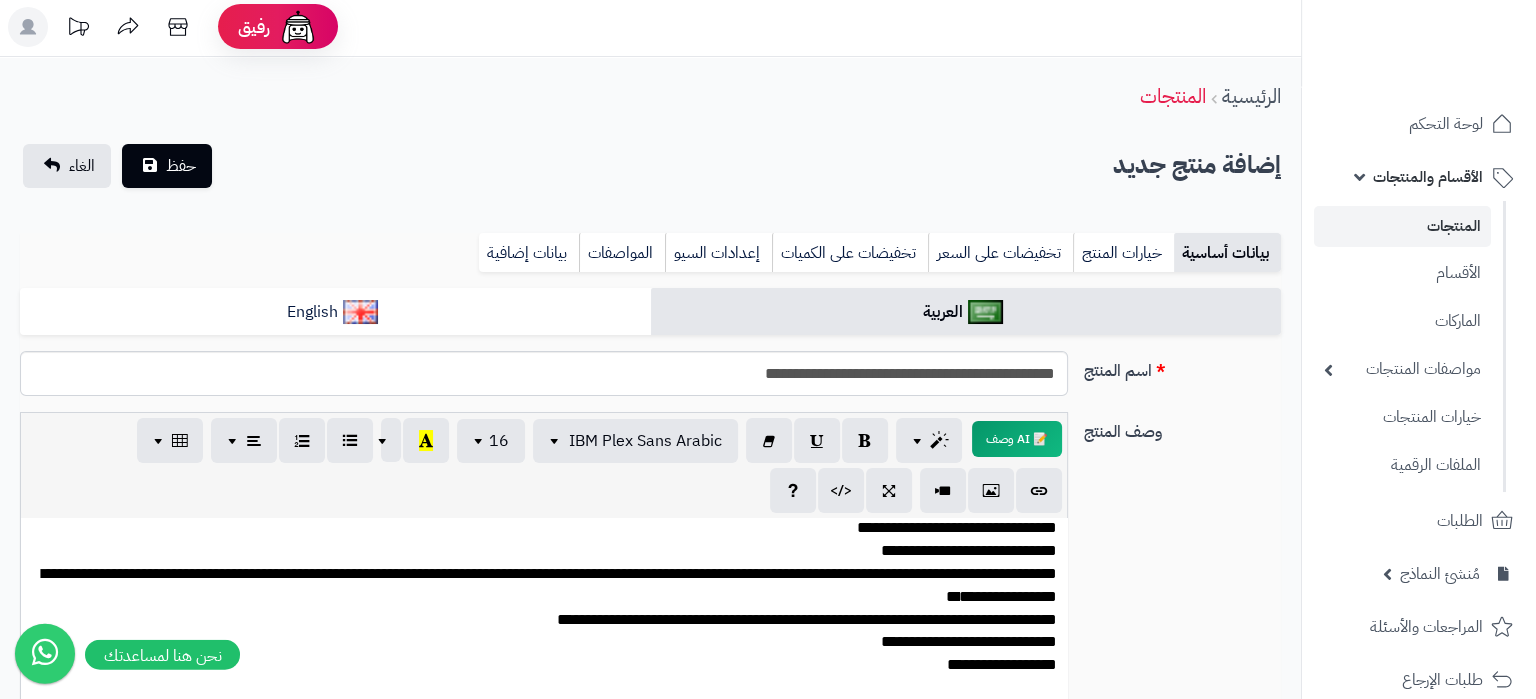 scroll, scrollTop: 0, scrollLeft: 0, axis: both 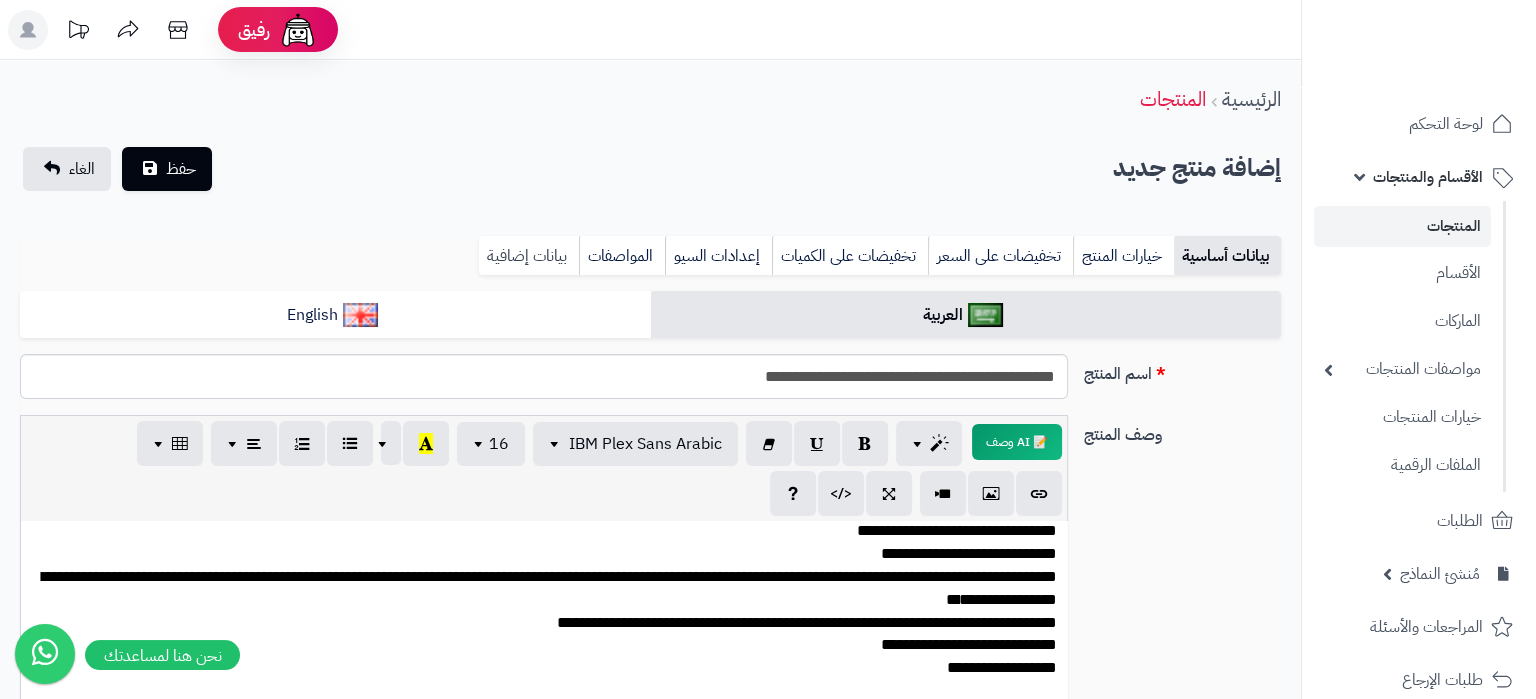 click on "بيانات إضافية" at bounding box center (529, 256) 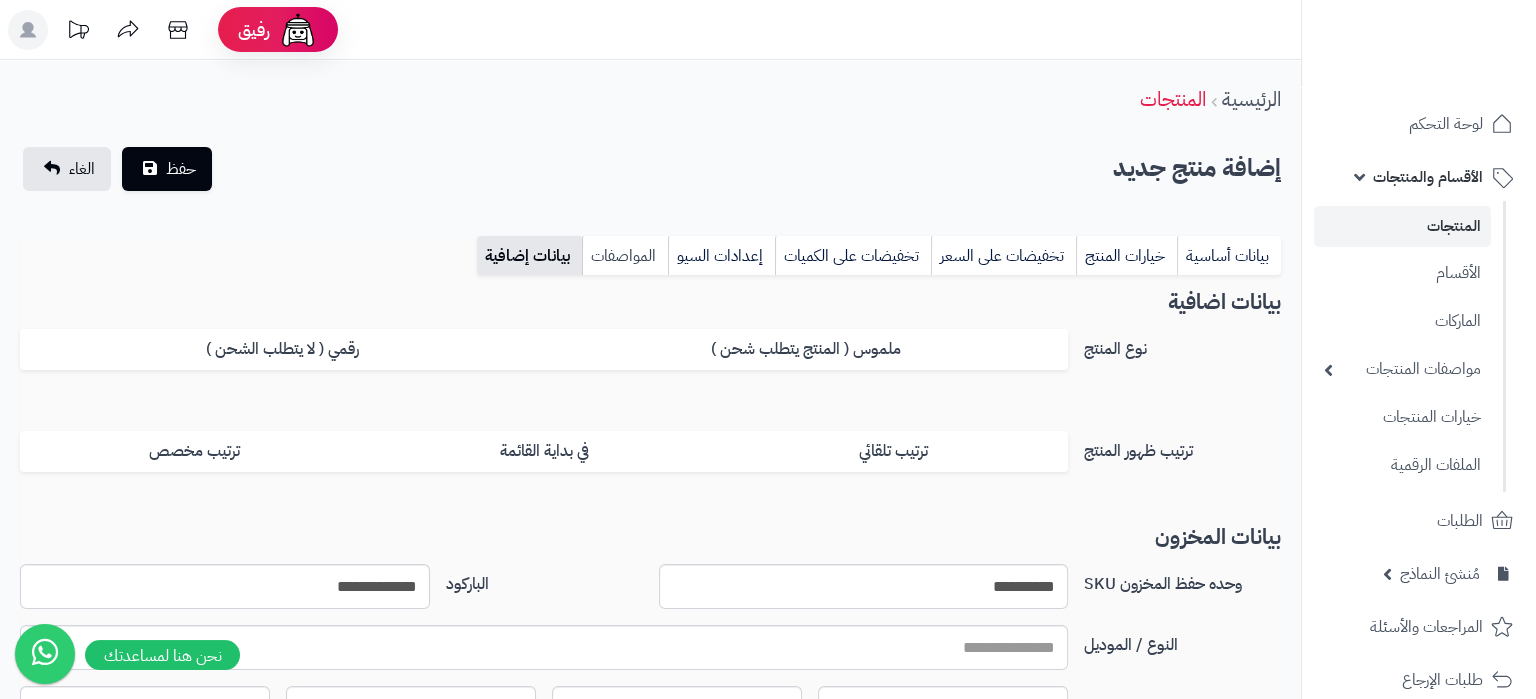 click on "المواصفات" at bounding box center (625, 256) 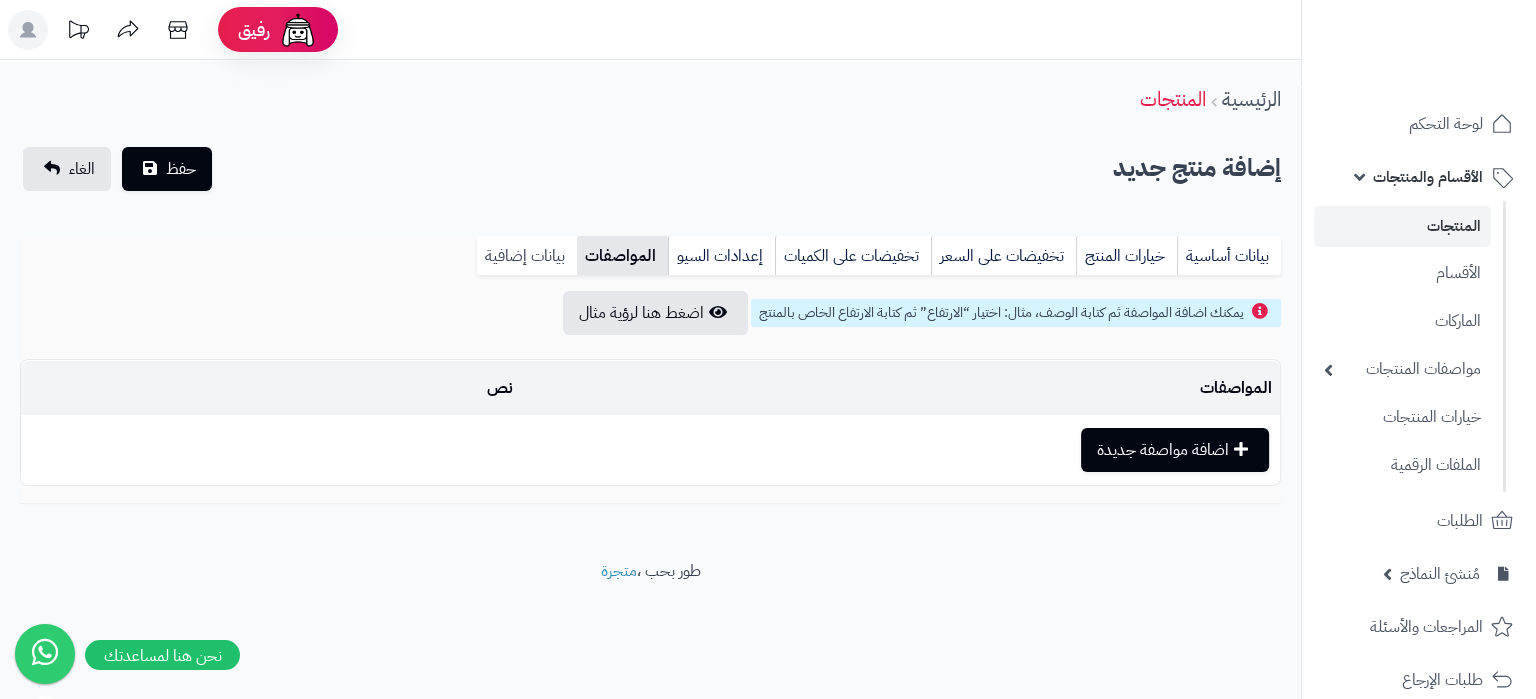 click on "بيانات إضافية" at bounding box center (527, 256) 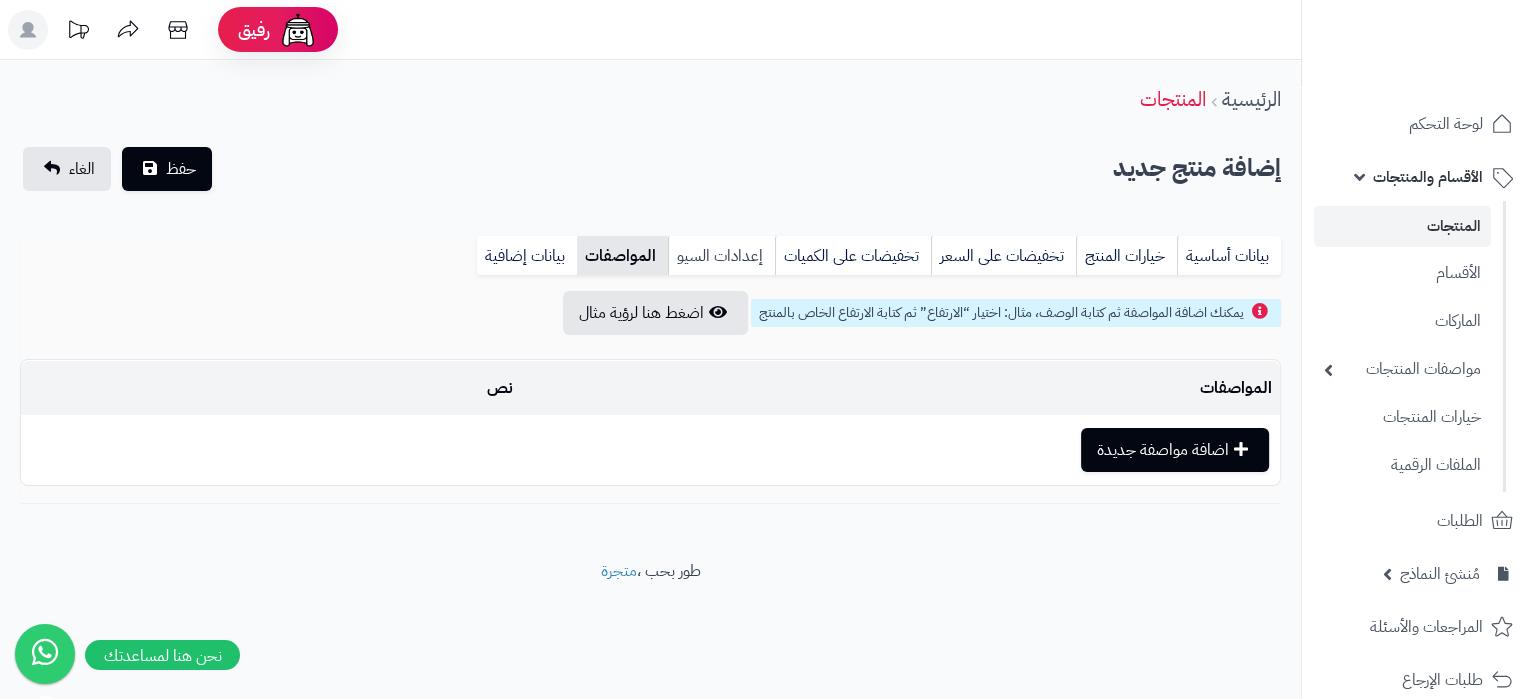 click on "إعدادات السيو" at bounding box center (721, 256) 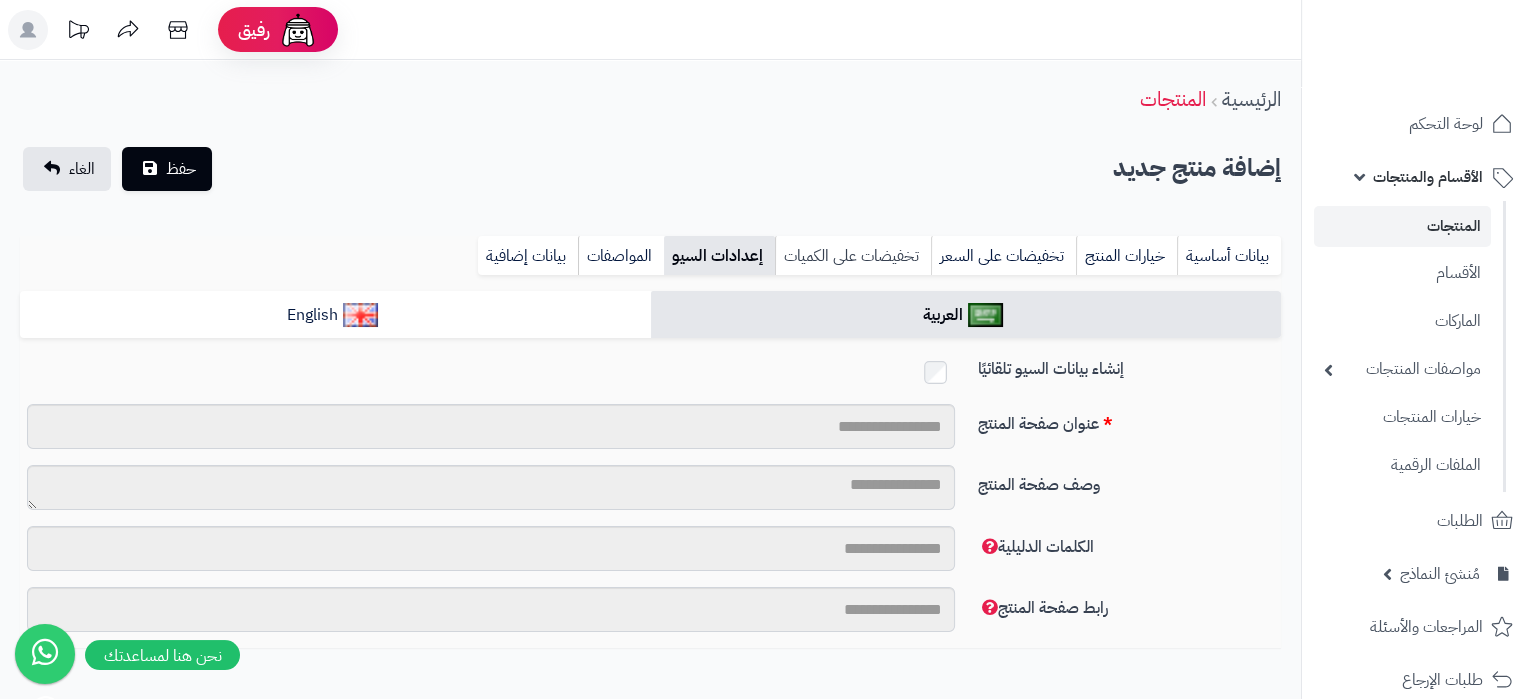 click on "تخفيضات على الكميات" at bounding box center (853, 256) 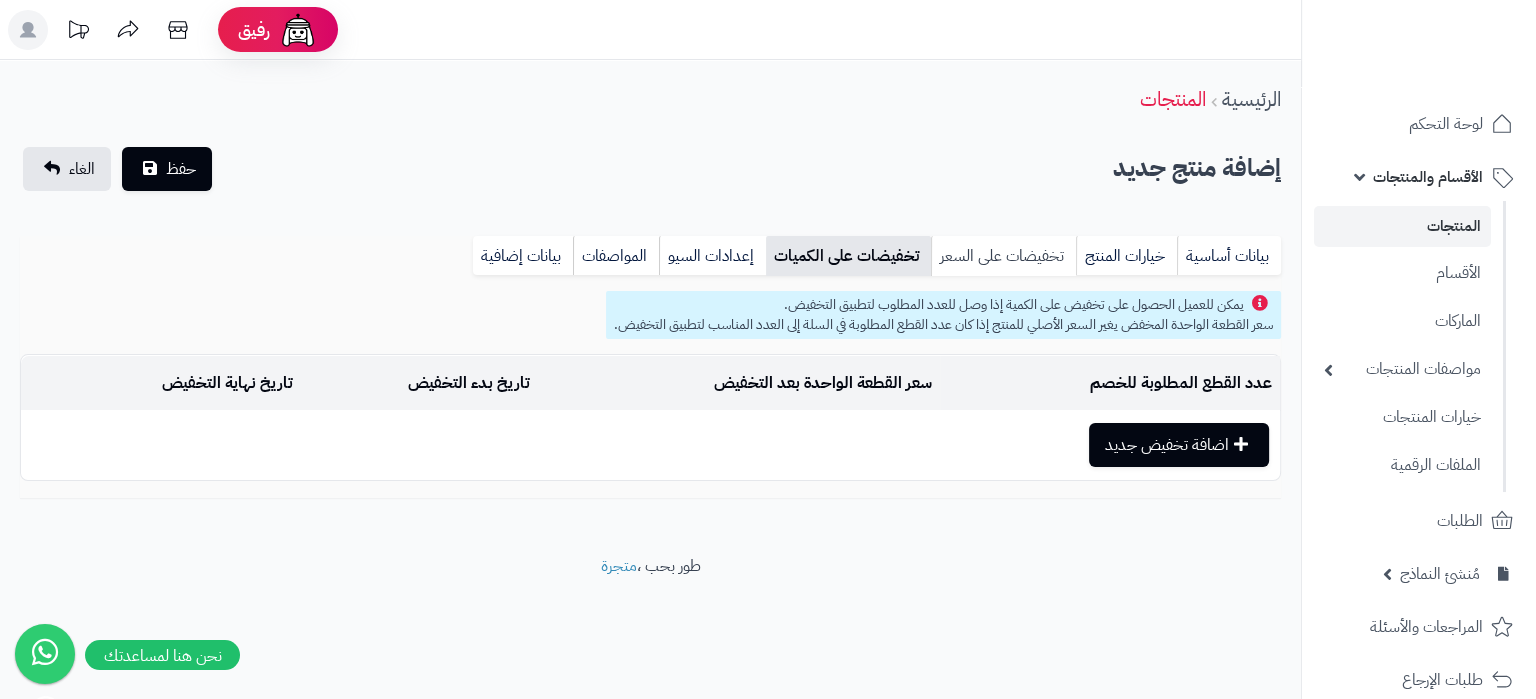 click on "تخفيضات على السعر" at bounding box center [1003, 256] 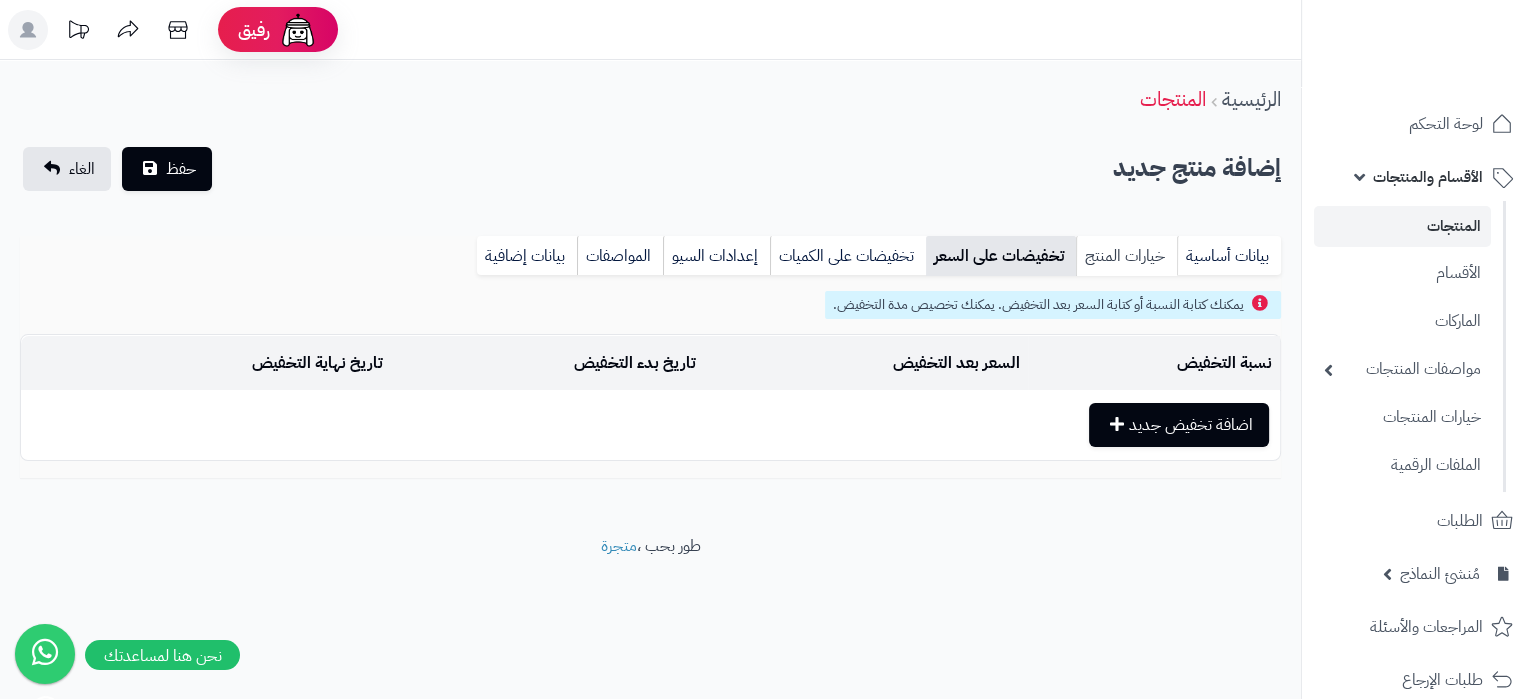 click on "خيارات المنتج" at bounding box center (1126, 256) 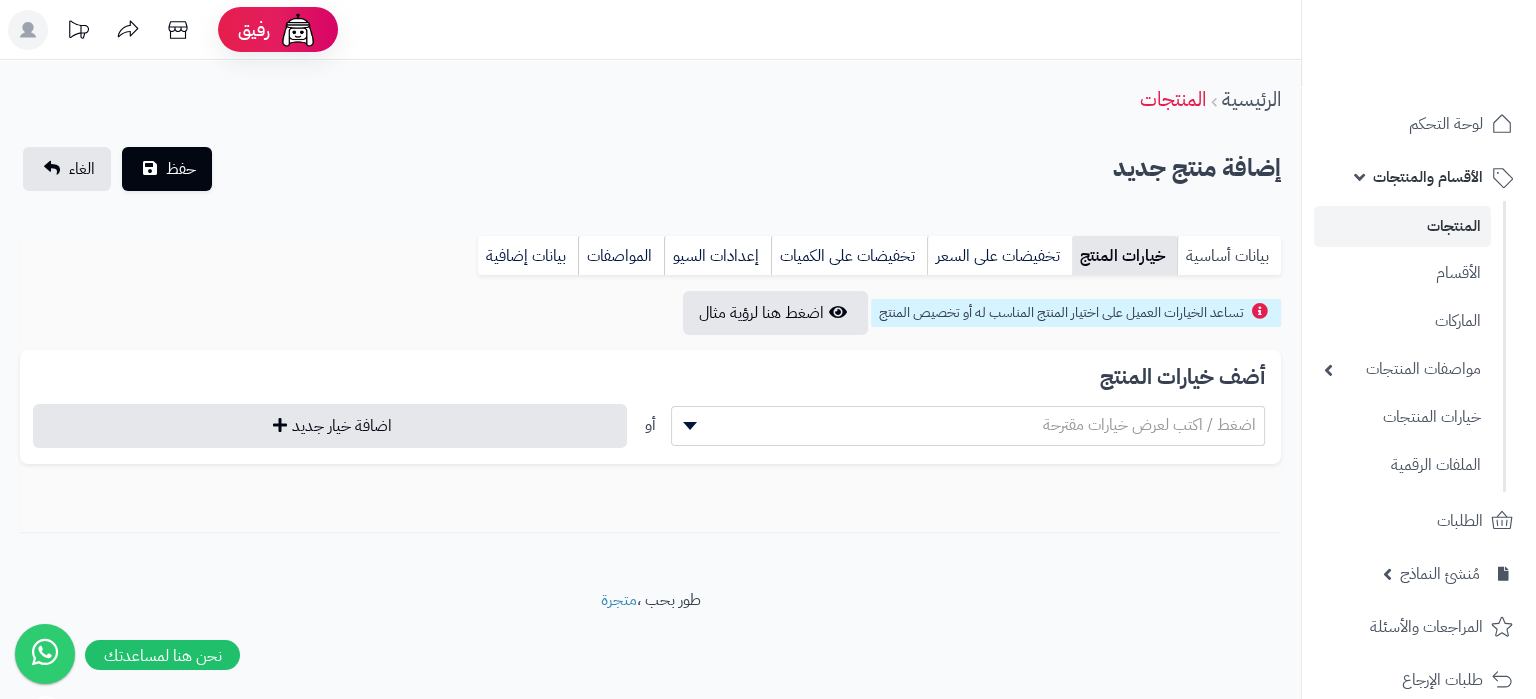 click on "بيانات أساسية" at bounding box center [1229, 256] 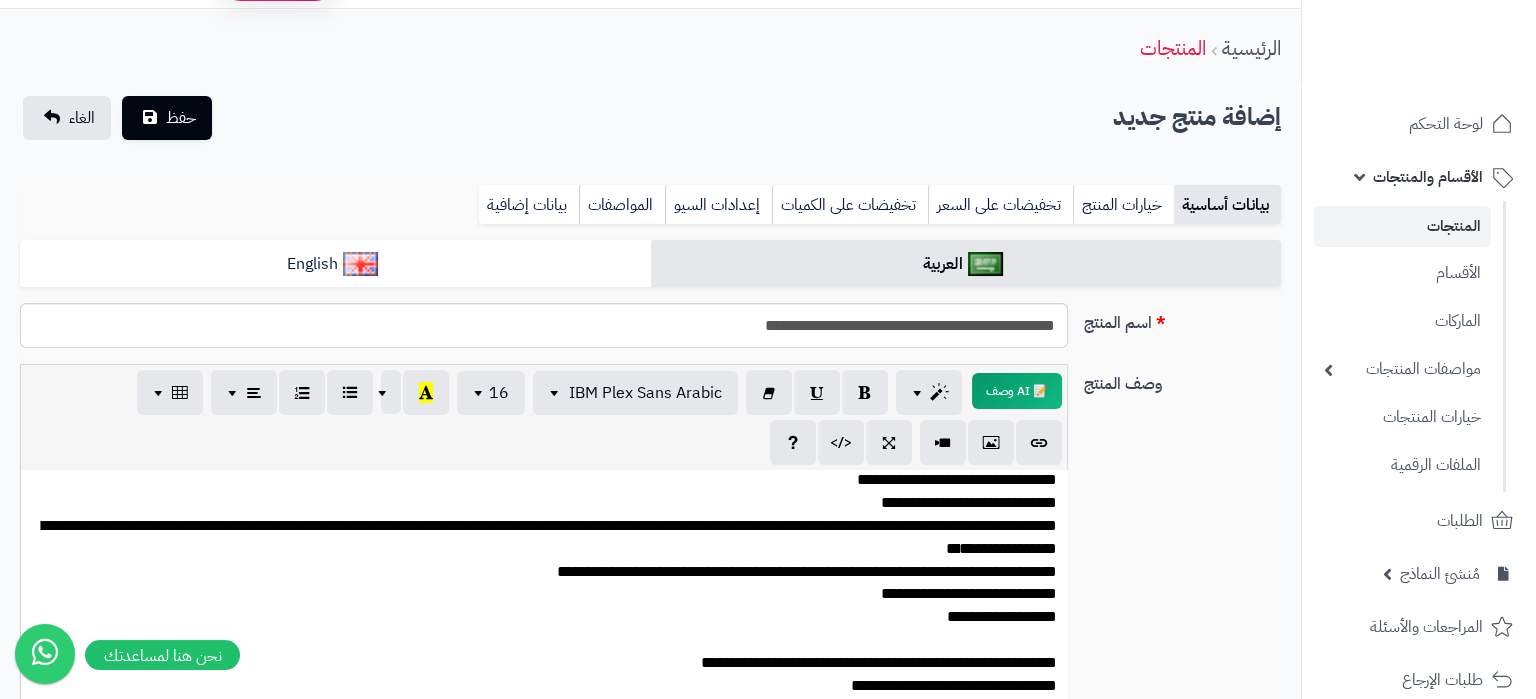 scroll, scrollTop: 471, scrollLeft: 0, axis: vertical 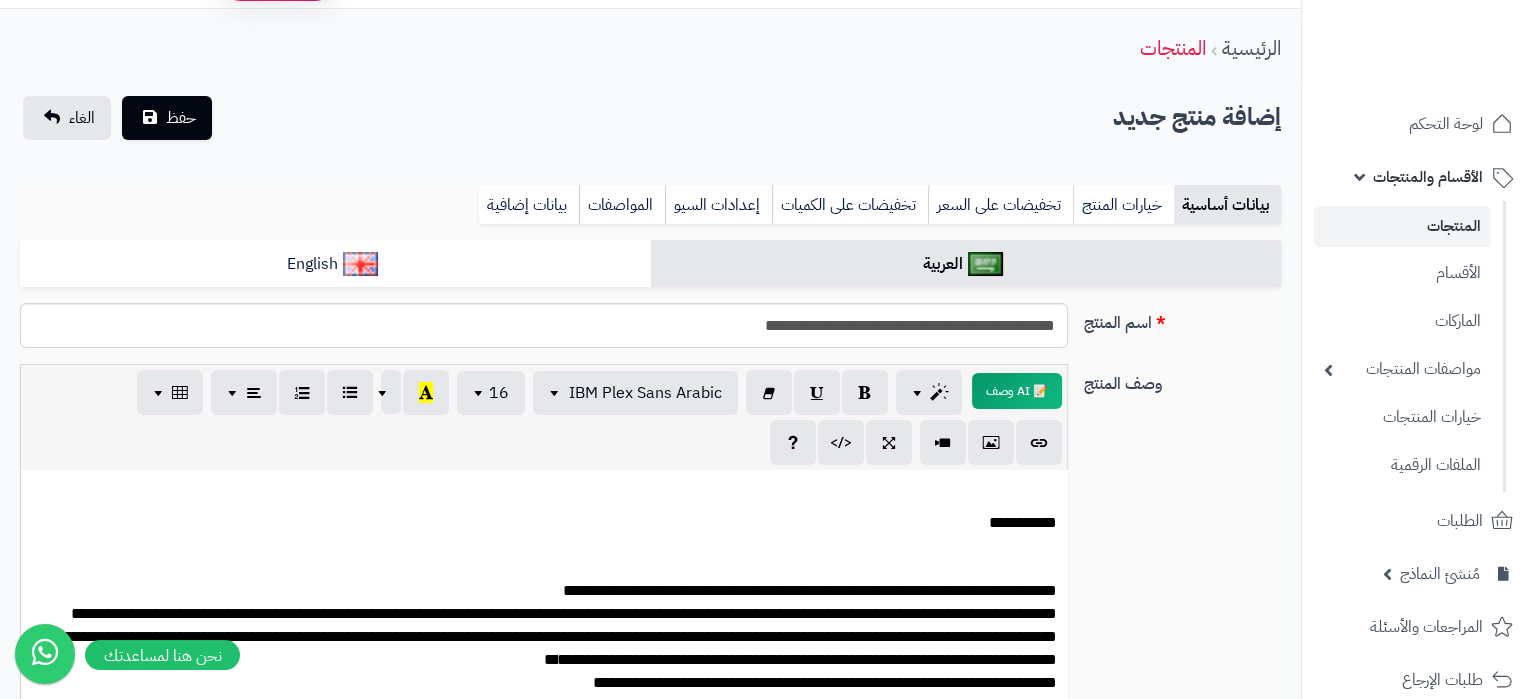 click at bounding box center [544, 491] 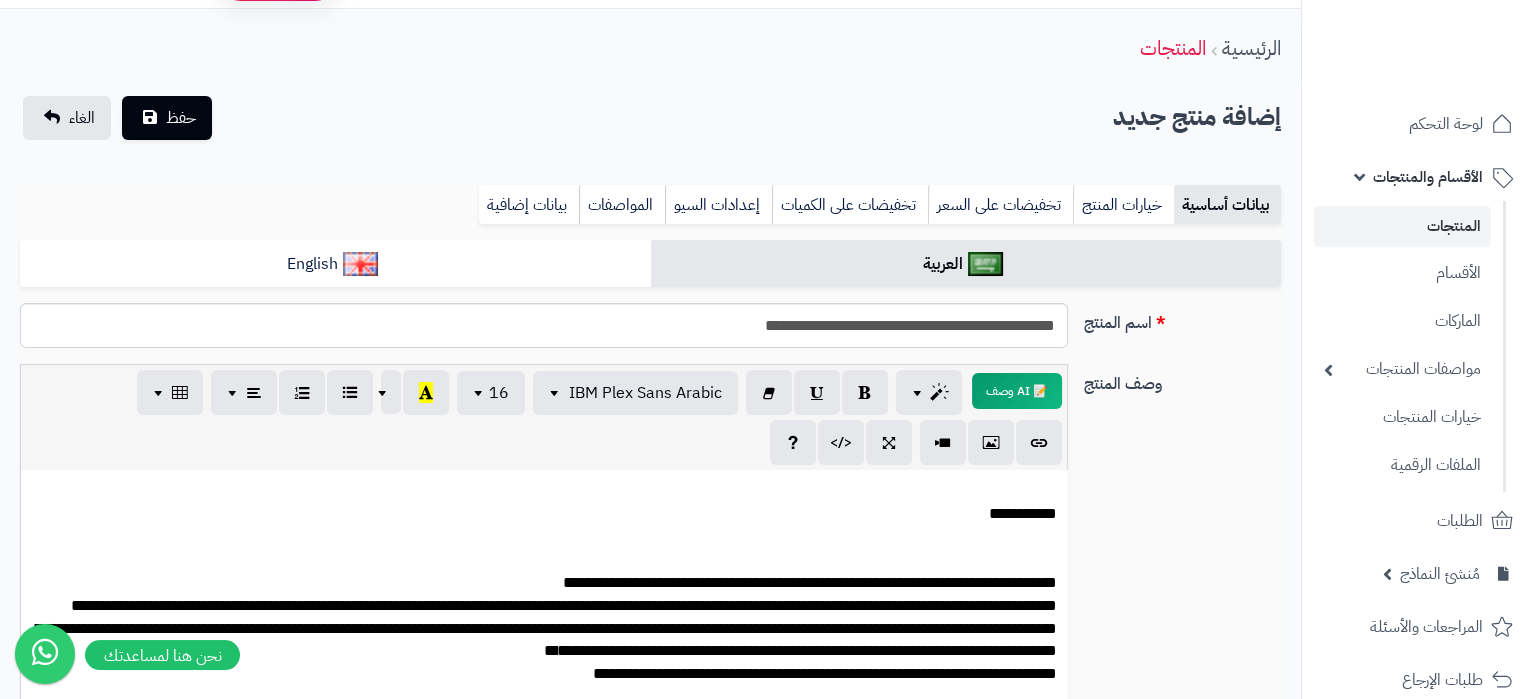 click on "**********" at bounding box center [544, 620] 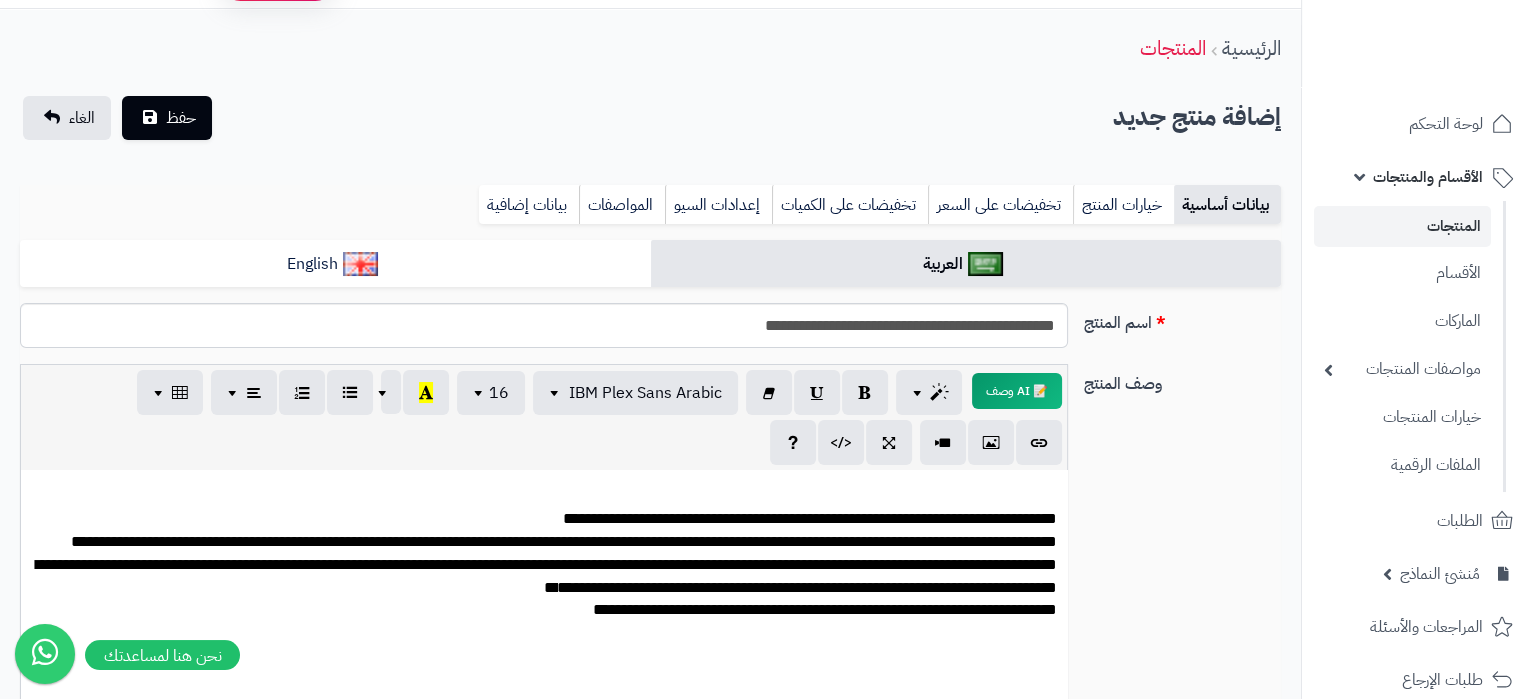 scroll, scrollTop: 0, scrollLeft: 0, axis: both 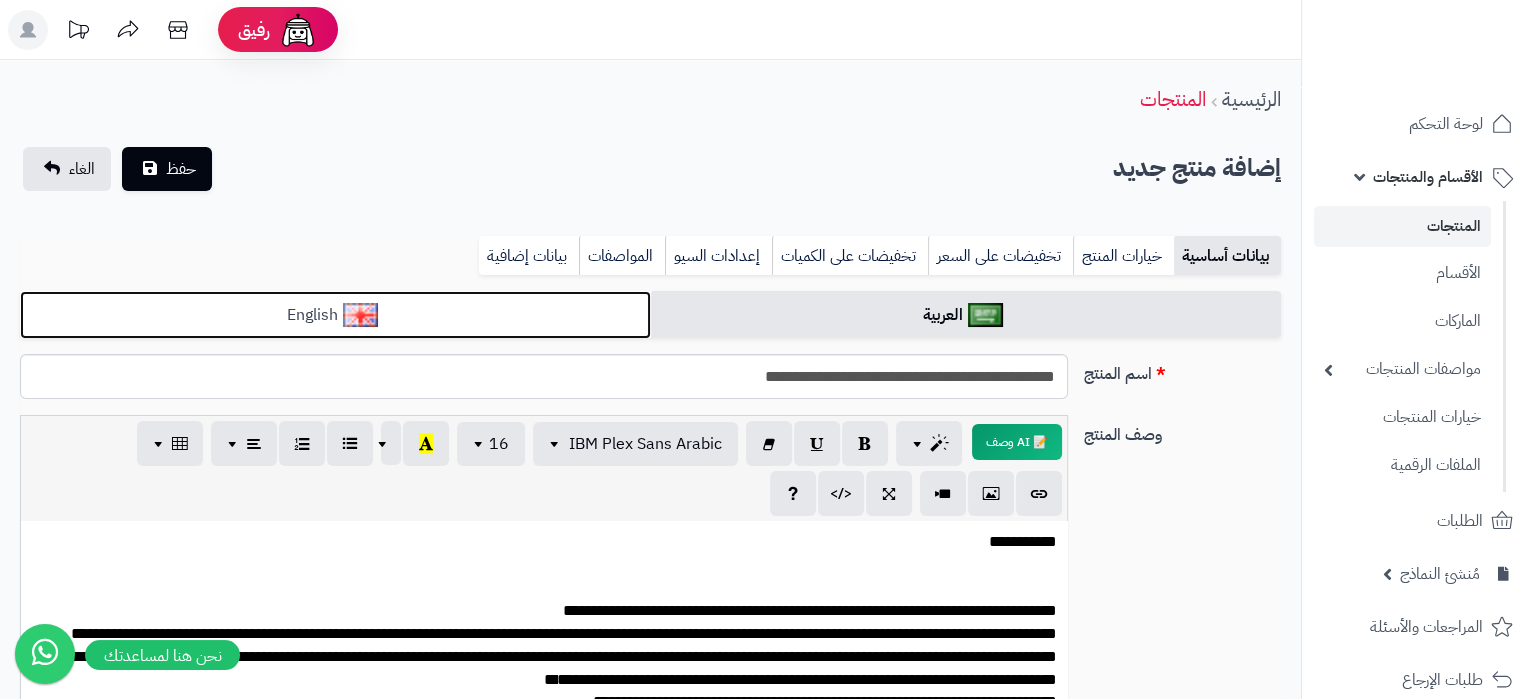 click on "English" at bounding box center [335, 315] 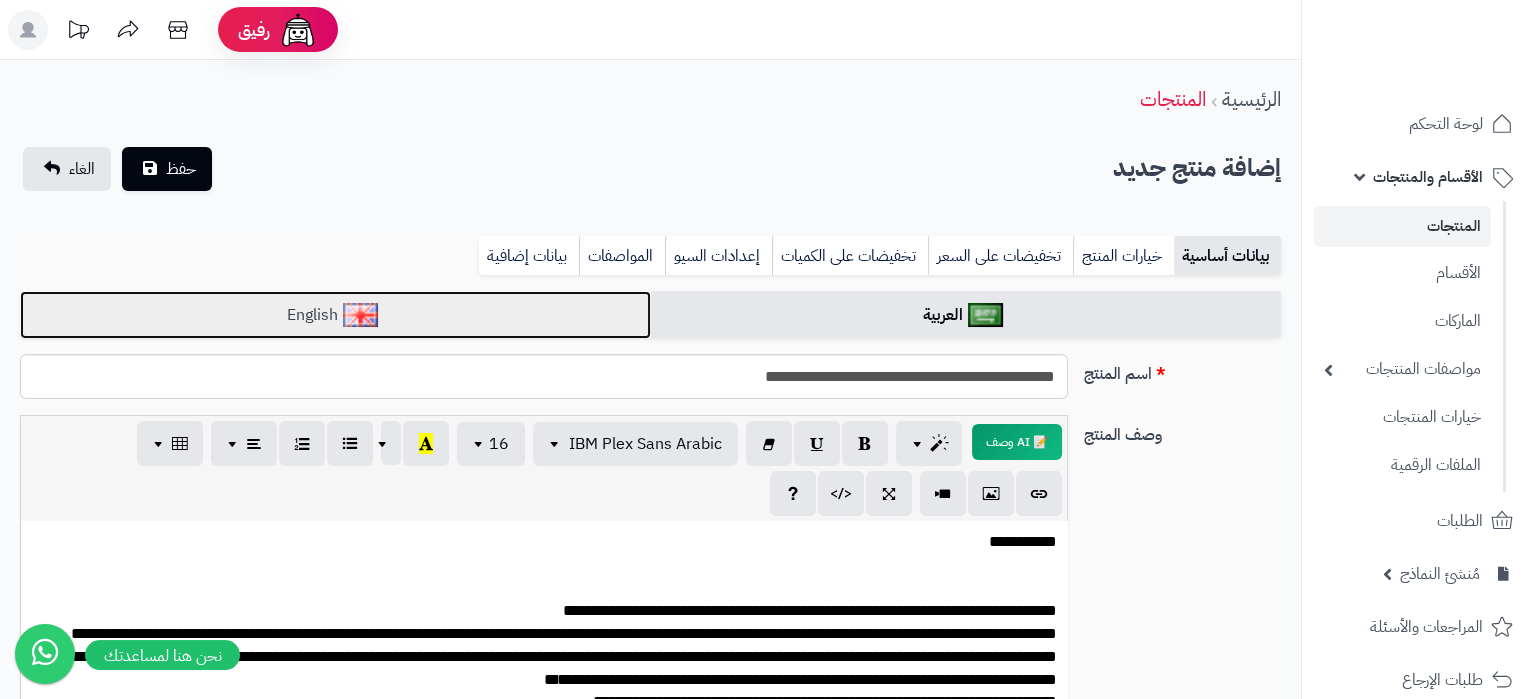 scroll, scrollTop: 3164, scrollLeft: 0, axis: vertical 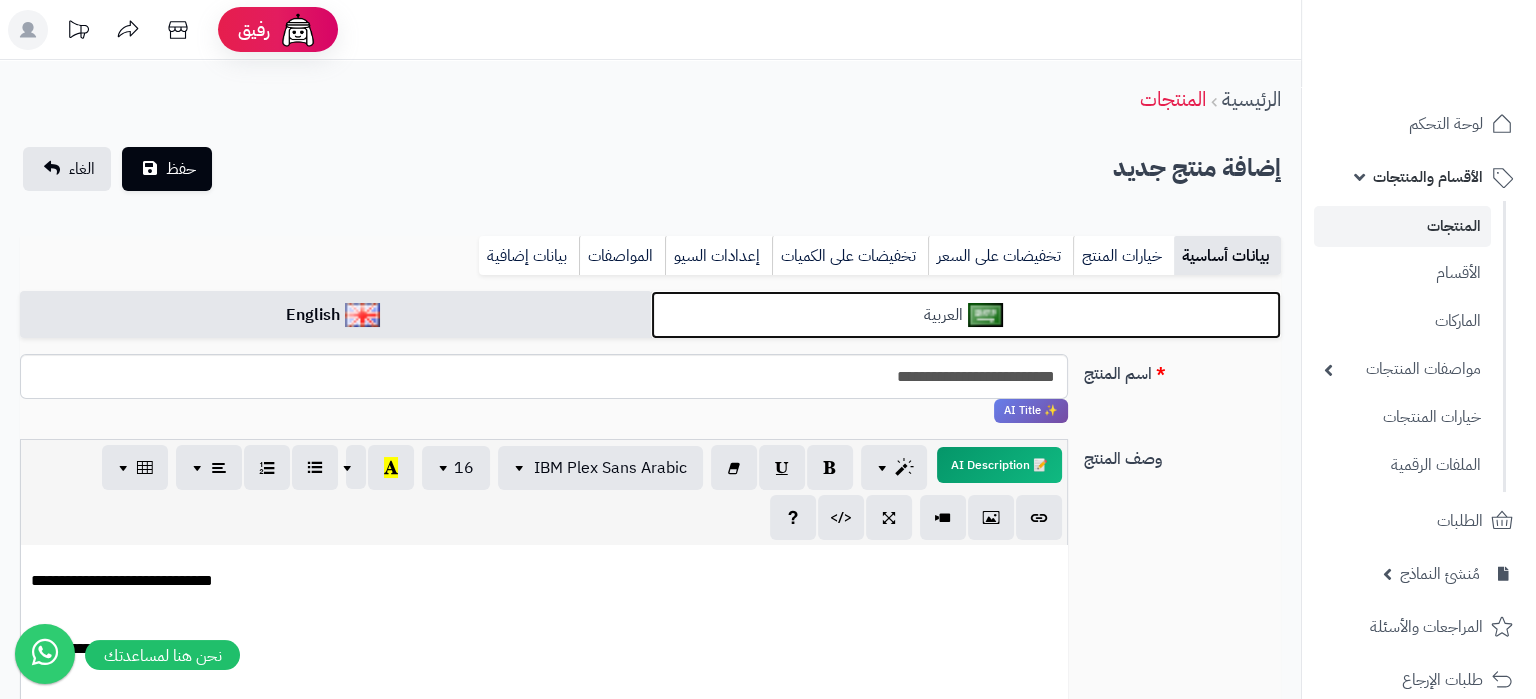 click on "العربية" at bounding box center (966, 315) 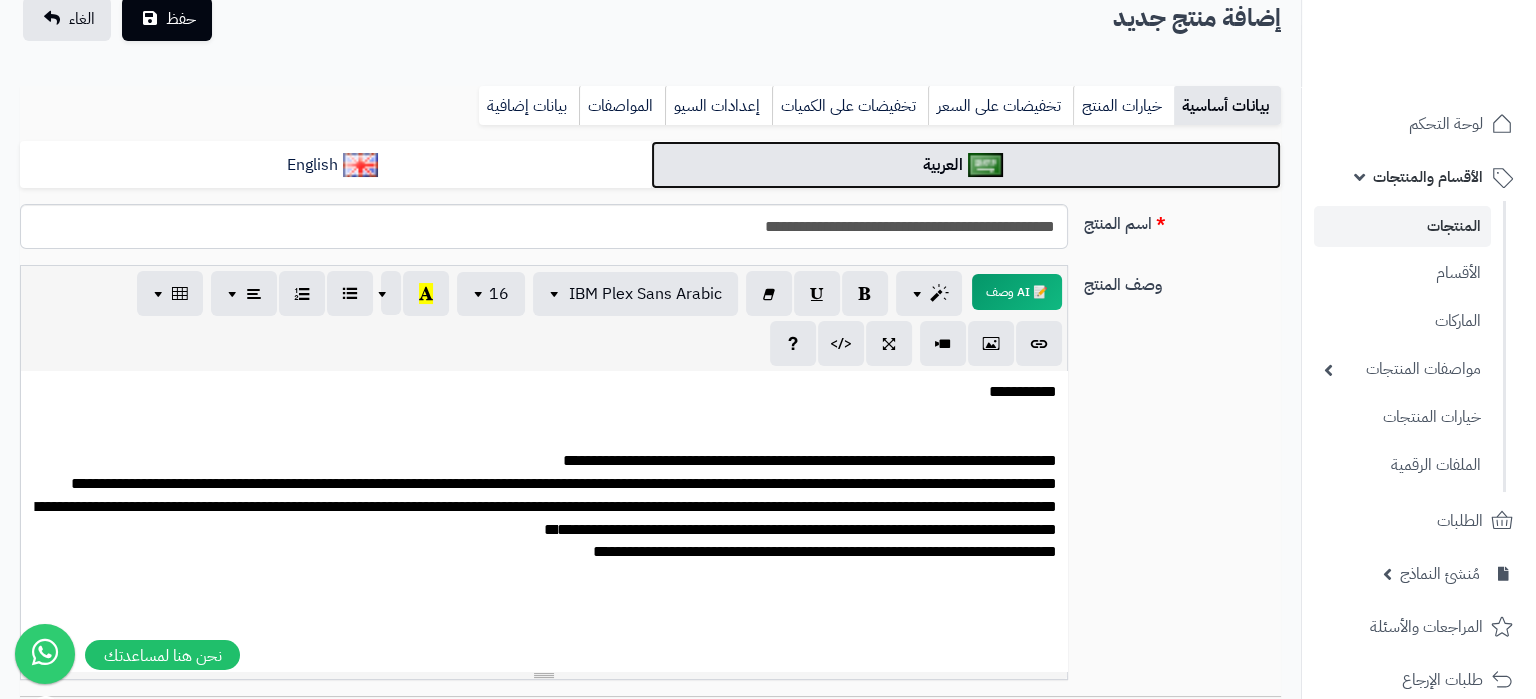 scroll, scrollTop: 210, scrollLeft: 0, axis: vertical 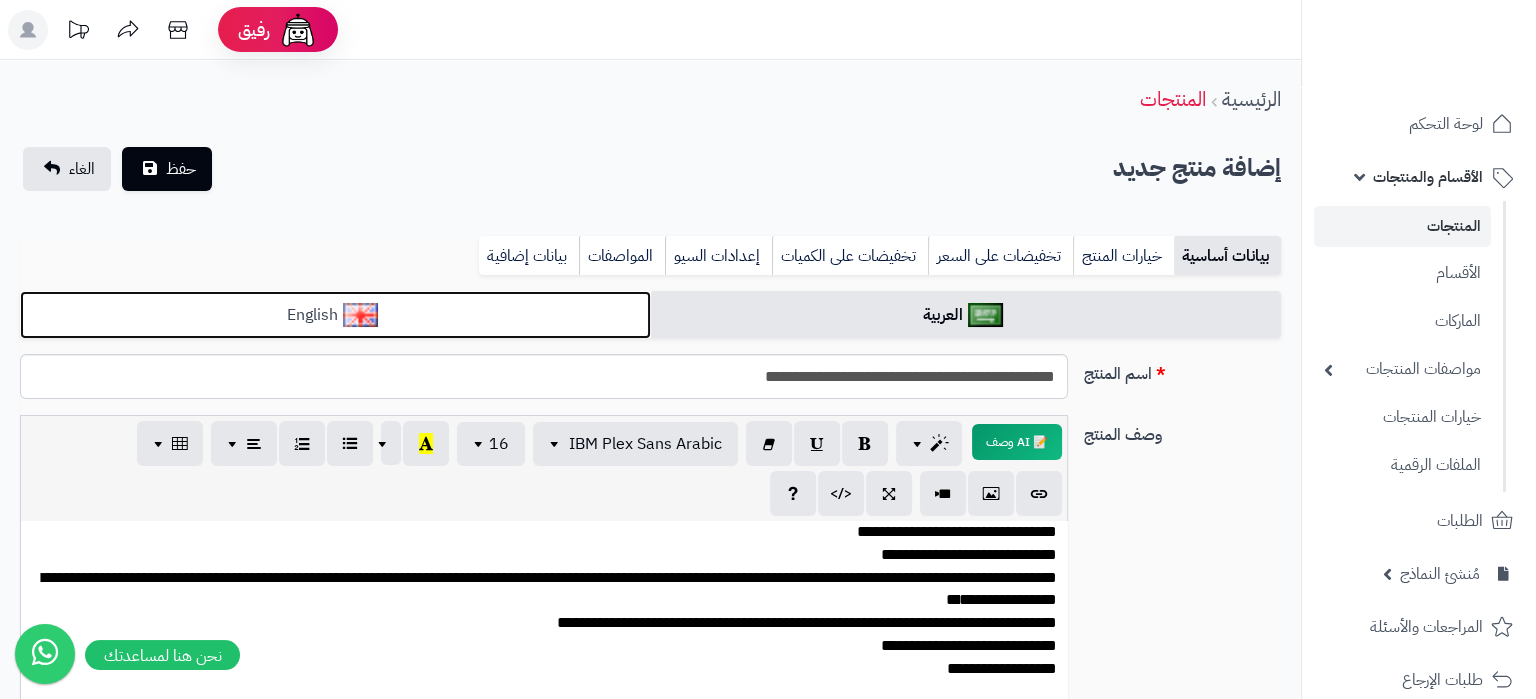 click on "English" at bounding box center (335, 315) 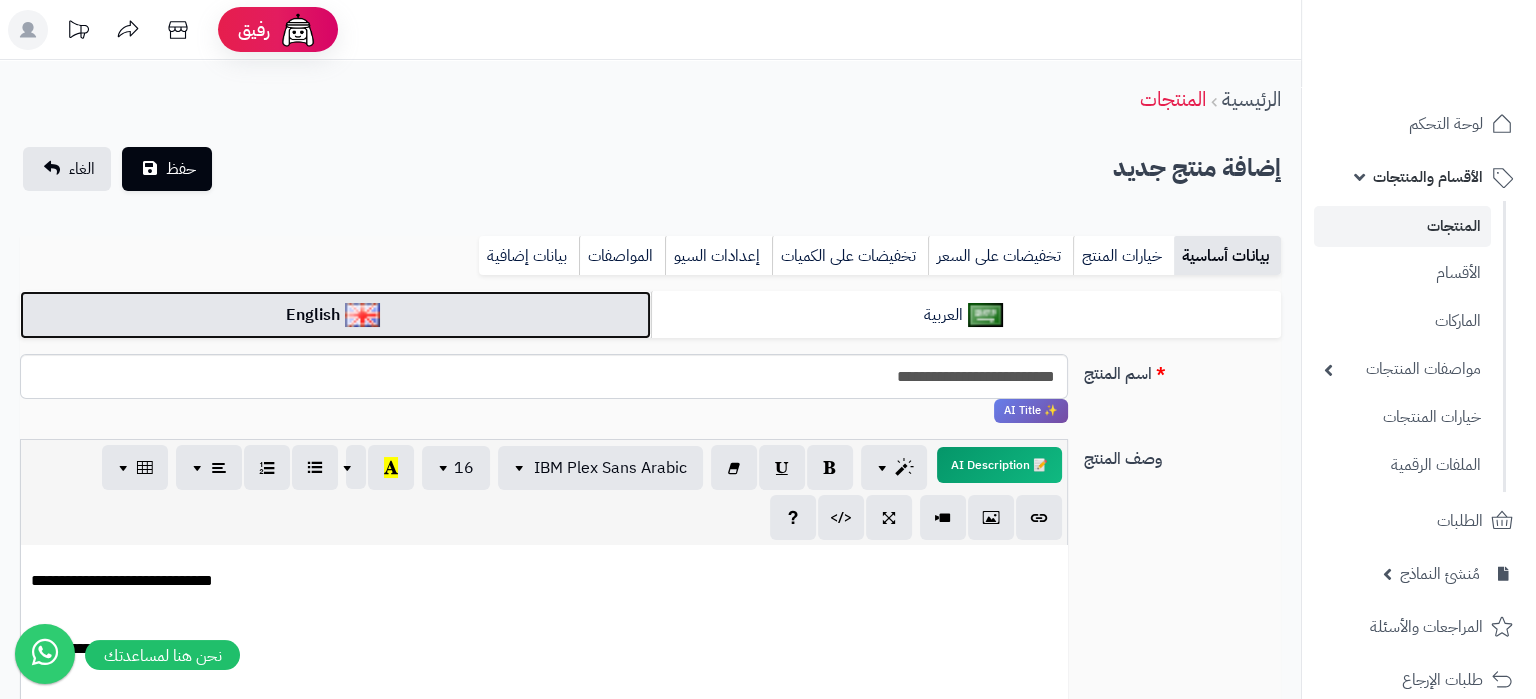 scroll, scrollTop: 3164, scrollLeft: 0, axis: vertical 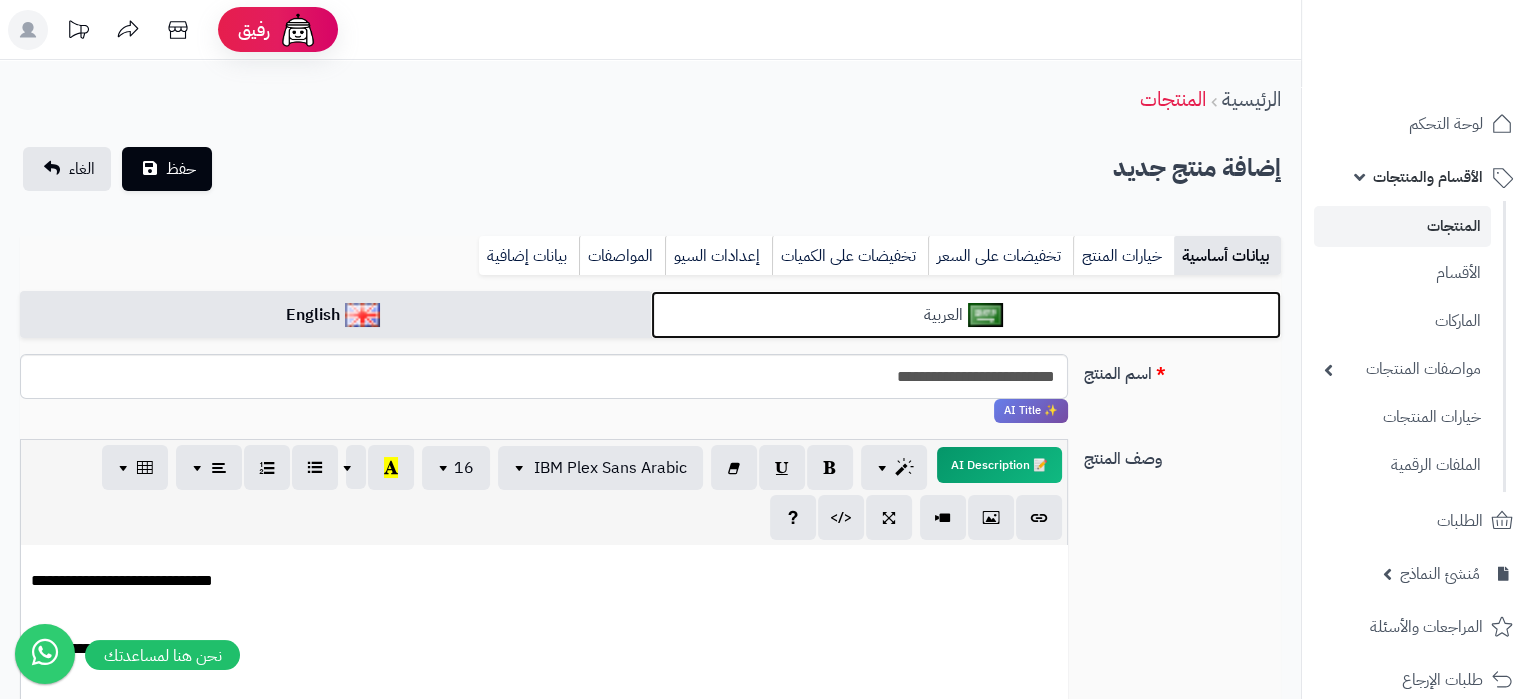 click on "العربية" at bounding box center [966, 315] 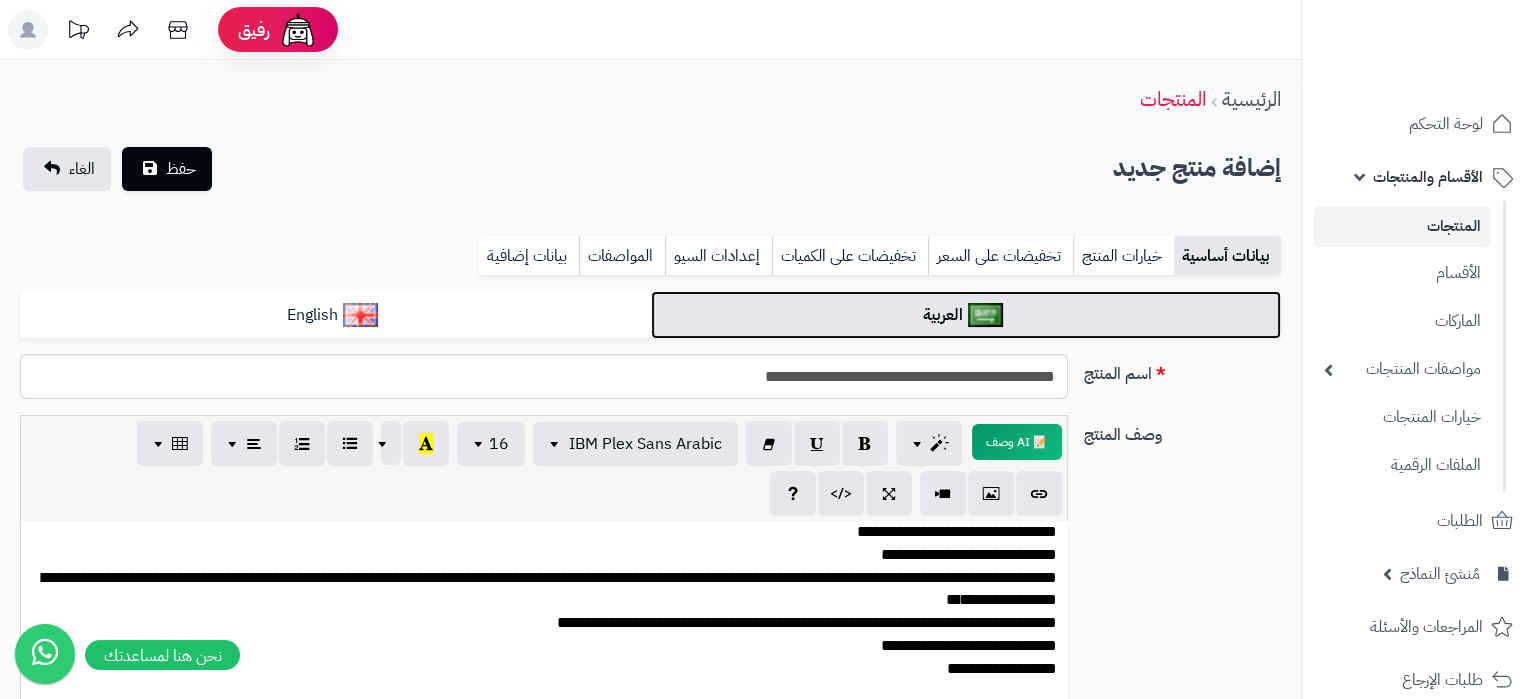scroll, scrollTop: 1518, scrollLeft: 0, axis: vertical 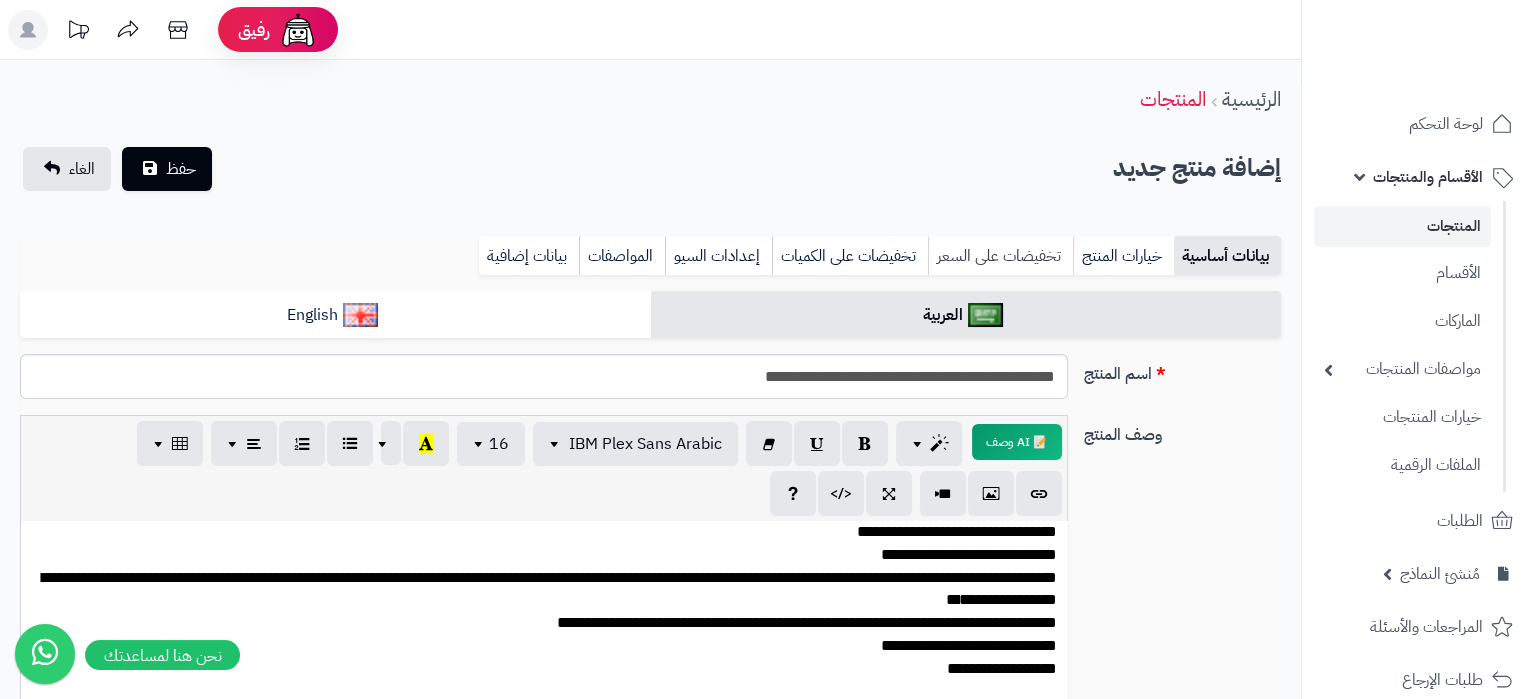 click on "تخفيضات على السعر" at bounding box center [1000, 256] 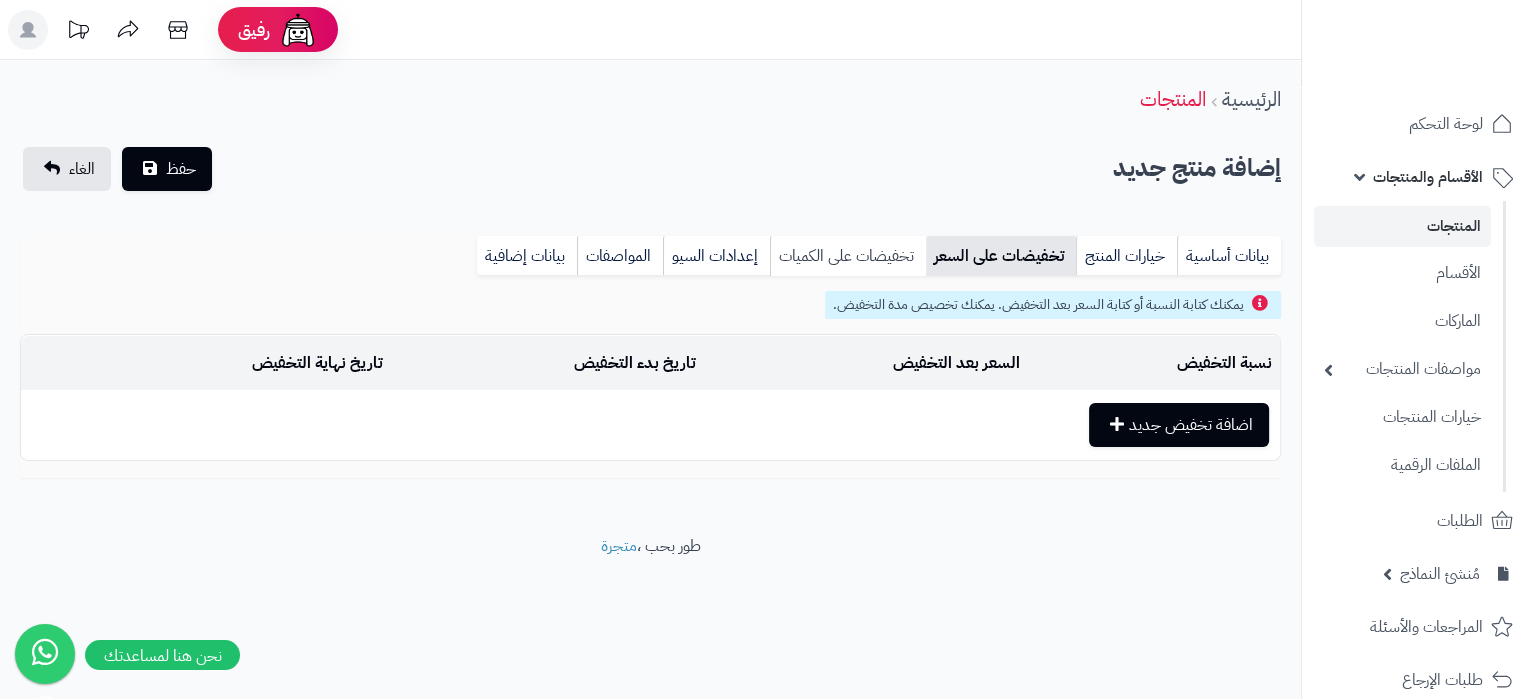 click on "تخفيضات على الكميات" at bounding box center [848, 256] 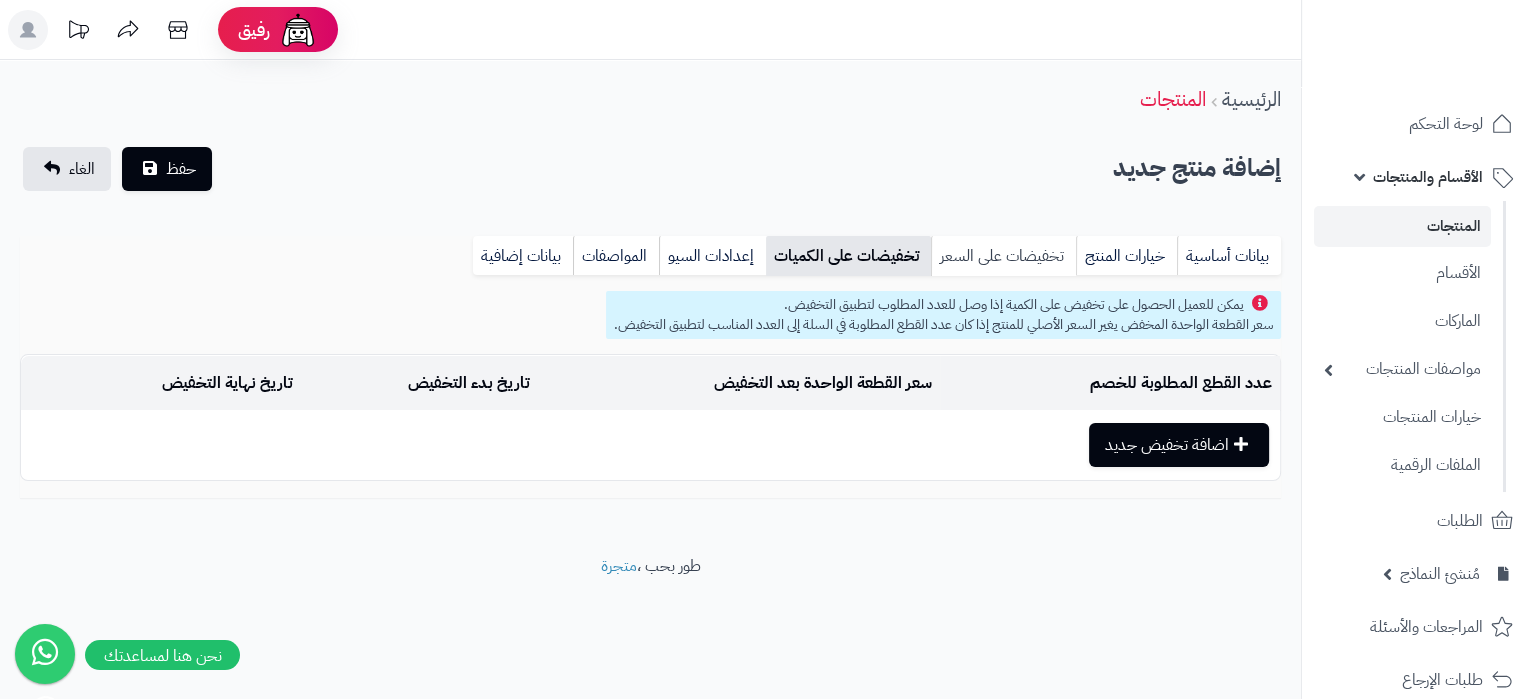 click on "تخفيضات على السعر" at bounding box center (1003, 256) 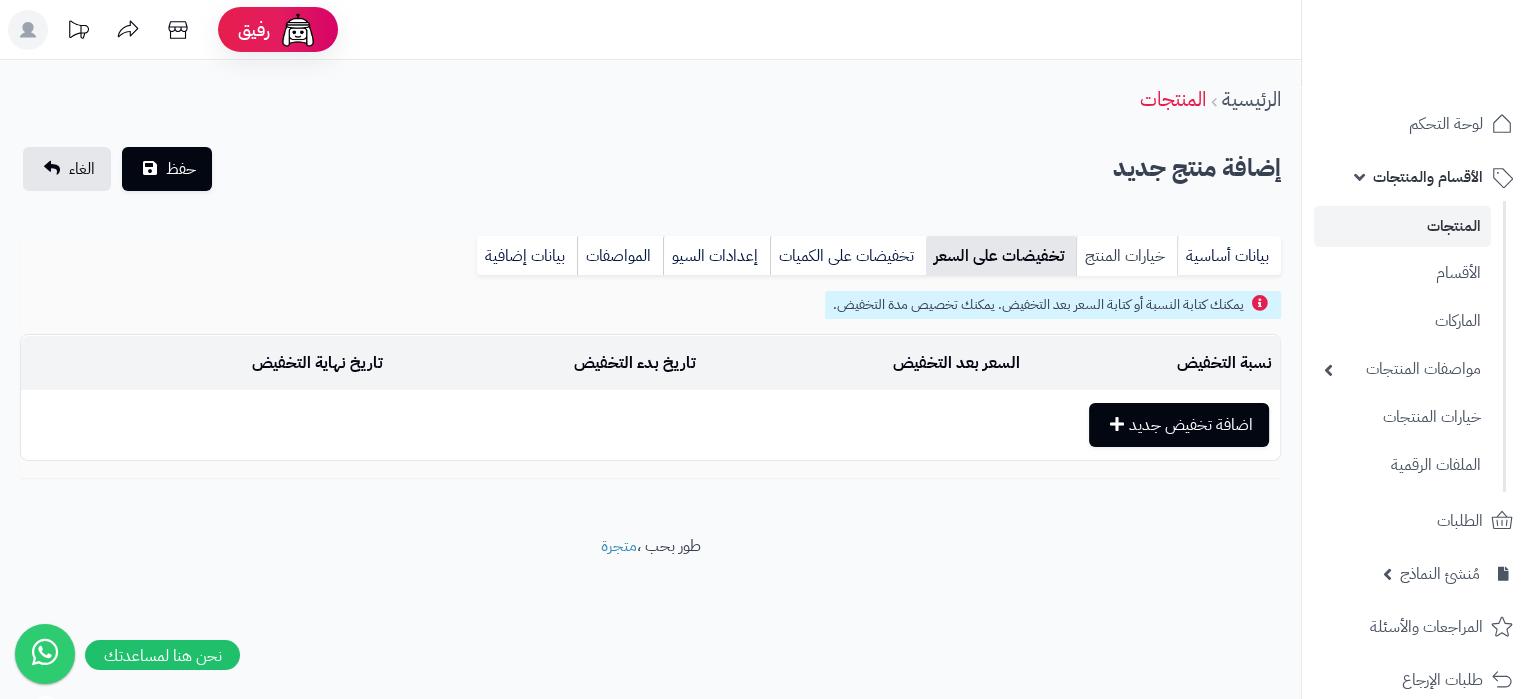click on "خيارات المنتج" at bounding box center [1126, 256] 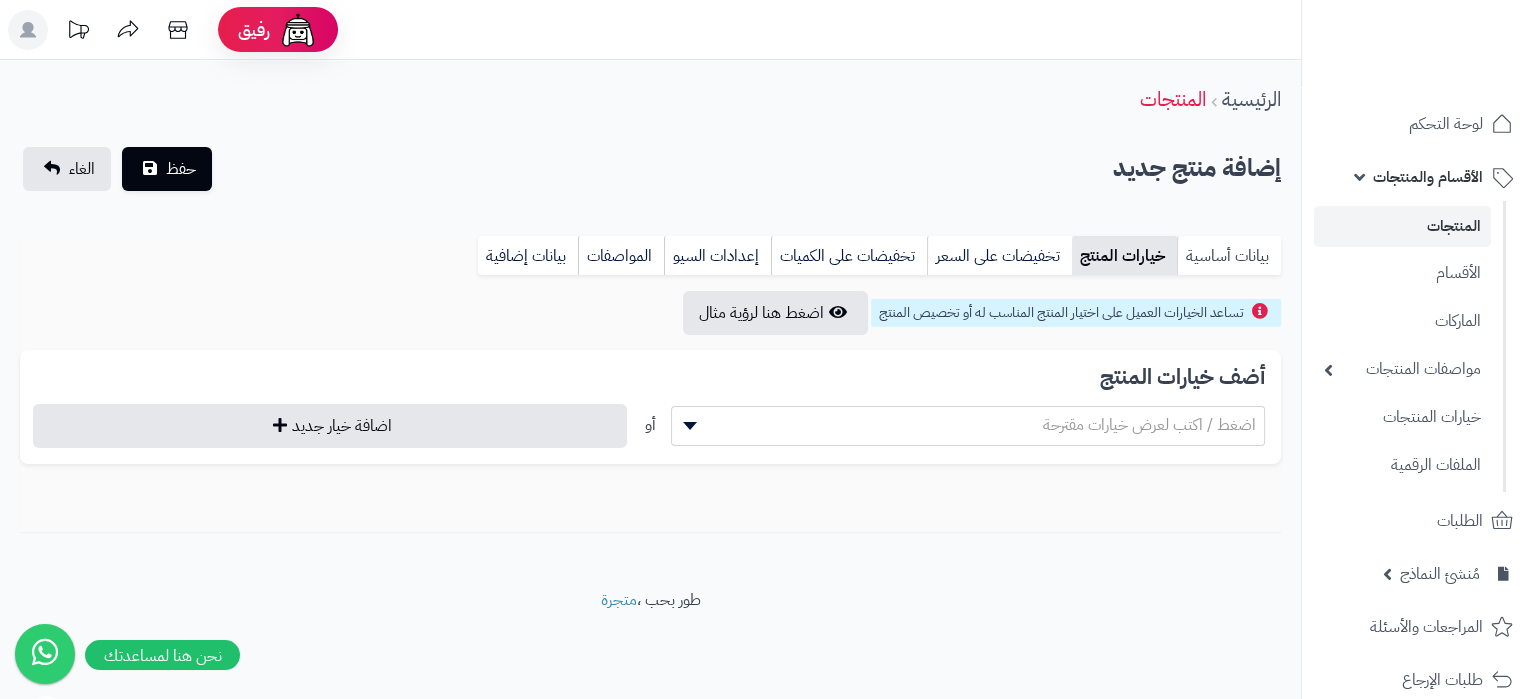 click on "بيانات أساسية" at bounding box center [1229, 256] 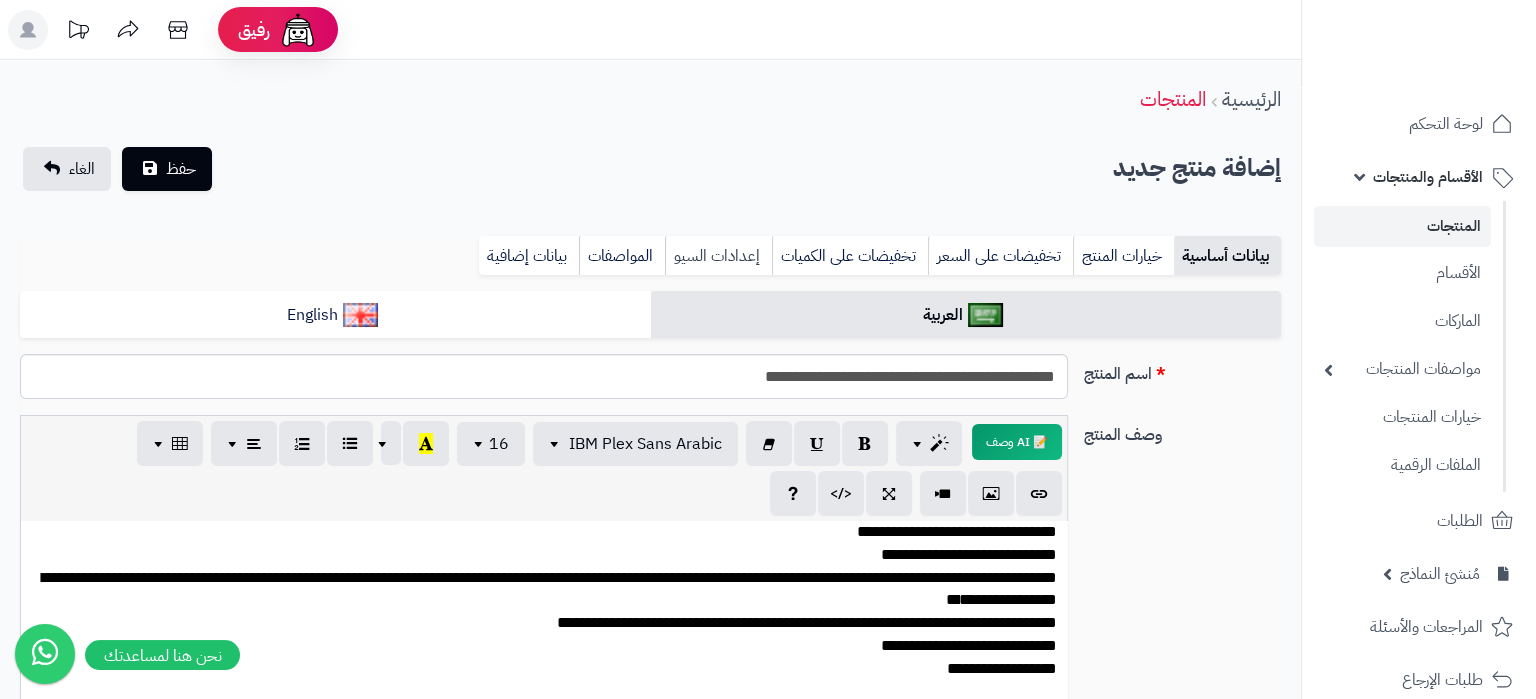 click on "إعدادات السيو" at bounding box center (718, 256) 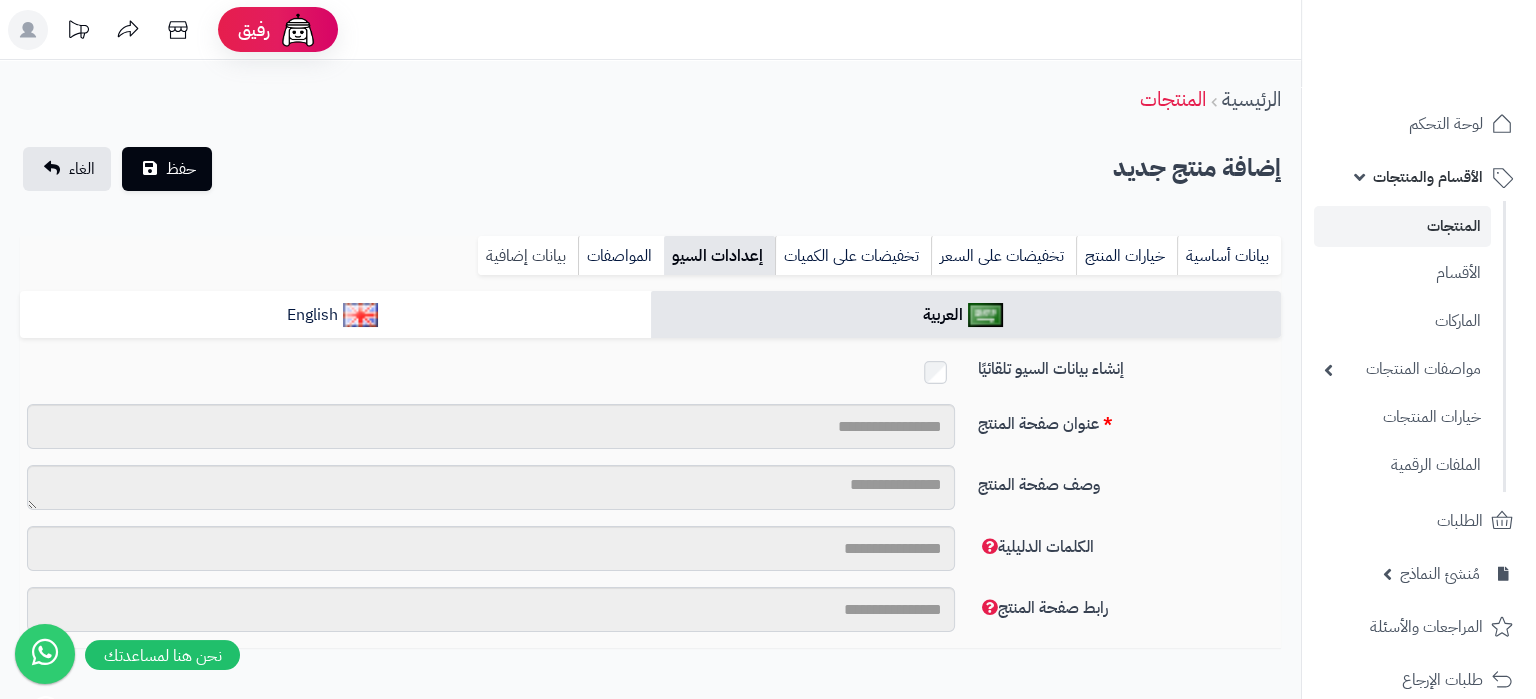 click on "بيانات إضافية" at bounding box center [528, 256] 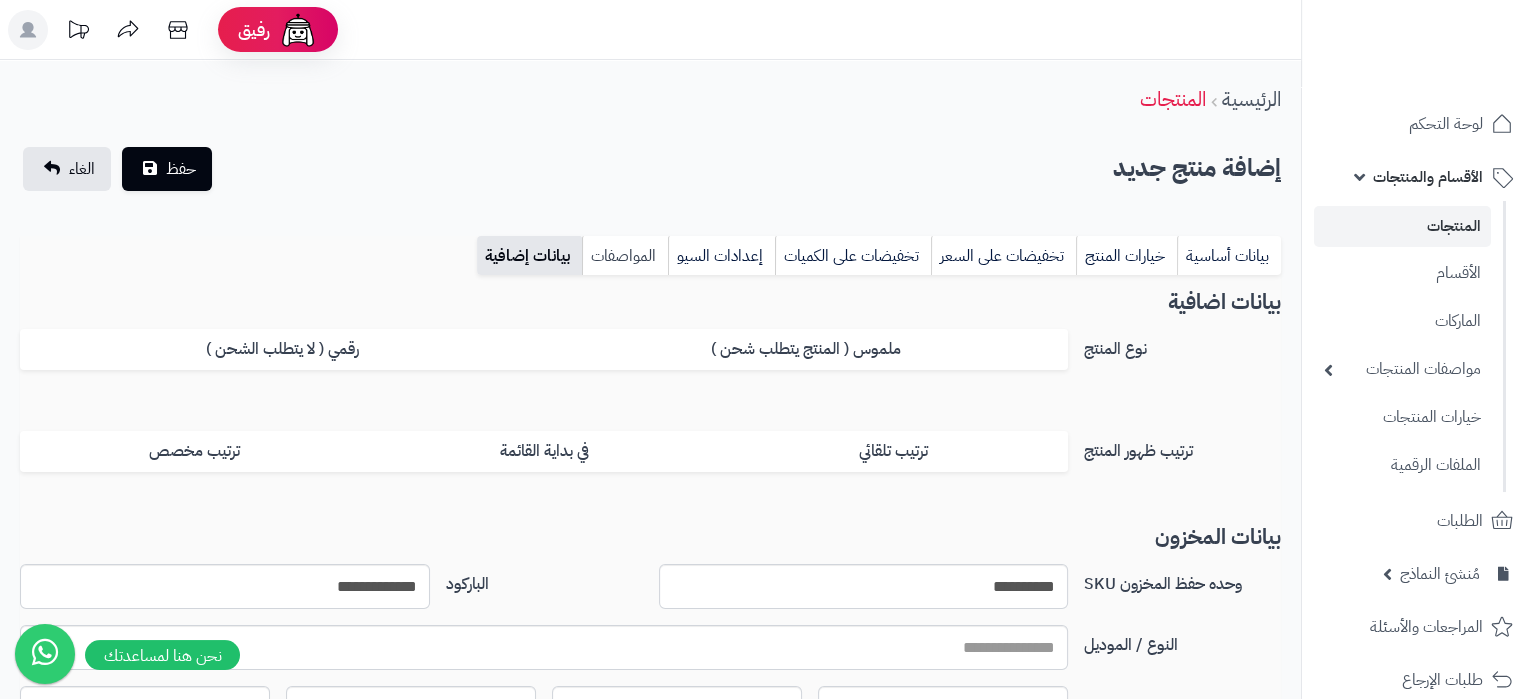 click on "المواصفات" at bounding box center (625, 256) 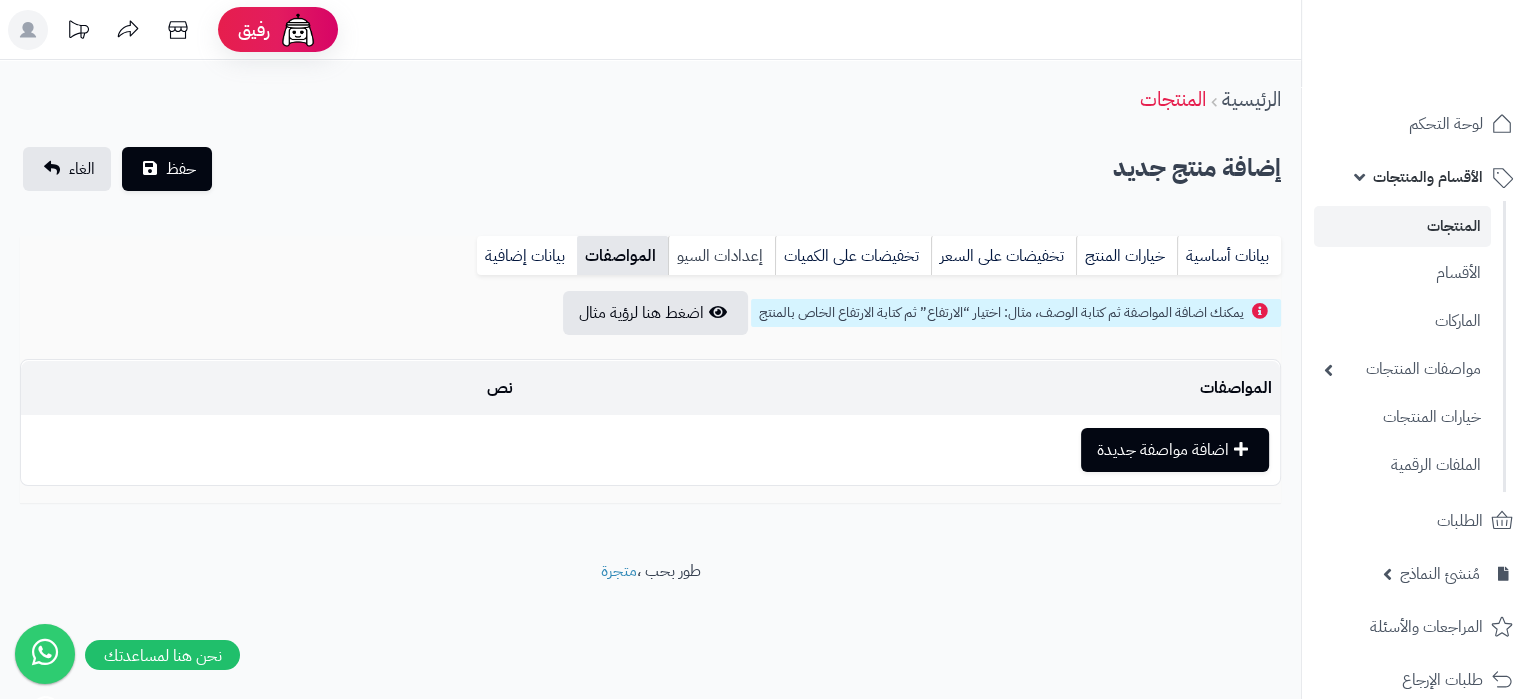 click on "إعدادات السيو" at bounding box center [721, 256] 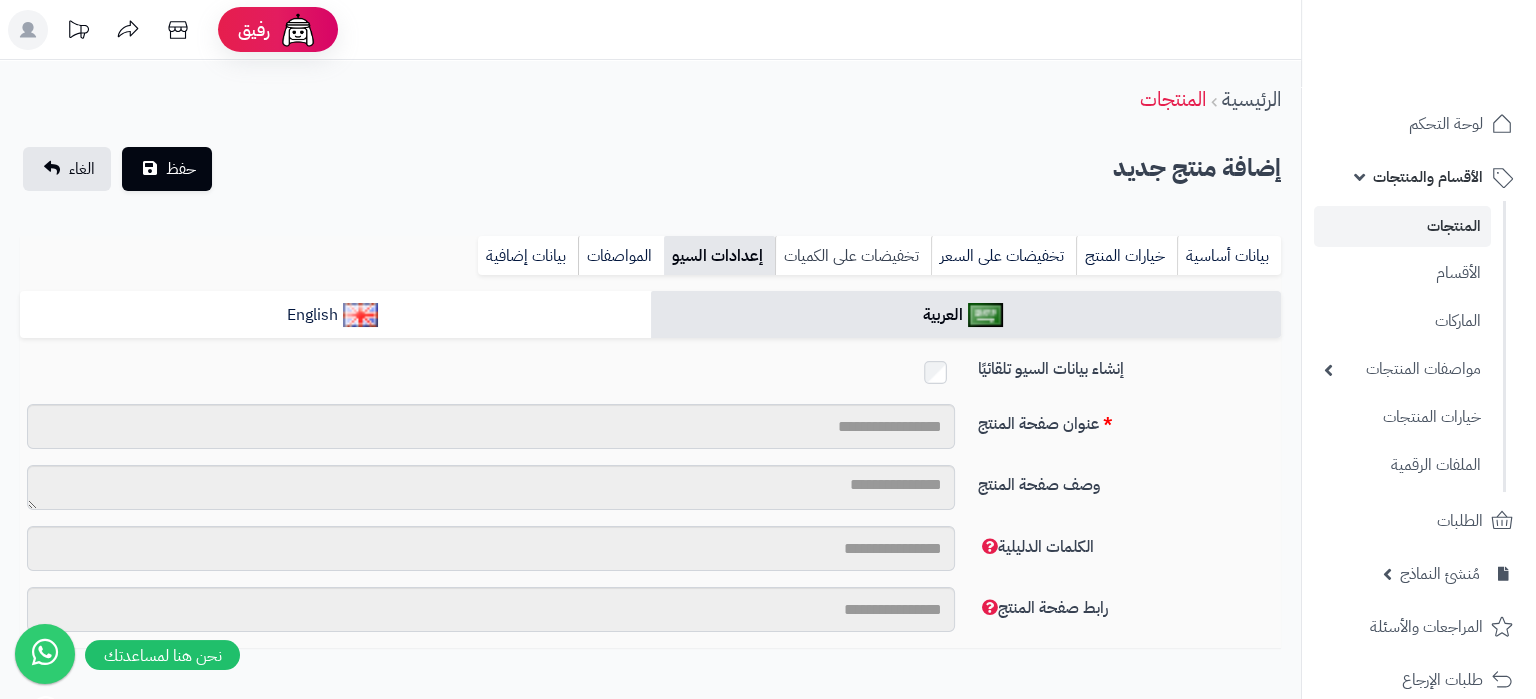 click on "تخفيضات على الكميات" at bounding box center [853, 256] 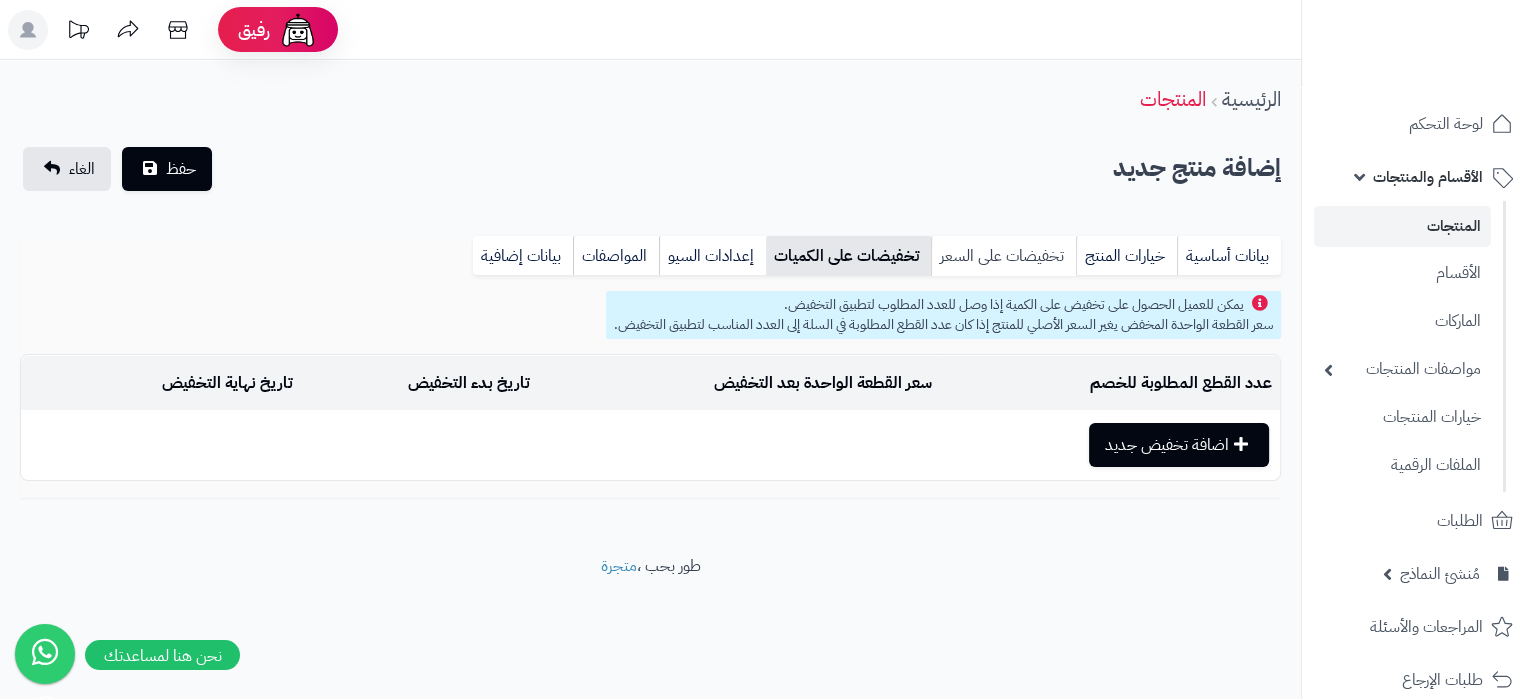 click on "تخفيضات على السعر" at bounding box center (1003, 256) 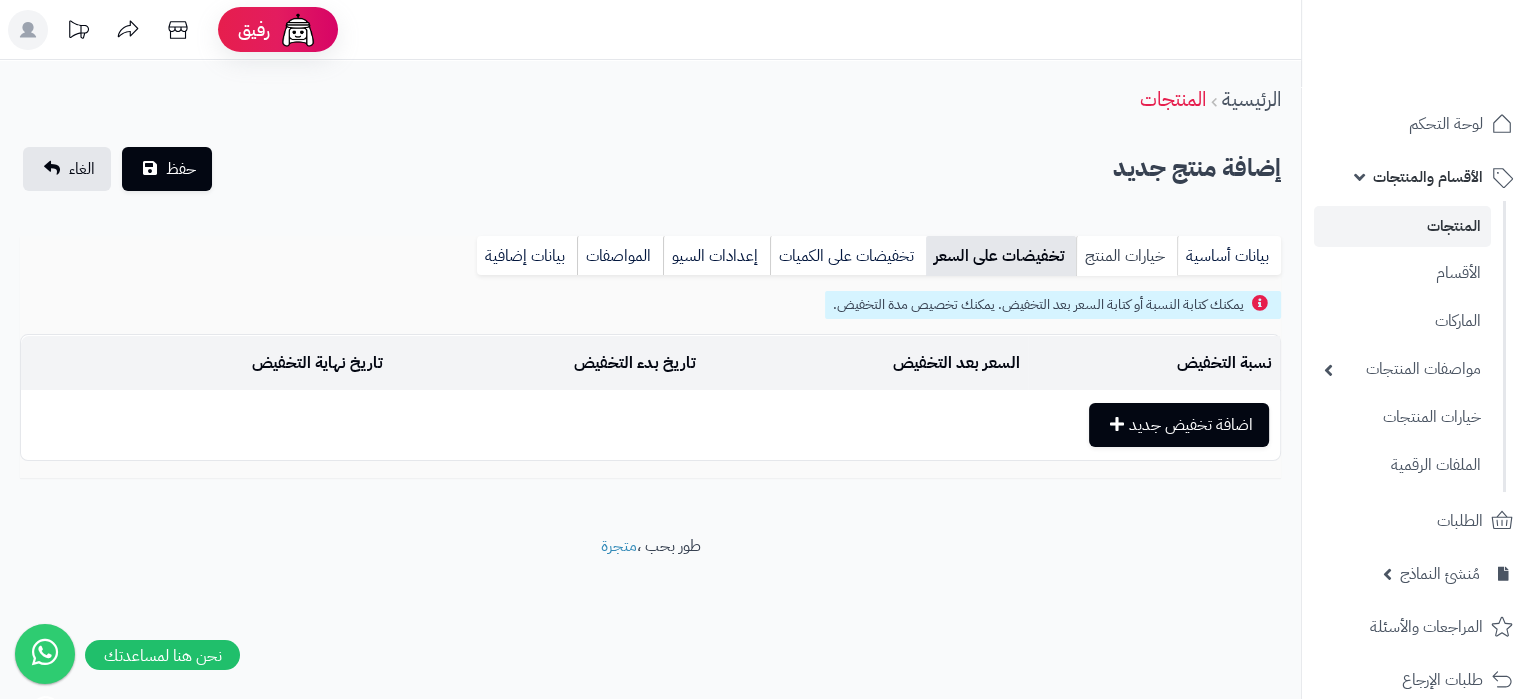 click on "خيارات المنتج" at bounding box center (1126, 256) 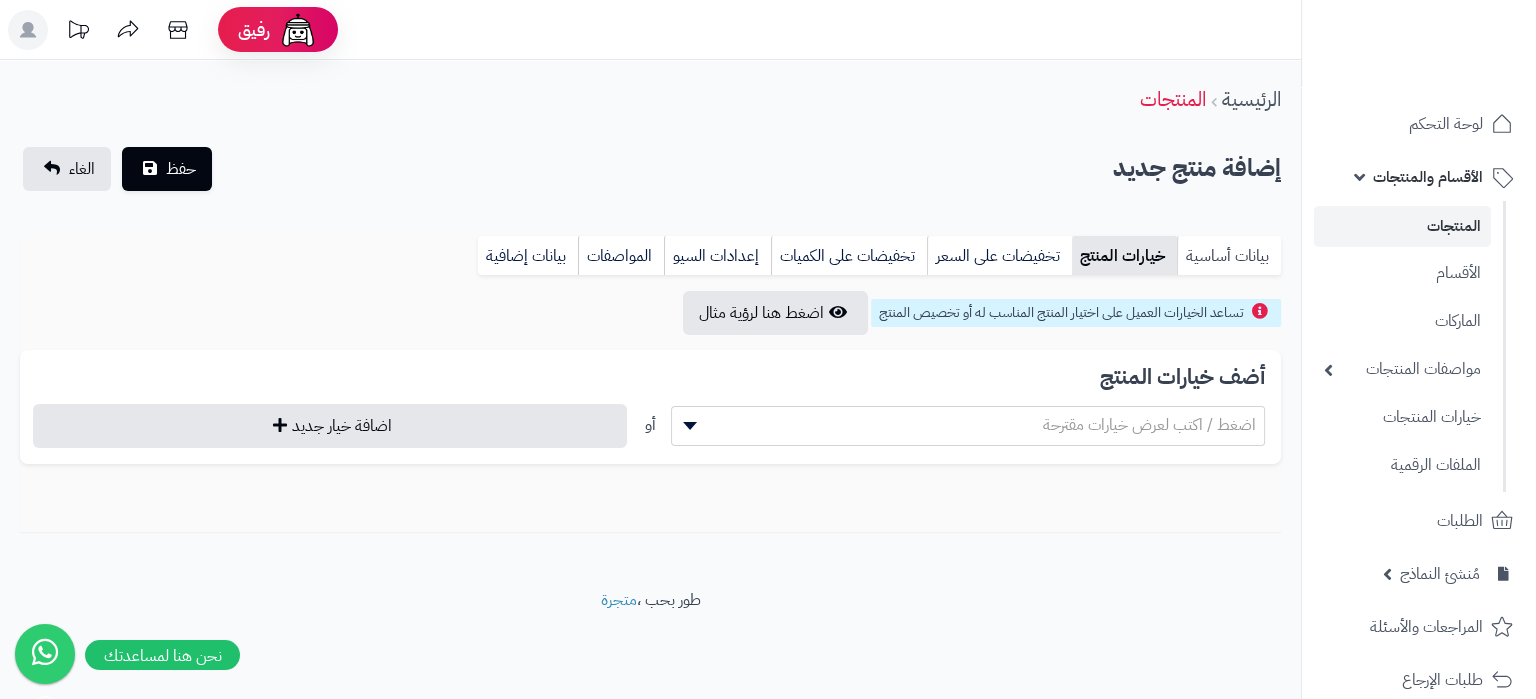 click on "بيانات أساسية" at bounding box center (1229, 256) 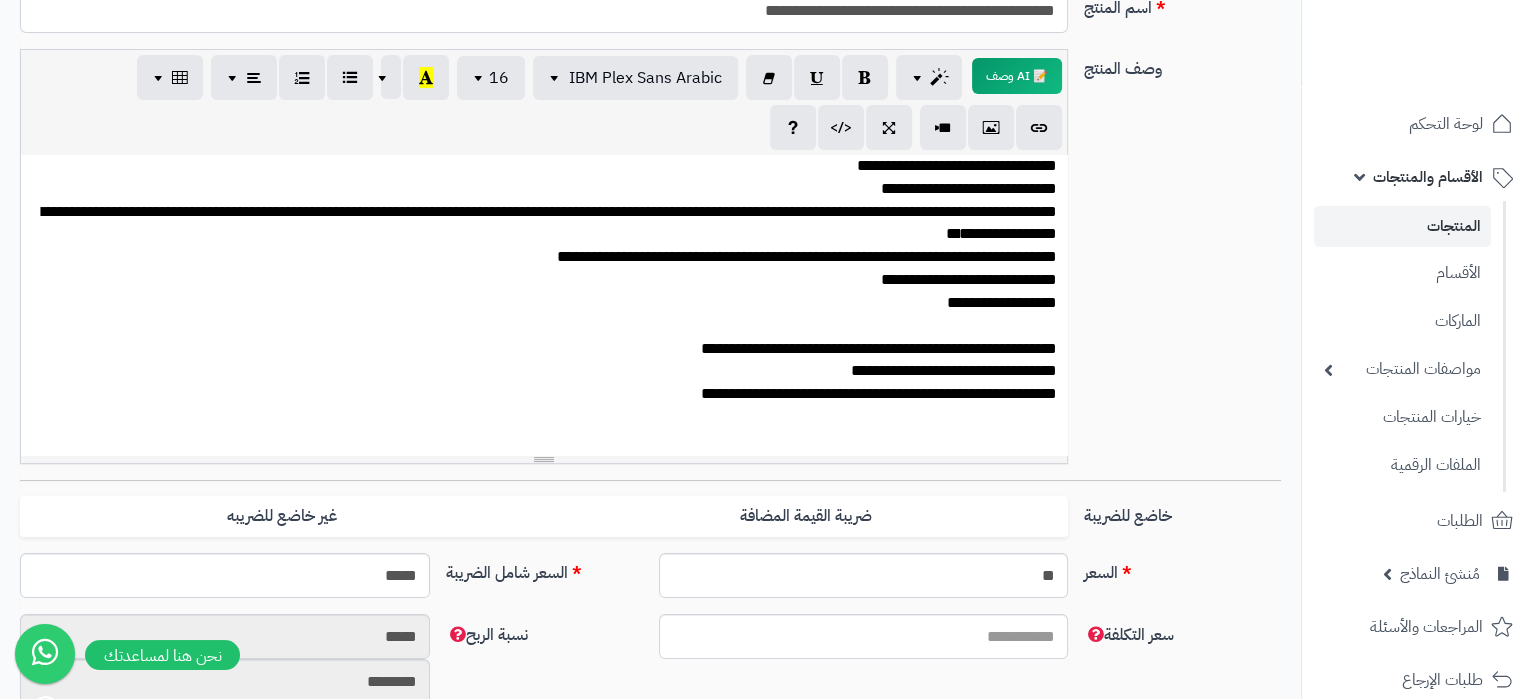 scroll, scrollTop: 0, scrollLeft: 0, axis: both 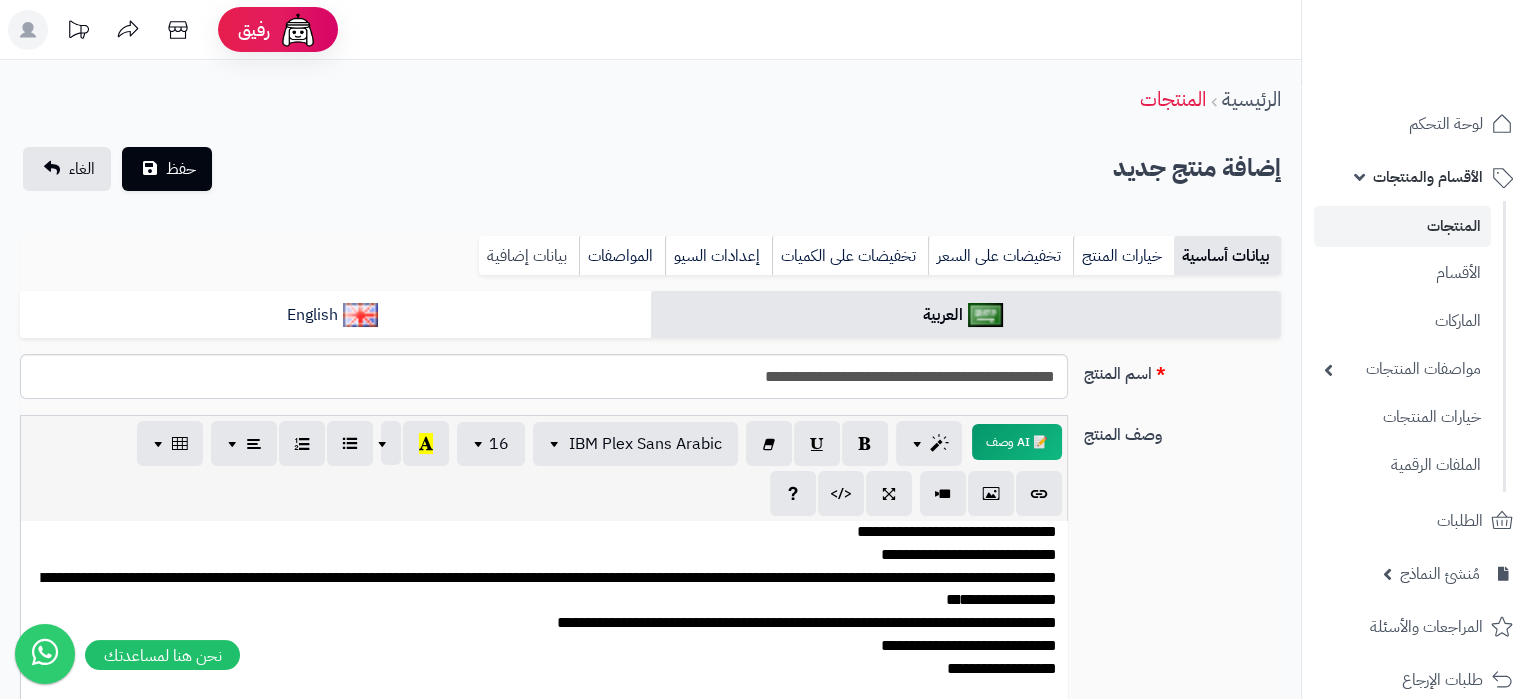 click on "بيانات إضافية" at bounding box center (529, 256) 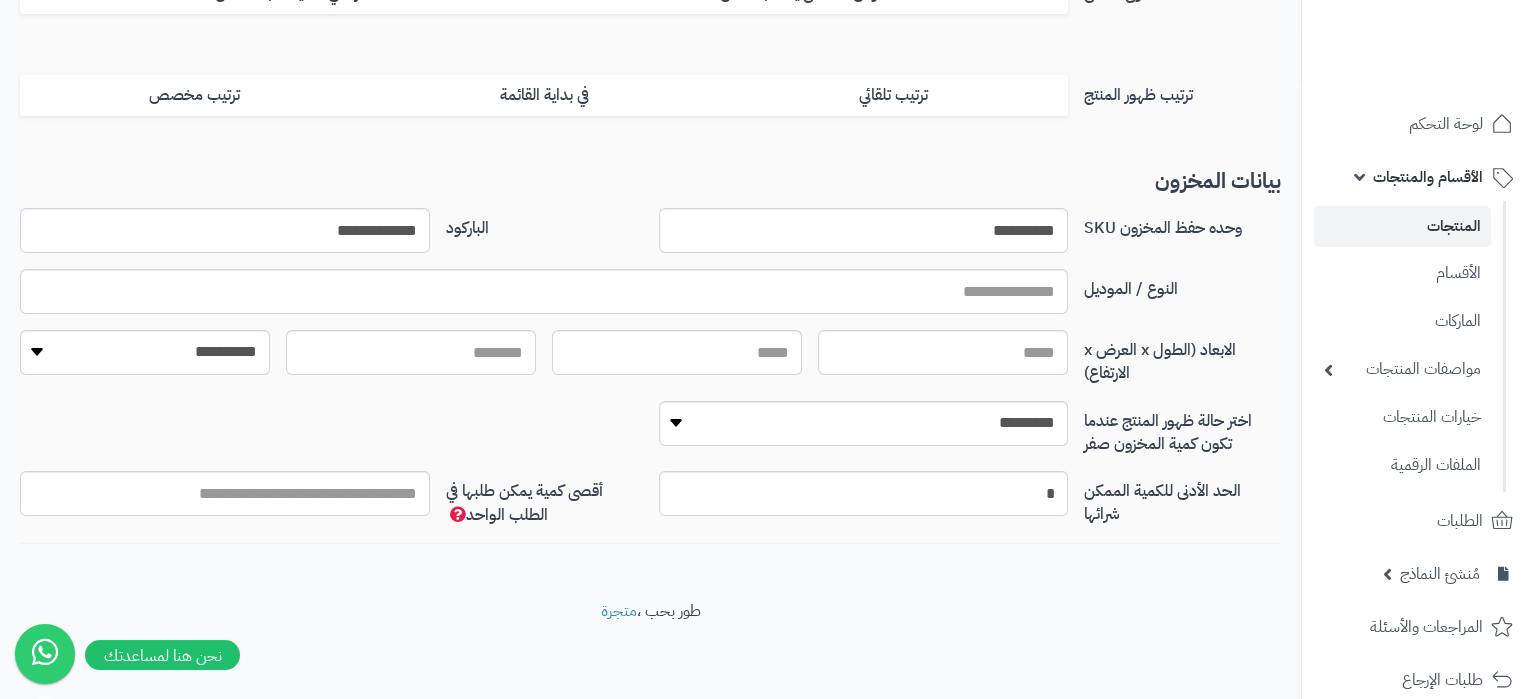 scroll, scrollTop: 0, scrollLeft: 0, axis: both 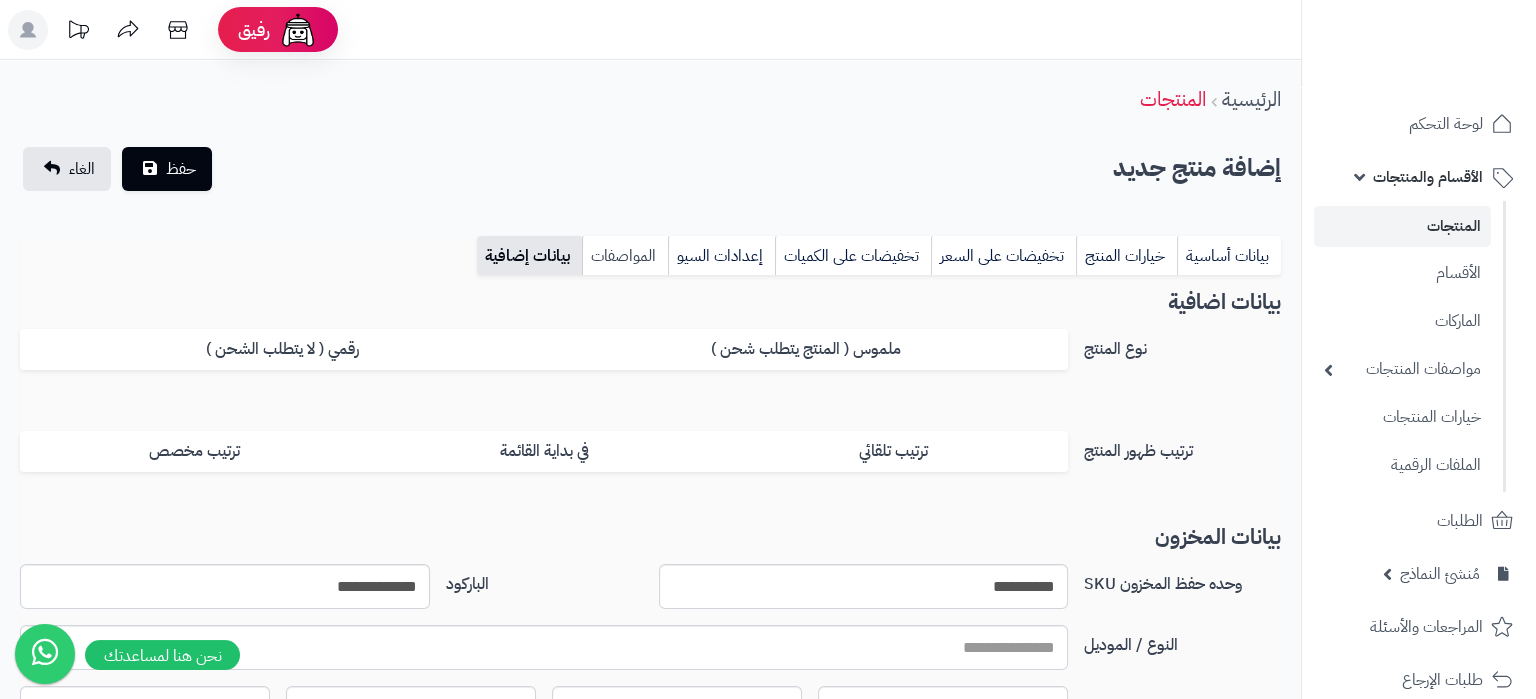click on "المواصفات" at bounding box center (625, 256) 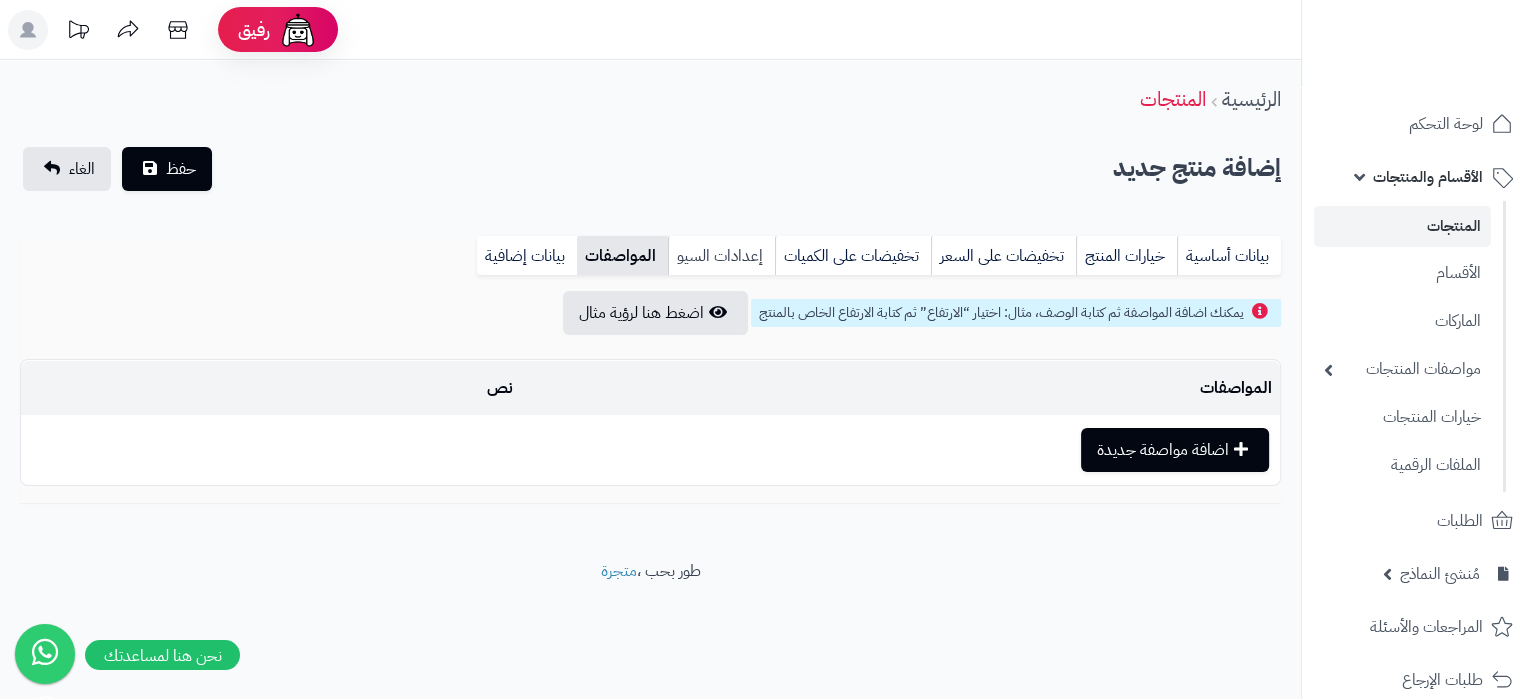 click on "إعدادات السيو" at bounding box center (721, 256) 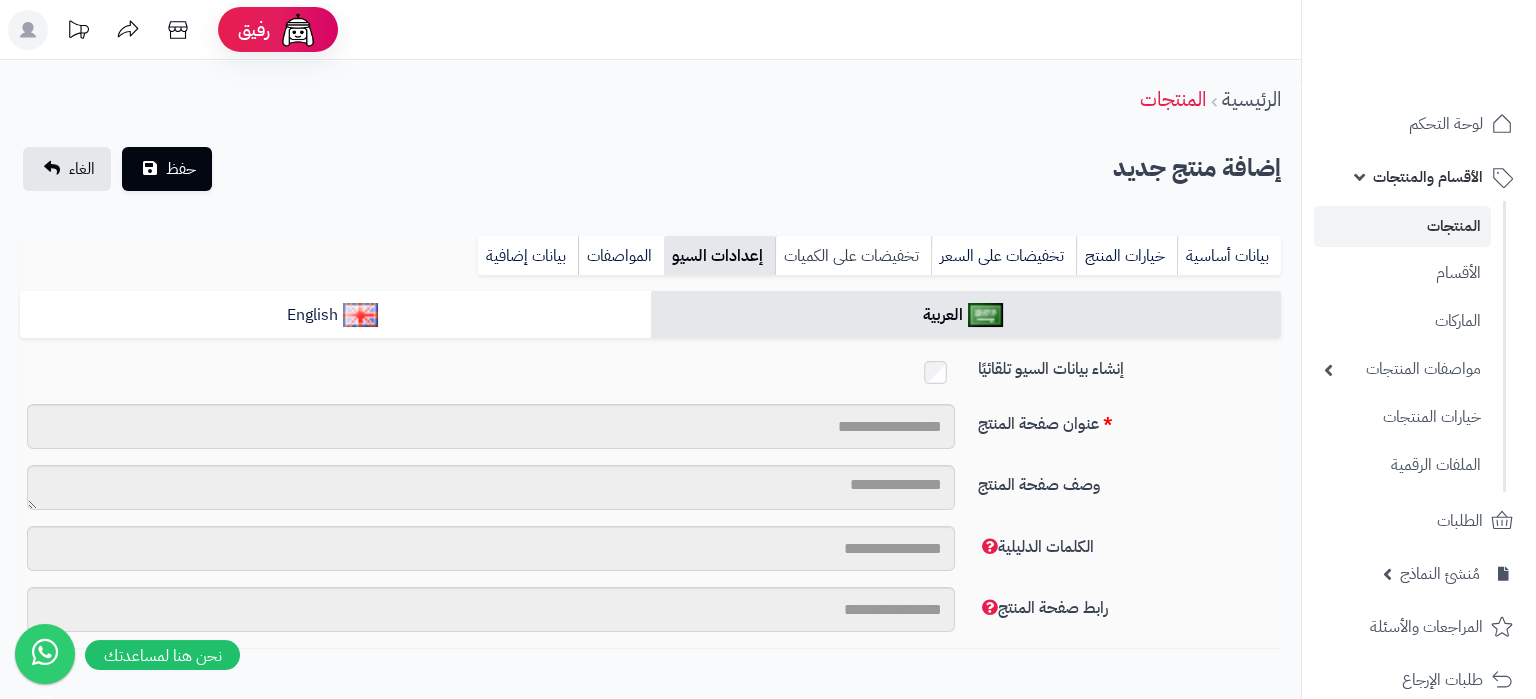click on "تخفيضات على الكميات" at bounding box center [853, 256] 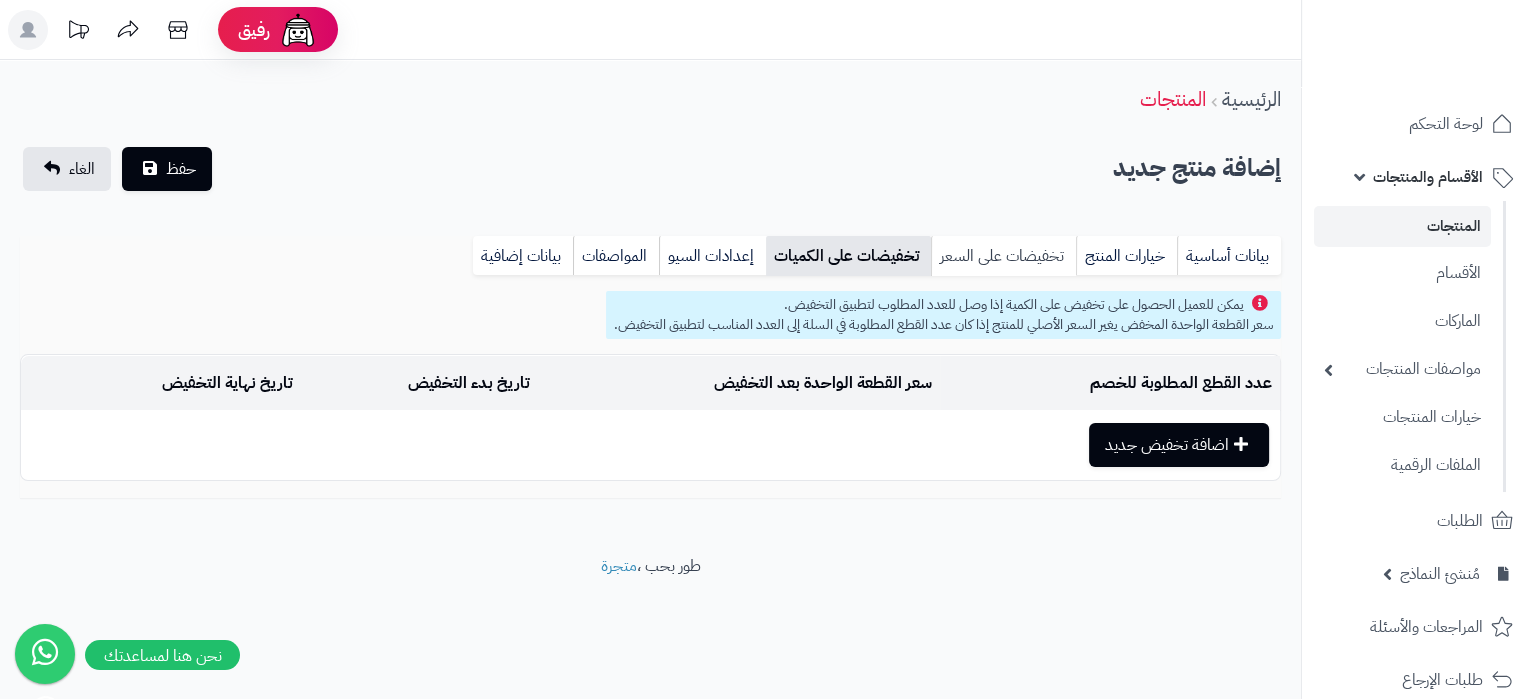 click on "تخفيضات على السعر" at bounding box center (1003, 256) 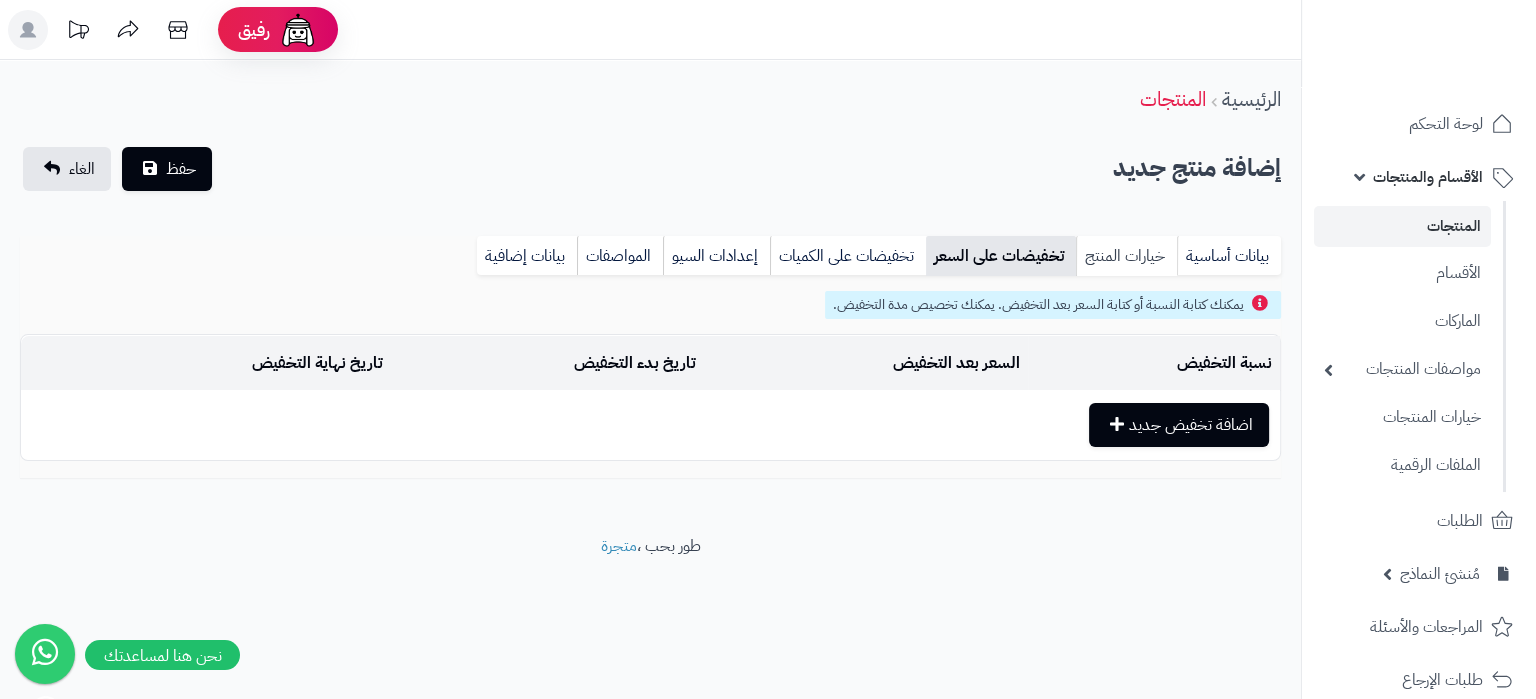 click on "خيارات المنتج" at bounding box center [1126, 256] 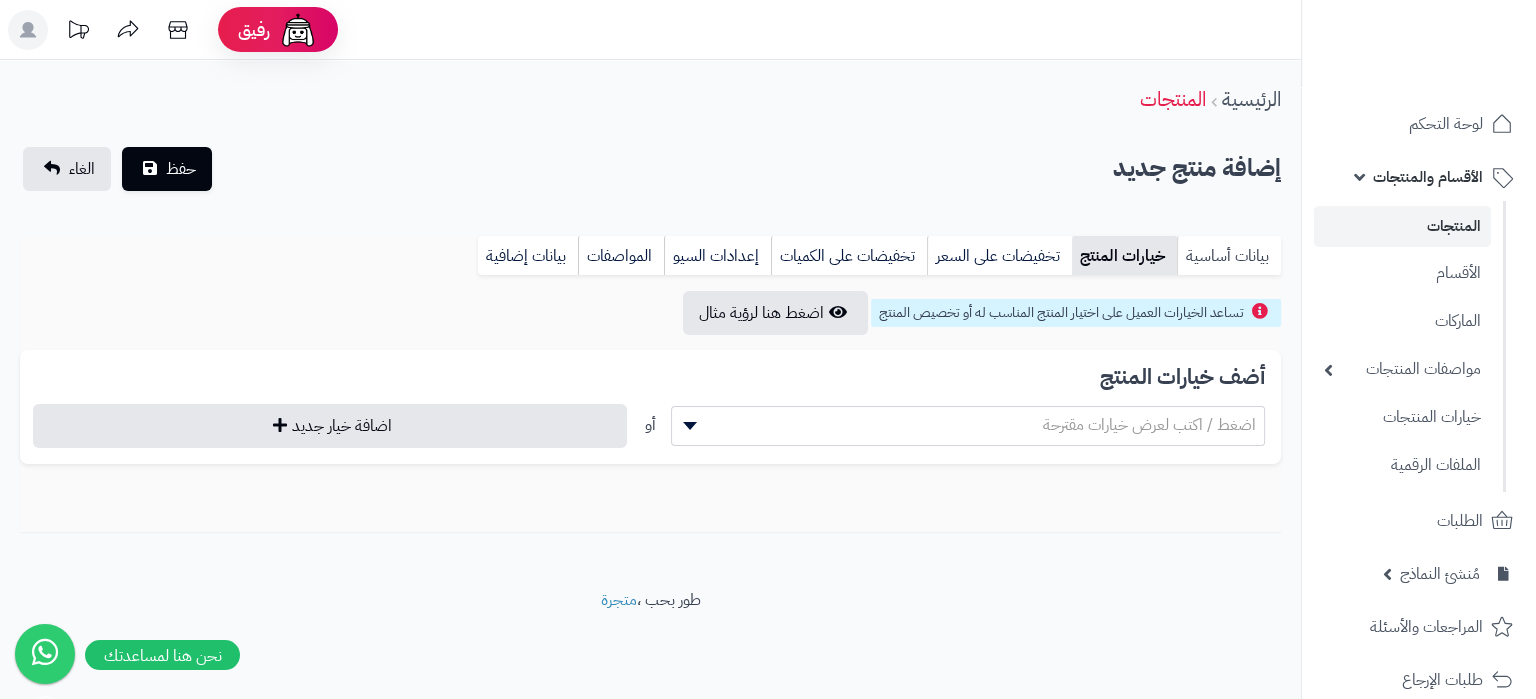click on "بيانات أساسية" at bounding box center (1229, 256) 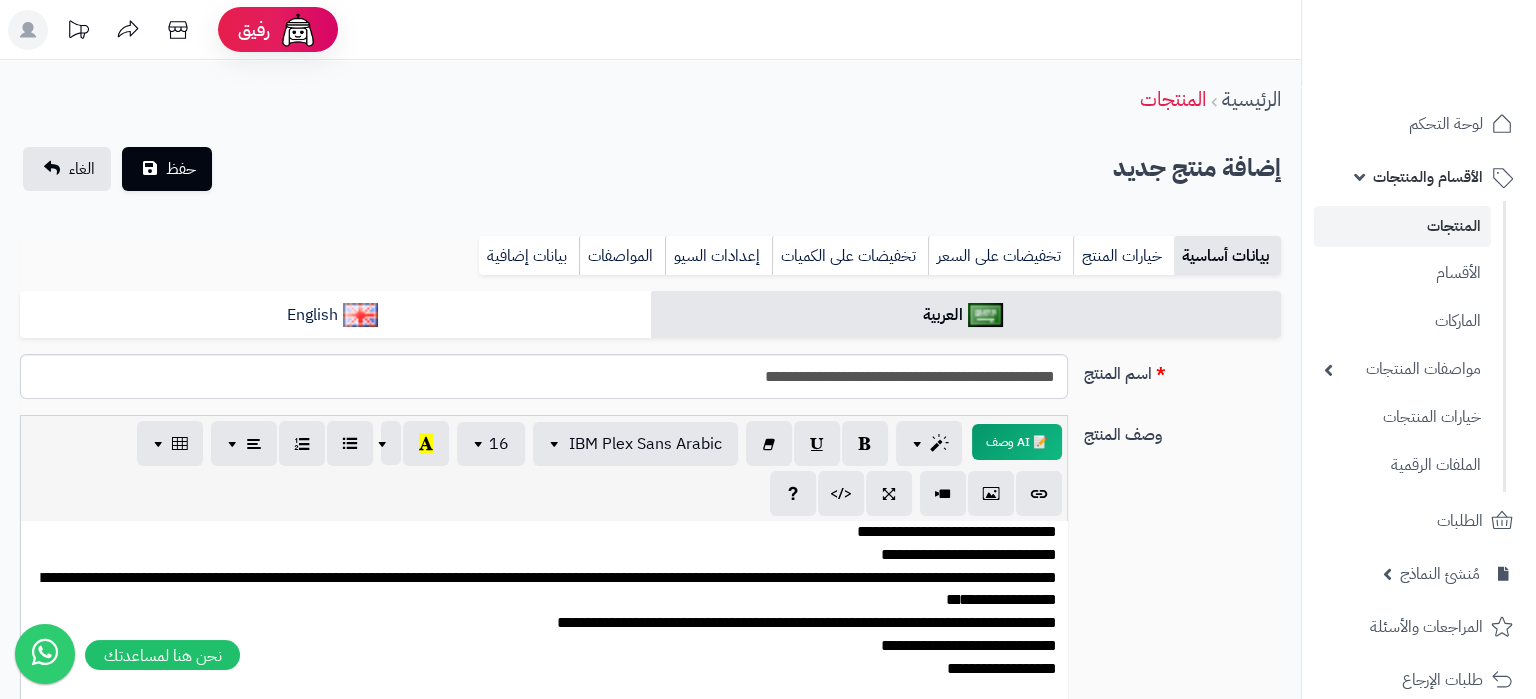 scroll, scrollTop: 1518, scrollLeft: 0, axis: vertical 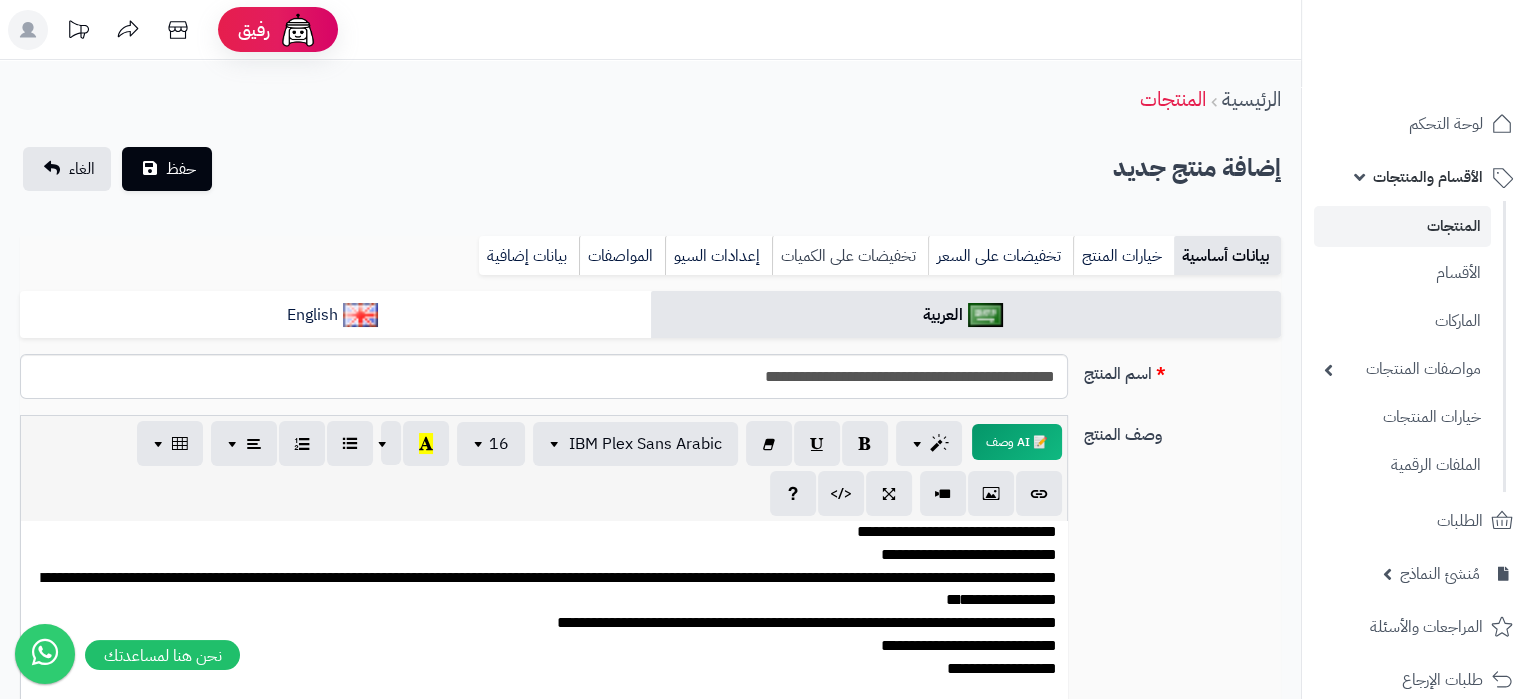 click on "تخفيضات على الكميات" at bounding box center (850, 256) 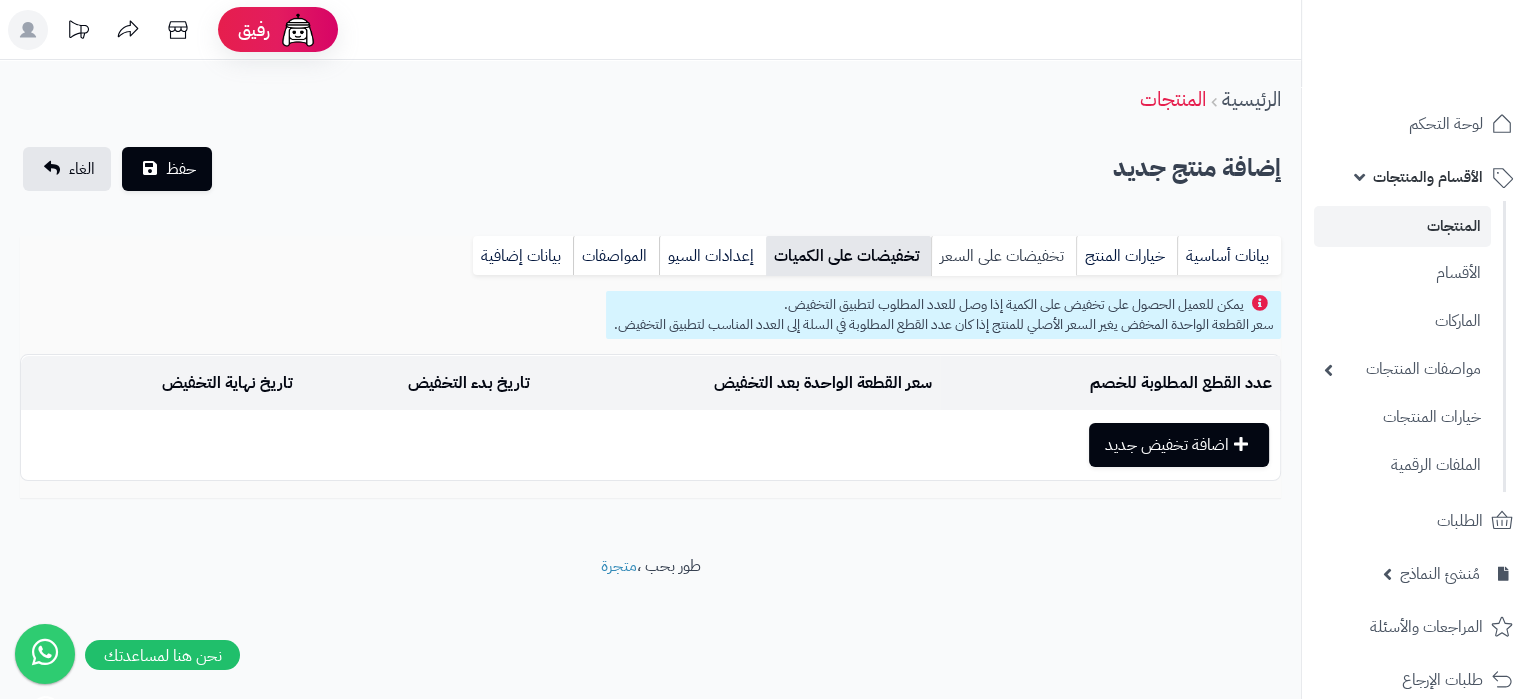 click on "تخفيضات على السعر" at bounding box center (1003, 256) 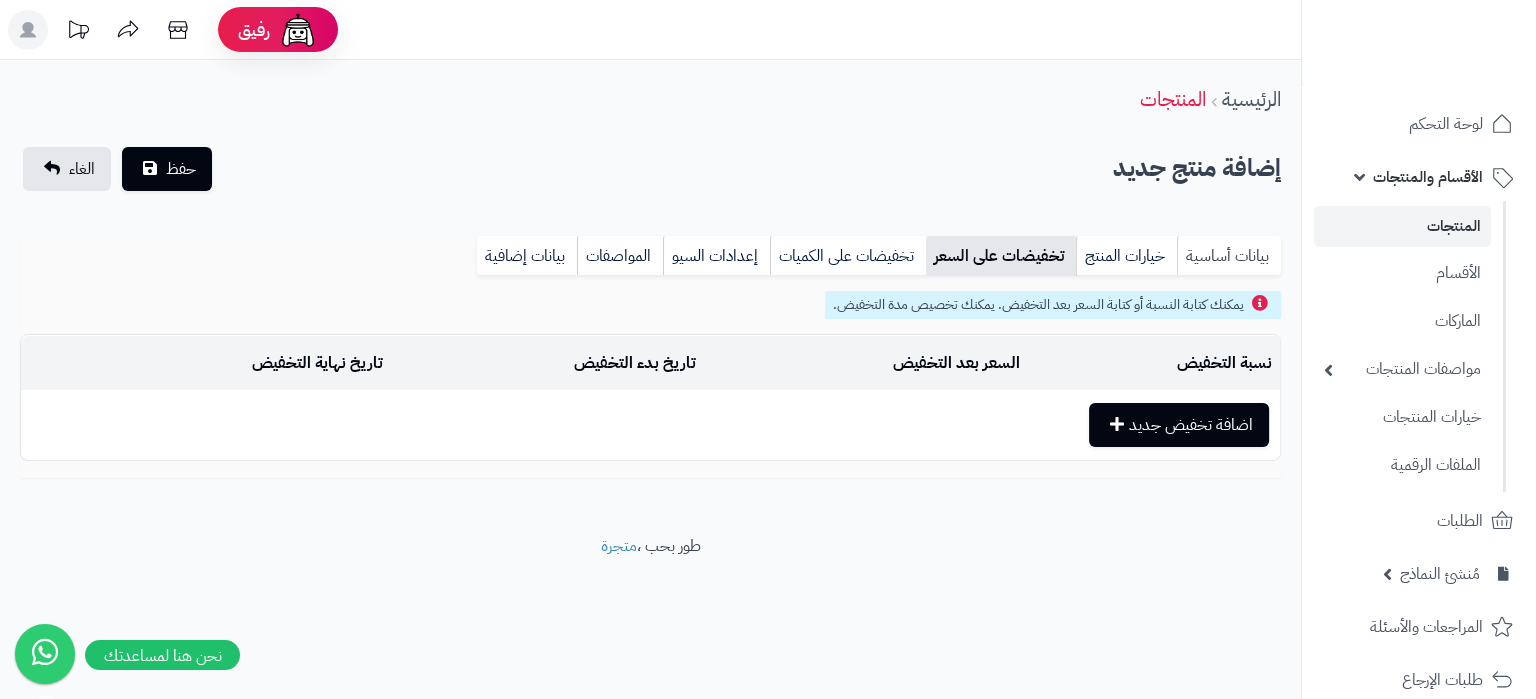 click on "بيانات أساسية" at bounding box center (1229, 256) 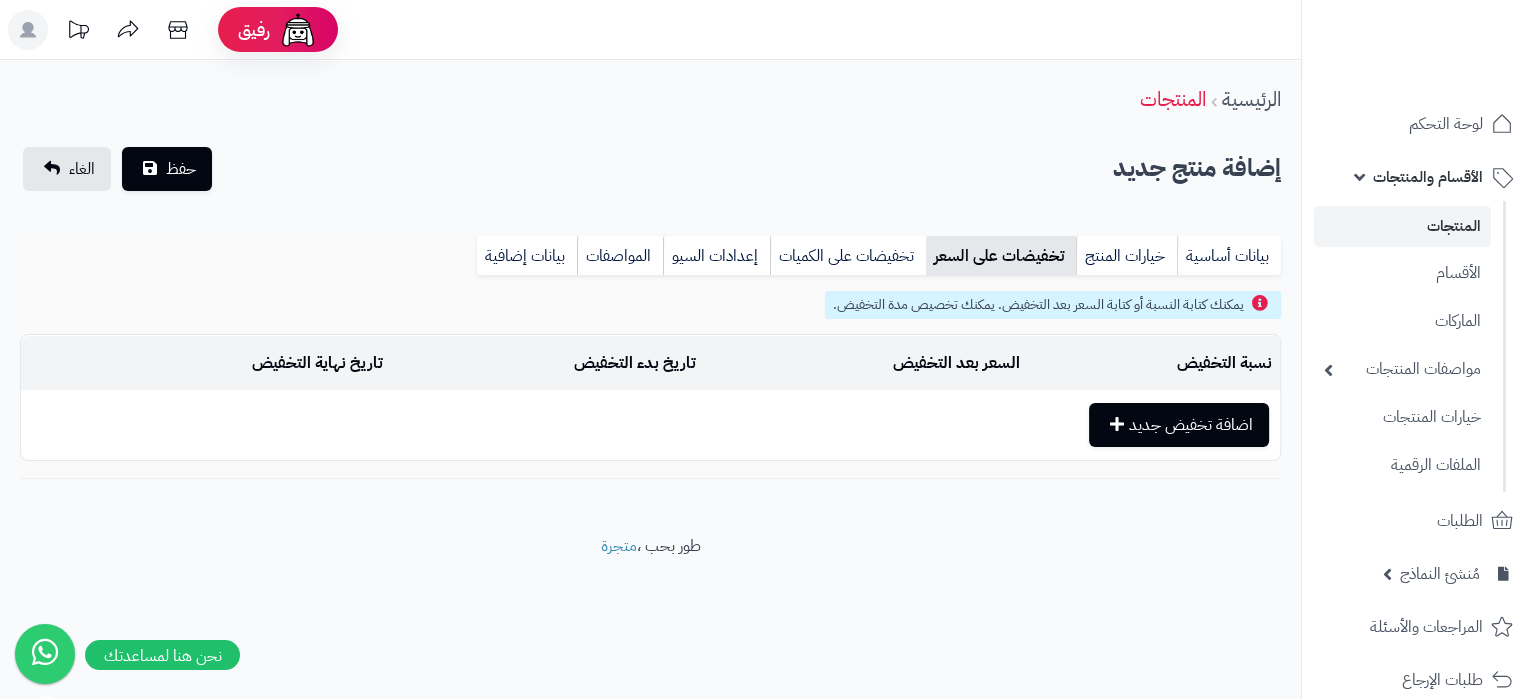 scroll, scrollTop: 1518, scrollLeft: 0, axis: vertical 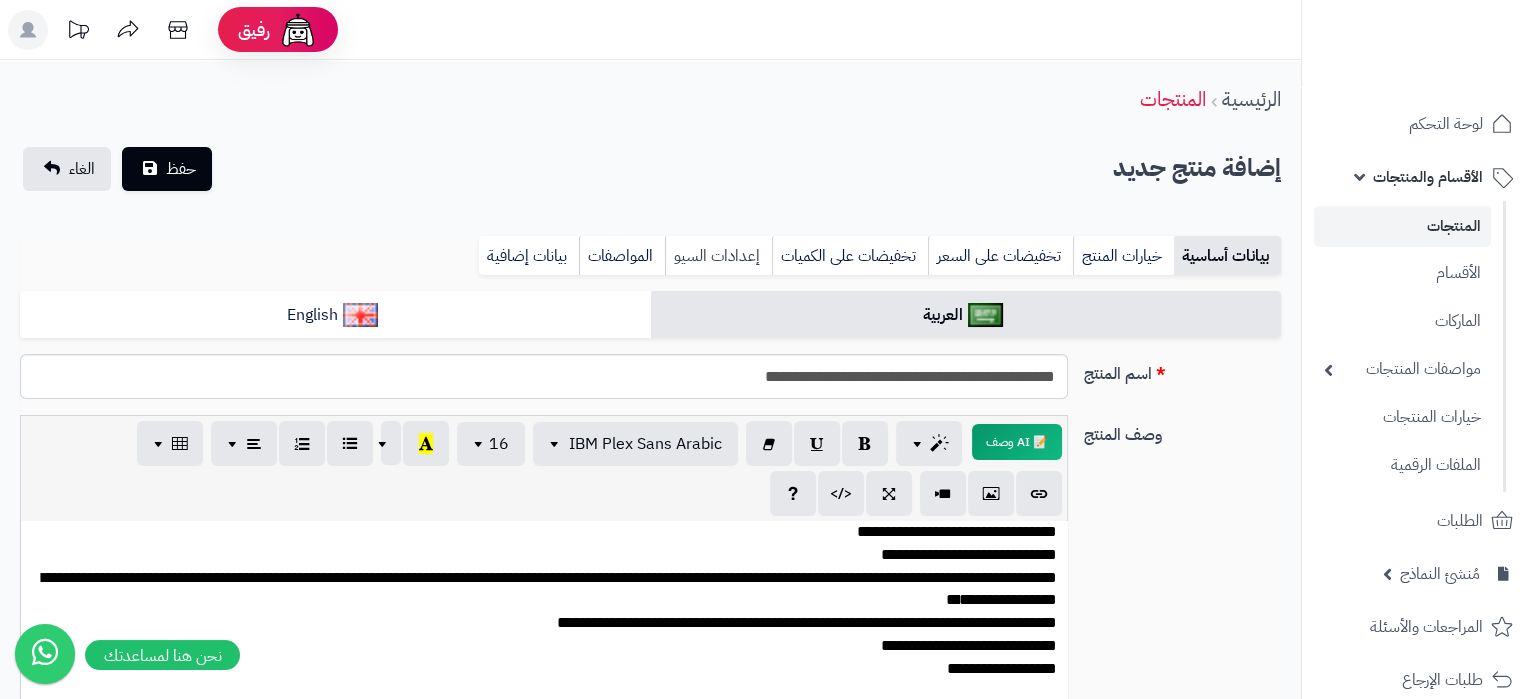 click on "إعدادات السيو" at bounding box center (718, 256) 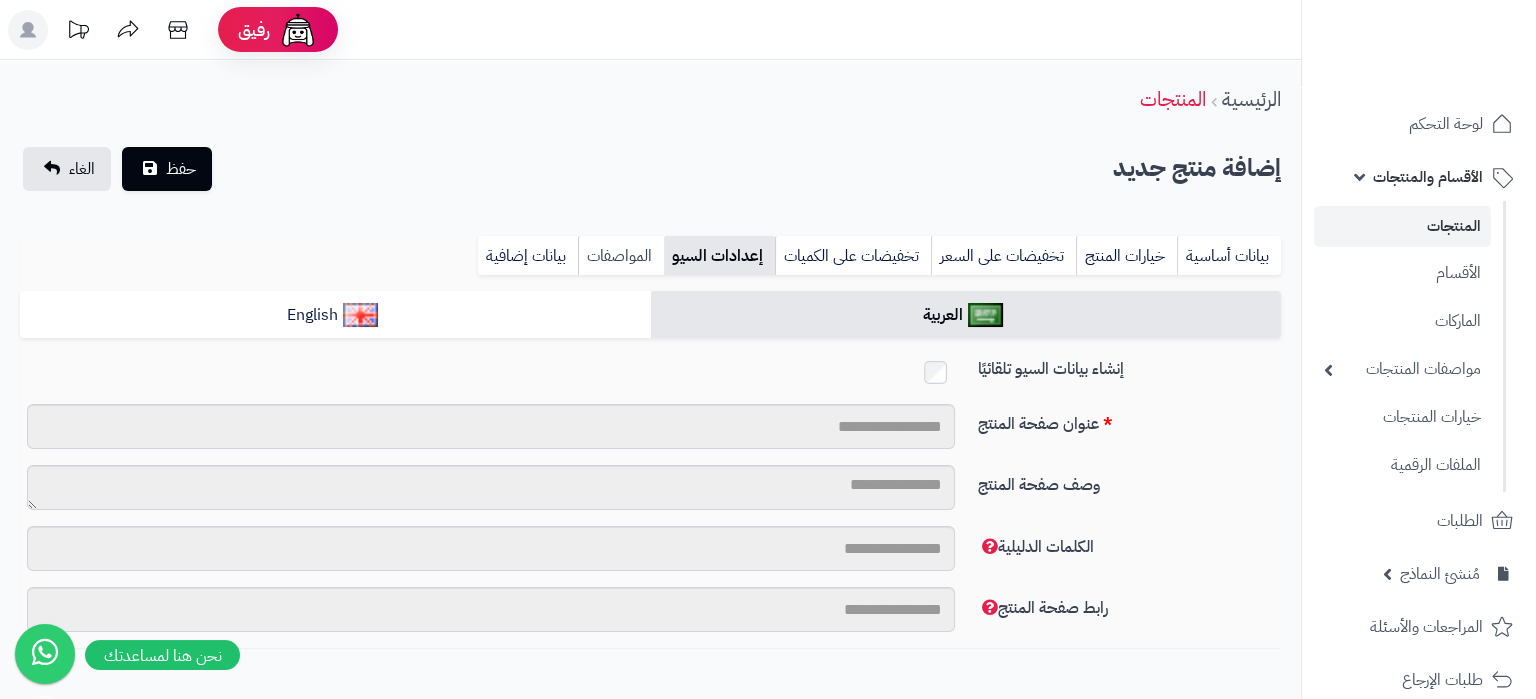 click on "المواصفات" at bounding box center (621, 256) 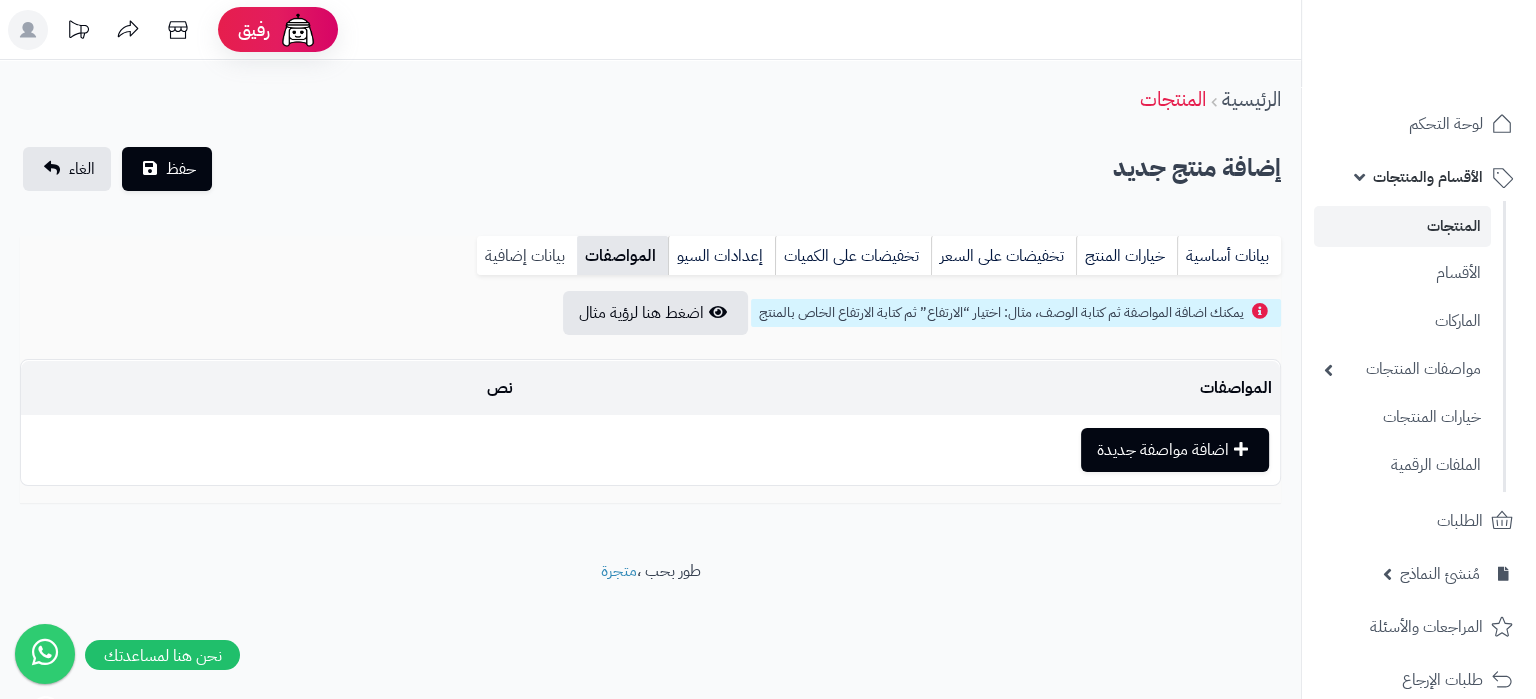 click on "بيانات إضافية" at bounding box center [527, 256] 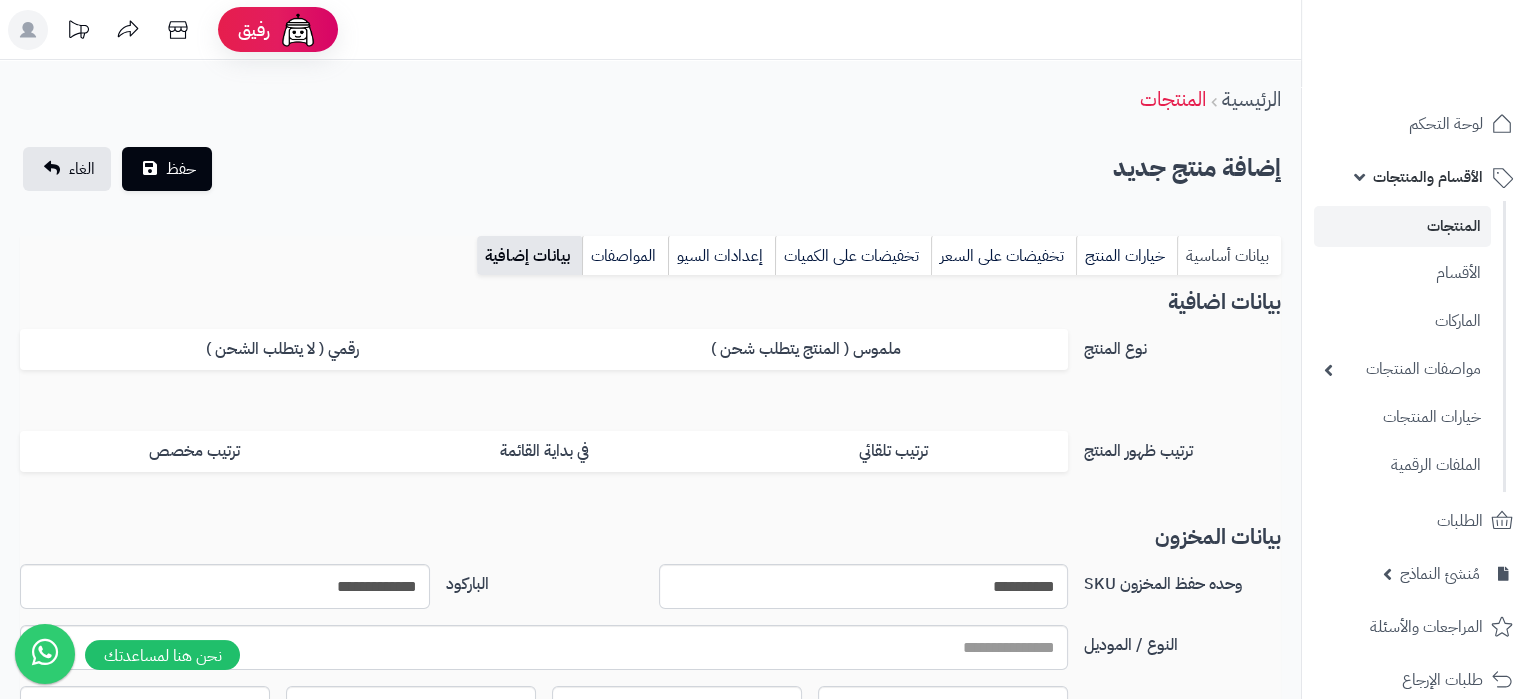 click on "بيانات أساسية" at bounding box center [1229, 256] 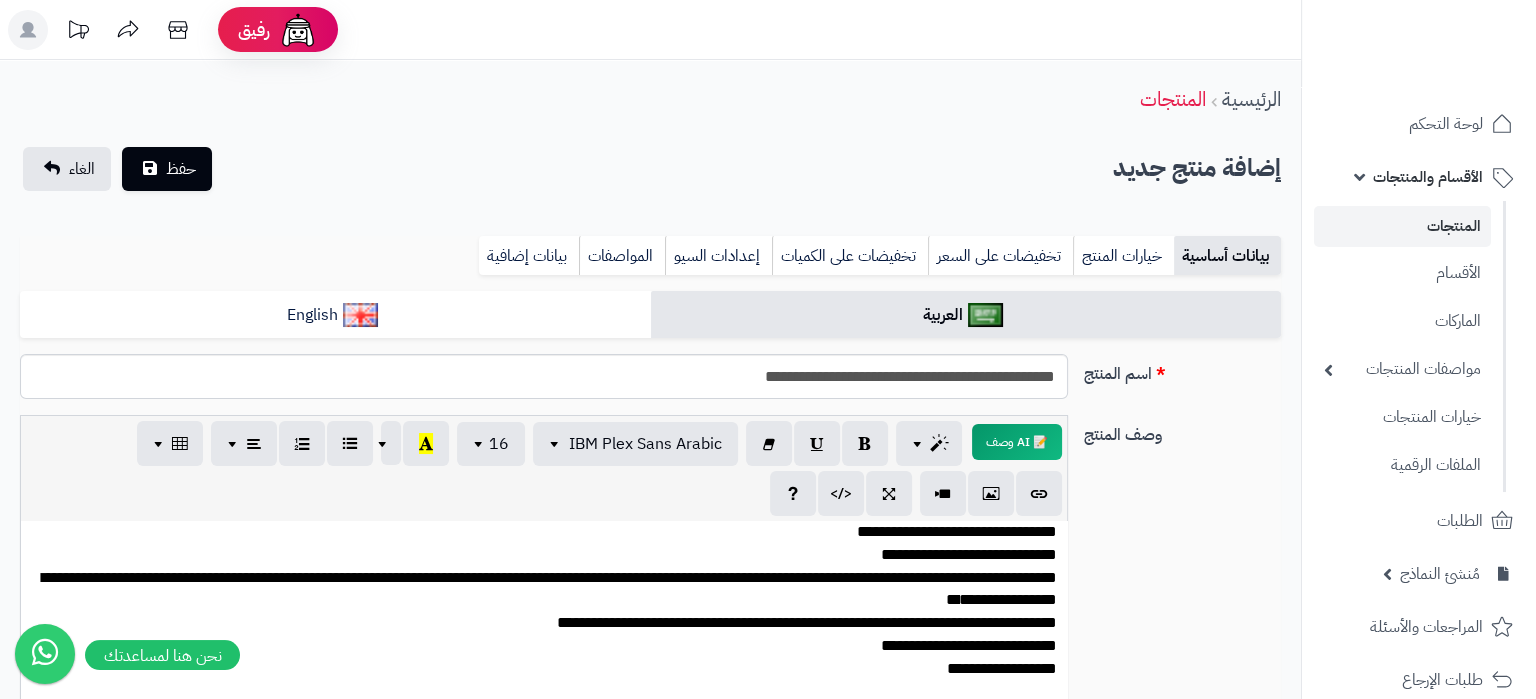 scroll, scrollTop: 1518, scrollLeft: 0, axis: vertical 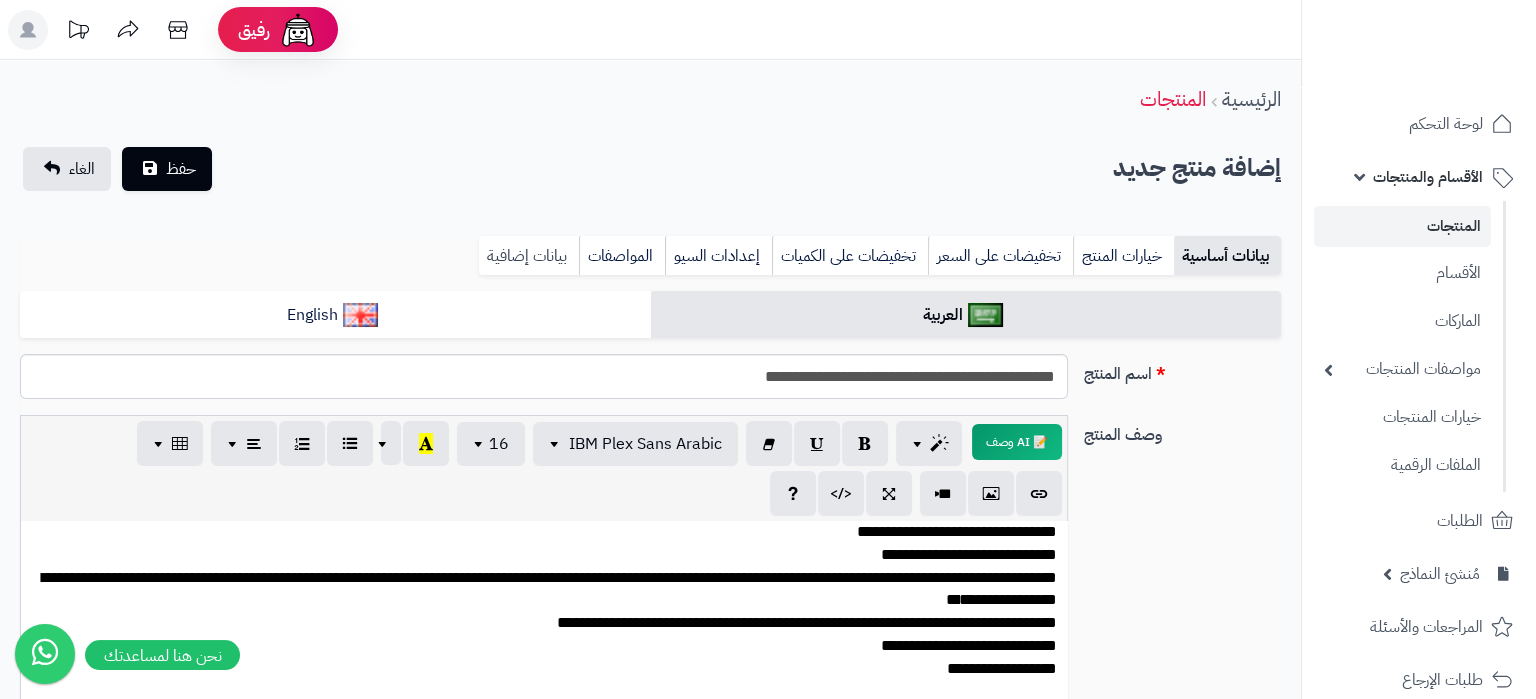 click on "بيانات إضافية" at bounding box center (529, 256) 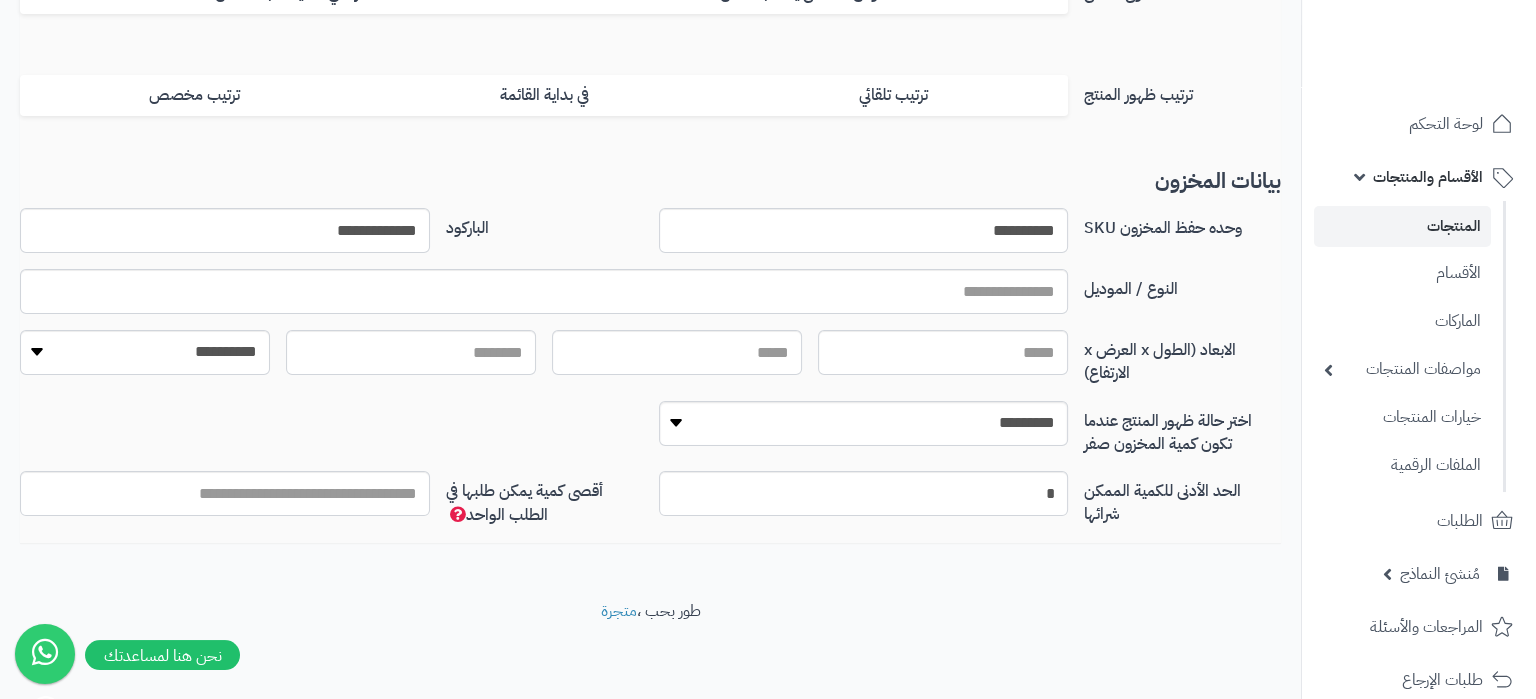 scroll, scrollTop: 0, scrollLeft: 0, axis: both 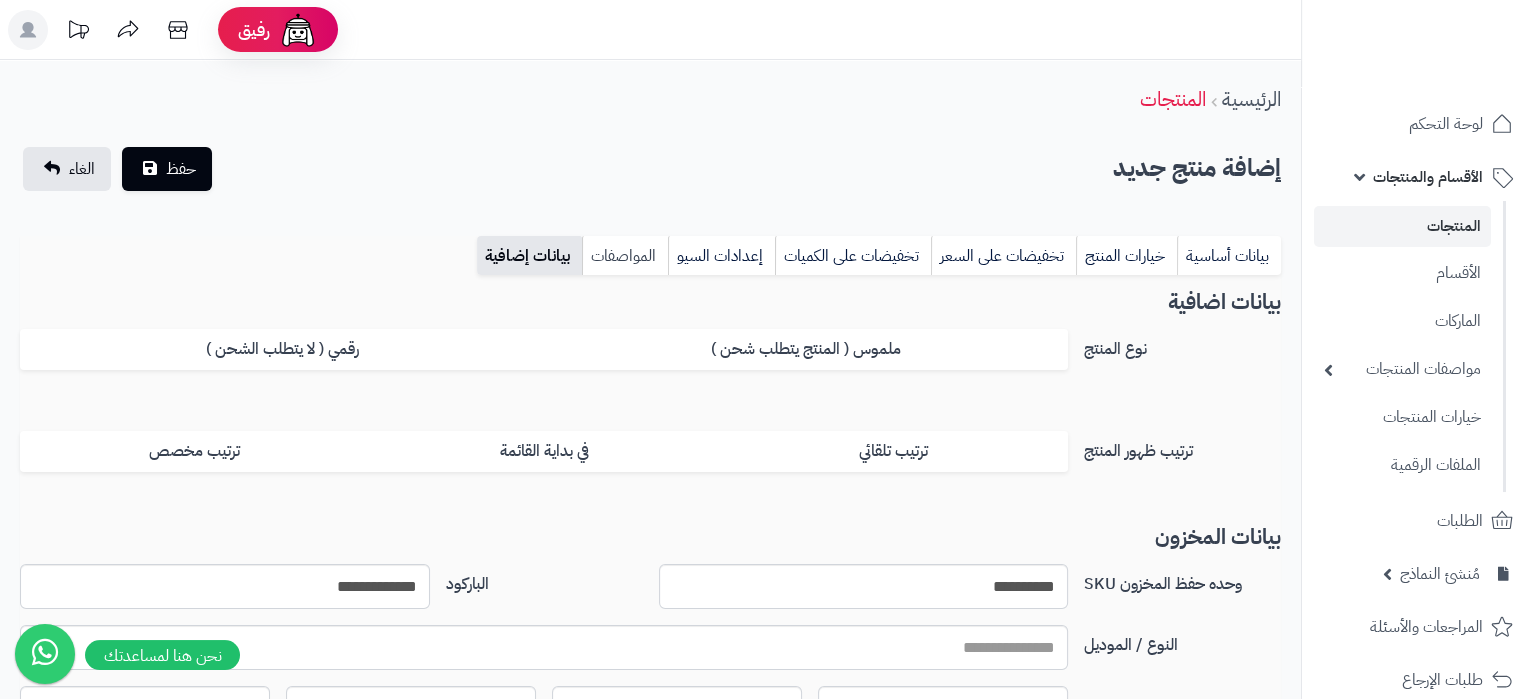 click on "المواصفات" at bounding box center (625, 256) 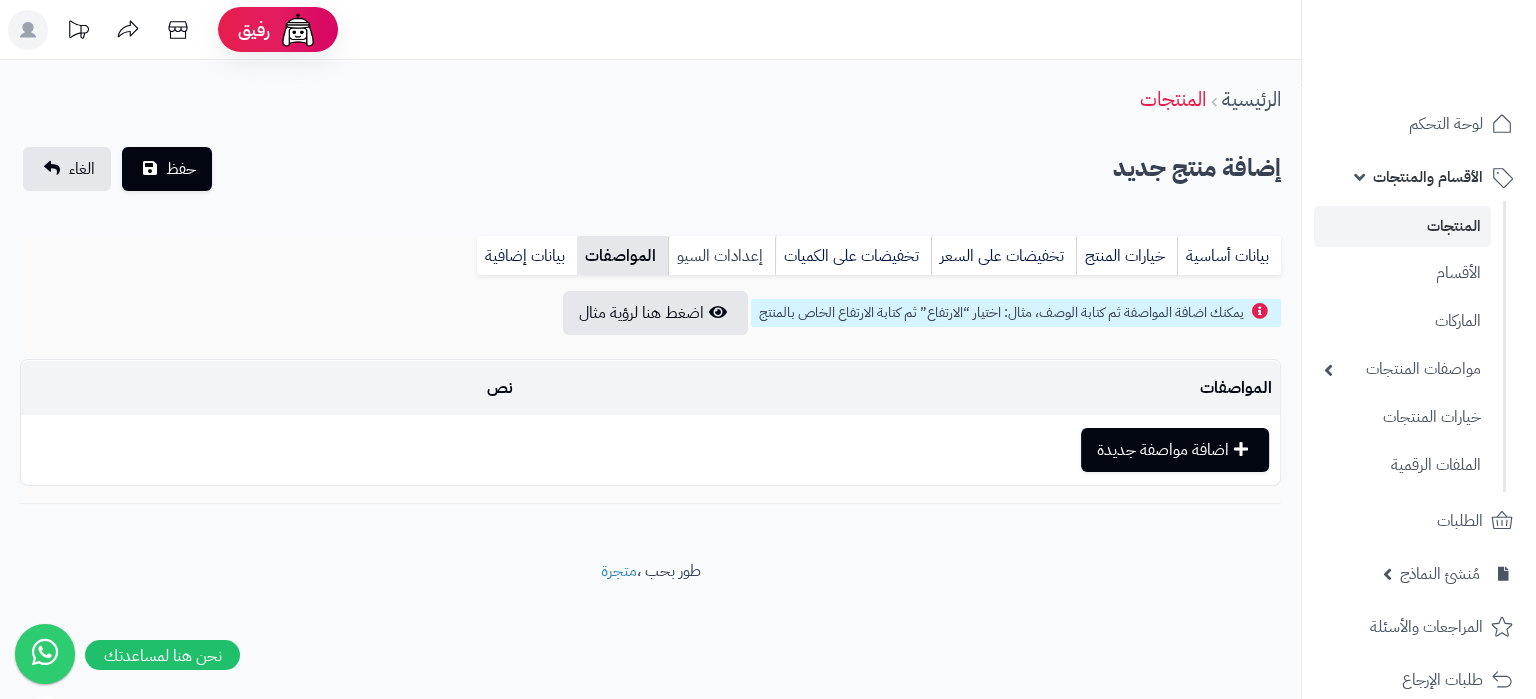 click on "إعدادات السيو" at bounding box center [721, 256] 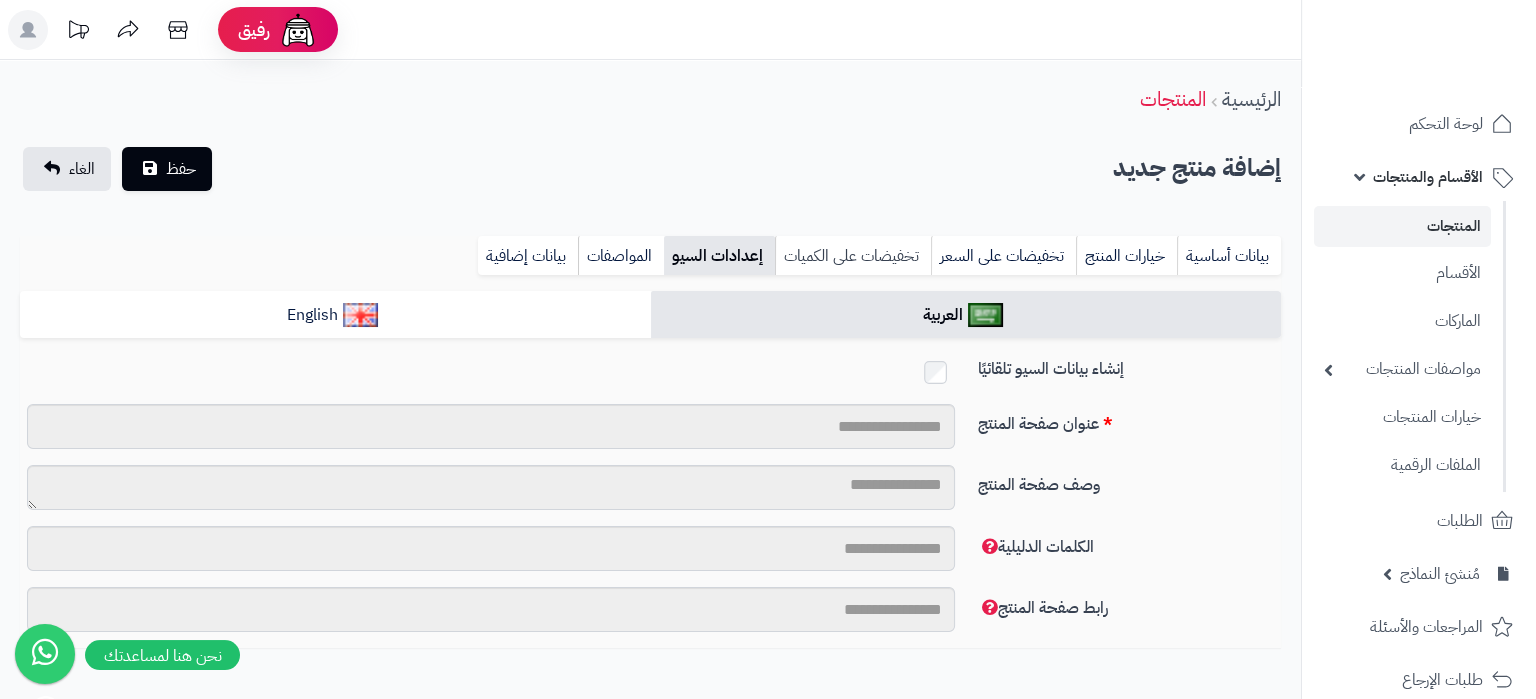 click on "تخفيضات على الكميات" at bounding box center [853, 256] 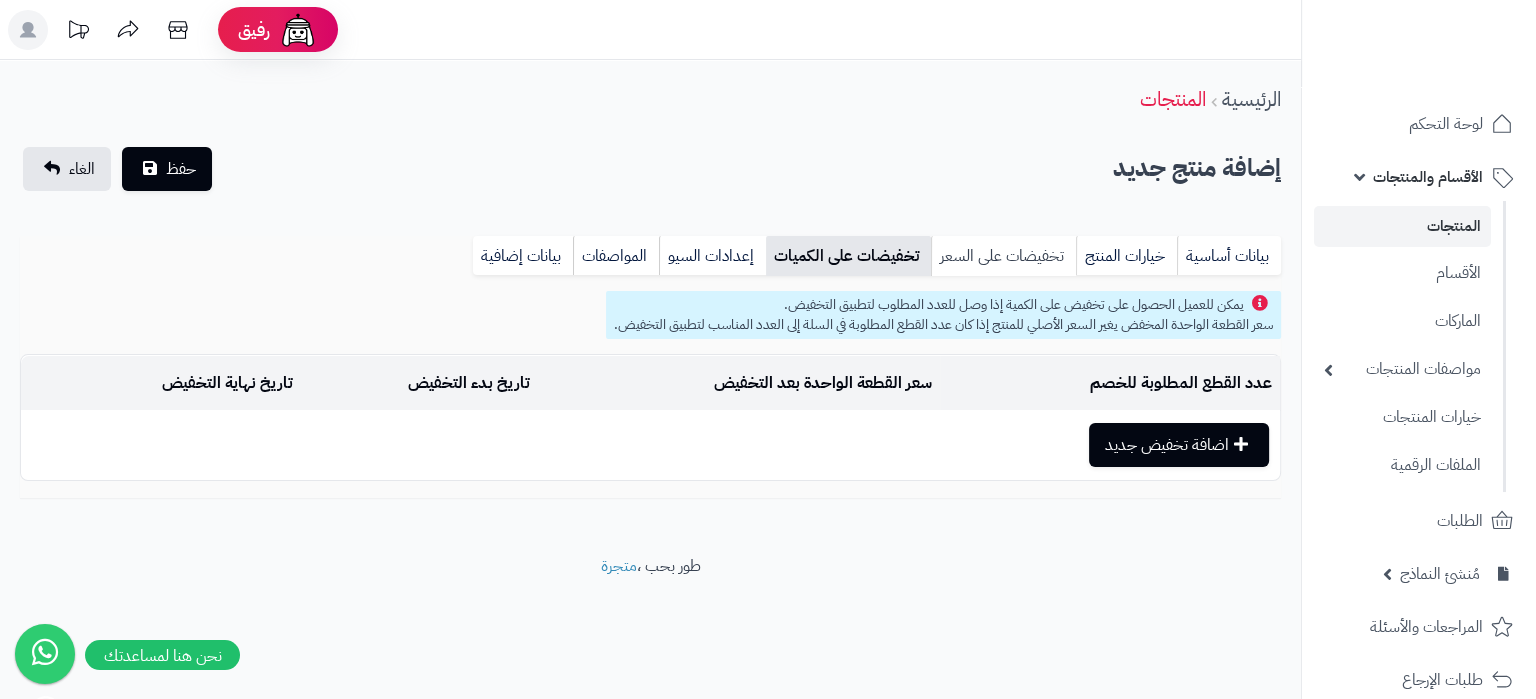click on "تخفيضات على السعر" at bounding box center [1003, 256] 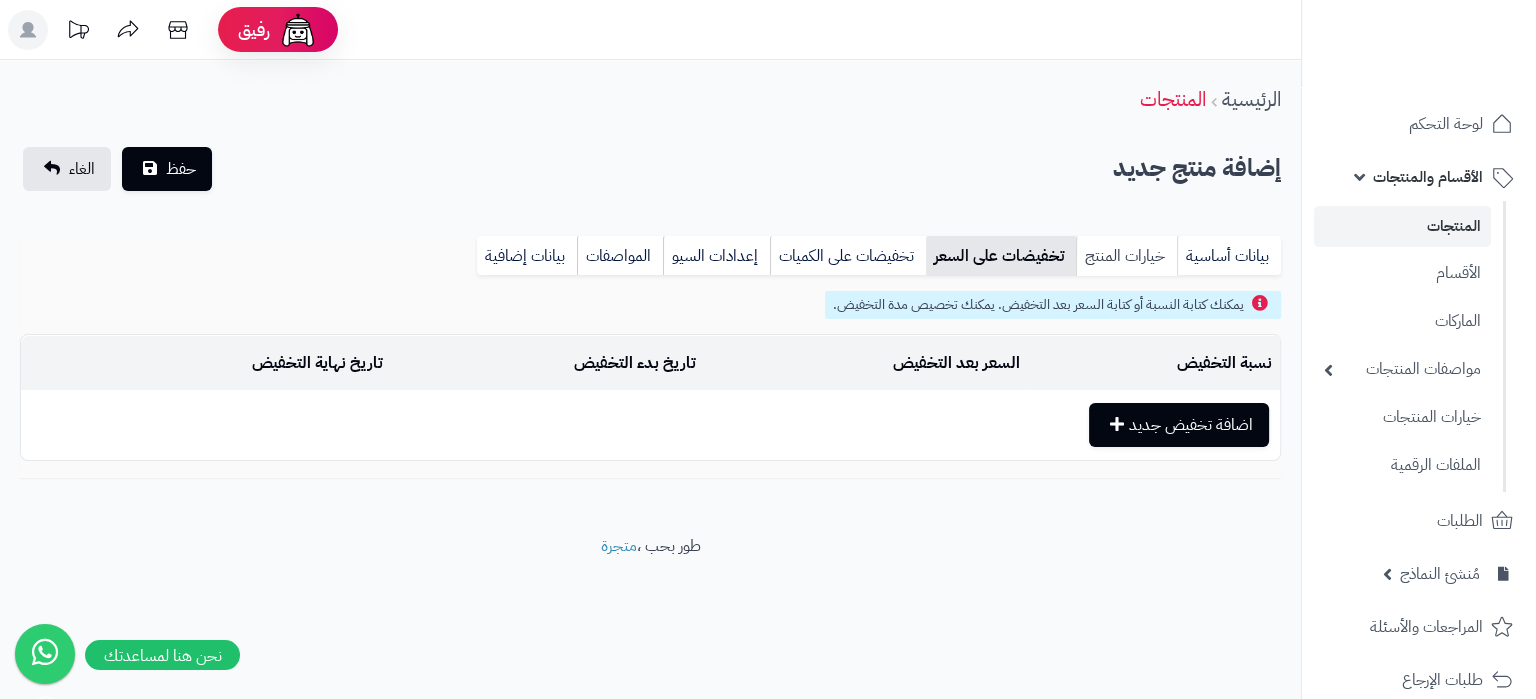 click on "خيارات المنتج" at bounding box center (1126, 256) 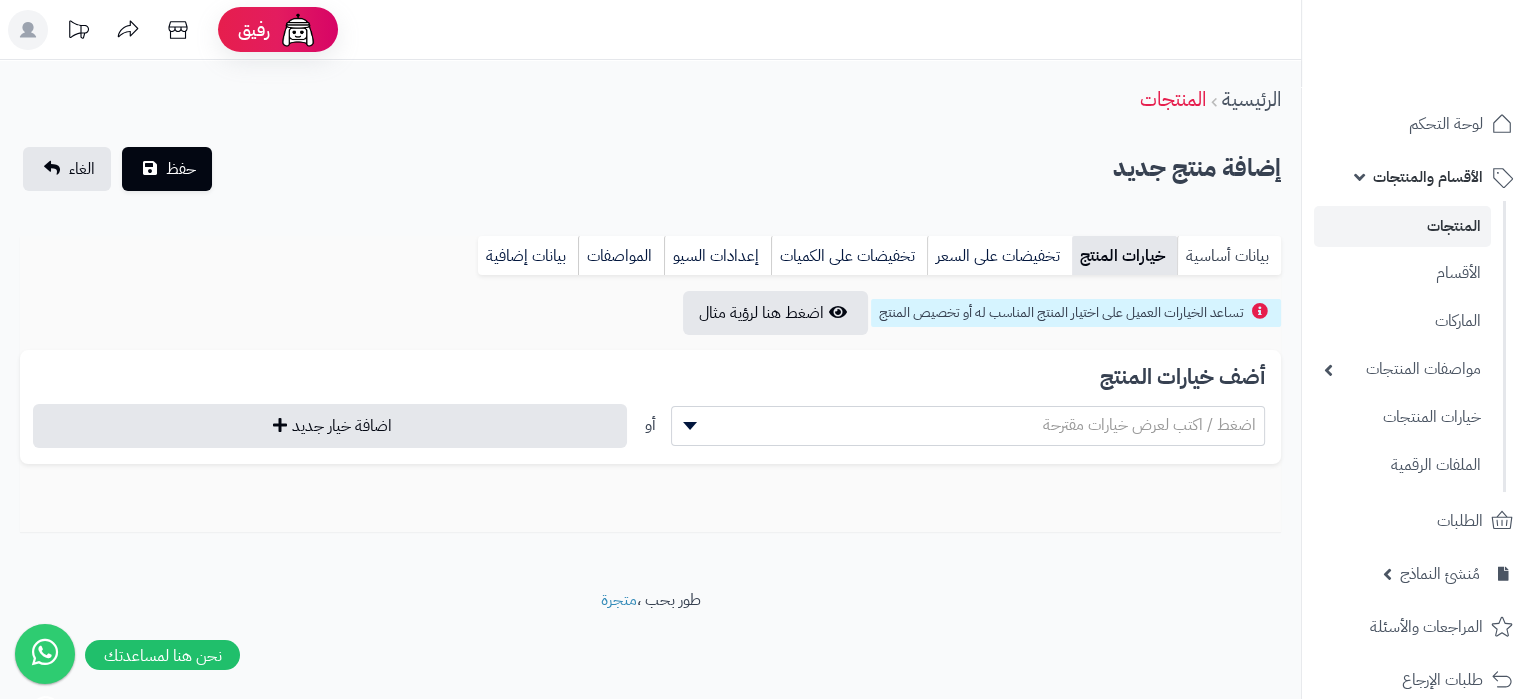 click on "بيانات أساسية" at bounding box center [1229, 256] 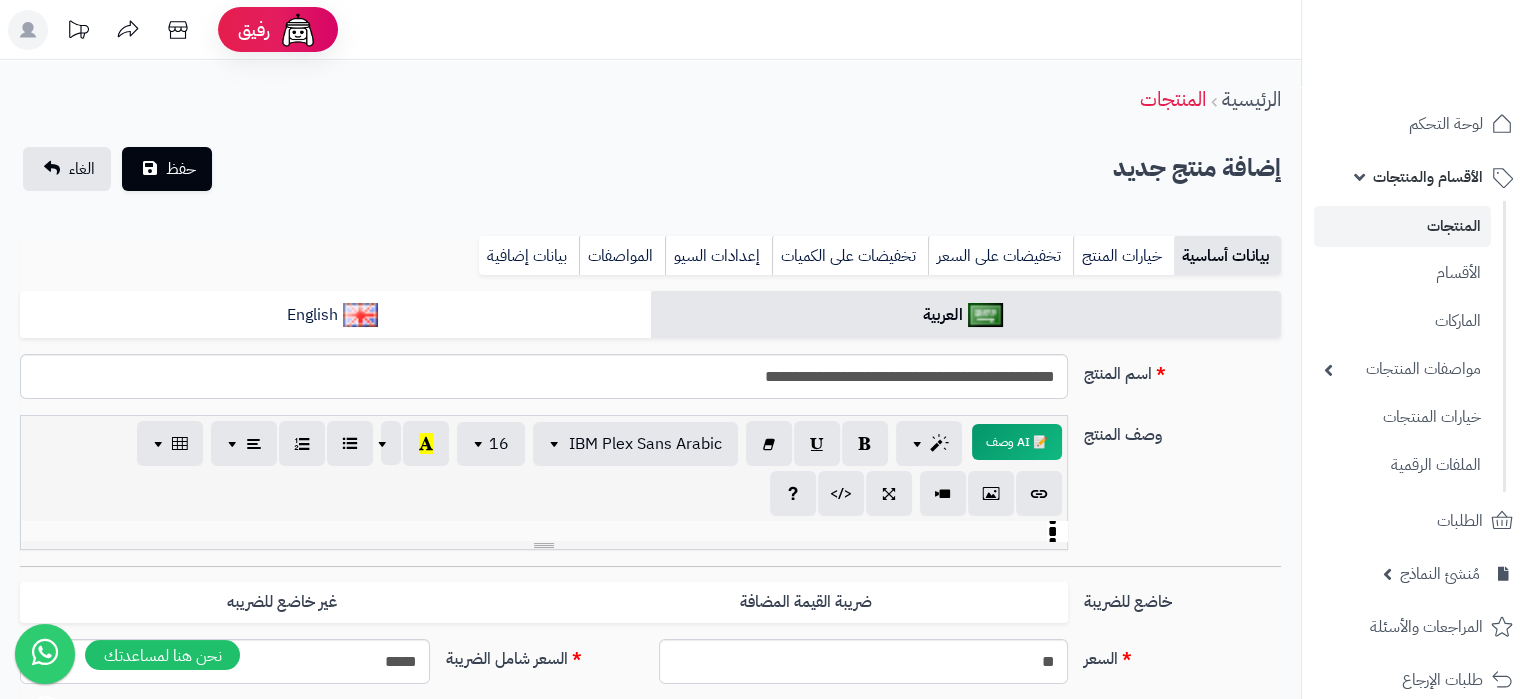 scroll, scrollTop: 1518, scrollLeft: 0, axis: vertical 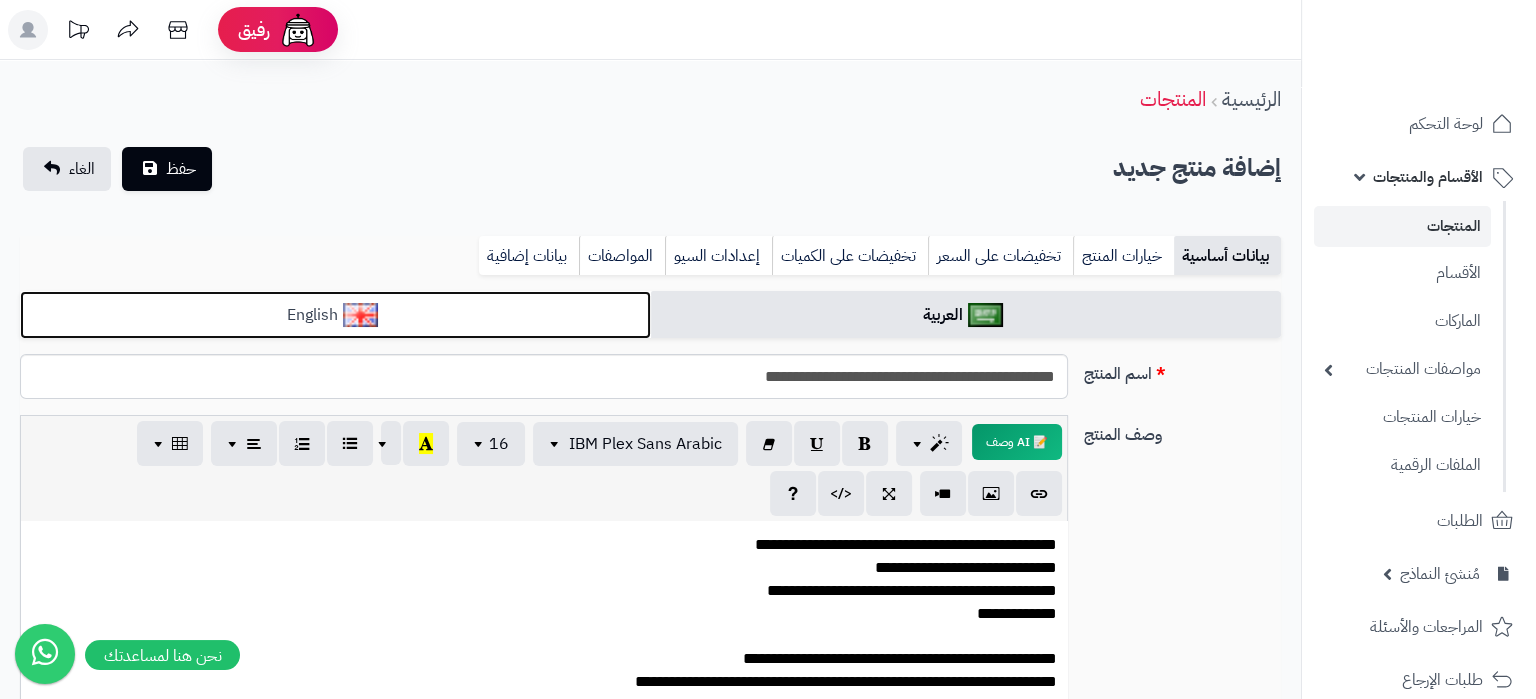 click on "English" at bounding box center (335, 315) 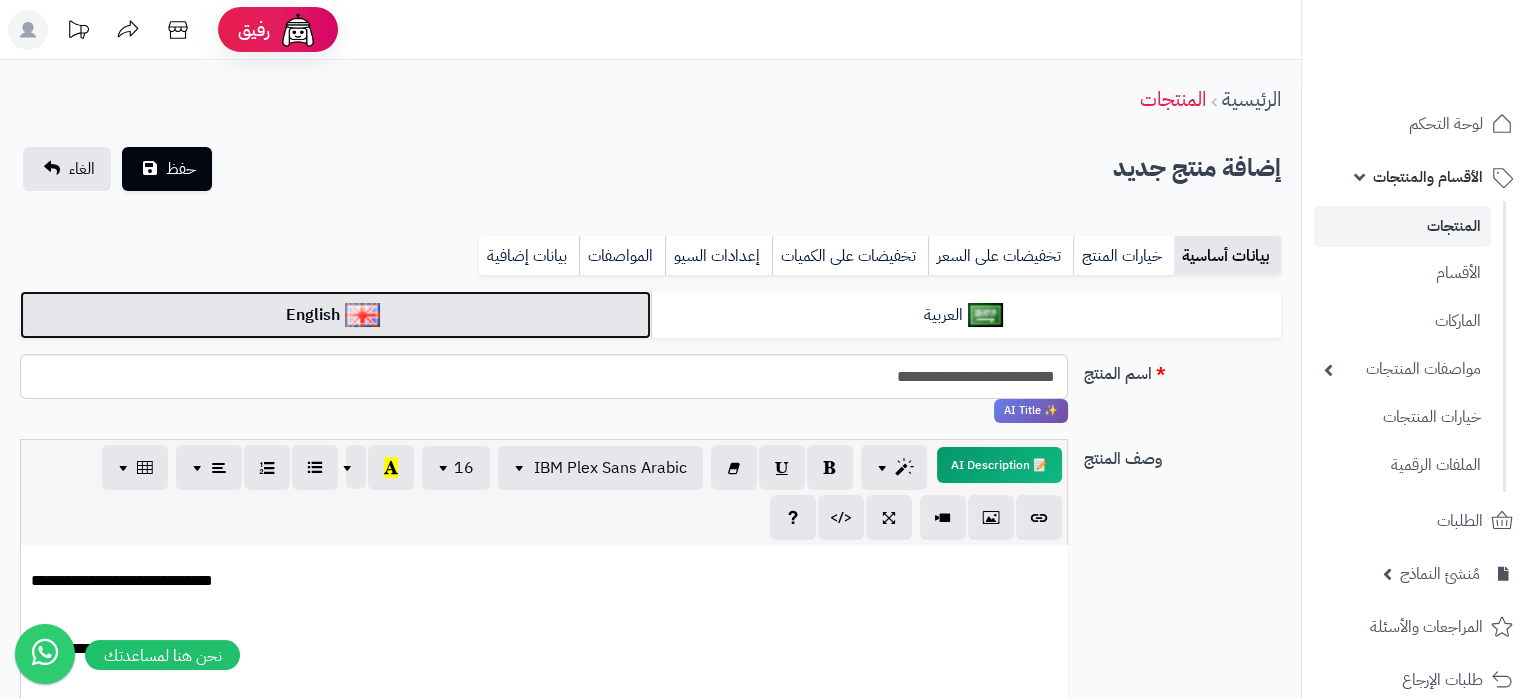 scroll, scrollTop: 3164, scrollLeft: 0, axis: vertical 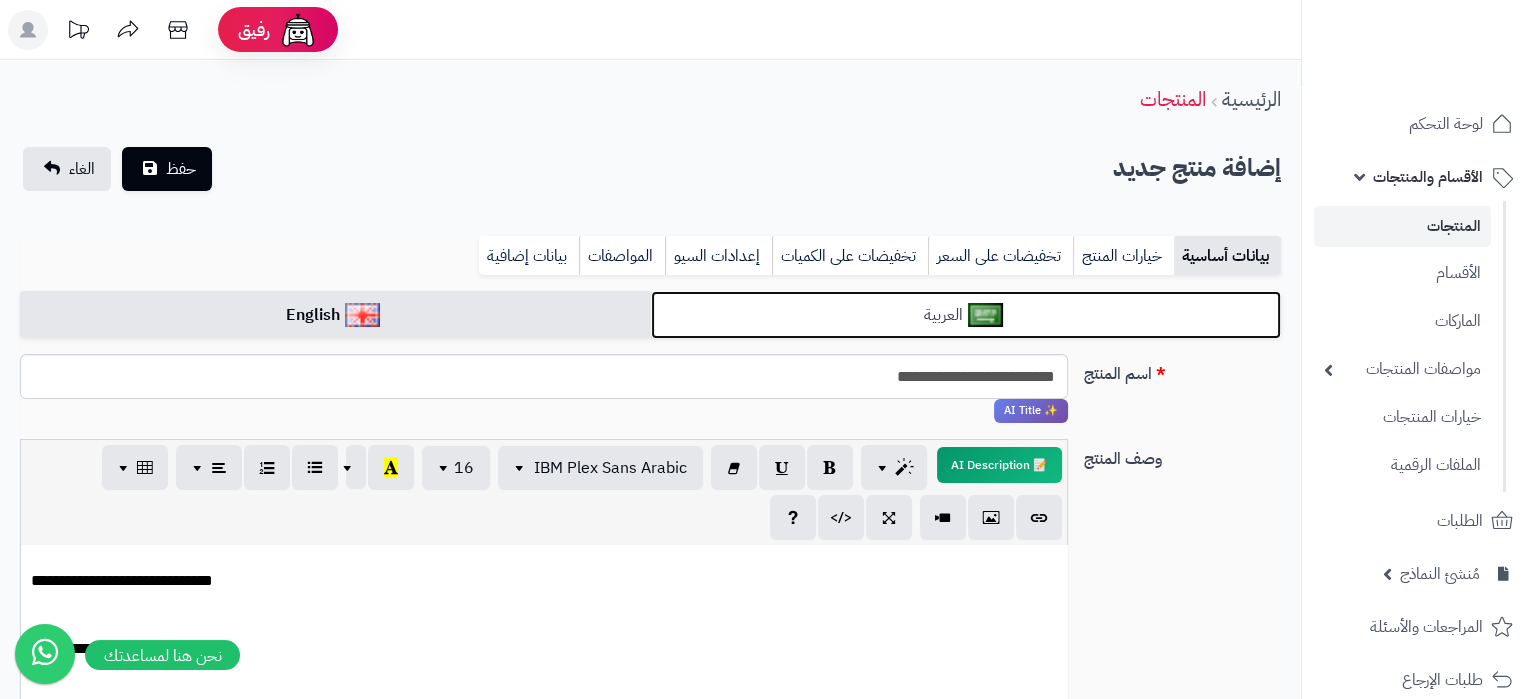 click on "العربية" at bounding box center (966, 315) 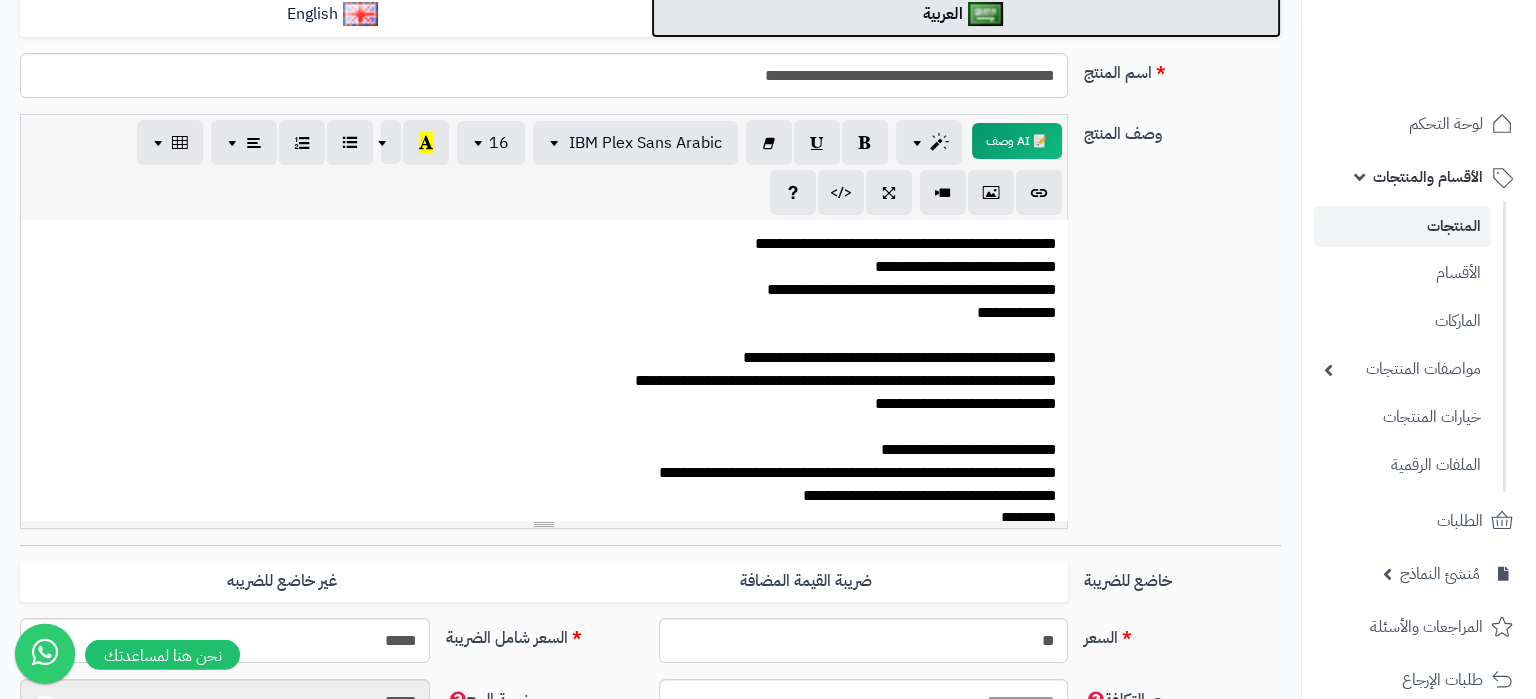 scroll, scrollTop: 420, scrollLeft: 0, axis: vertical 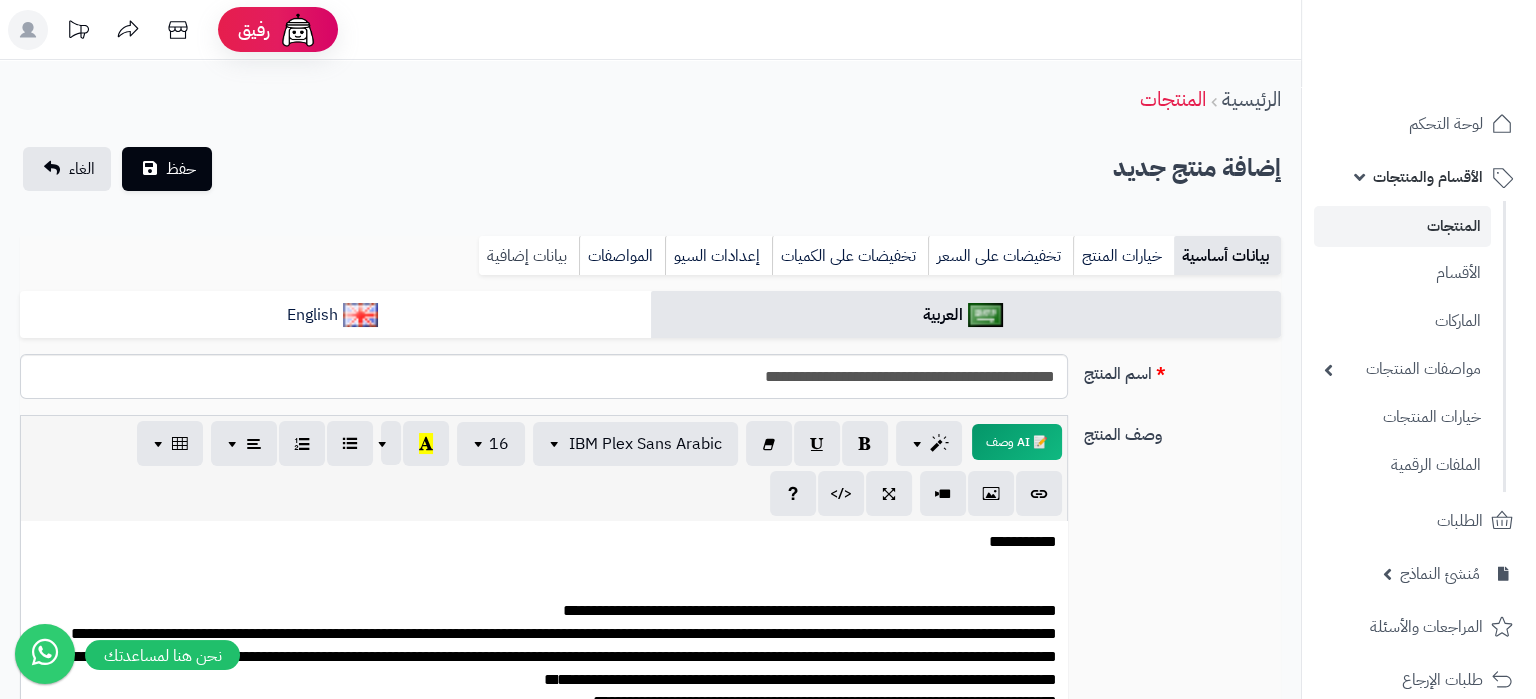 click on "بيانات إضافية" at bounding box center [529, 256] 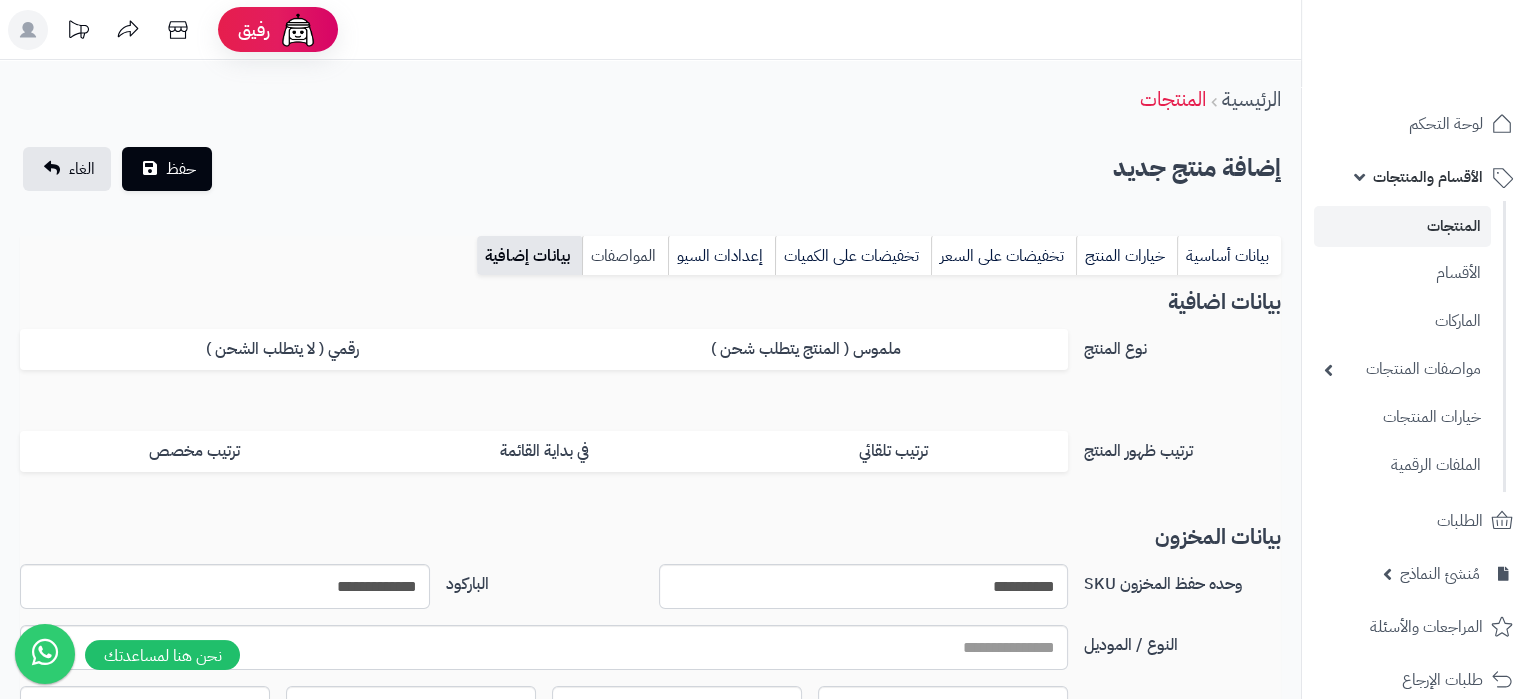 click on "المواصفات" at bounding box center [625, 256] 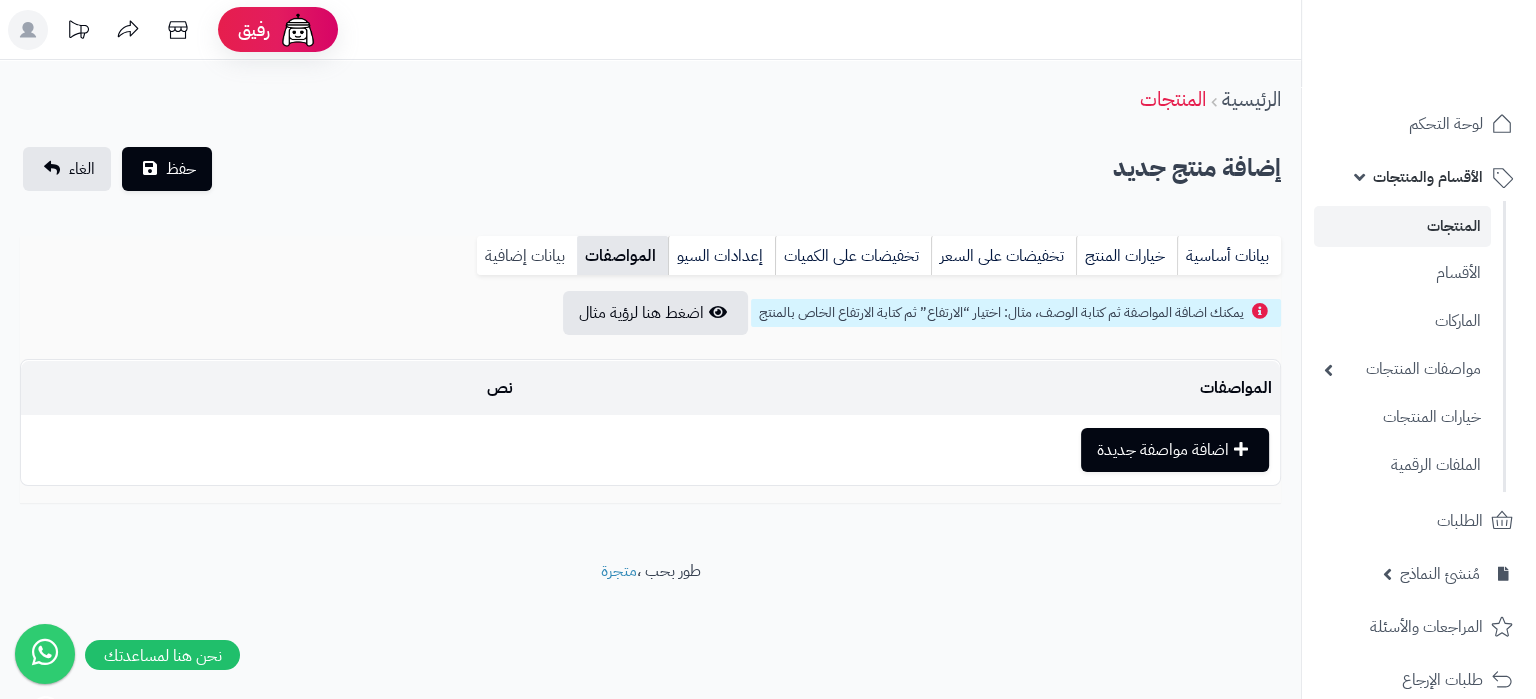 click on "بيانات إضافية" at bounding box center (527, 256) 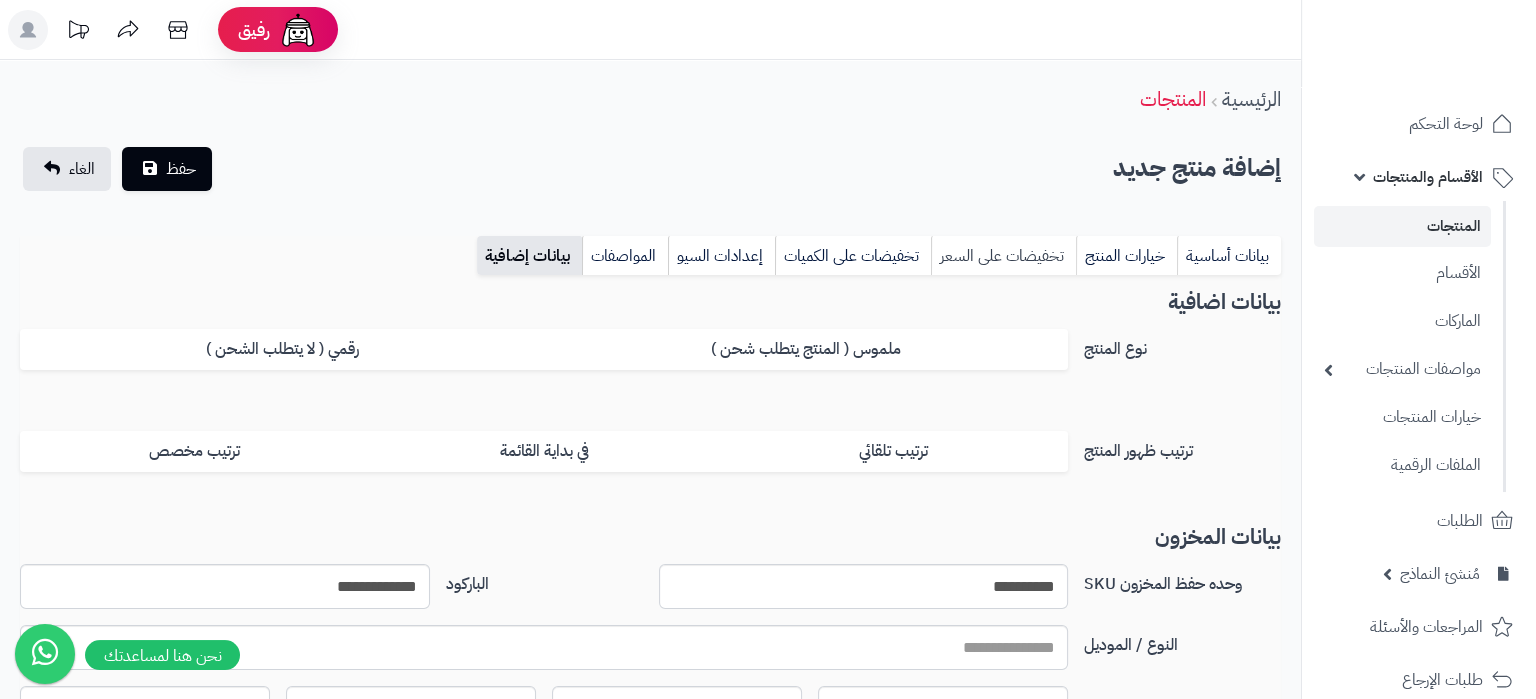click on "تخفيضات على السعر" at bounding box center [1003, 256] 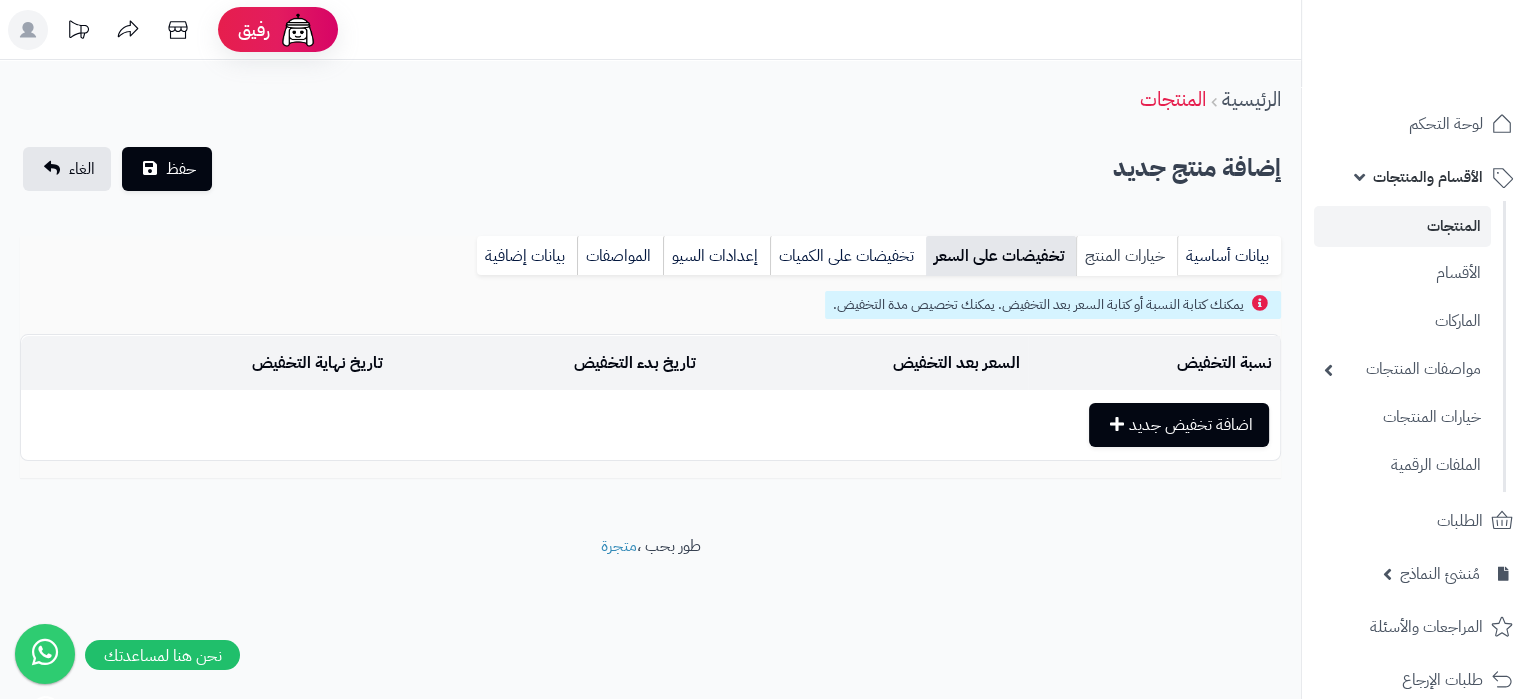 click on "خيارات المنتج" at bounding box center (1126, 256) 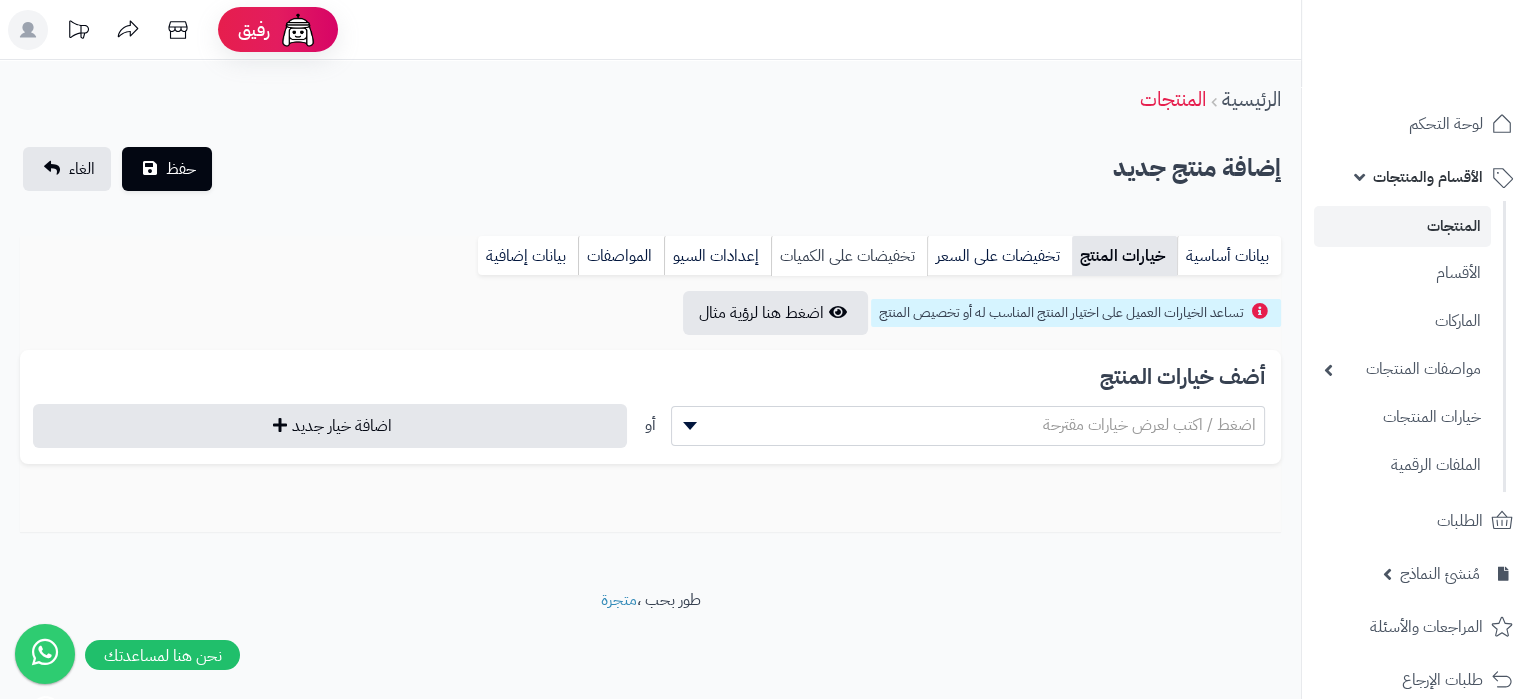 click on "تخفيضات على الكميات" at bounding box center [849, 256] 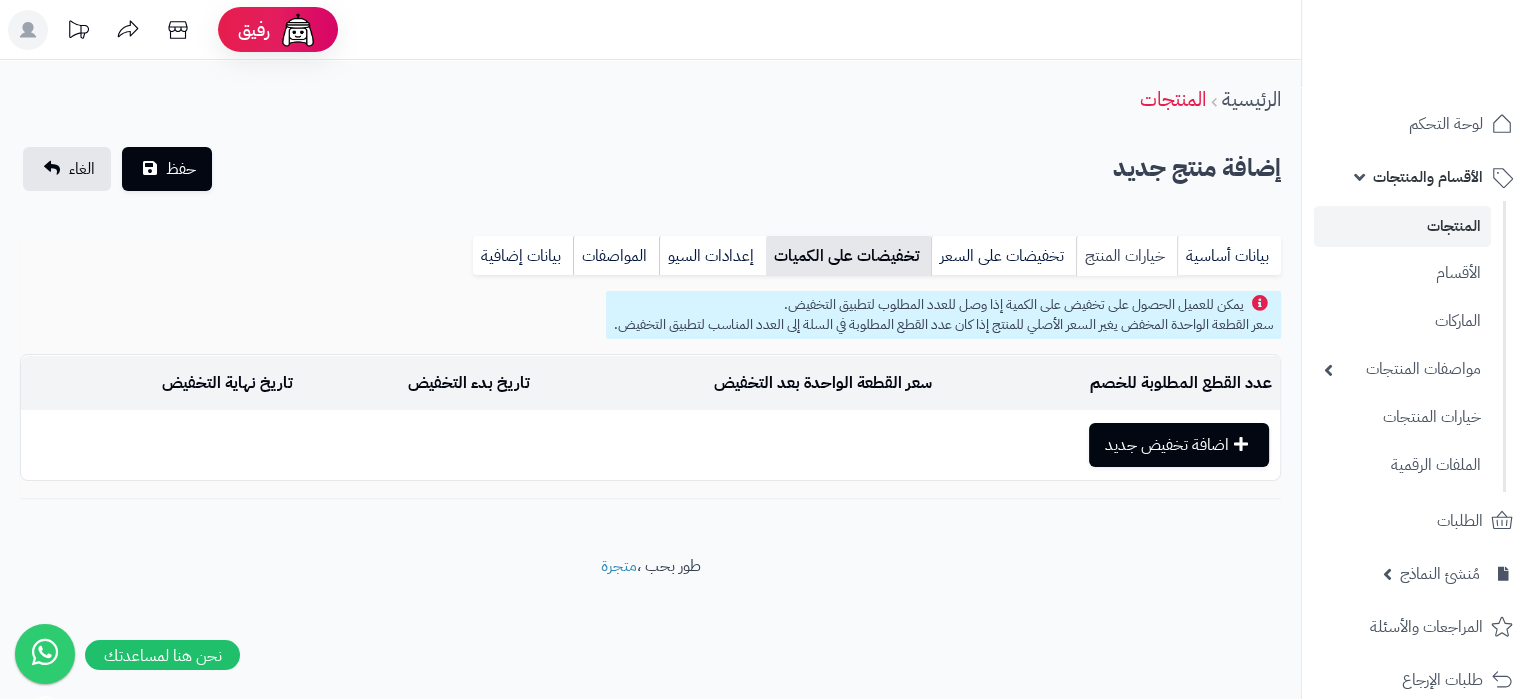 click on "خيارات المنتج" at bounding box center (1126, 256) 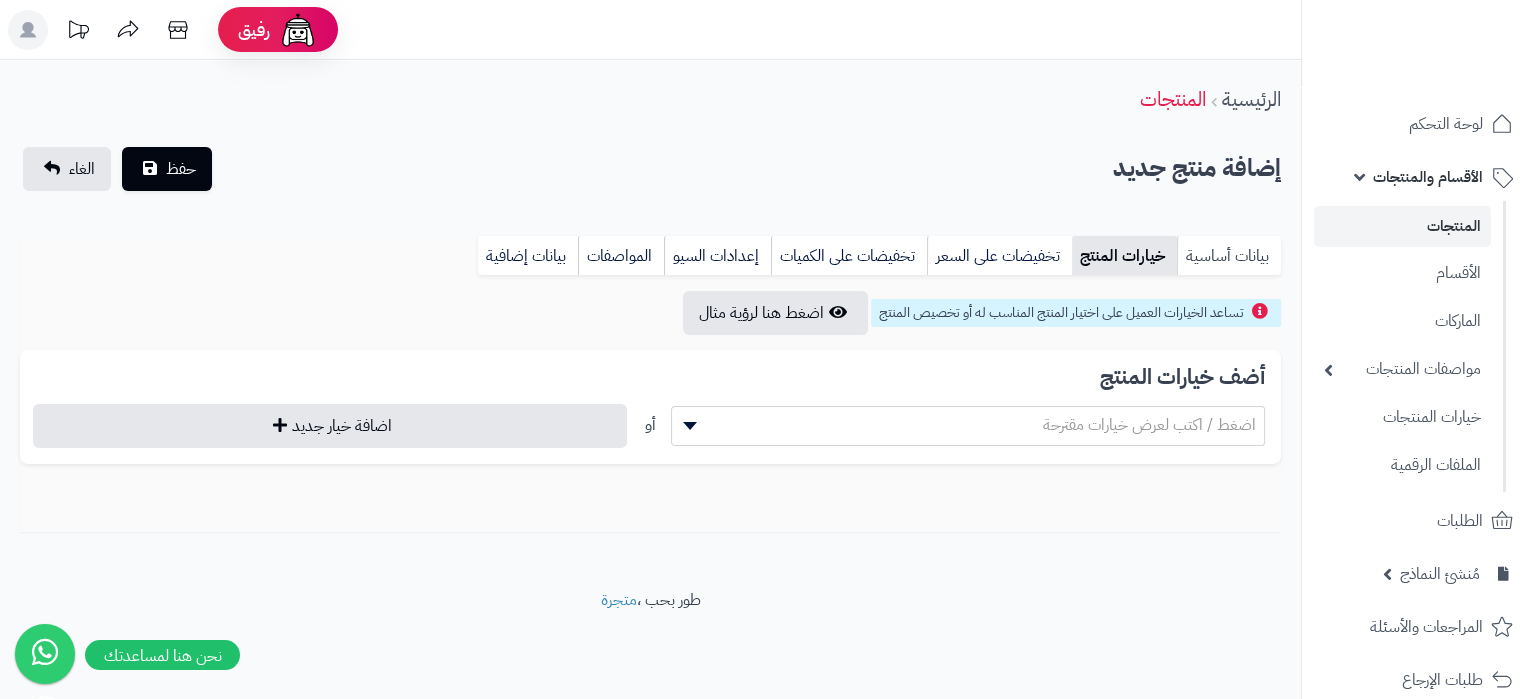 click on "بيانات أساسية" at bounding box center [1229, 256] 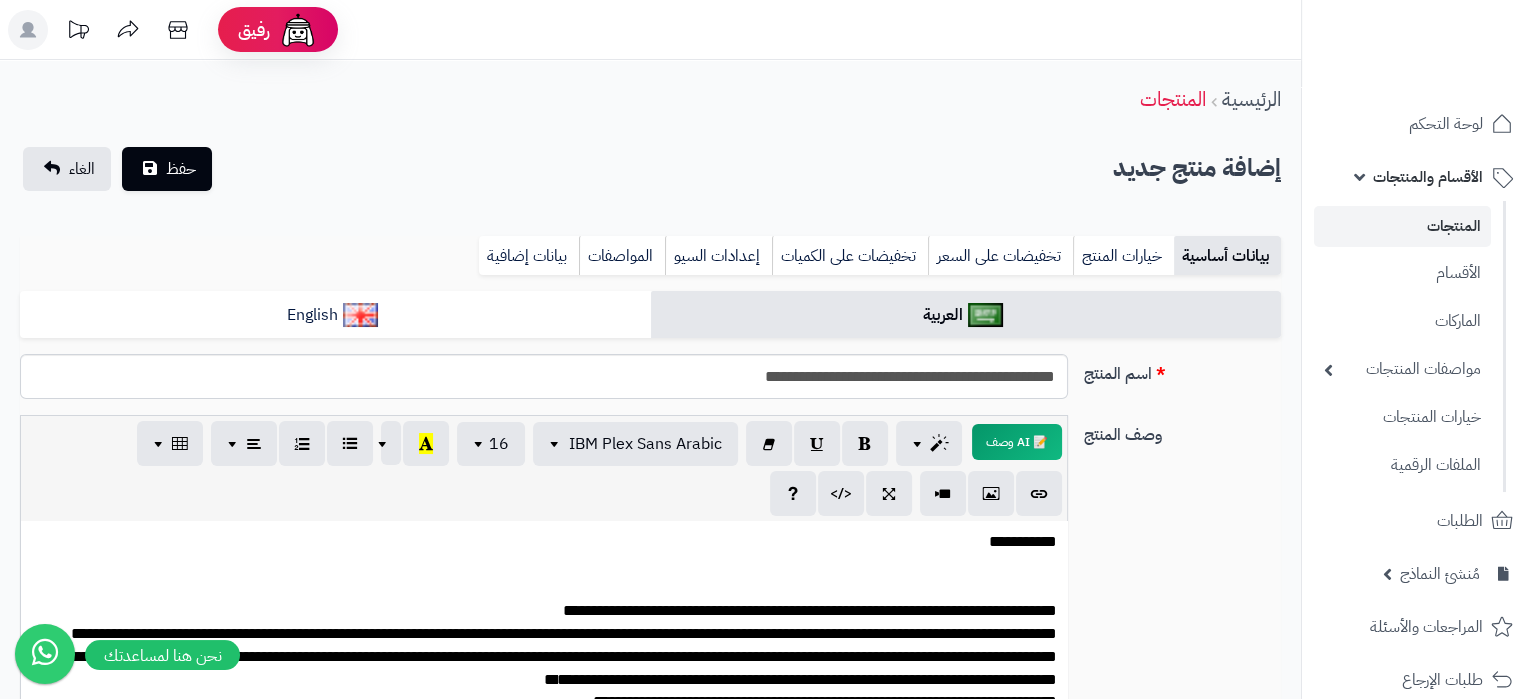 scroll, scrollTop: 2141, scrollLeft: 0, axis: vertical 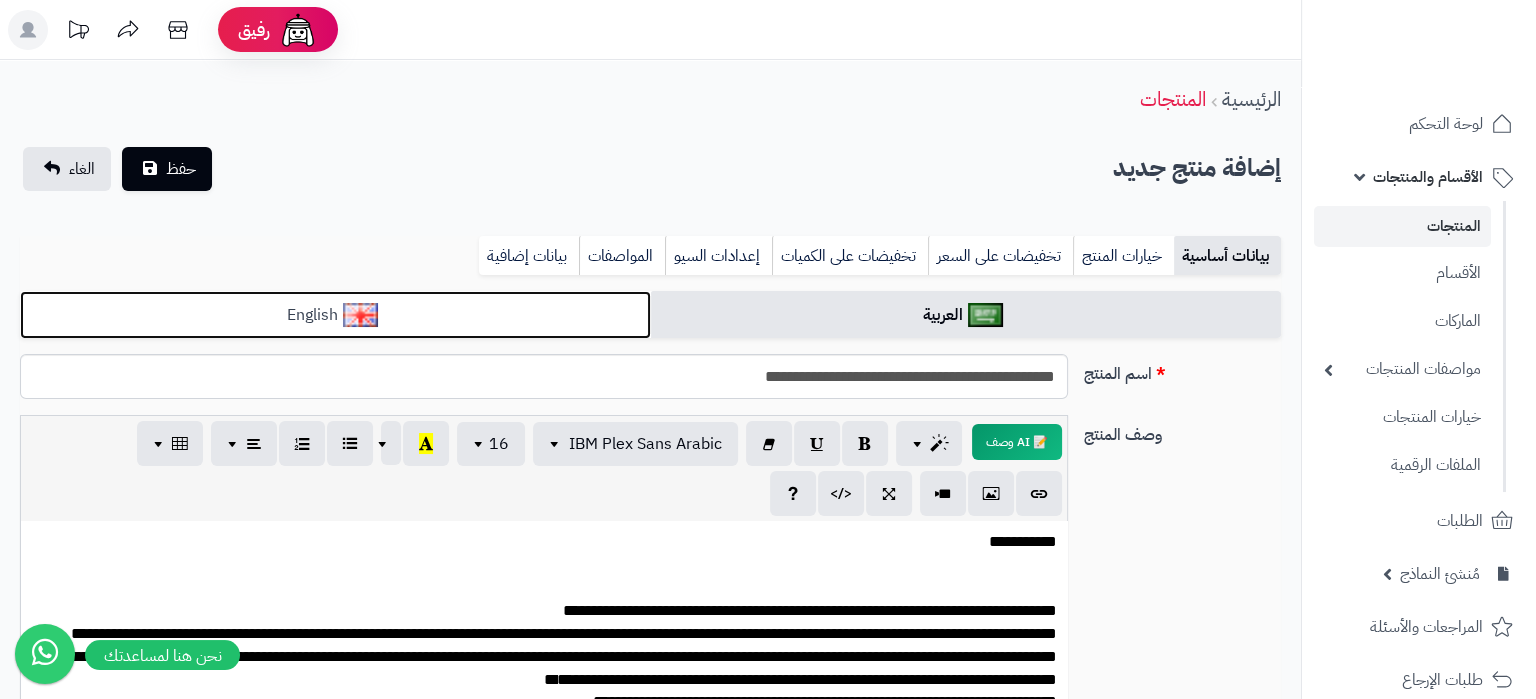 click on "English" at bounding box center (335, 315) 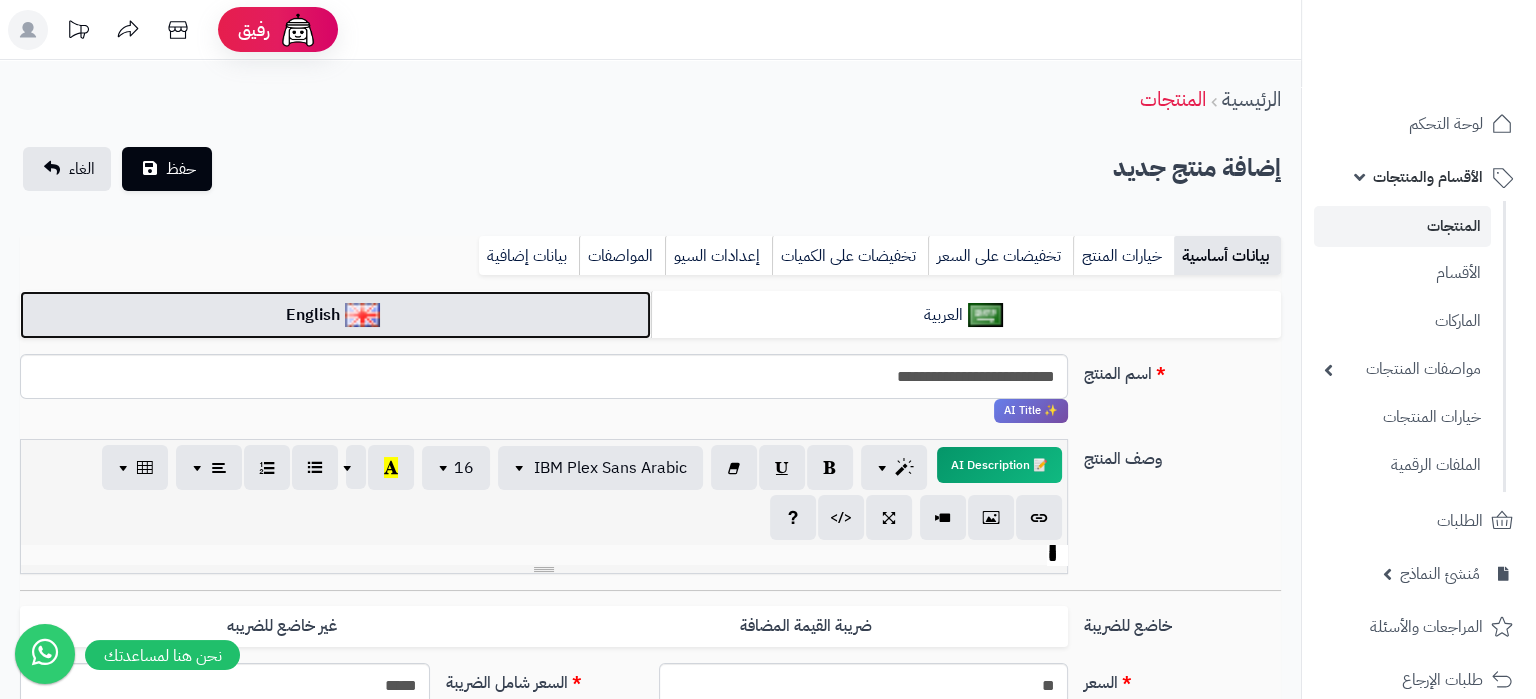 scroll, scrollTop: 3164, scrollLeft: 0, axis: vertical 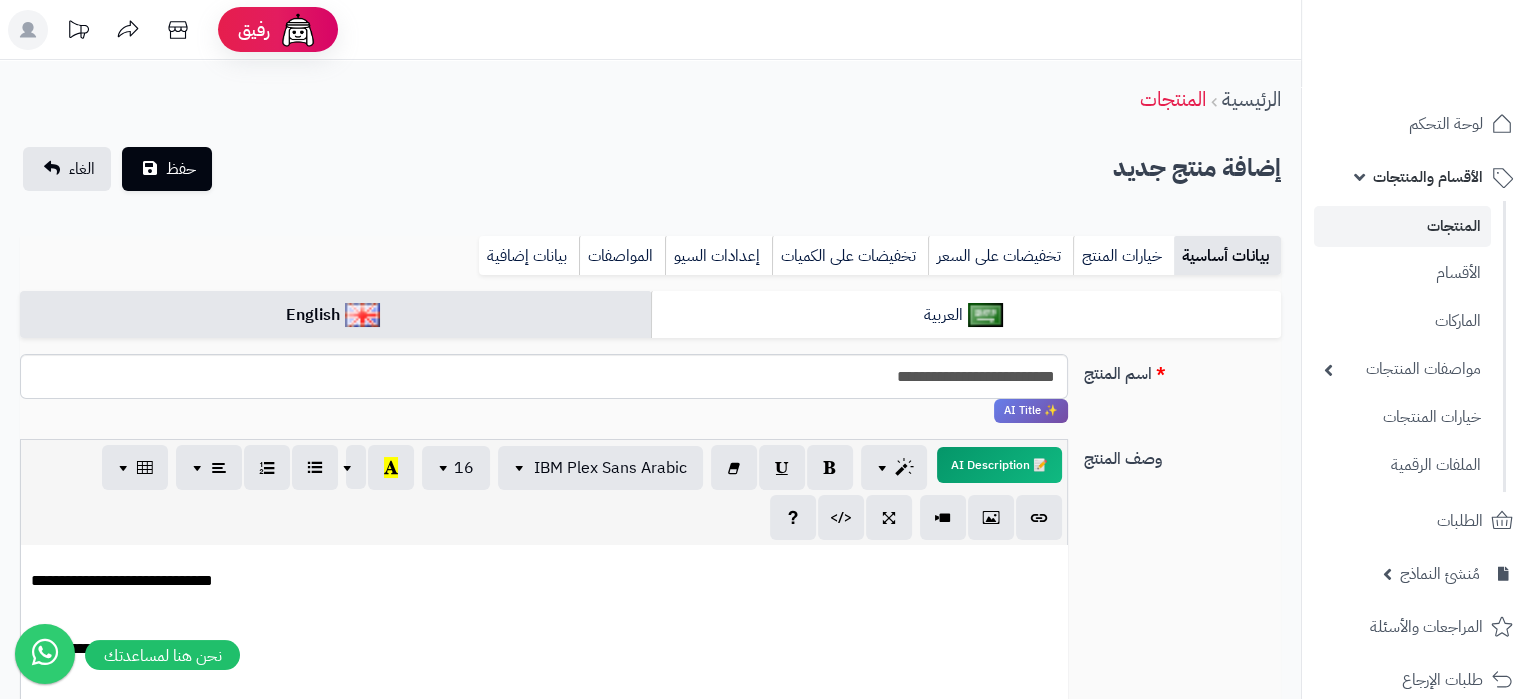 click on "بيانات أساسية خيارات المنتج تخفيضات على السعر تخفيضات على الكميات إعدادات السيو المواصفات نقاط المكافآت بيانات إضافية" at bounding box center (650, 263) 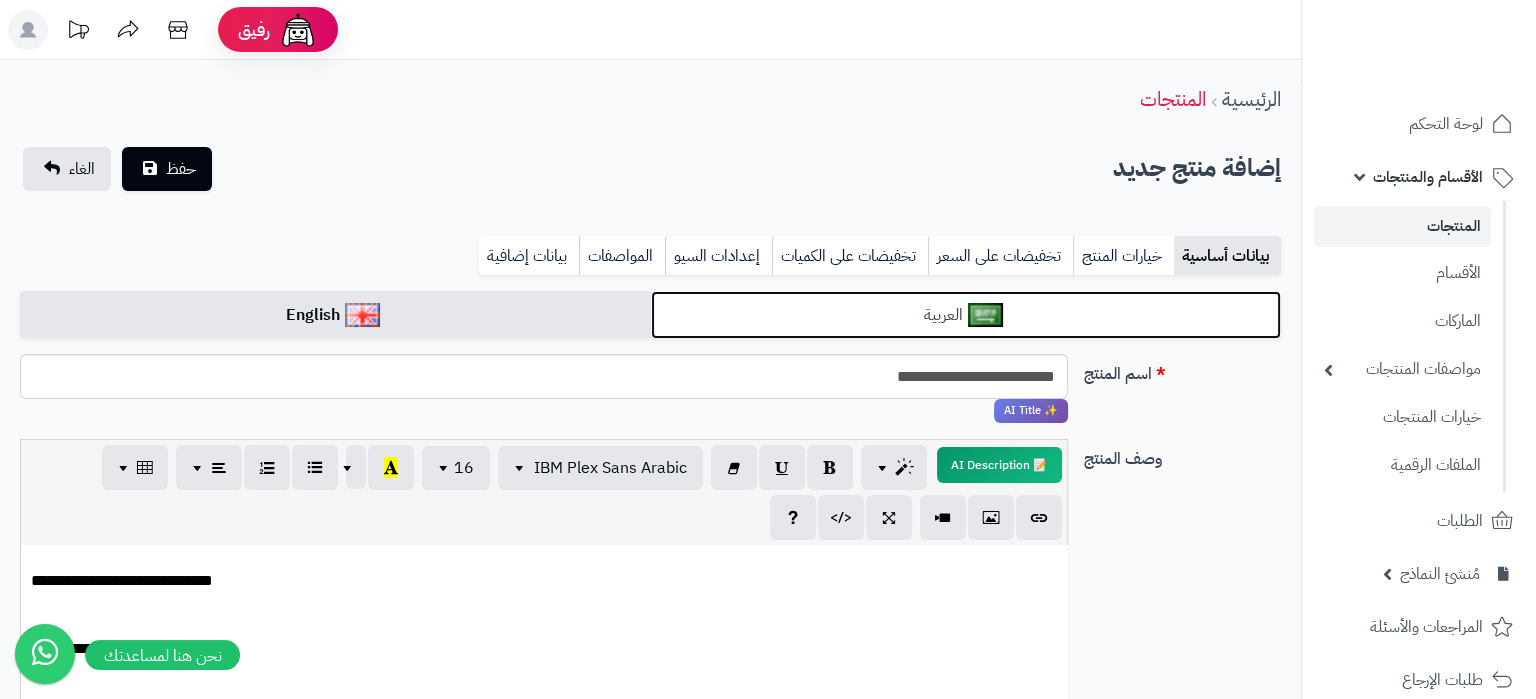 click on "العربية" at bounding box center [966, 315] 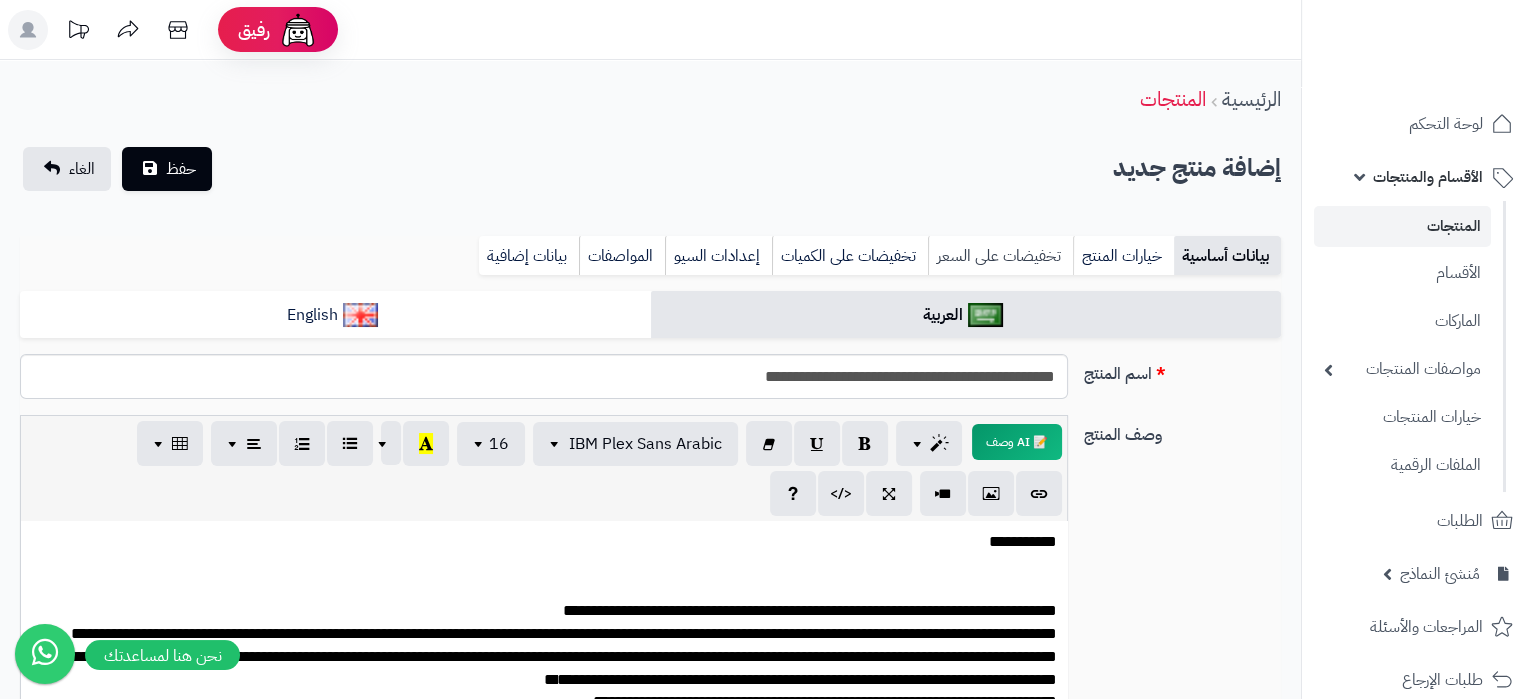 click on "تخفيضات على السعر" at bounding box center (1000, 256) 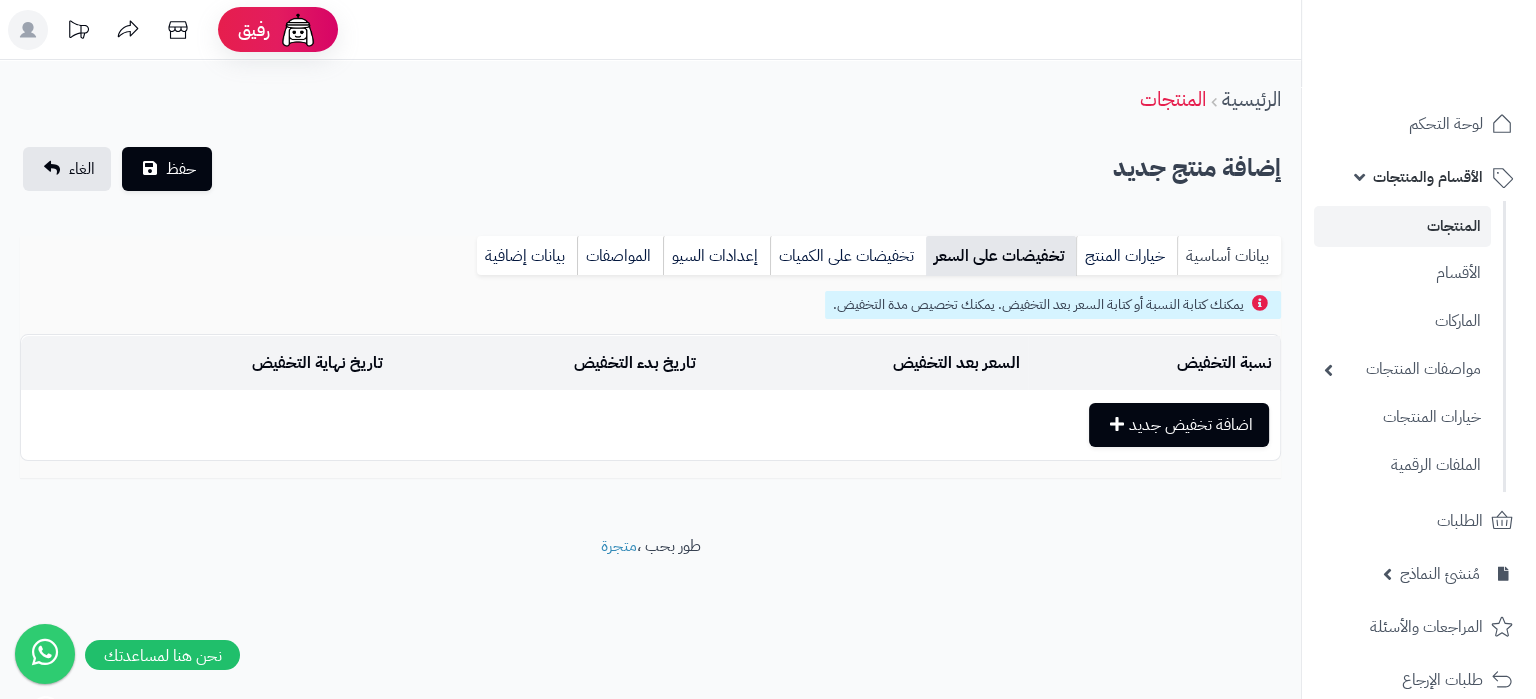 click on "بيانات أساسية" at bounding box center (1229, 256) 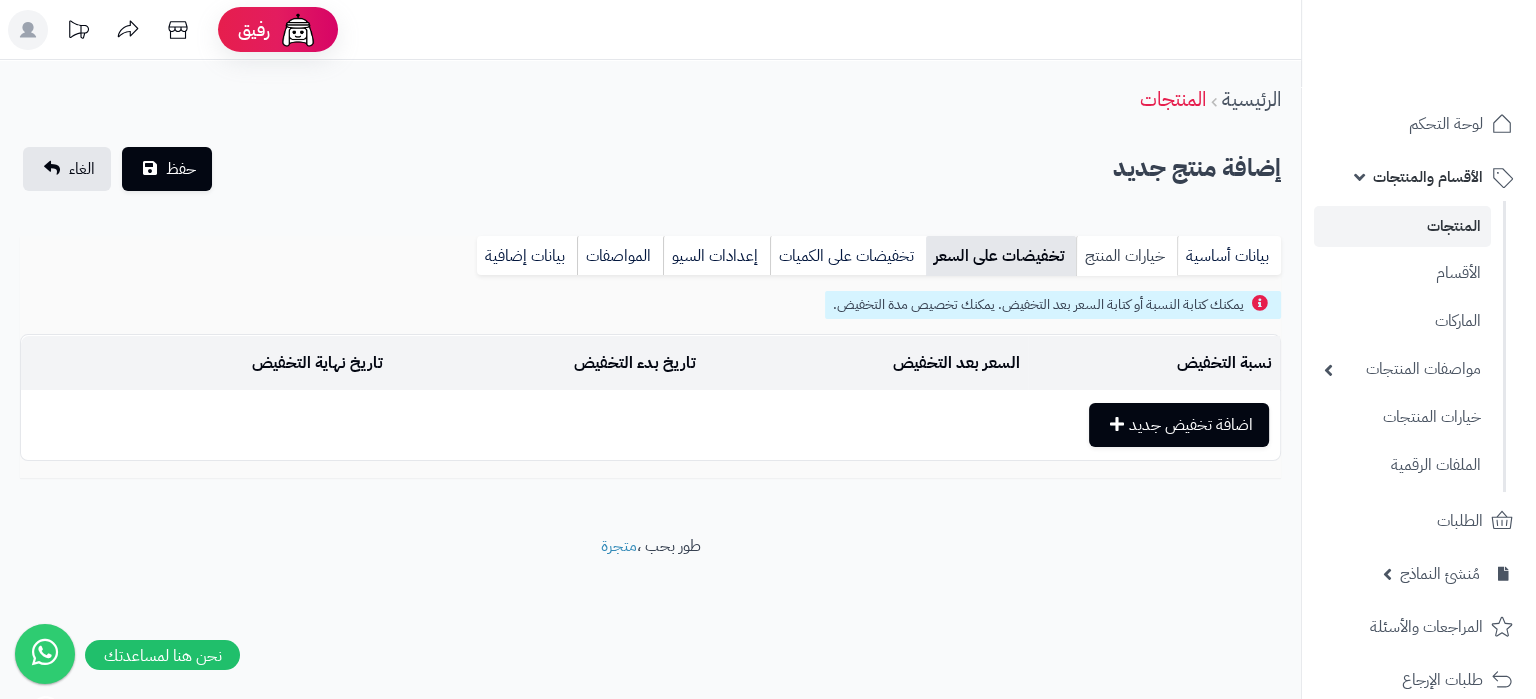 scroll, scrollTop: 2141, scrollLeft: 0, axis: vertical 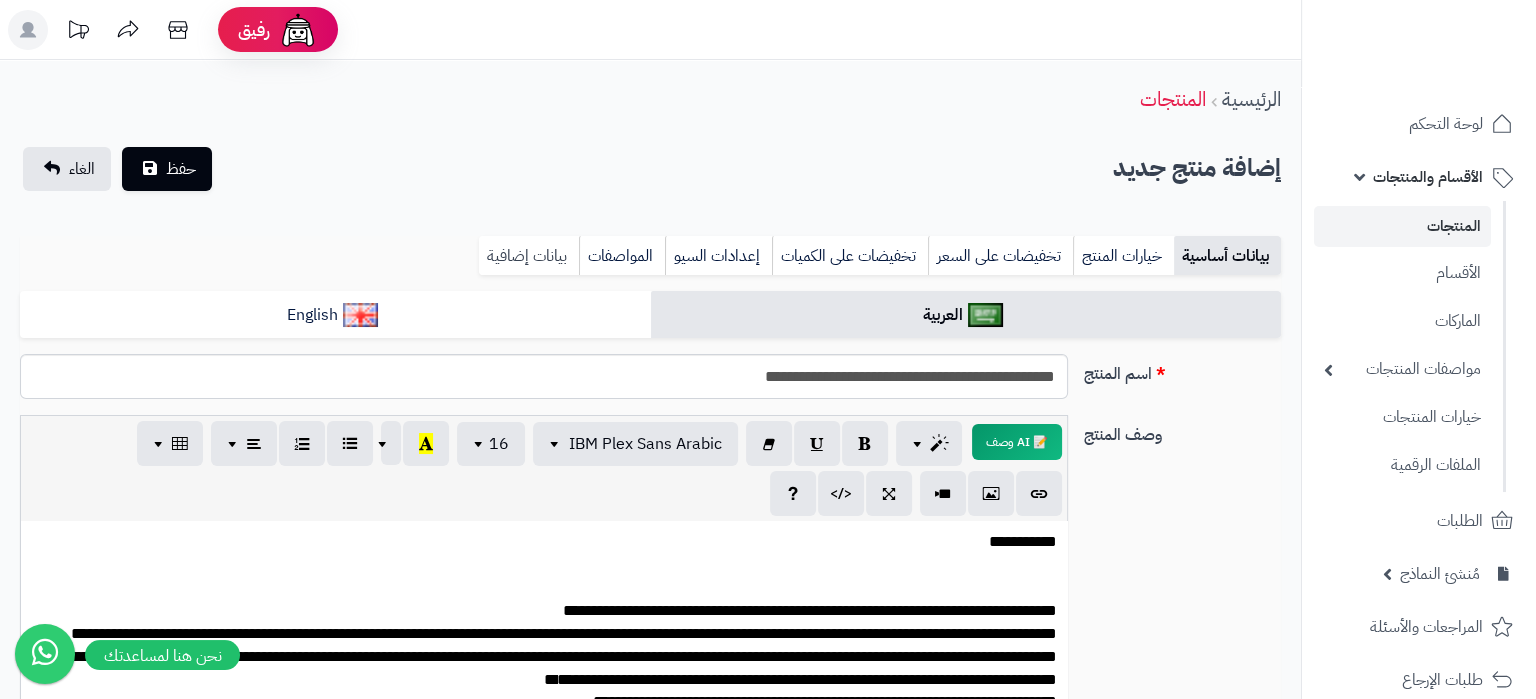 click on "بيانات إضافية" at bounding box center (529, 256) 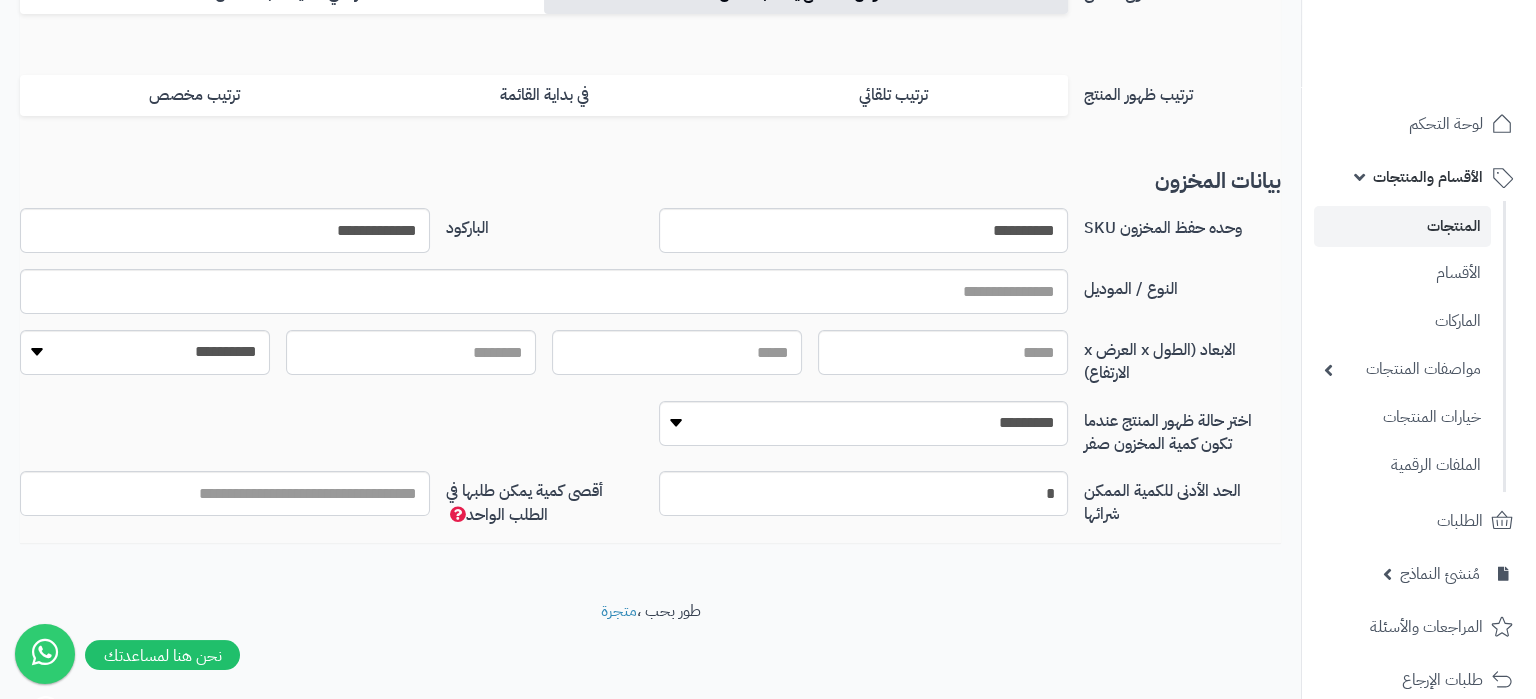 scroll, scrollTop: 0, scrollLeft: 0, axis: both 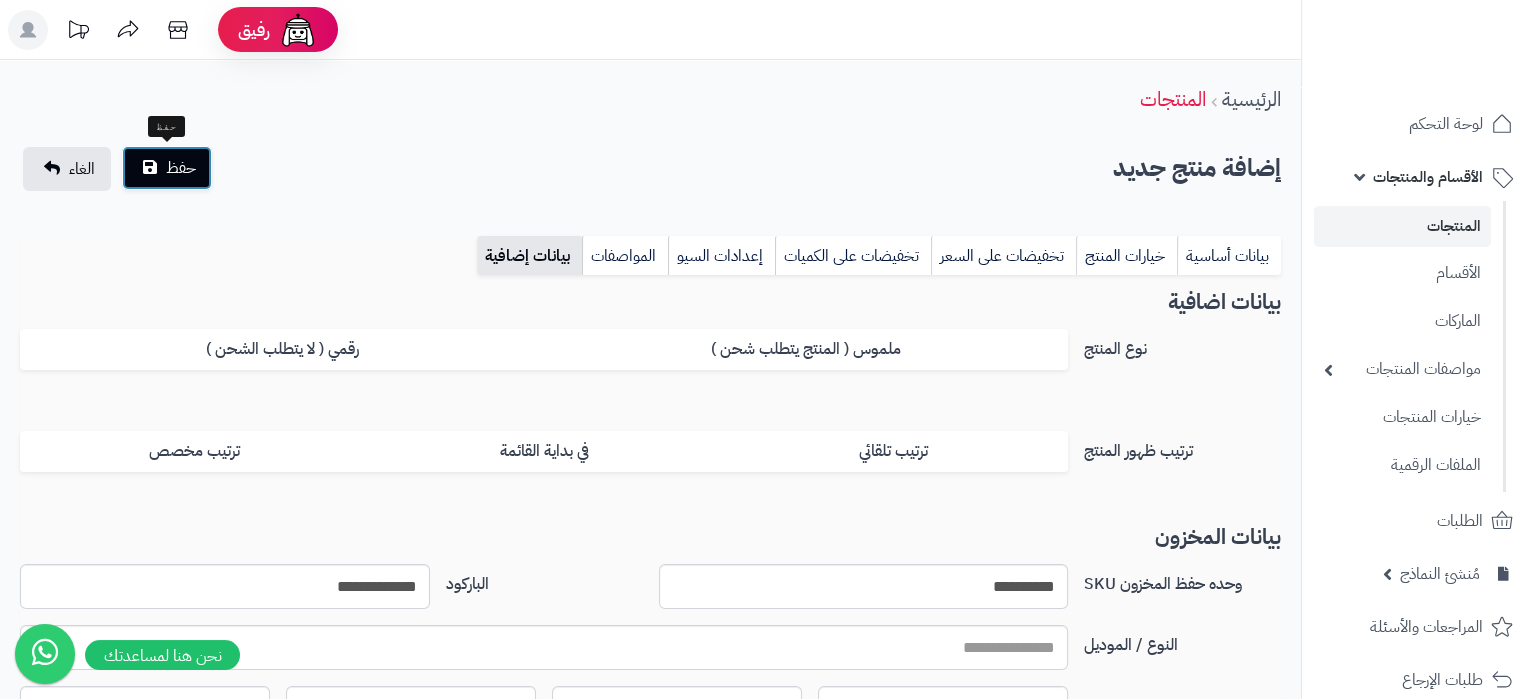 click on "حفظ" at bounding box center [181, 168] 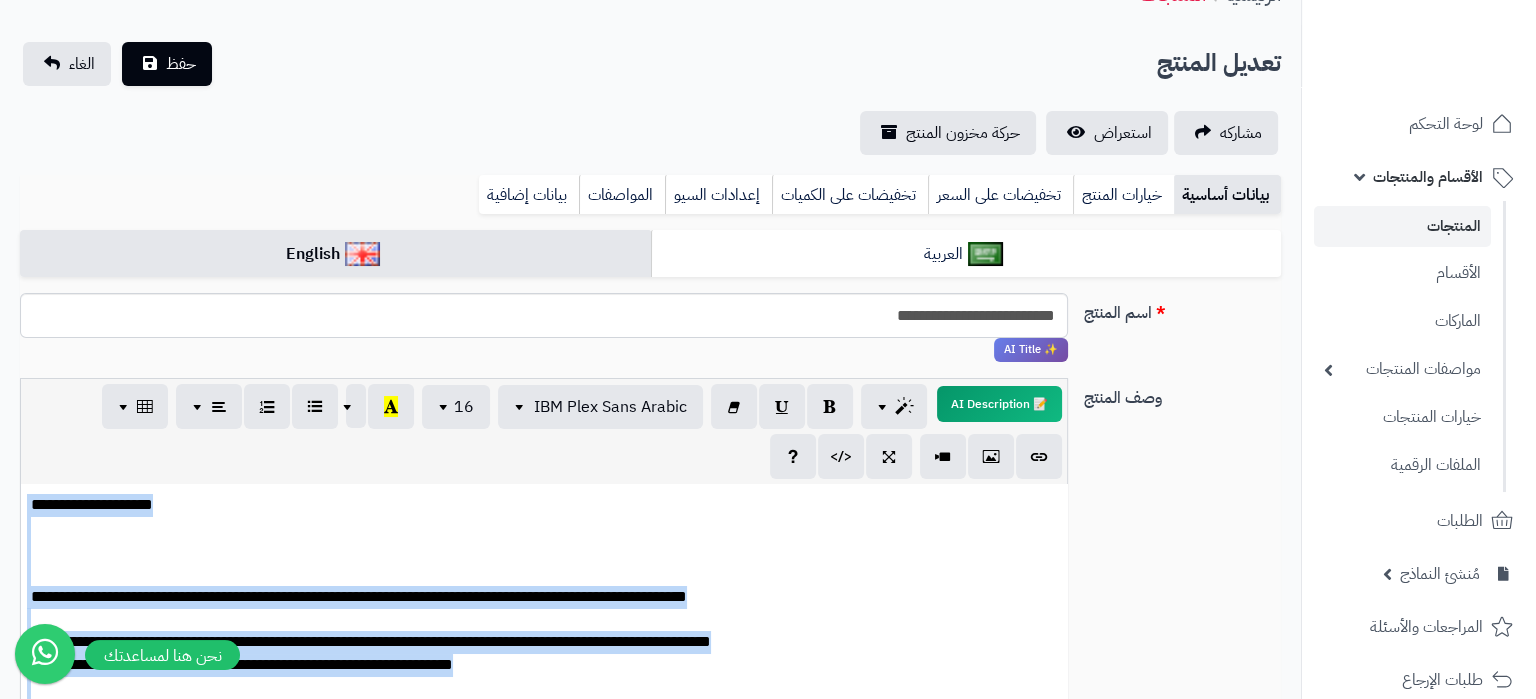 scroll, scrollTop: 105, scrollLeft: 0, axis: vertical 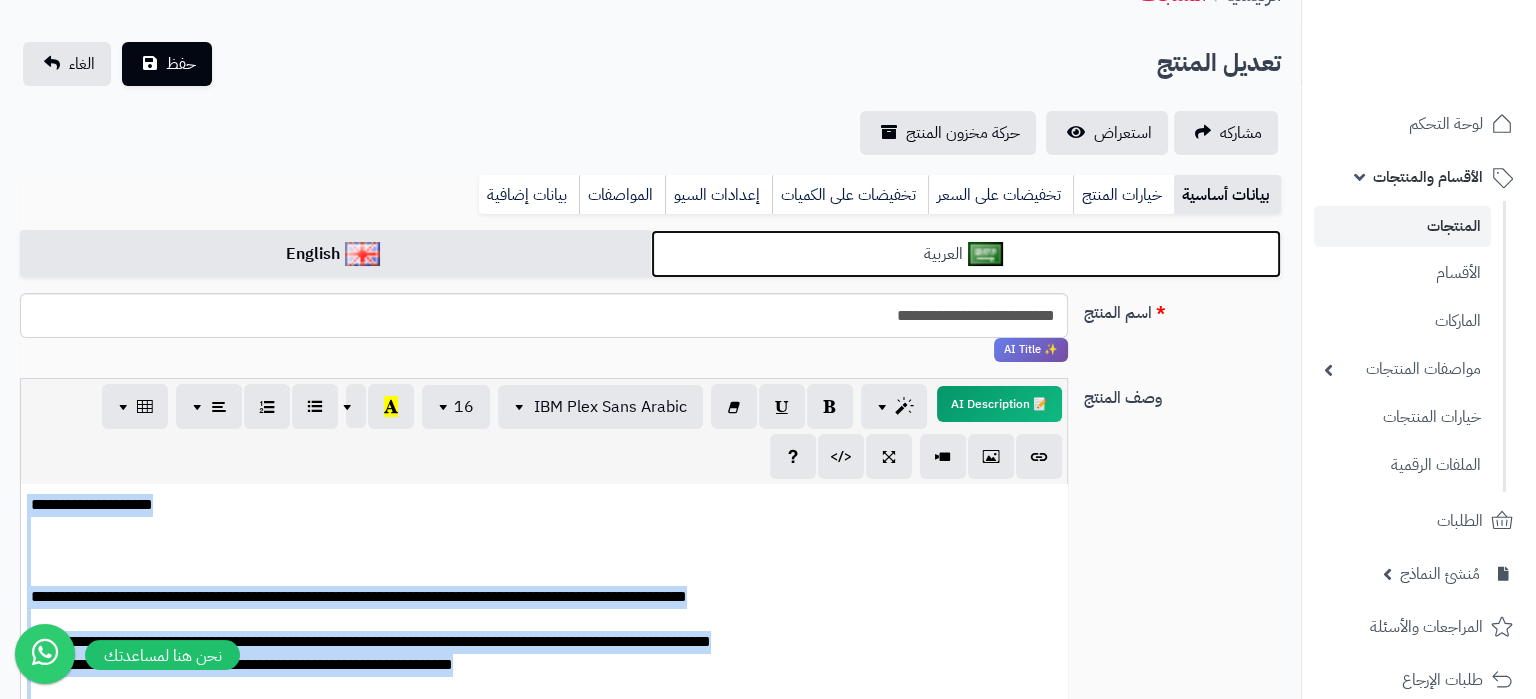 click on "العربية" at bounding box center (966, 254) 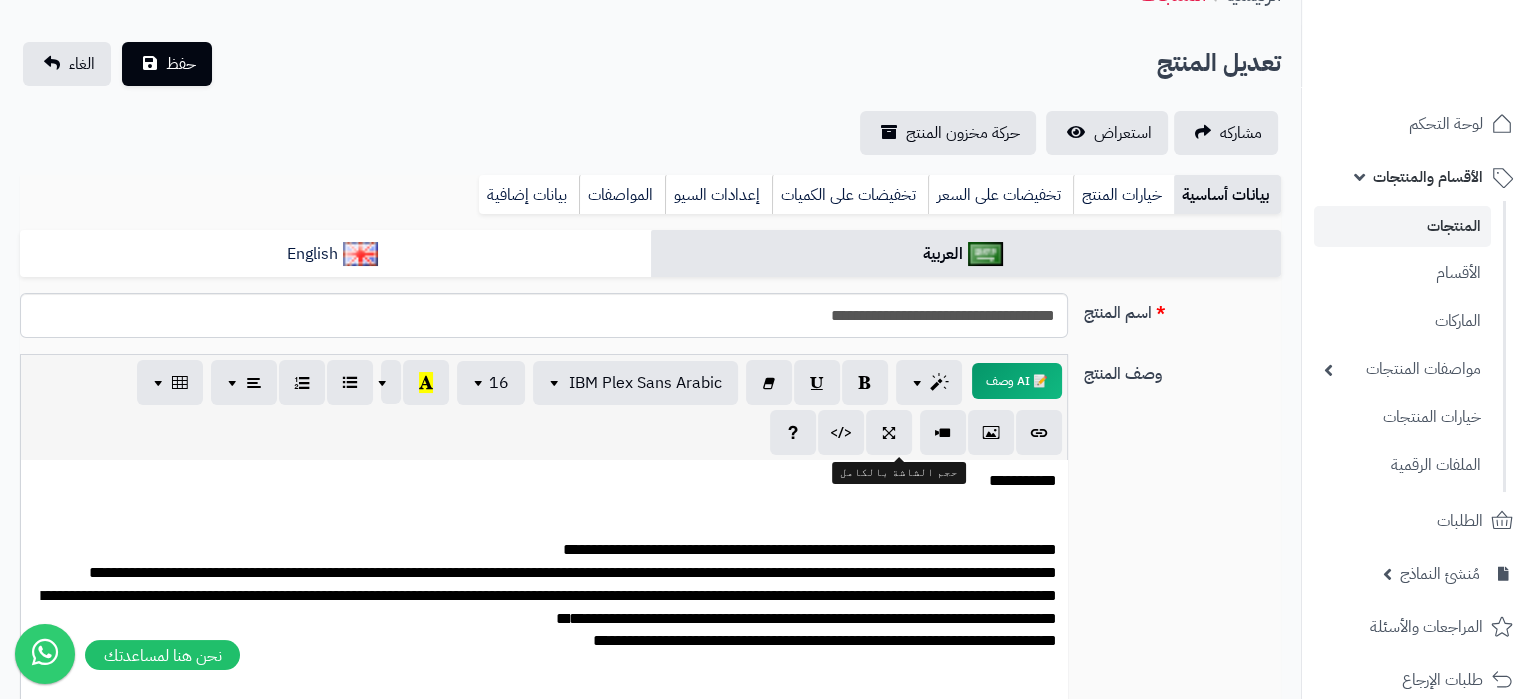 click on "**********" at bounding box center (544, 561) 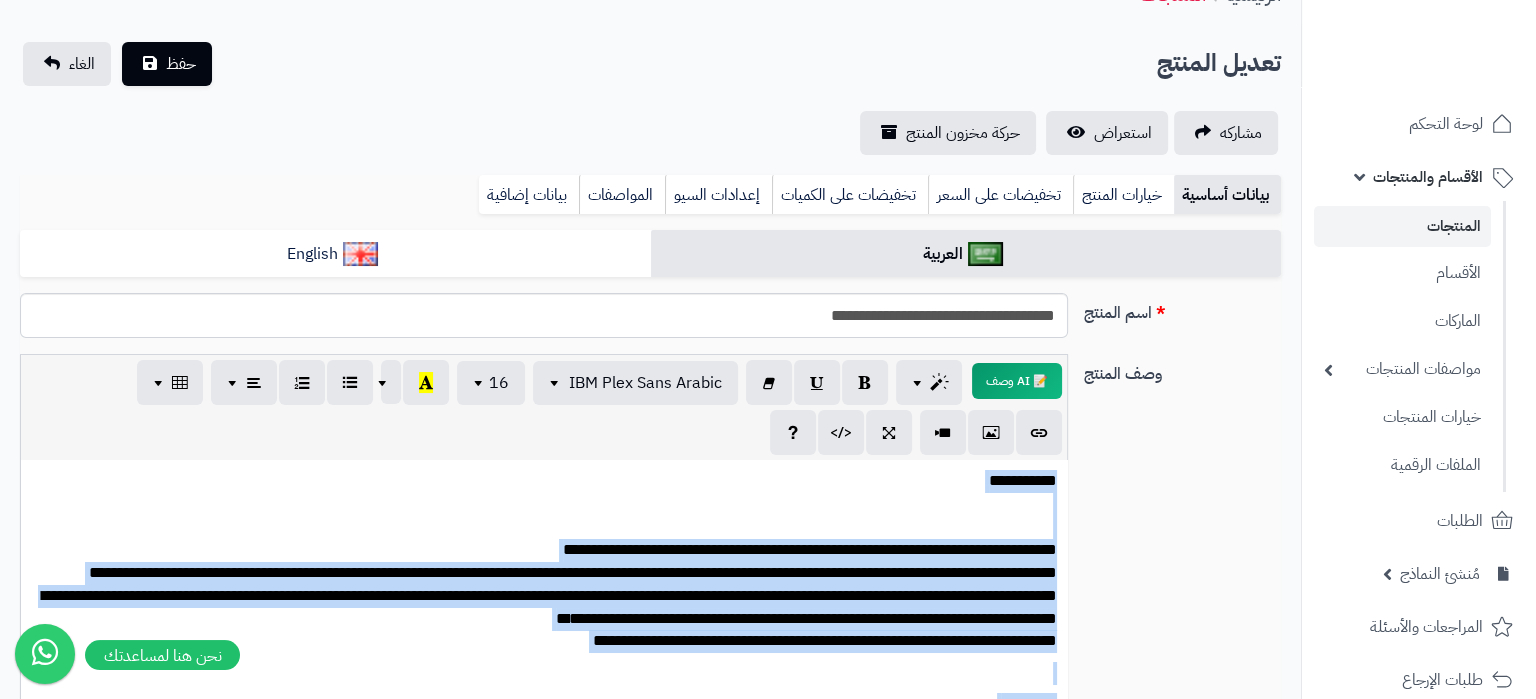 copy on "**********" 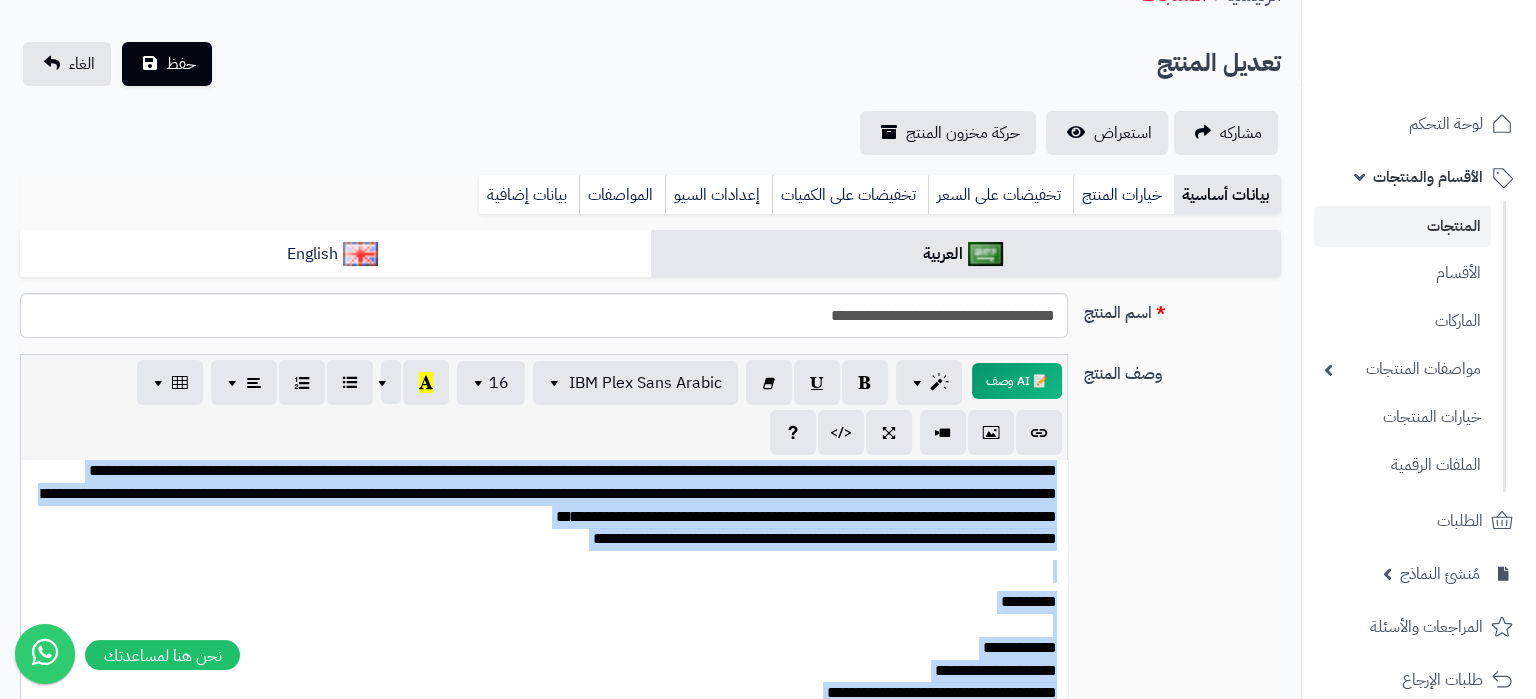 scroll, scrollTop: 0, scrollLeft: 0, axis: both 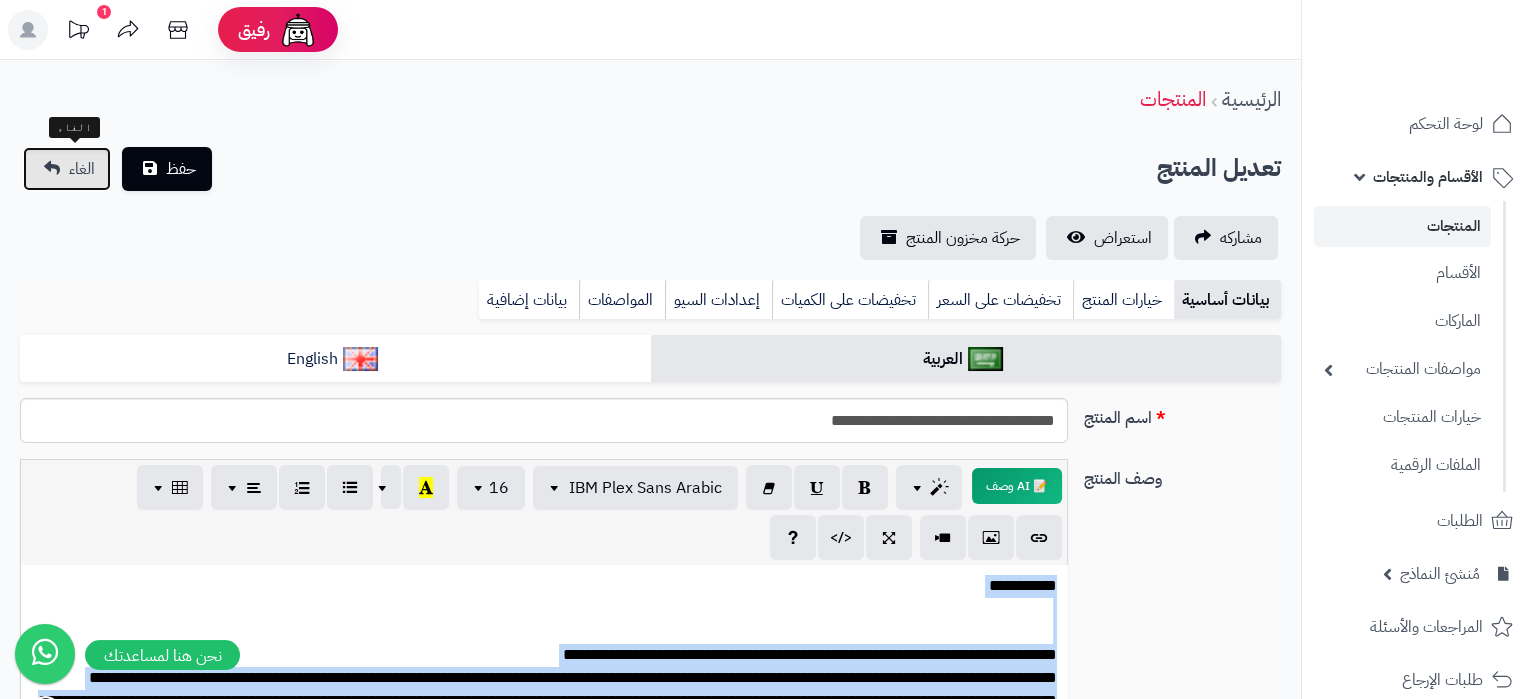 click on "الغاء" at bounding box center [67, 169] 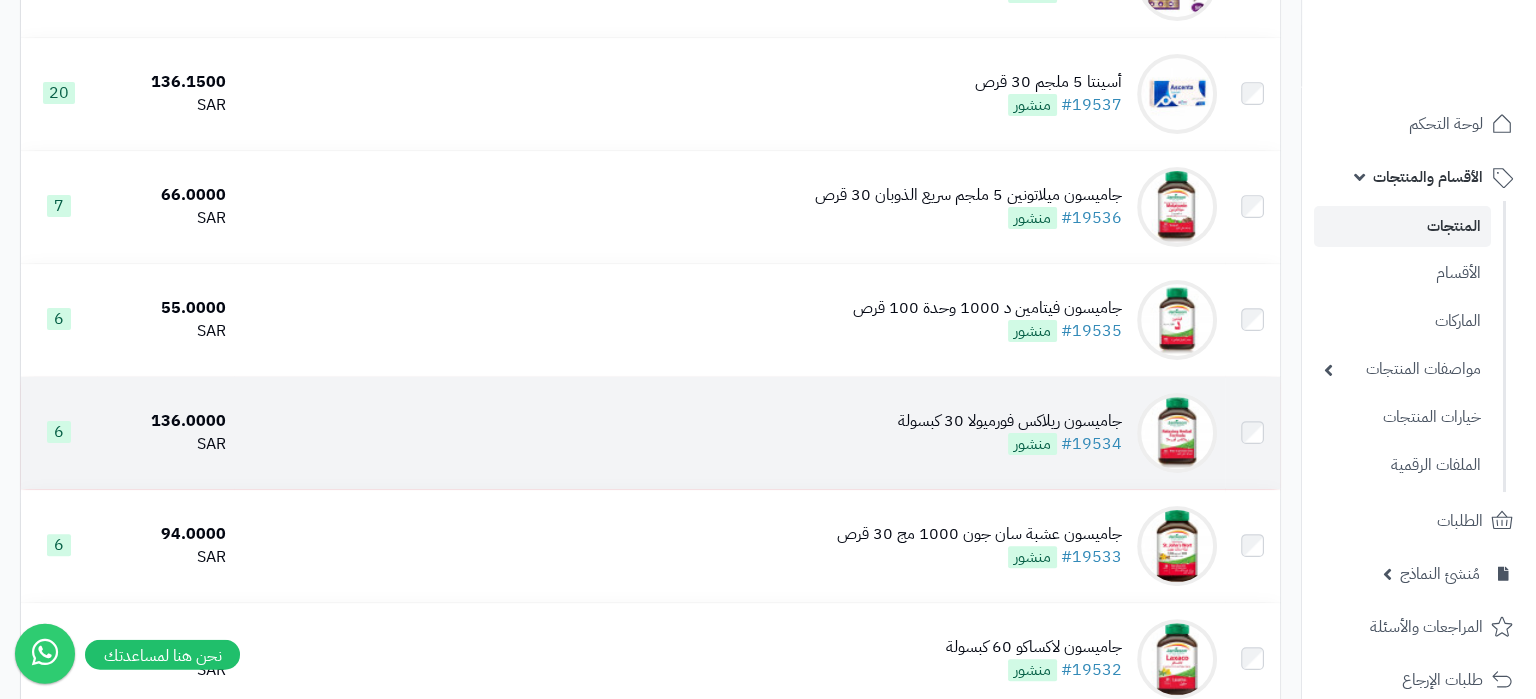 scroll, scrollTop: 0, scrollLeft: 0, axis: both 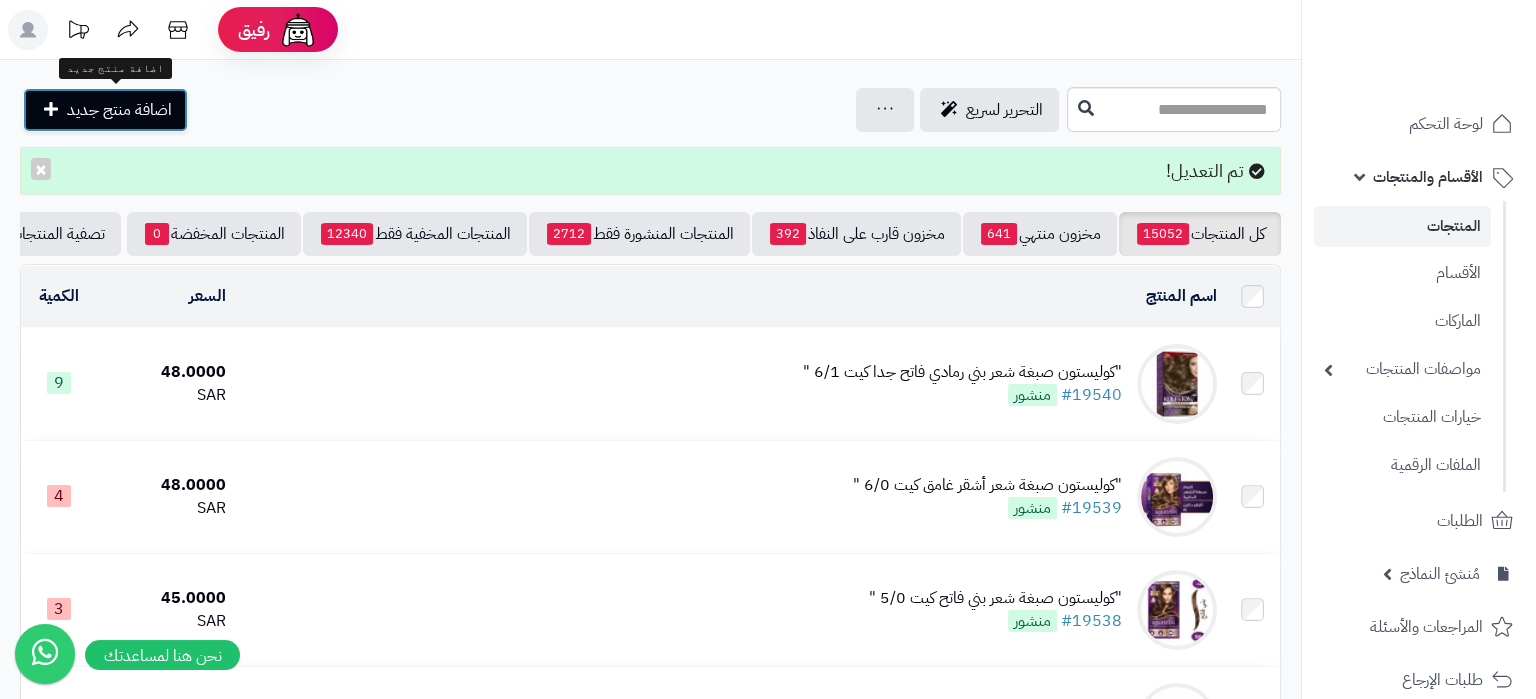 click on "اضافة منتج جديد" at bounding box center (105, 110) 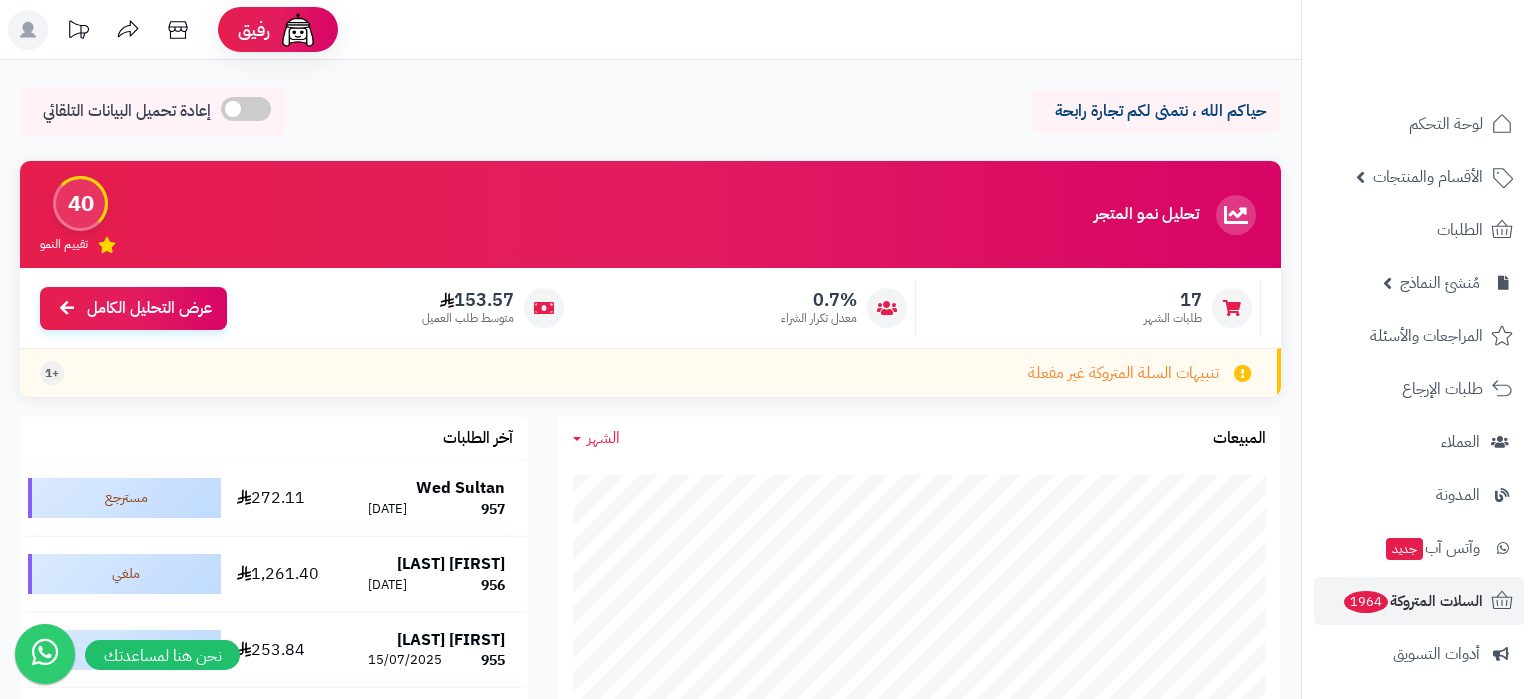 scroll, scrollTop: 210, scrollLeft: 0, axis: vertical 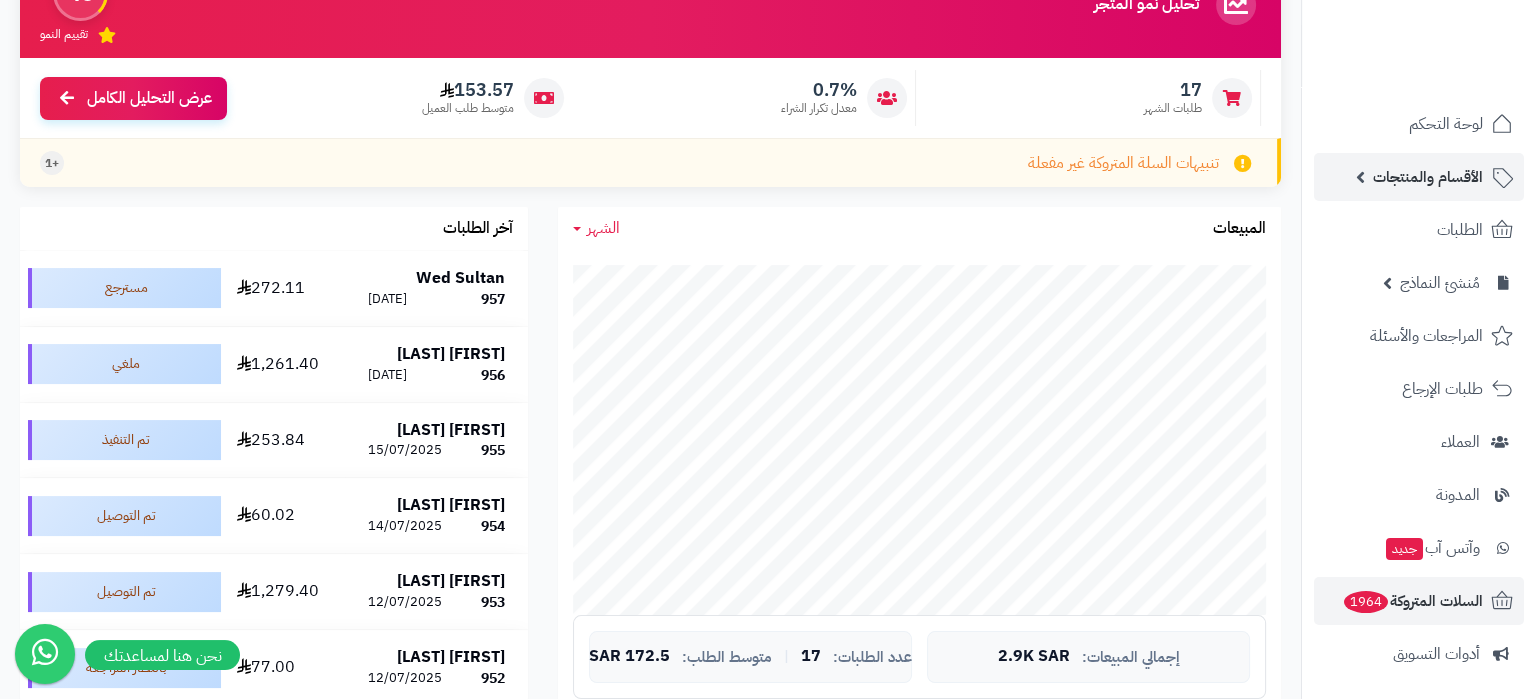 click on "الأقسام والمنتجات" at bounding box center [1428, 177] 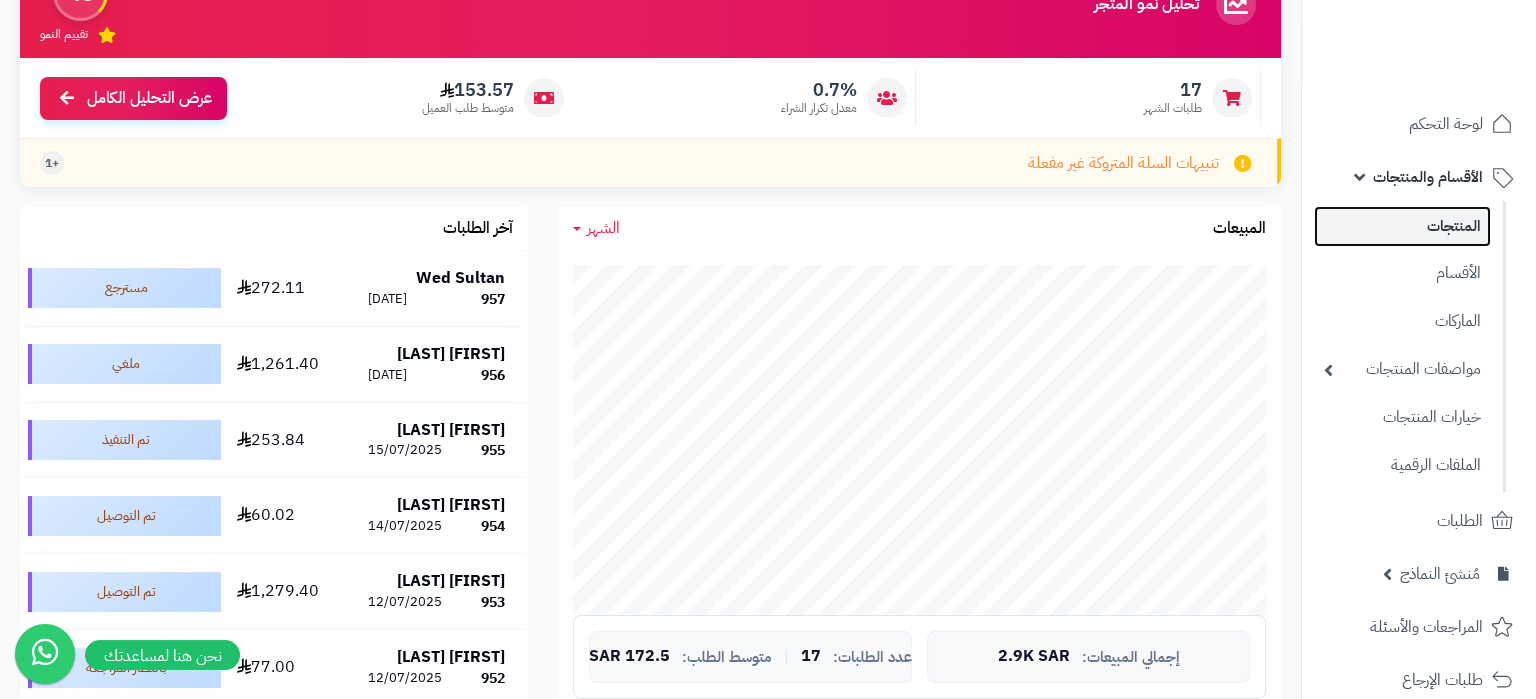 click on "المنتجات" at bounding box center (1402, 226) 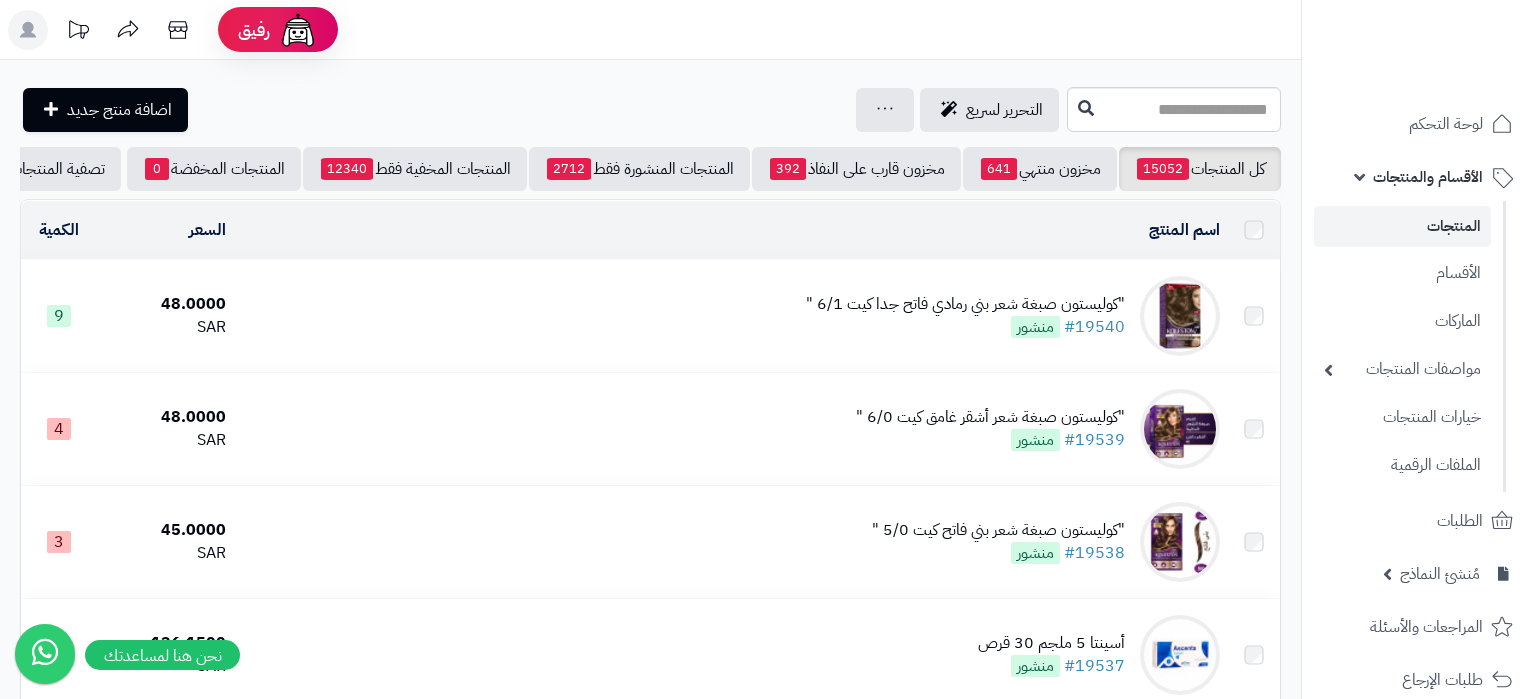 scroll, scrollTop: 0, scrollLeft: 0, axis: both 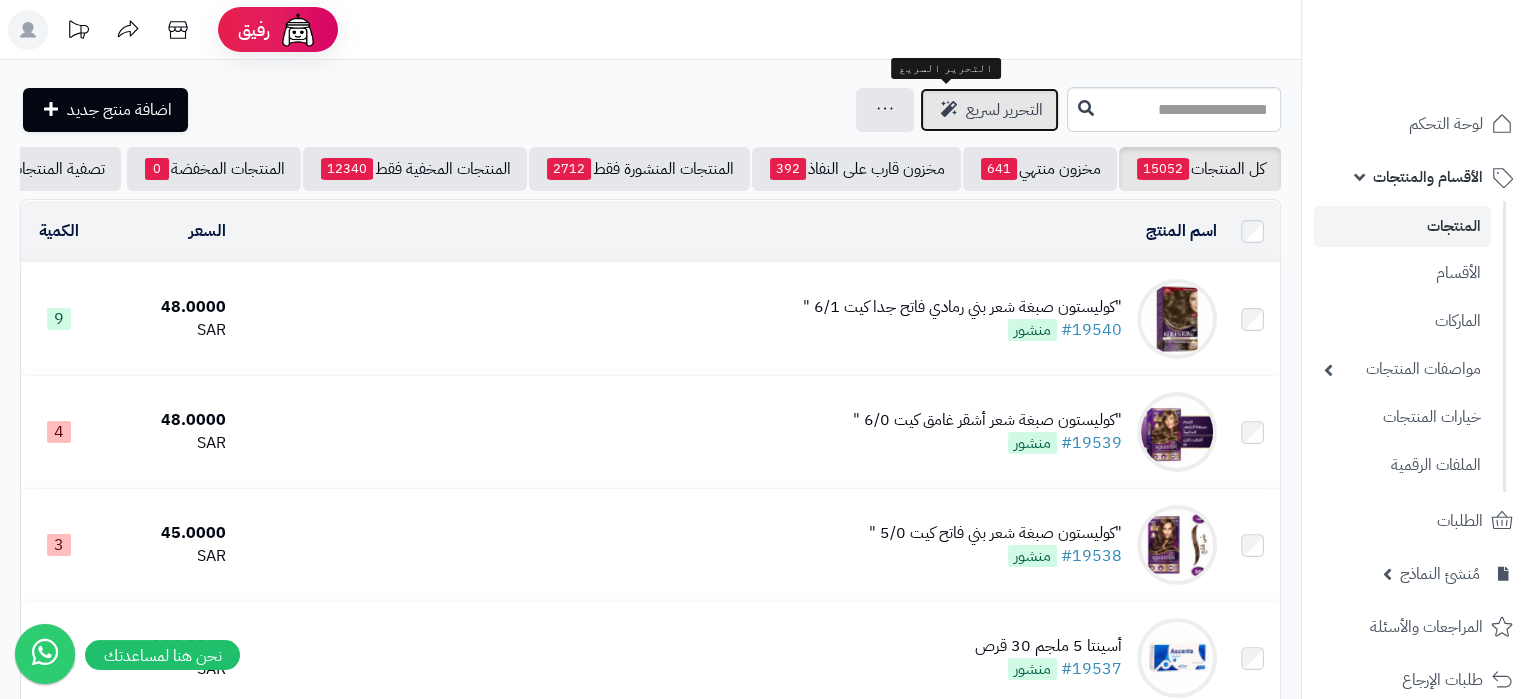 click on "التحرير لسريع" at bounding box center [989, 110] 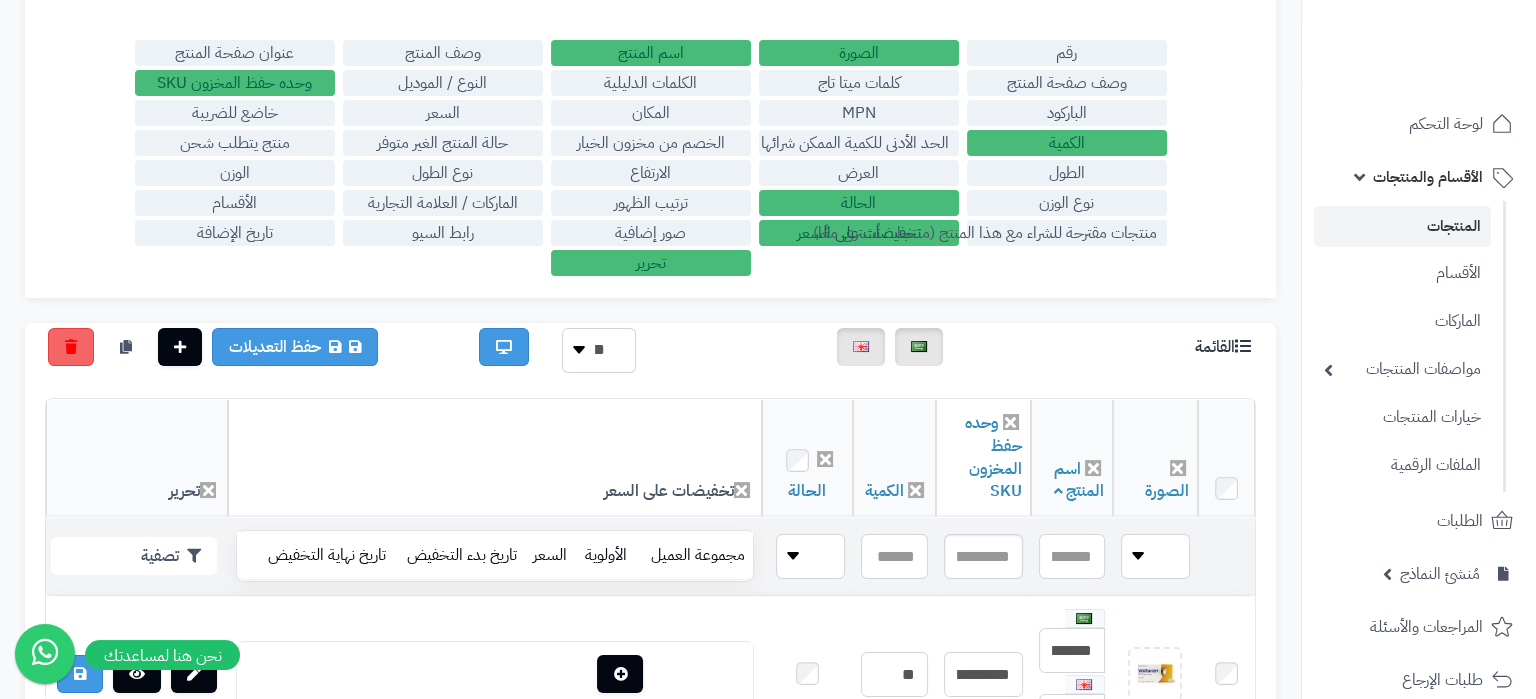 scroll, scrollTop: 315, scrollLeft: 0, axis: vertical 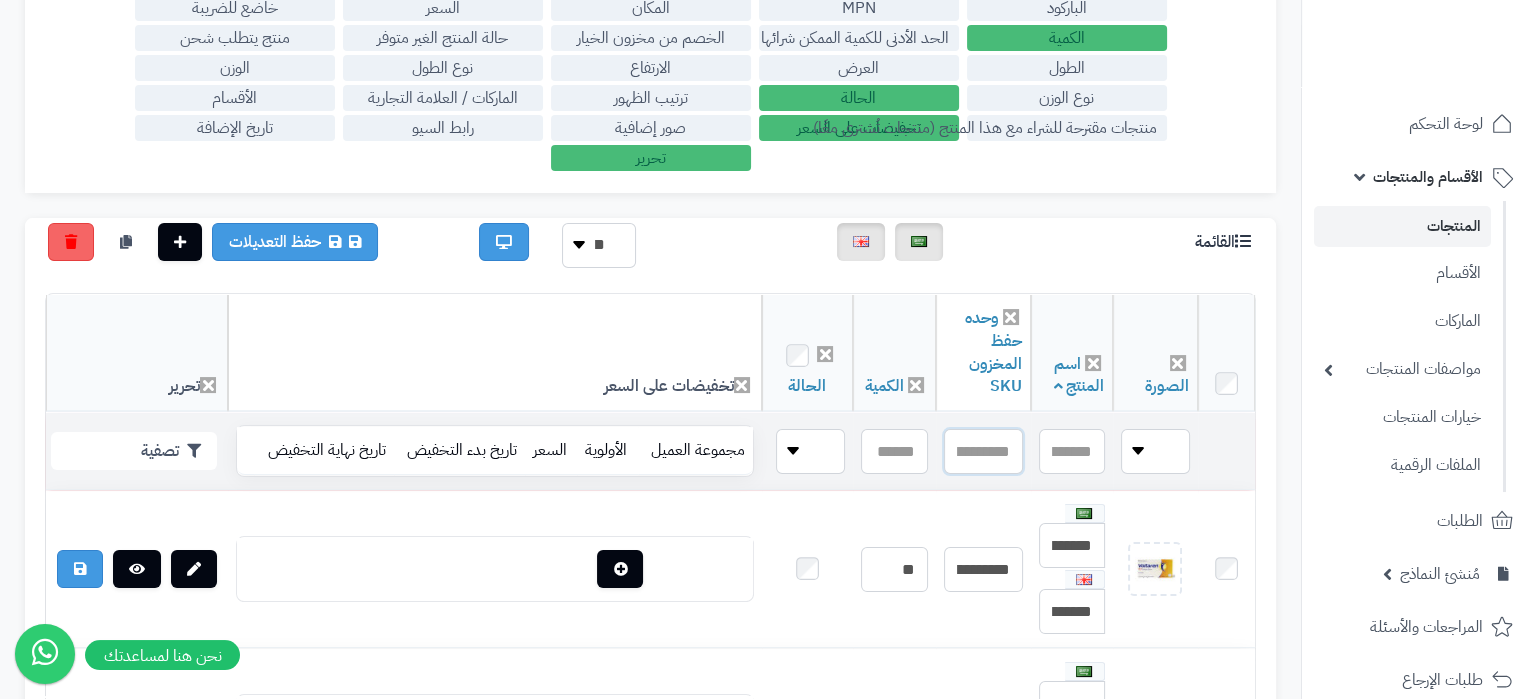 click at bounding box center [983, 451] 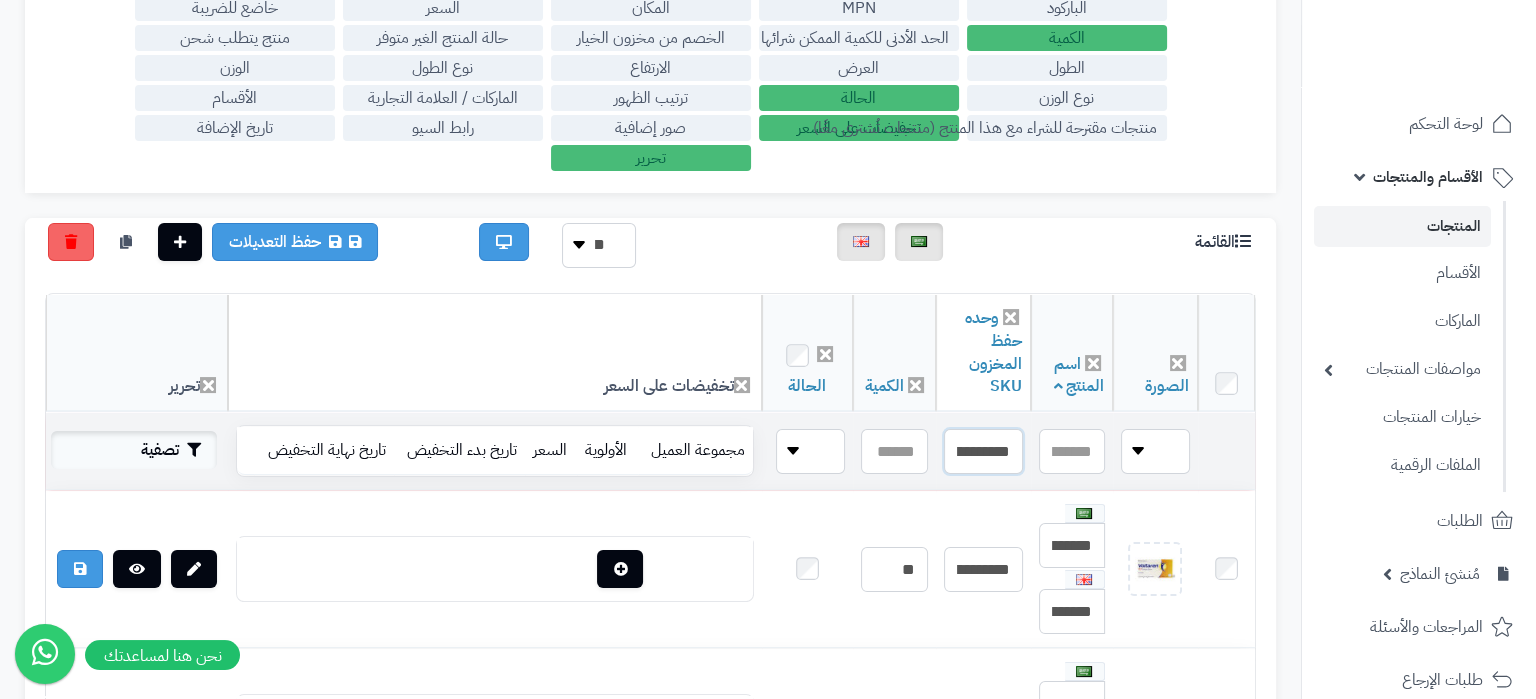 type on "**********" 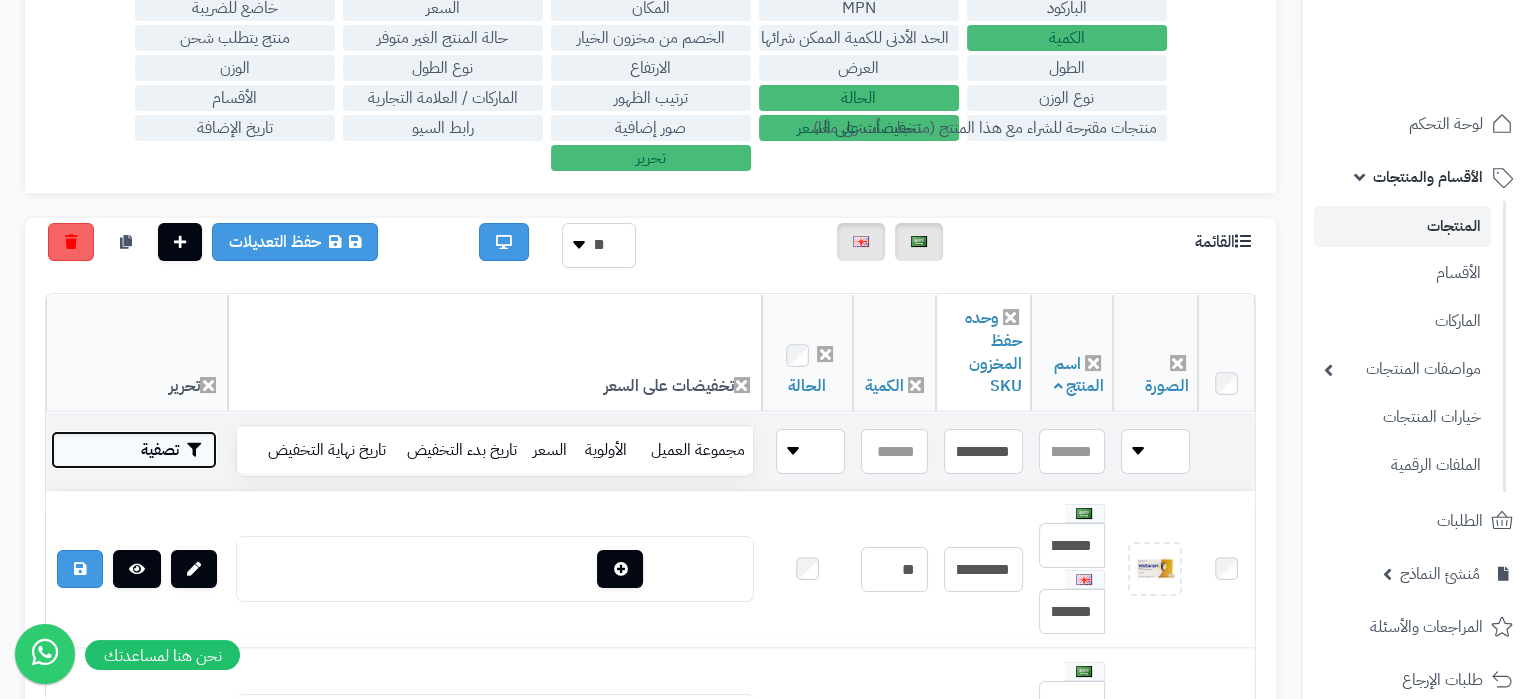 click on "تصفية" at bounding box center (134, 450) 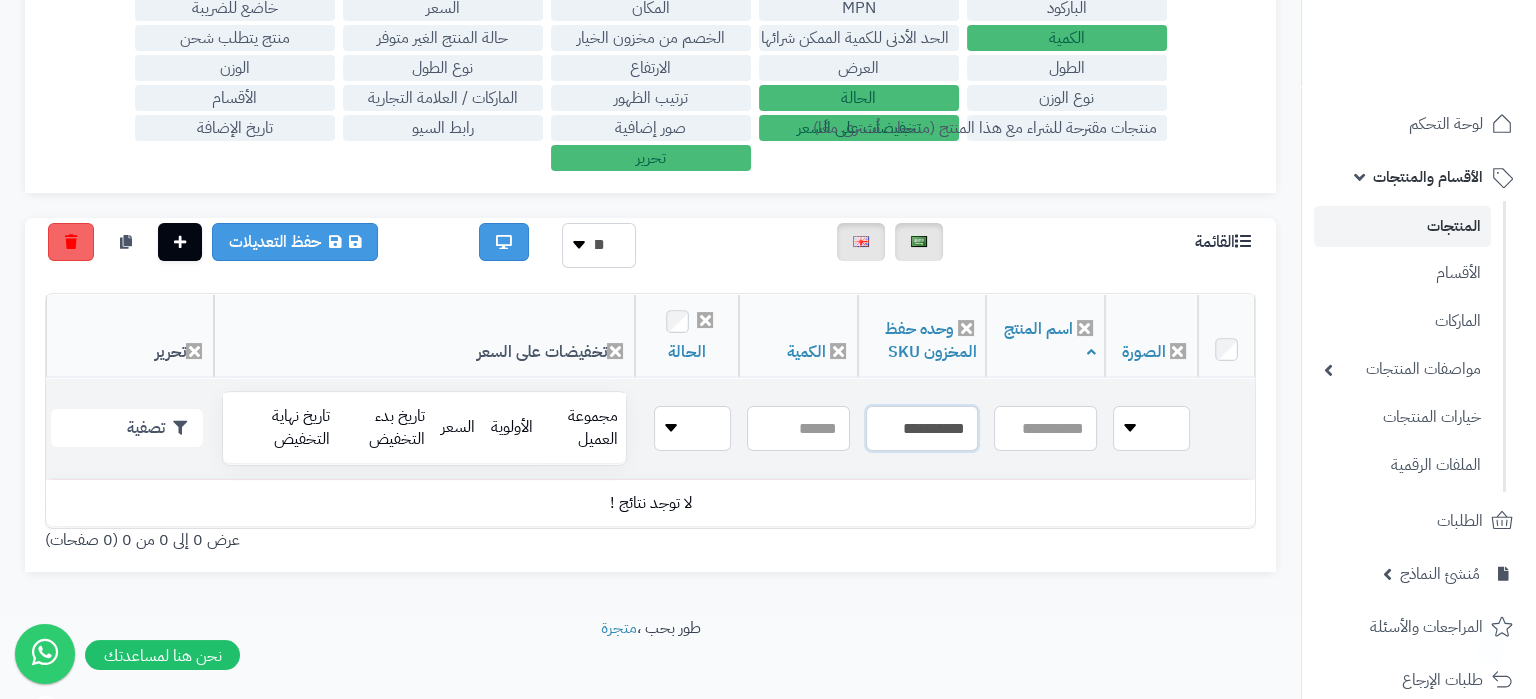 click on "**********" at bounding box center (922, 428) 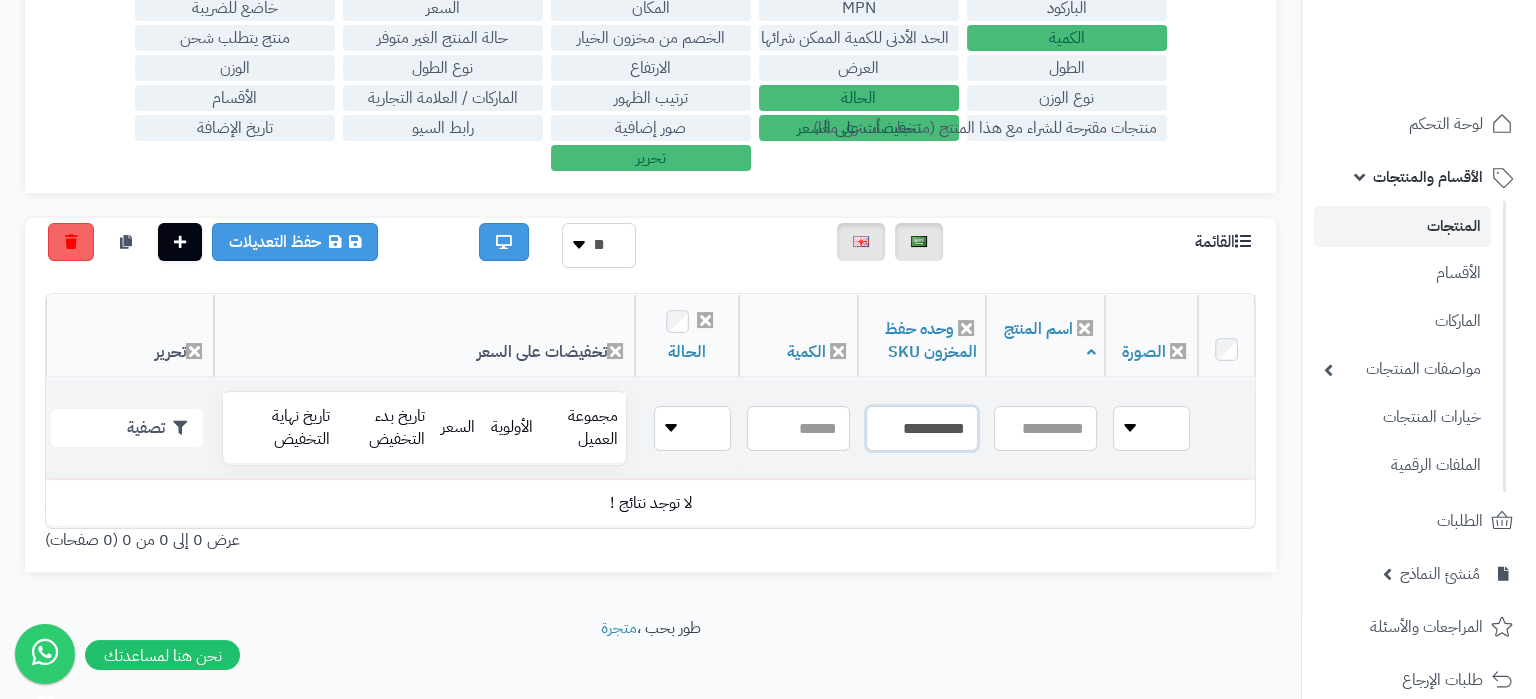 click on "**********" at bounding box center [922, 428] 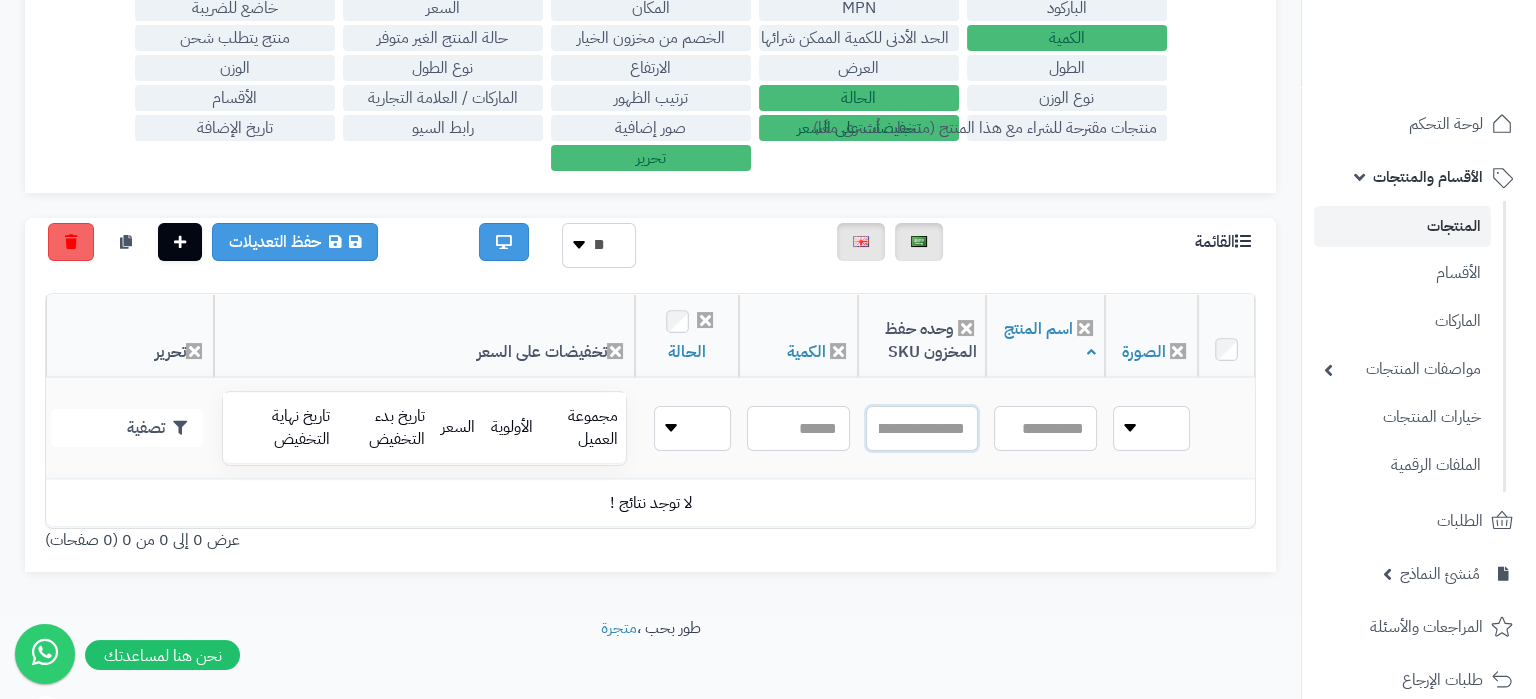 scroll, scrollTop: 331, scrollLeft: 0, axis: vertical 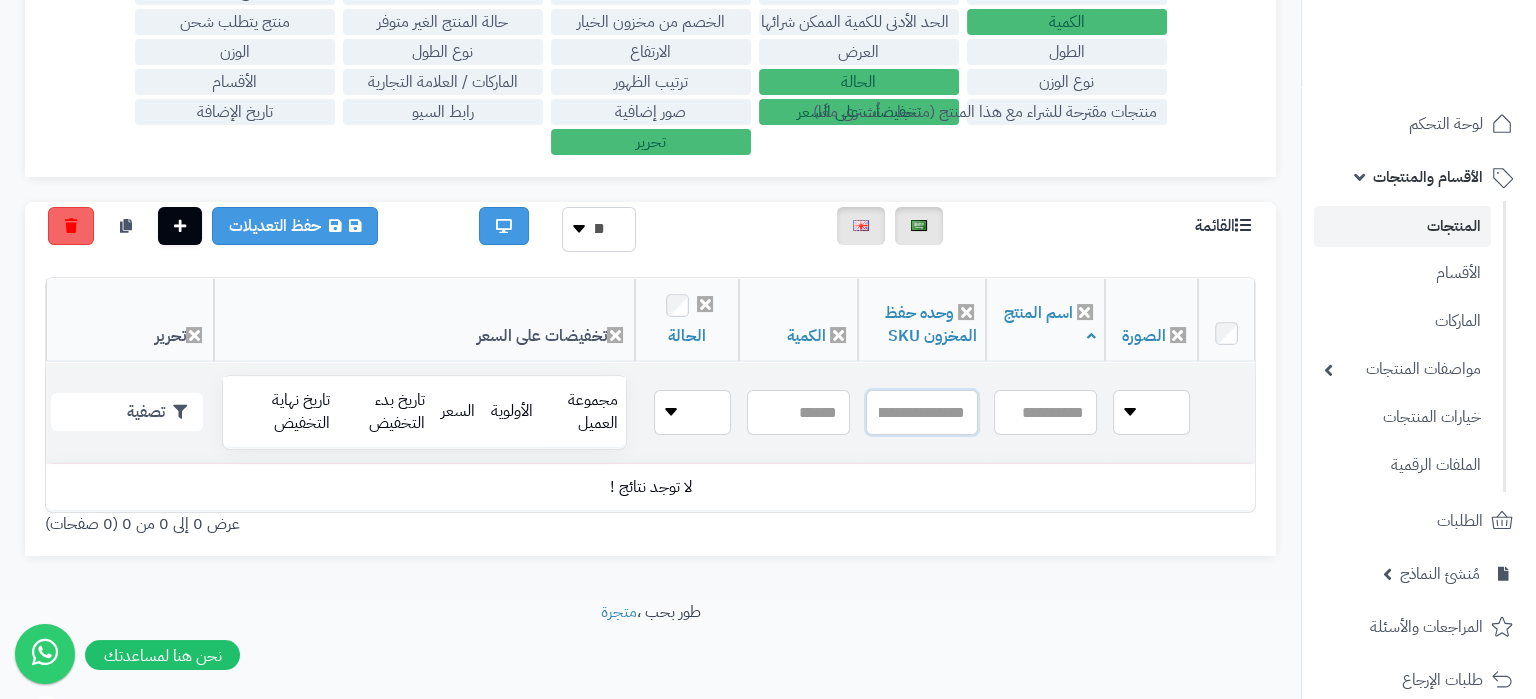 click at bounding box center (922, 412) 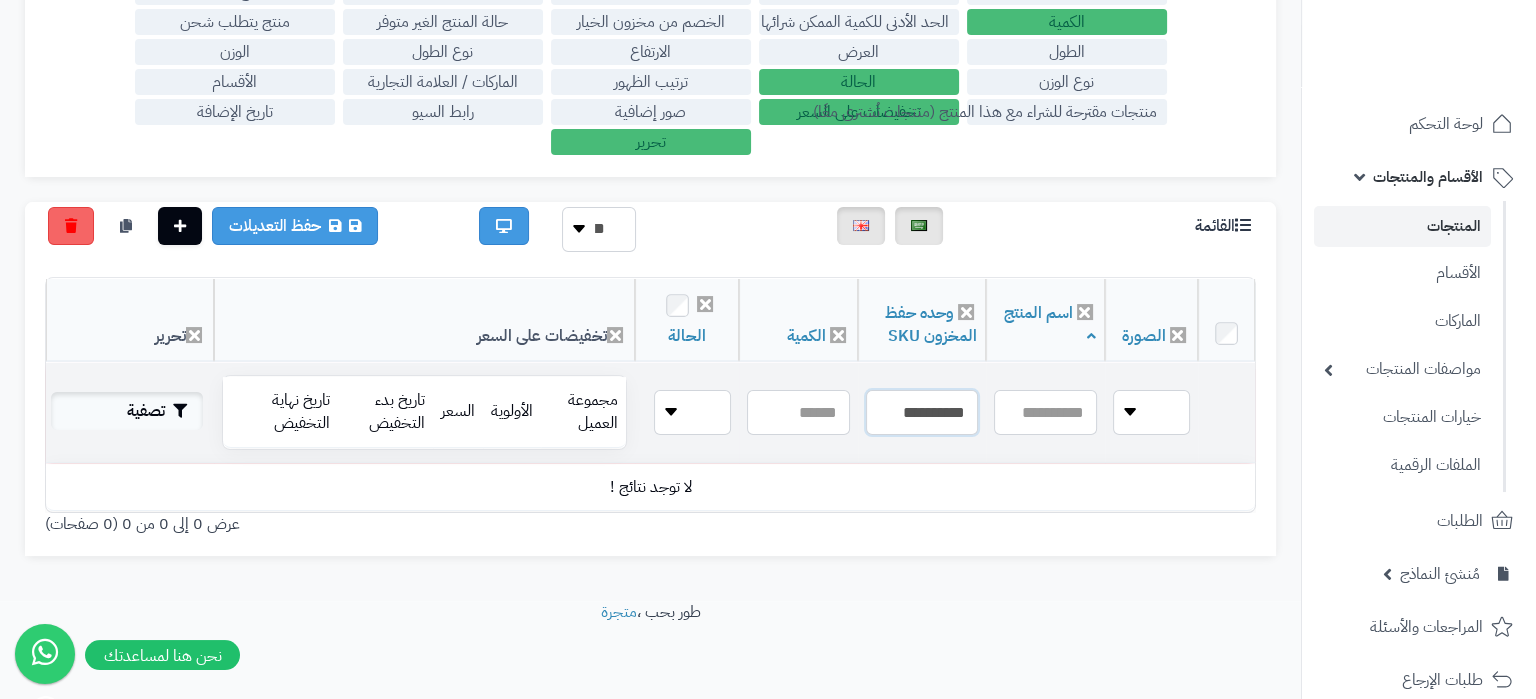 type on "**********" 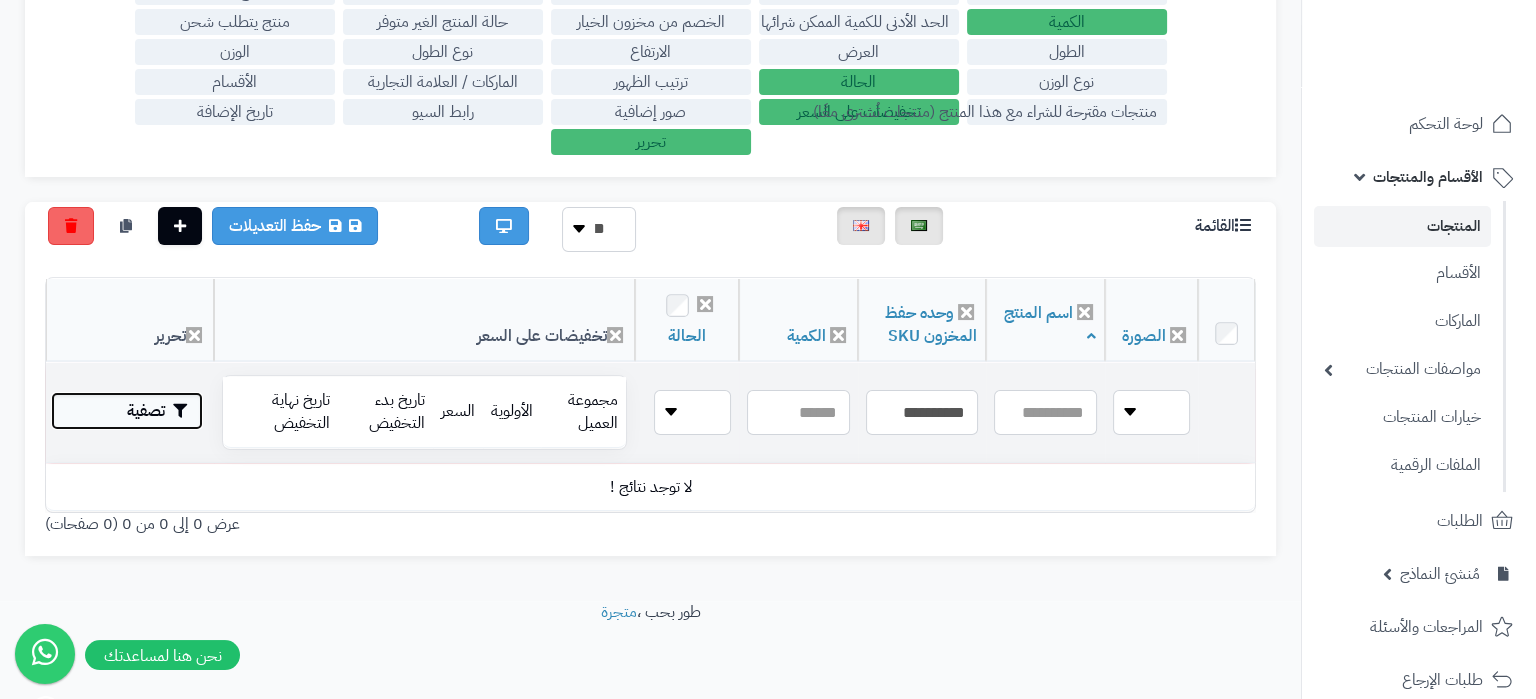 click on "تصفية" at bounding box center [127, 411] 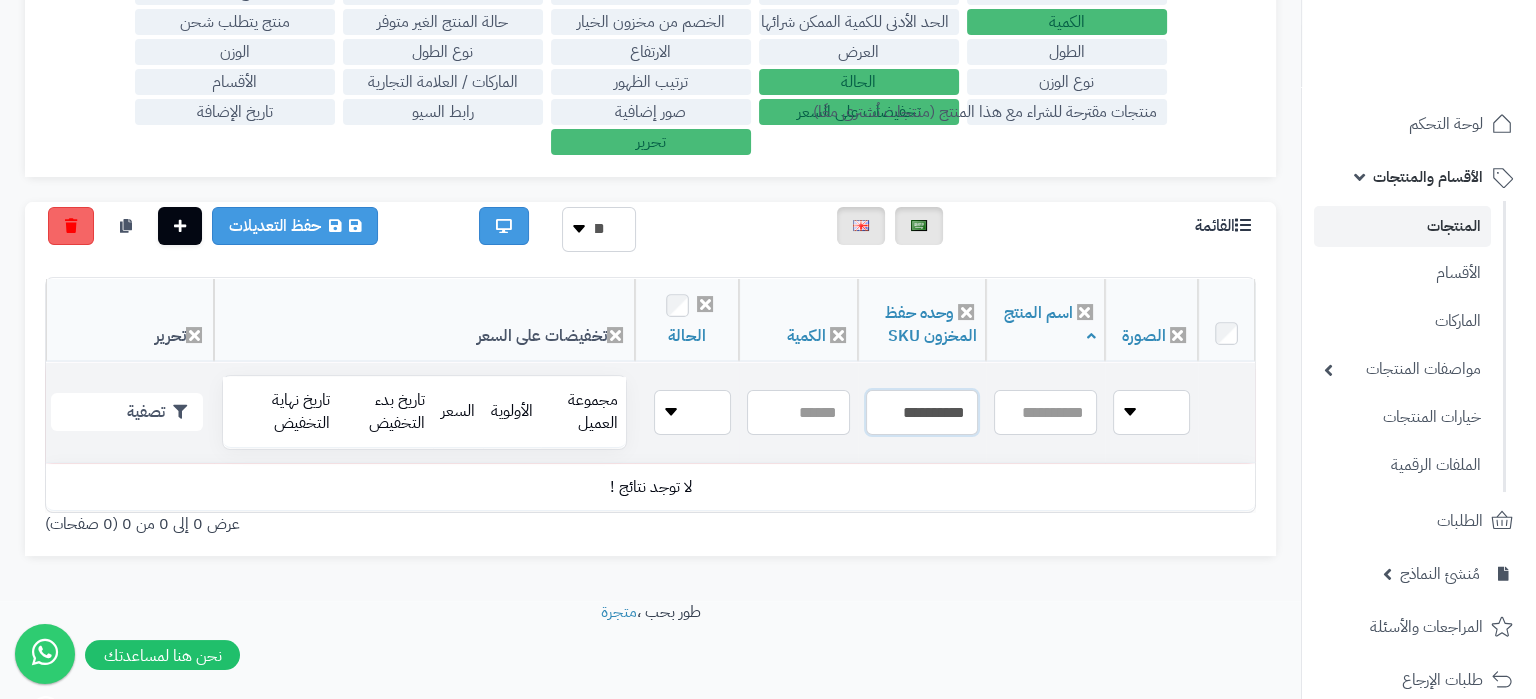 click on "**********" at bounding box center [922, 412] 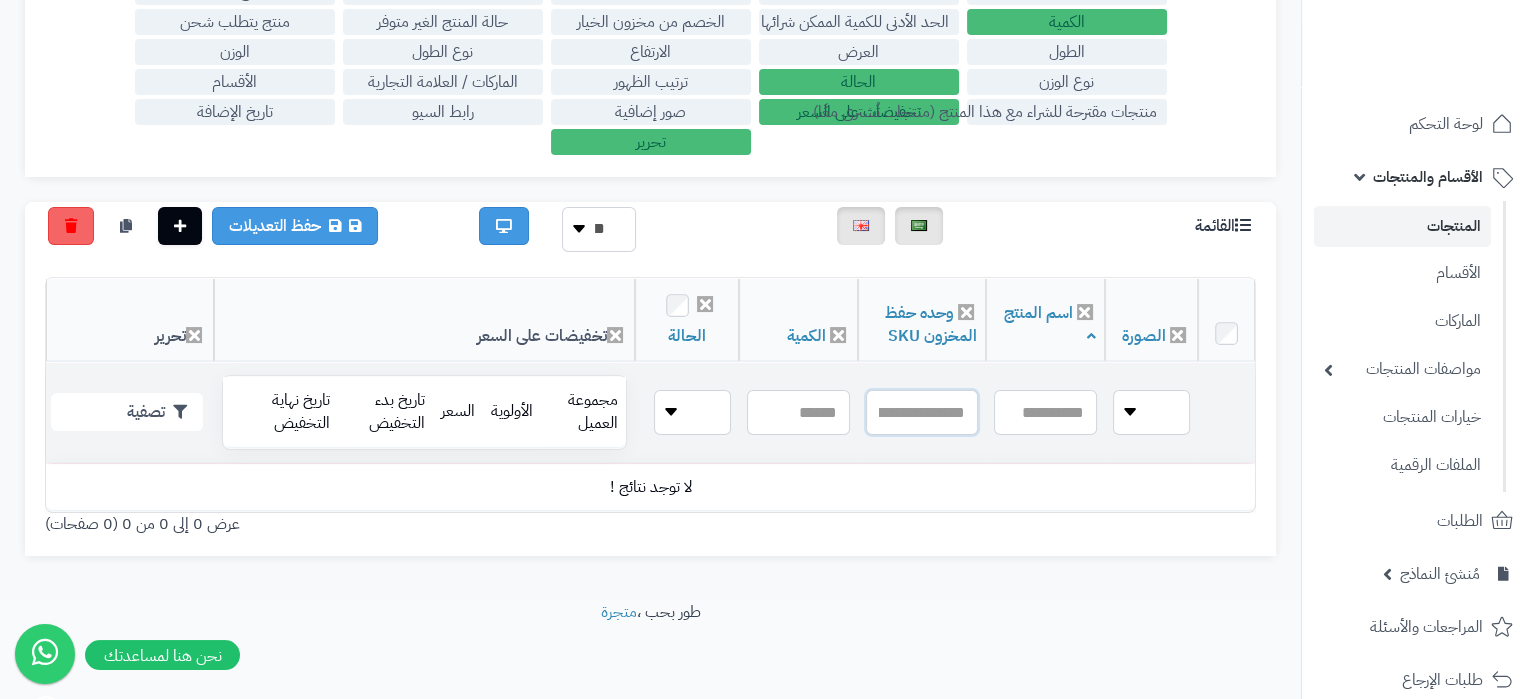 type 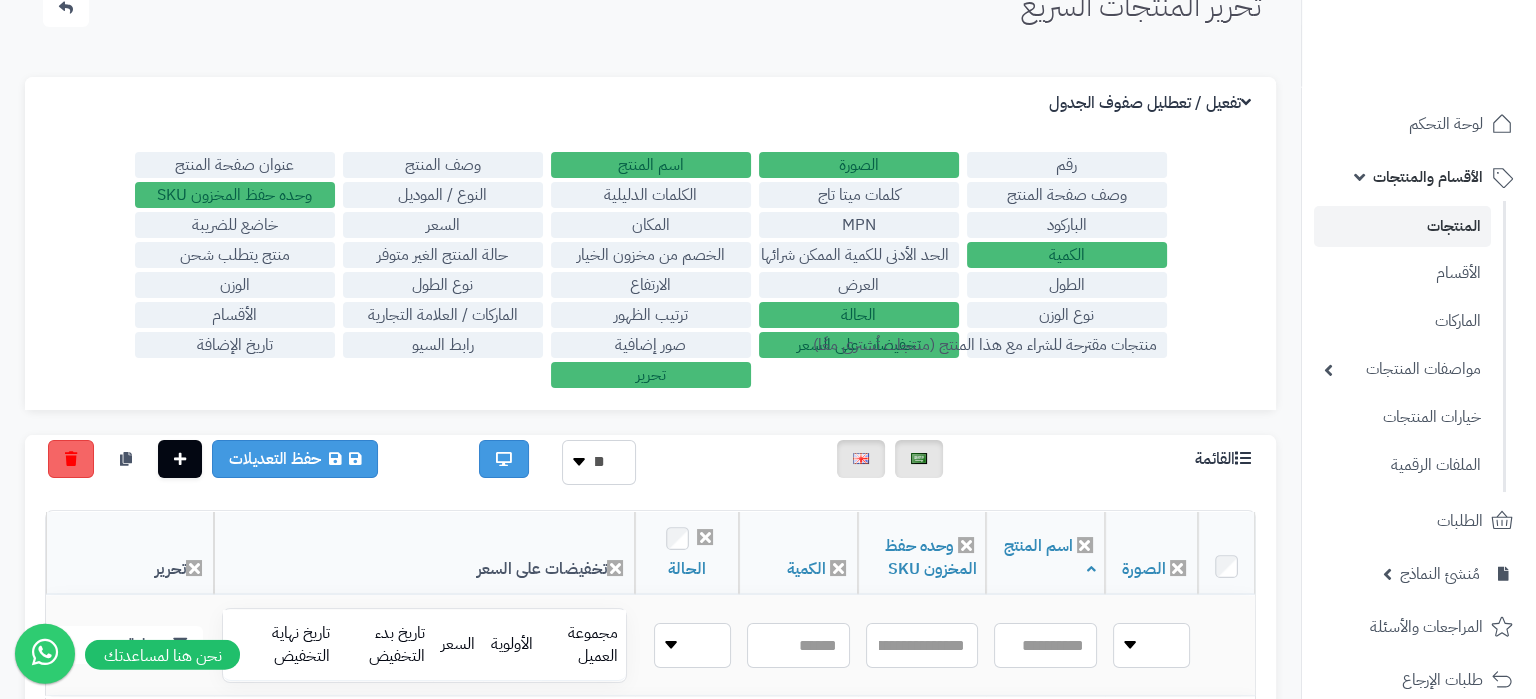 scroll, scrollTop: 0, scrollLeft: 0, axis: both 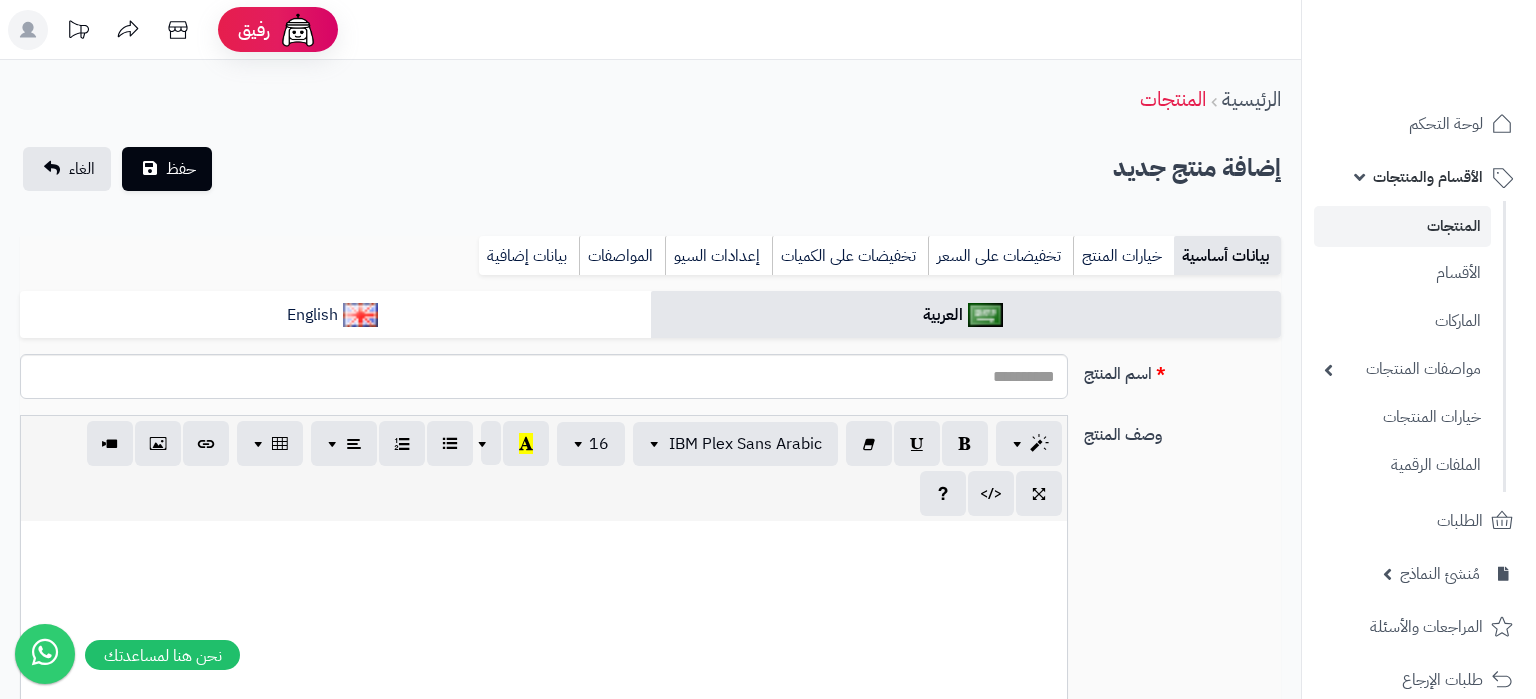select 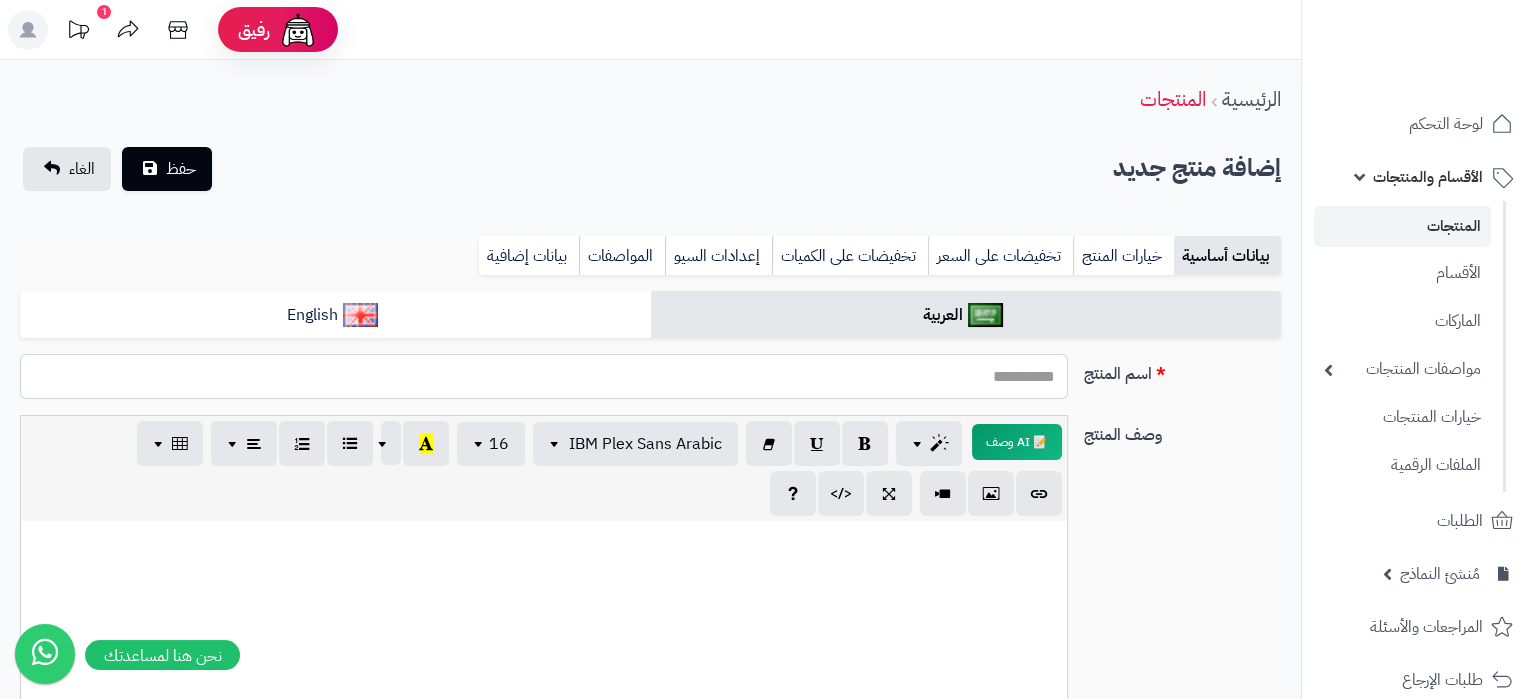 click on "اسم المنتج" at bounding box center (544, 376) 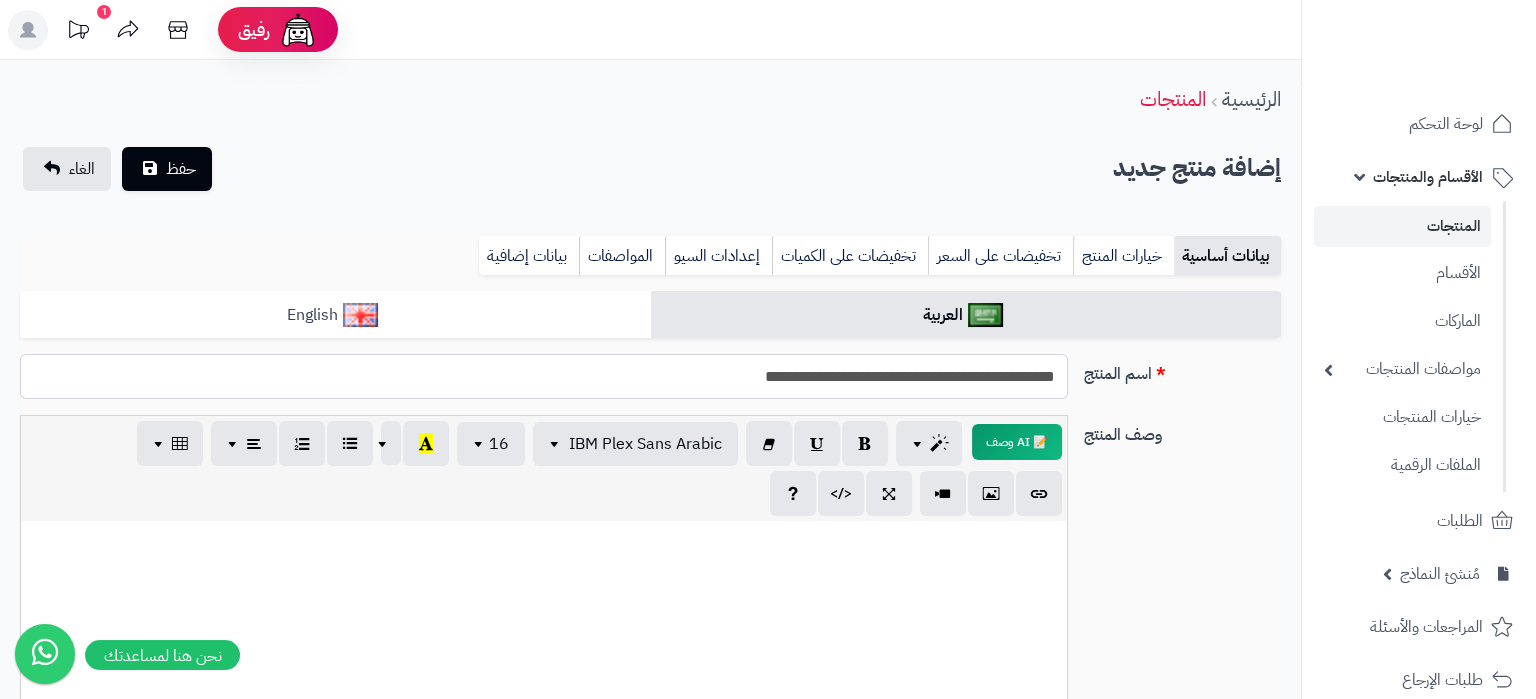 type on "**********" 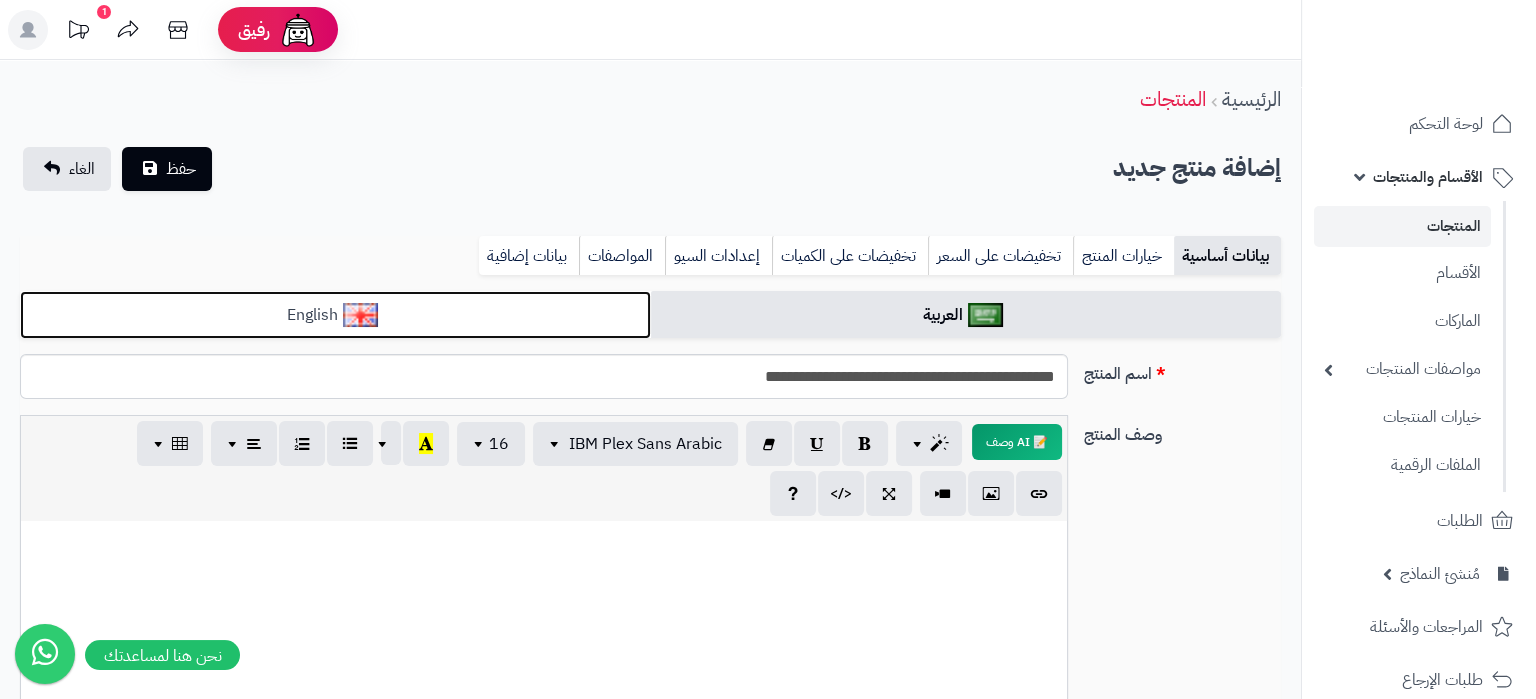 click on "English" at bounding box center [335, 315] 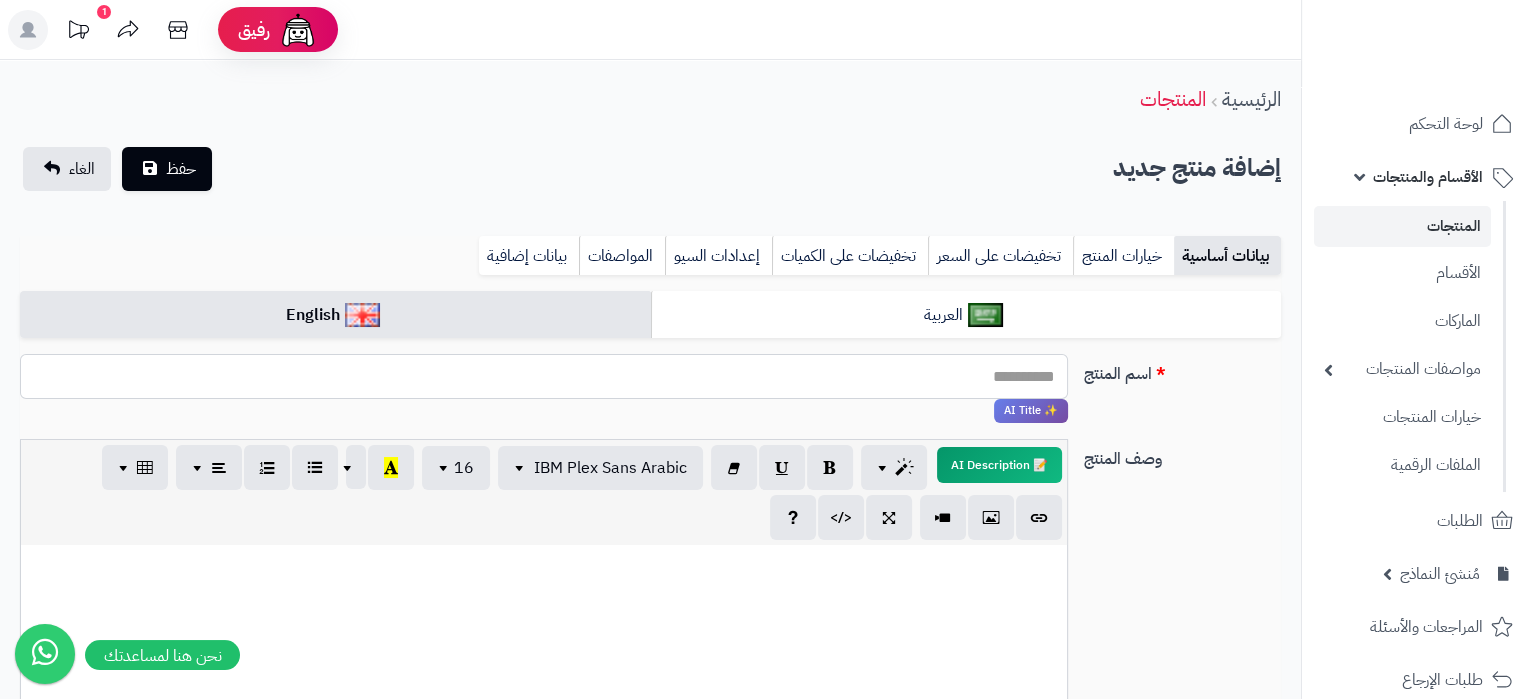 click on "اسم المنتج" at bounding box center (544, 376) 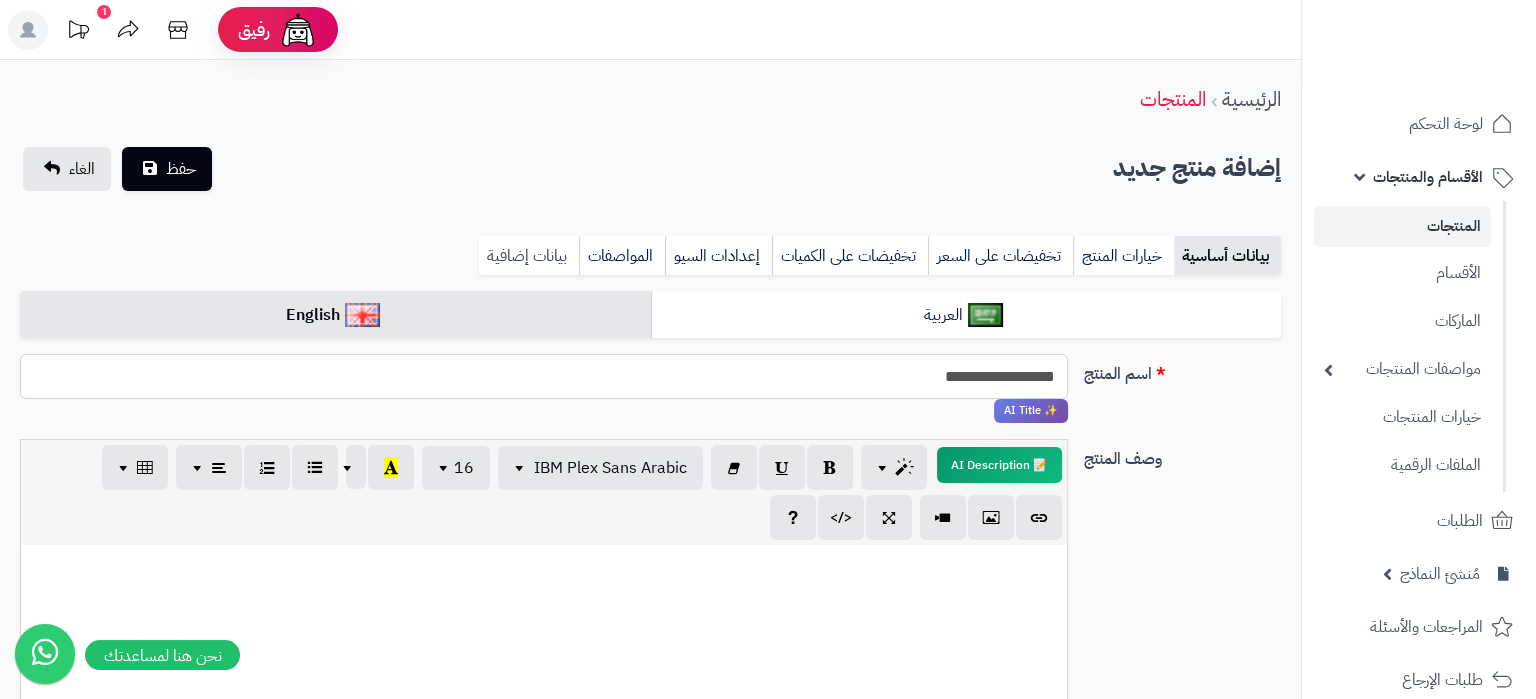 type on "**********" 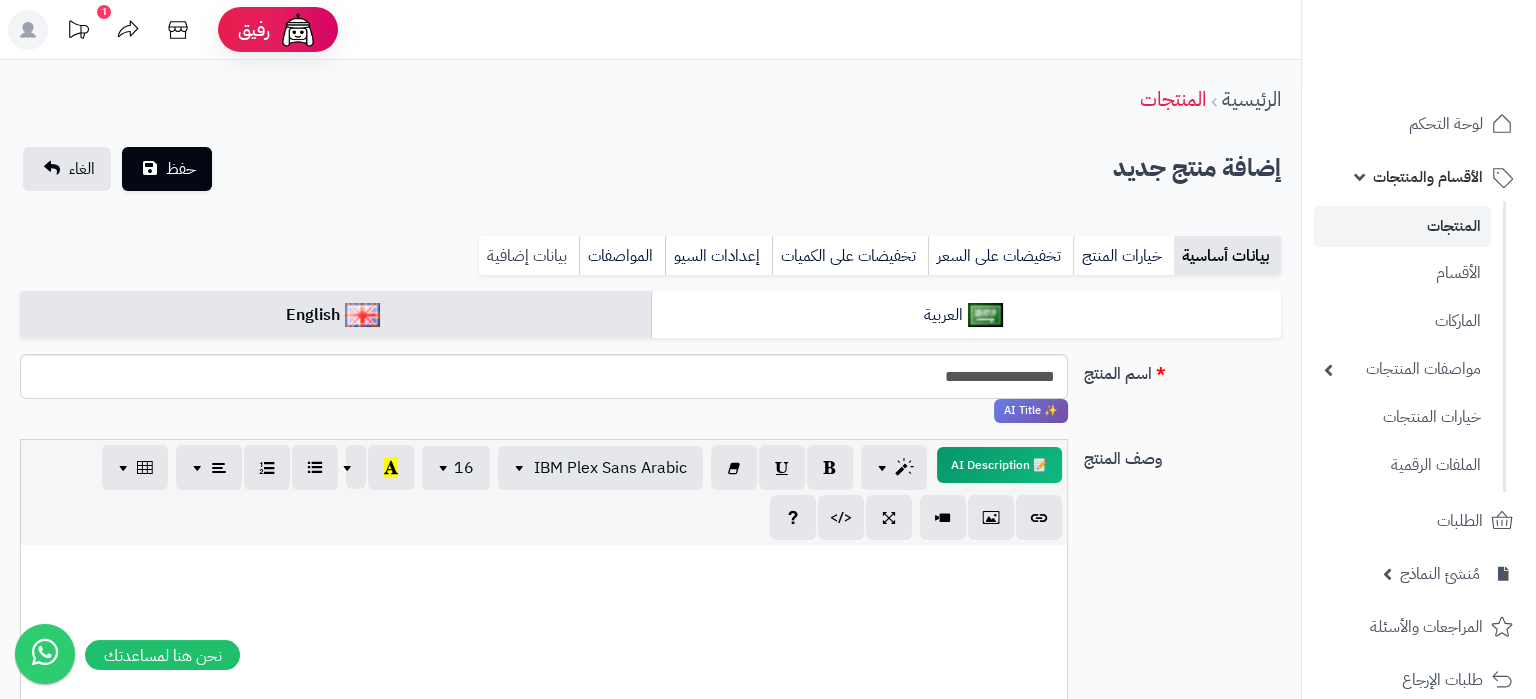 click on "بيانات إضافية" at bounding box center [529, 256] 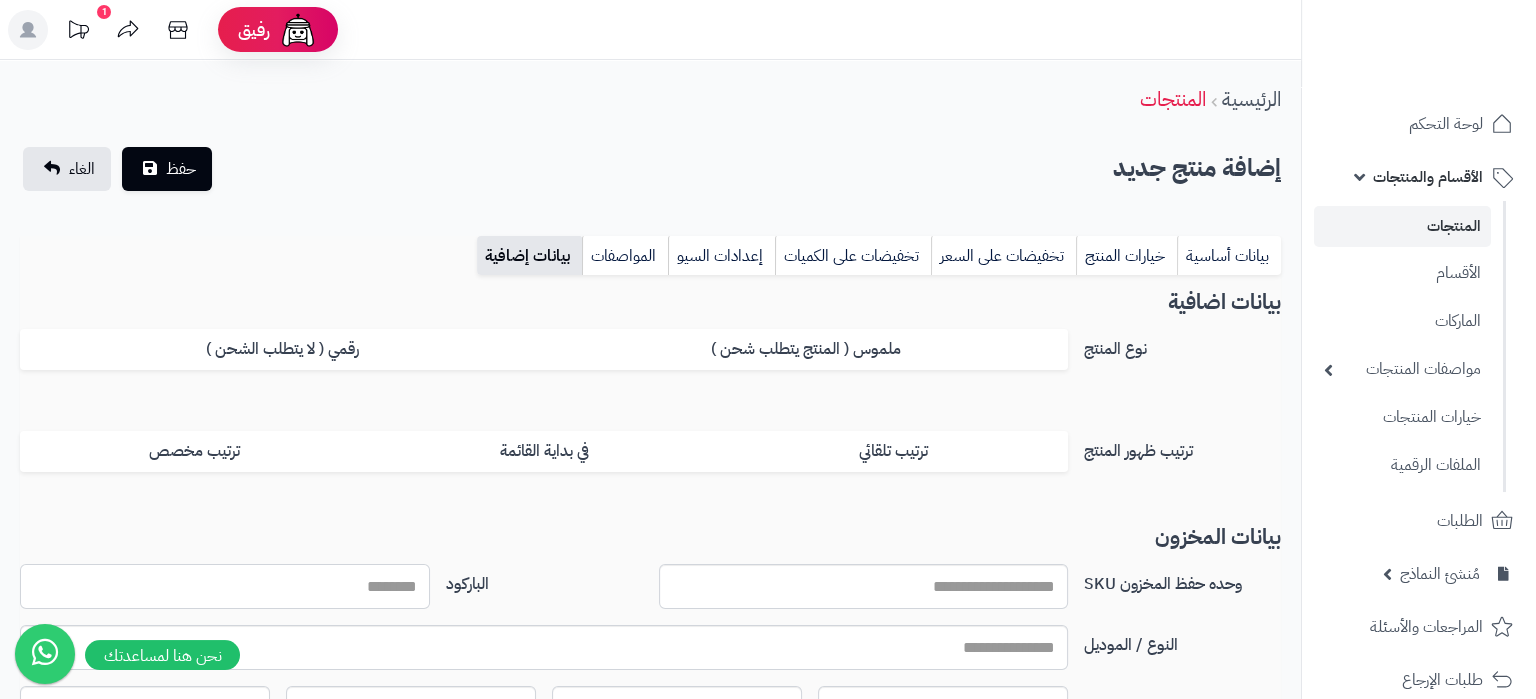 click on "الباركود" at bounding box center (225, 586) 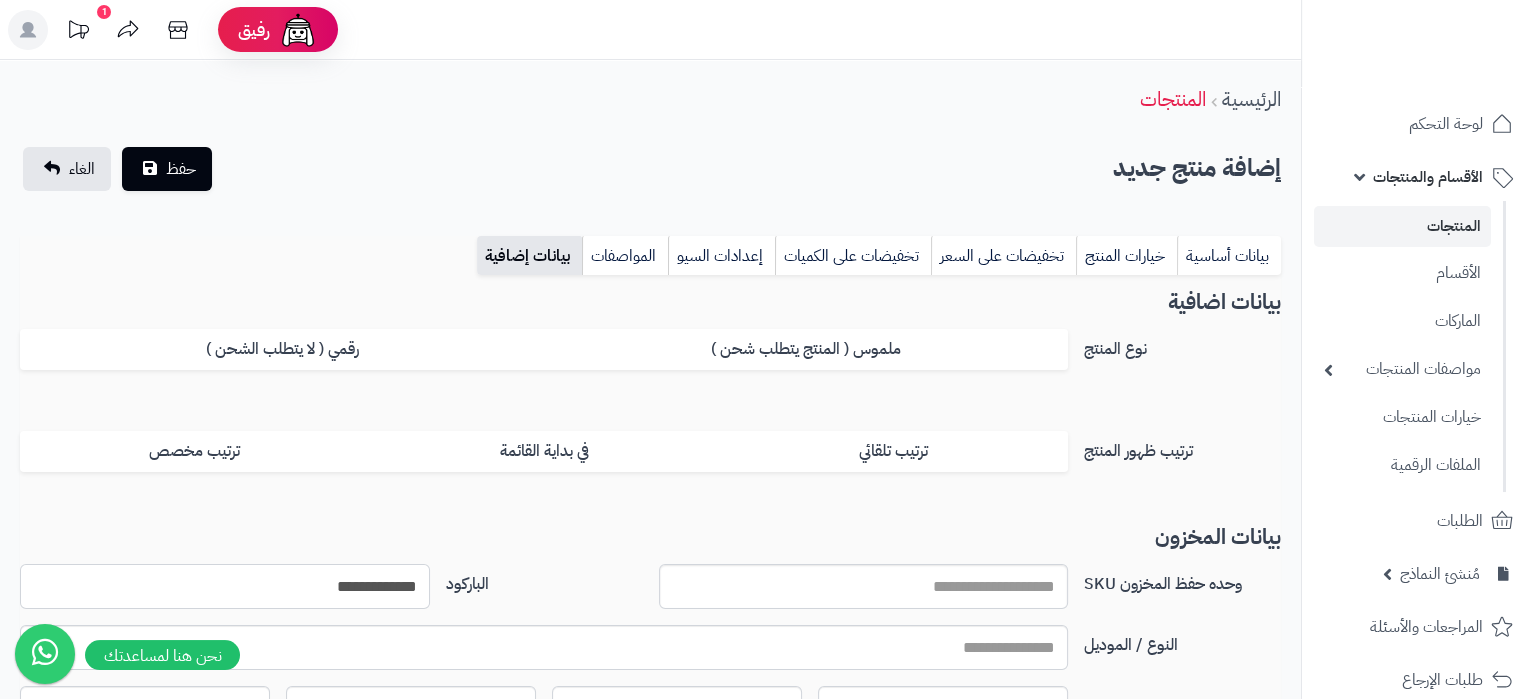 type on "**********" 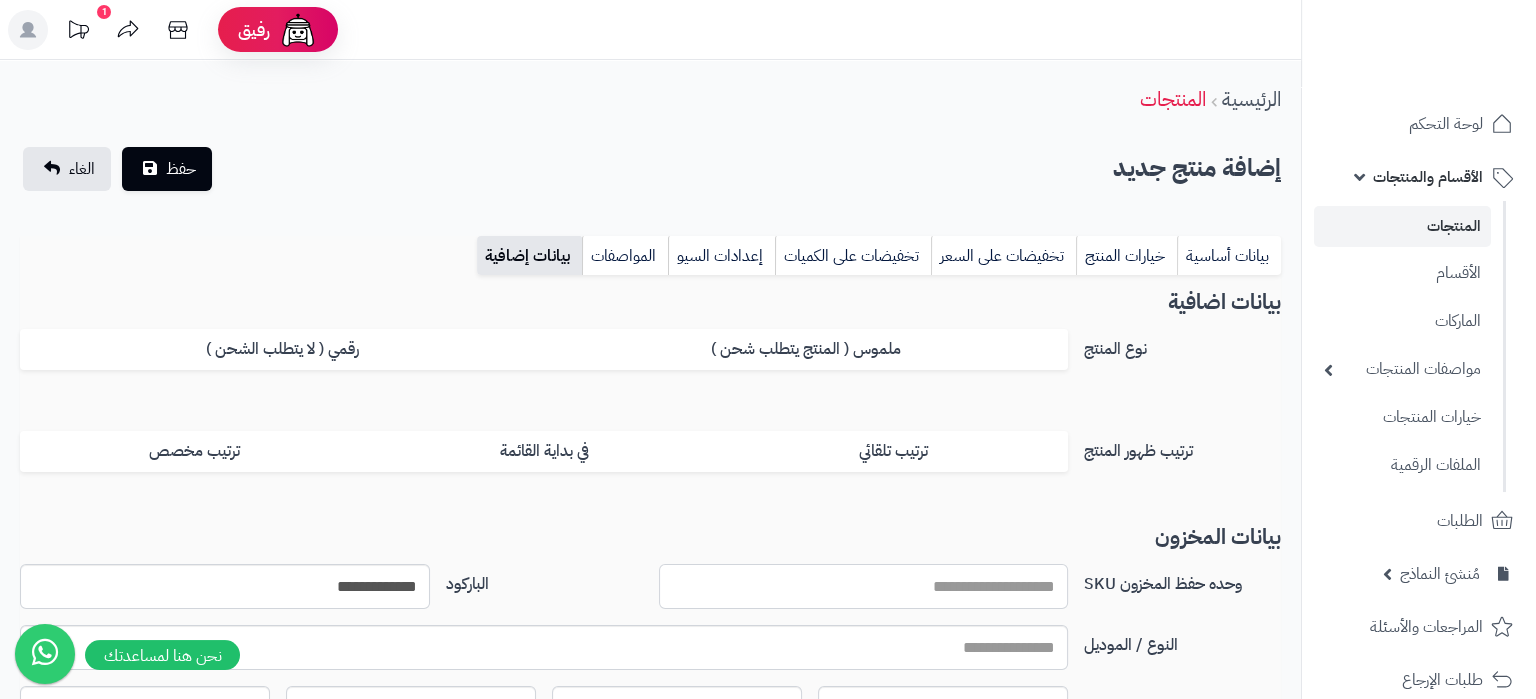 click on "وحده حفظ المخزون SKU" at bounding box center (864, 586) 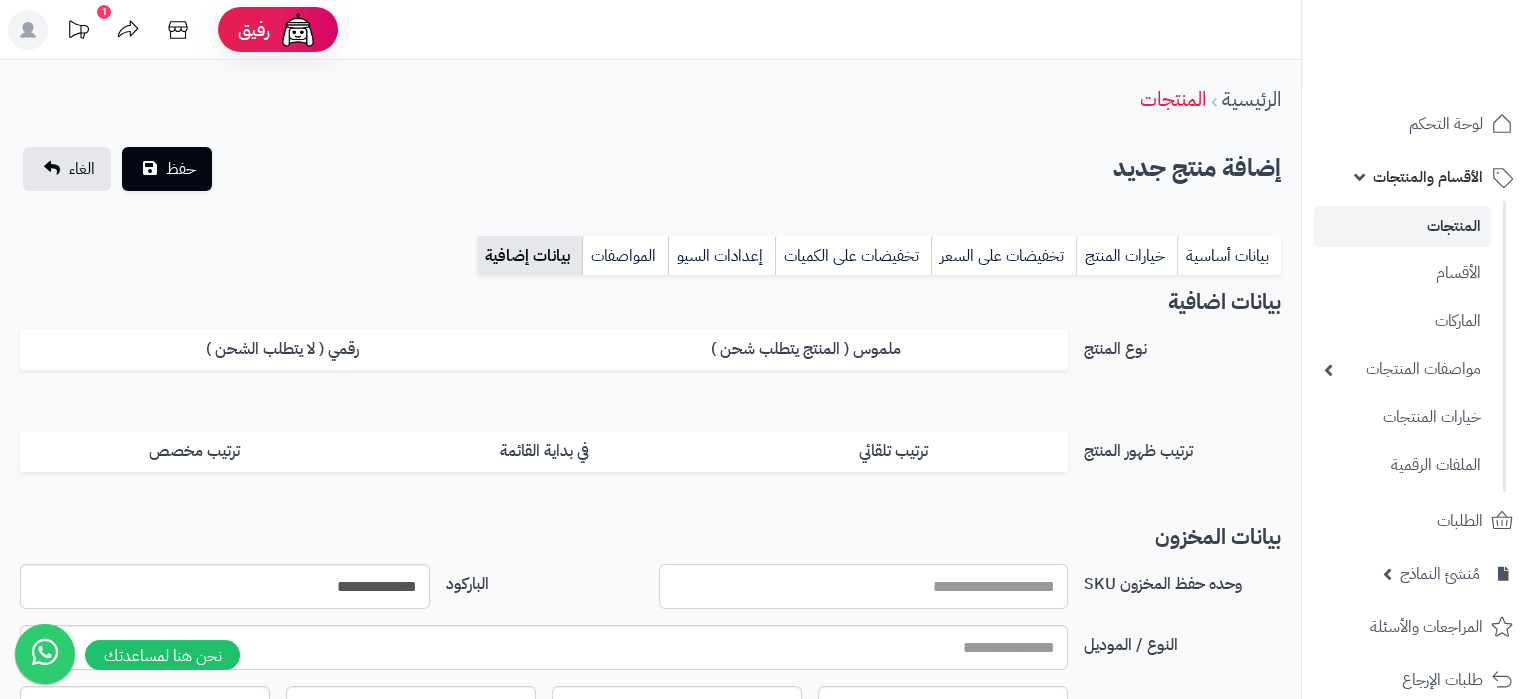 click on "وحده حفظ المخزون SKU" at bounding box center [864, 586] 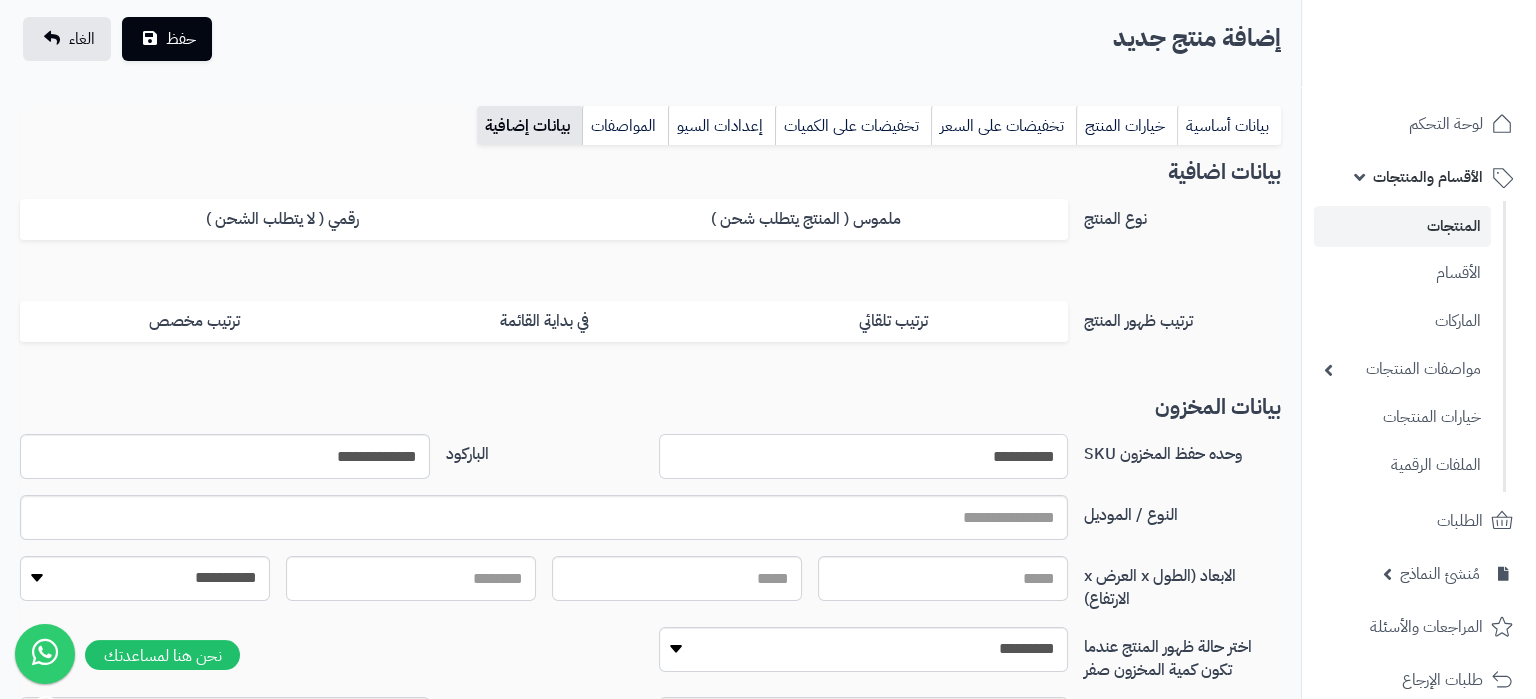 scroll, scrollTop: 210, scrollLeft: 0, axis: vertical 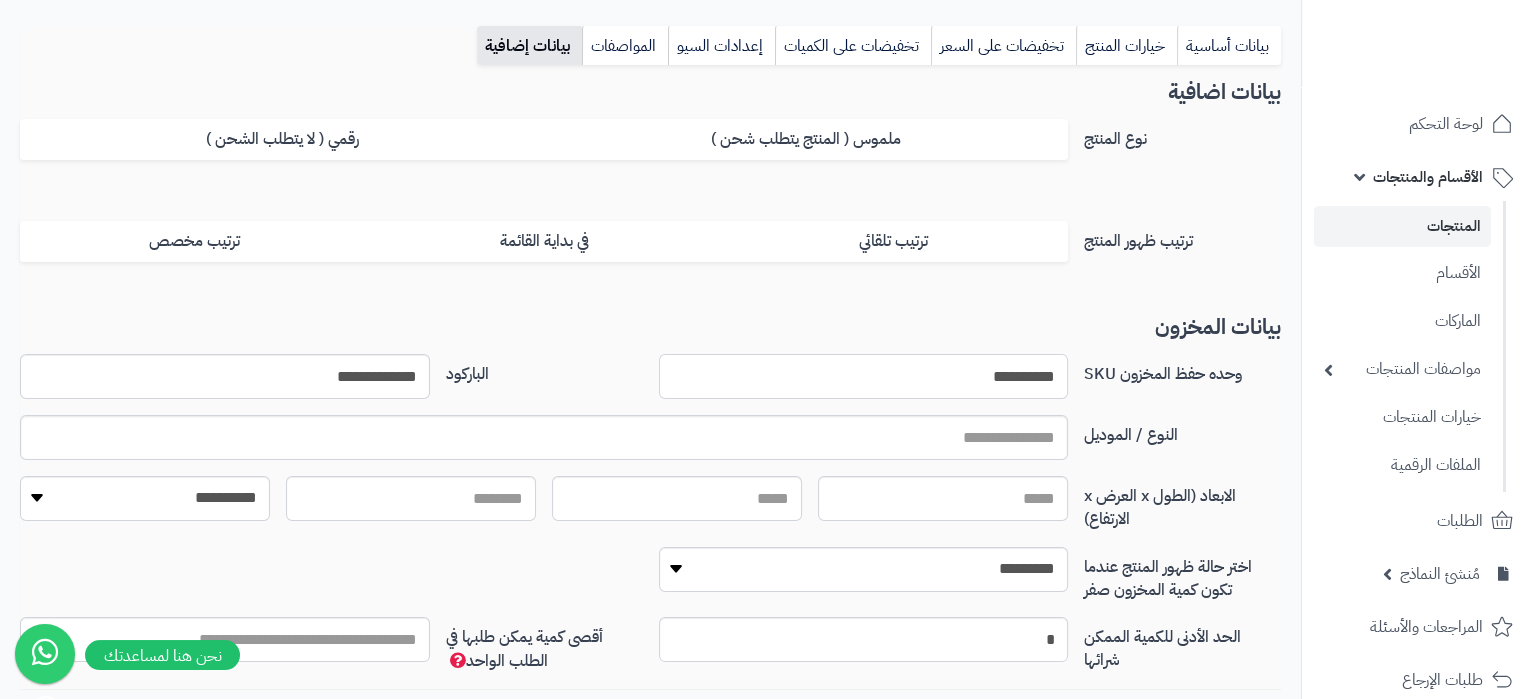 type on "**********" 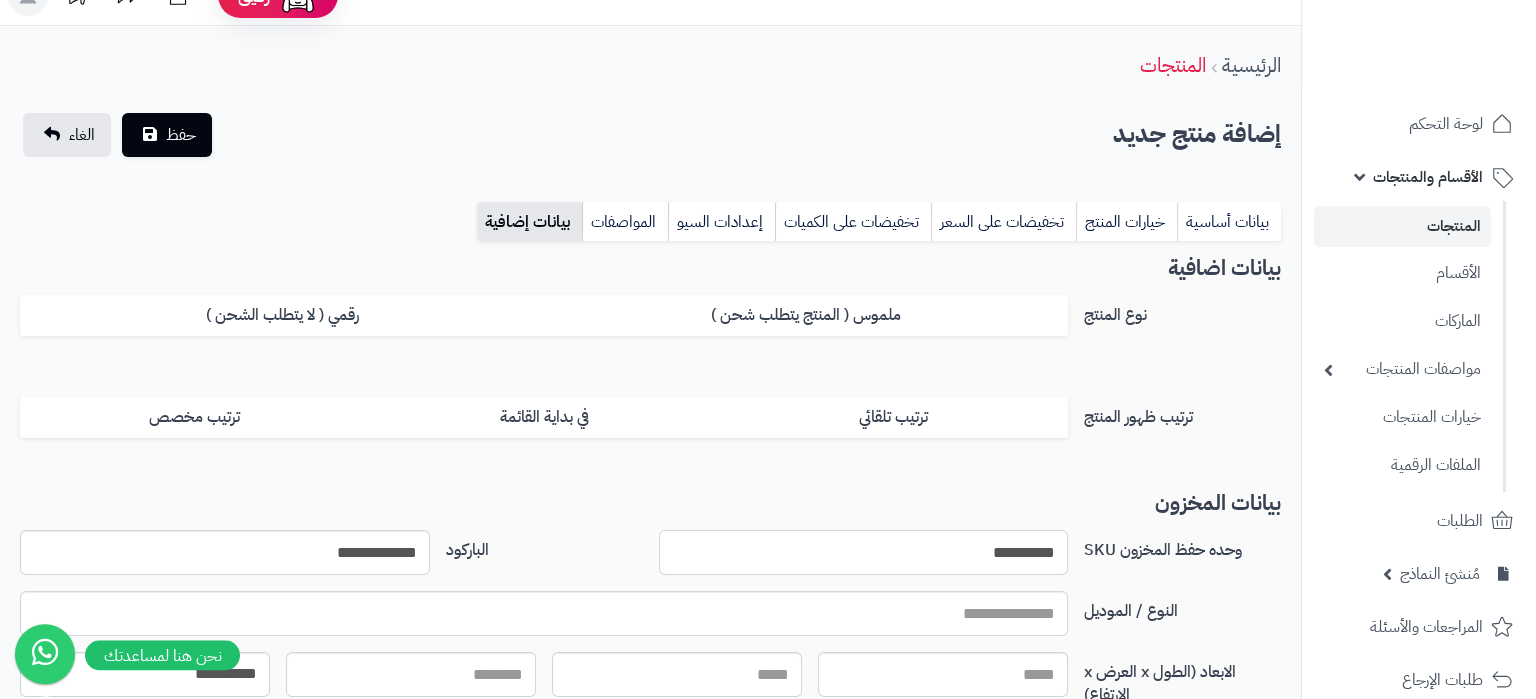 scroll, scrollTop: 0, scrollLeft: 0, axis: both 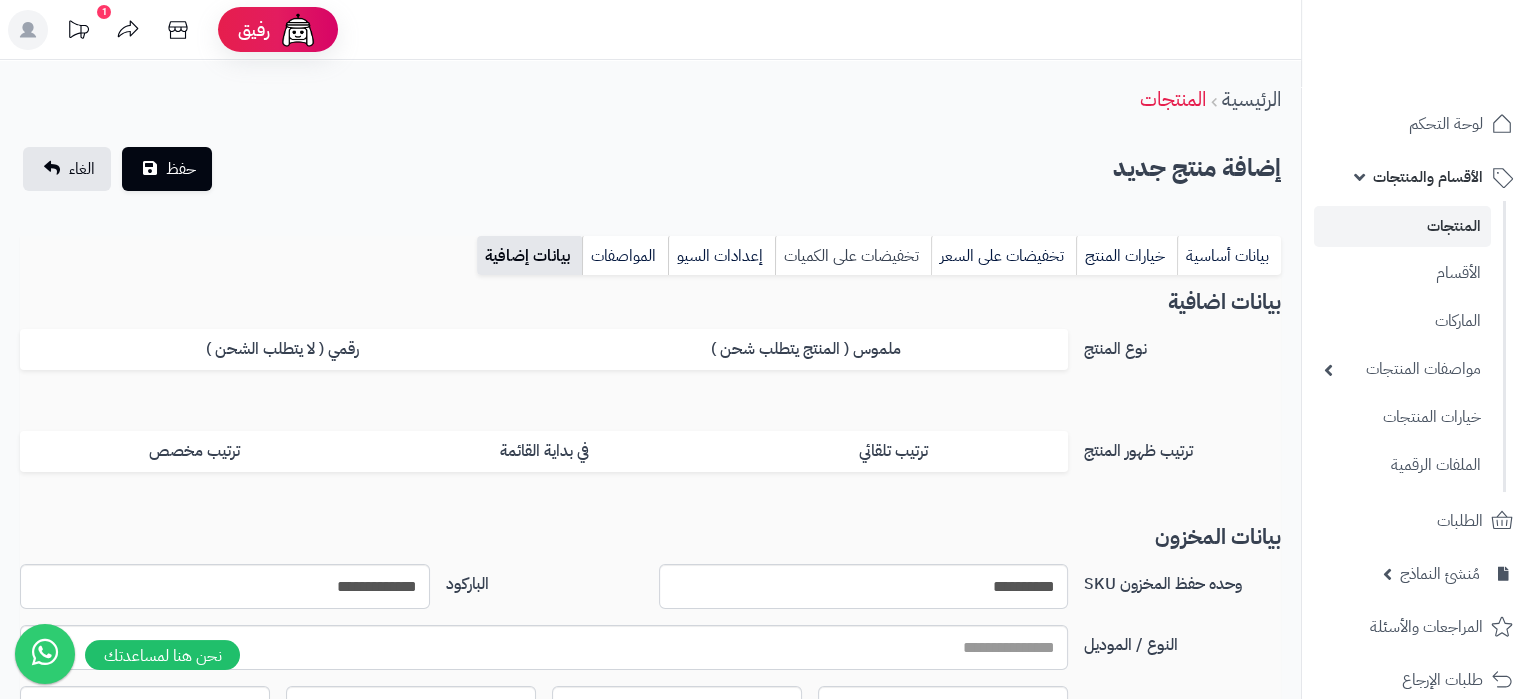 click on "تخفيضات على الكميات" at bounding box center [853, 256] 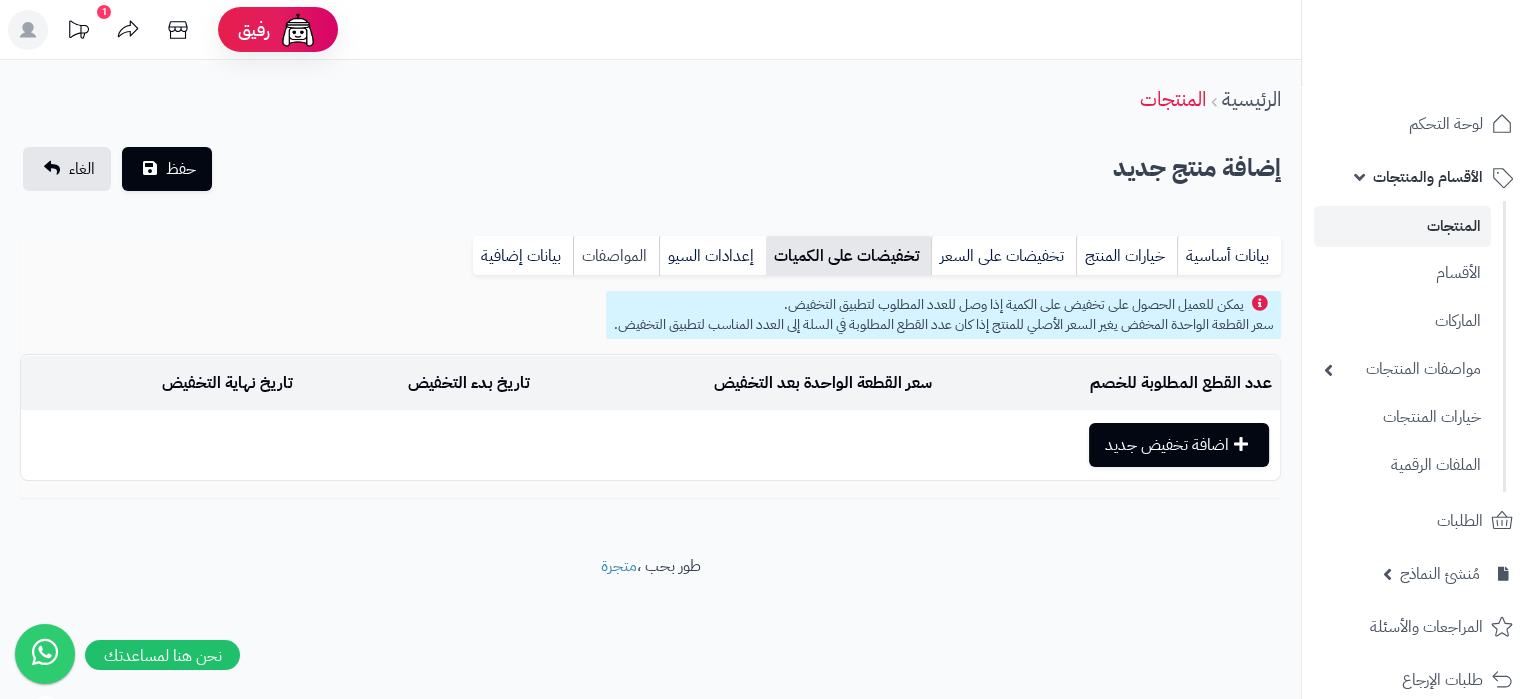 click on "المواصفات" at bounding box center (616, 256) 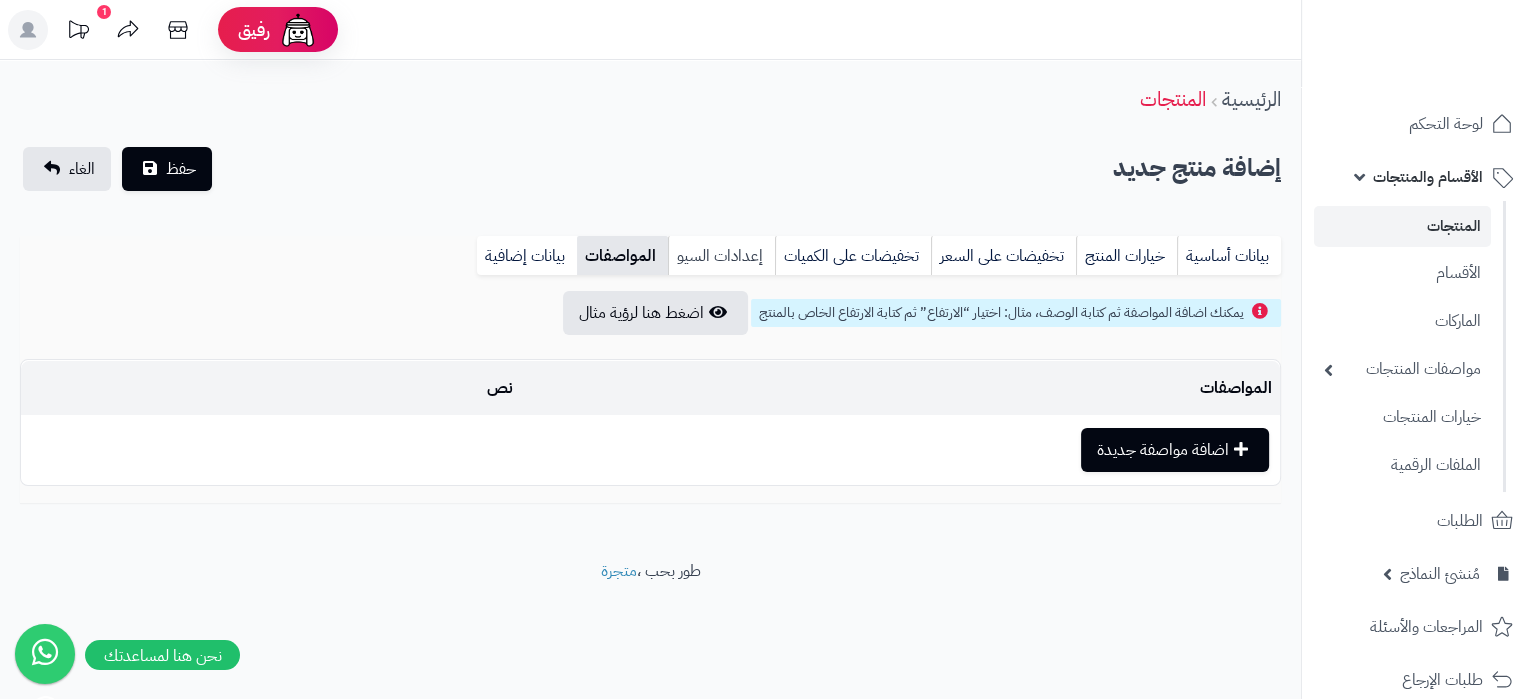 click on "إعدادات السيو" at bounding box center [721, 256] 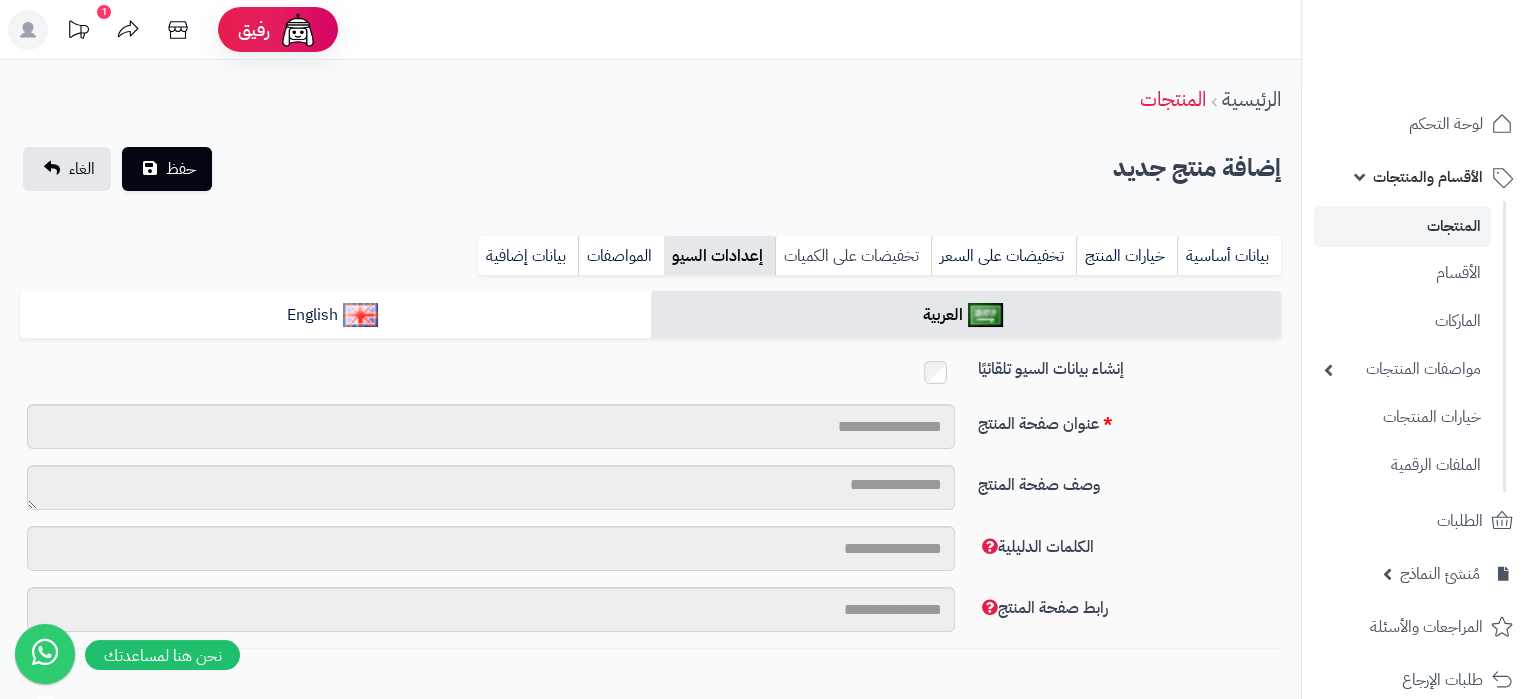 click on "تخفيضات على الكميات" at bounding box center (853, 256) 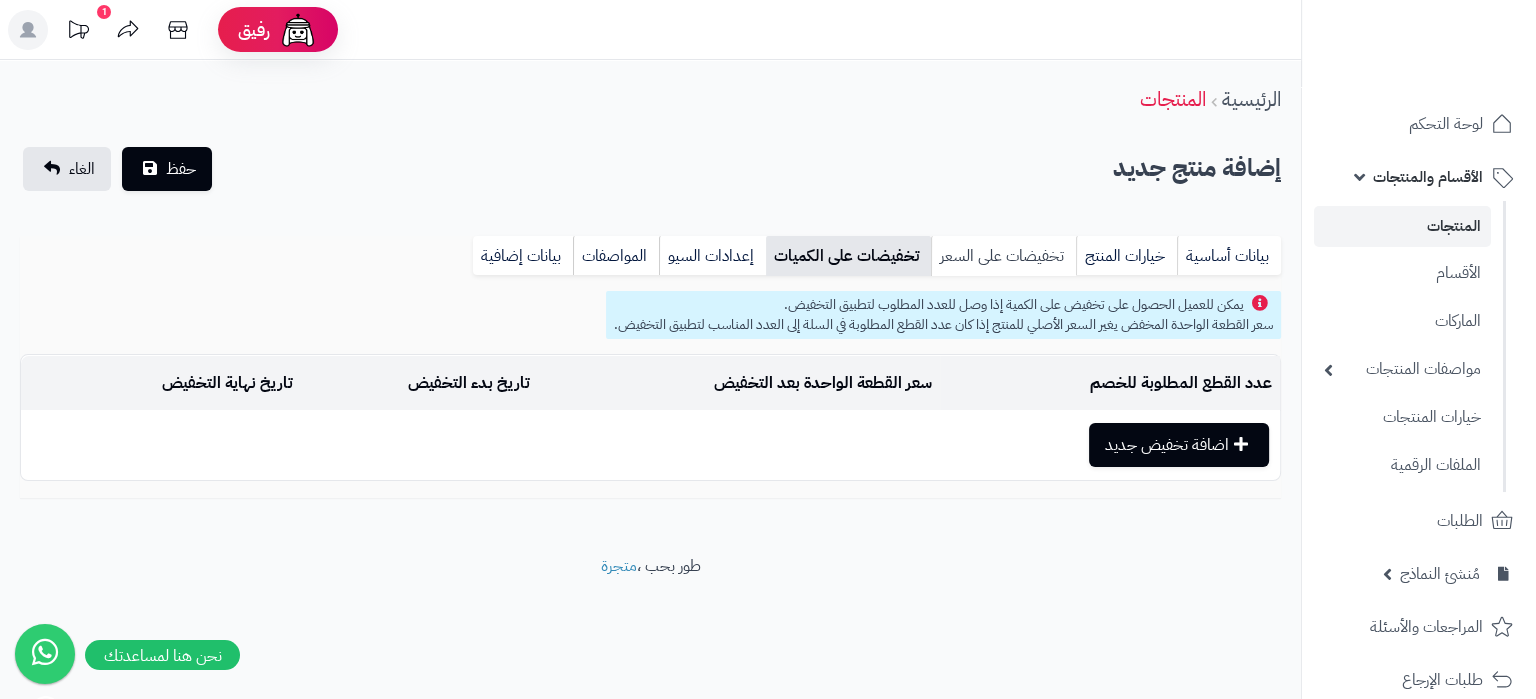 click on "تخفيضات على السعر" at bounding box center [1003, 256] 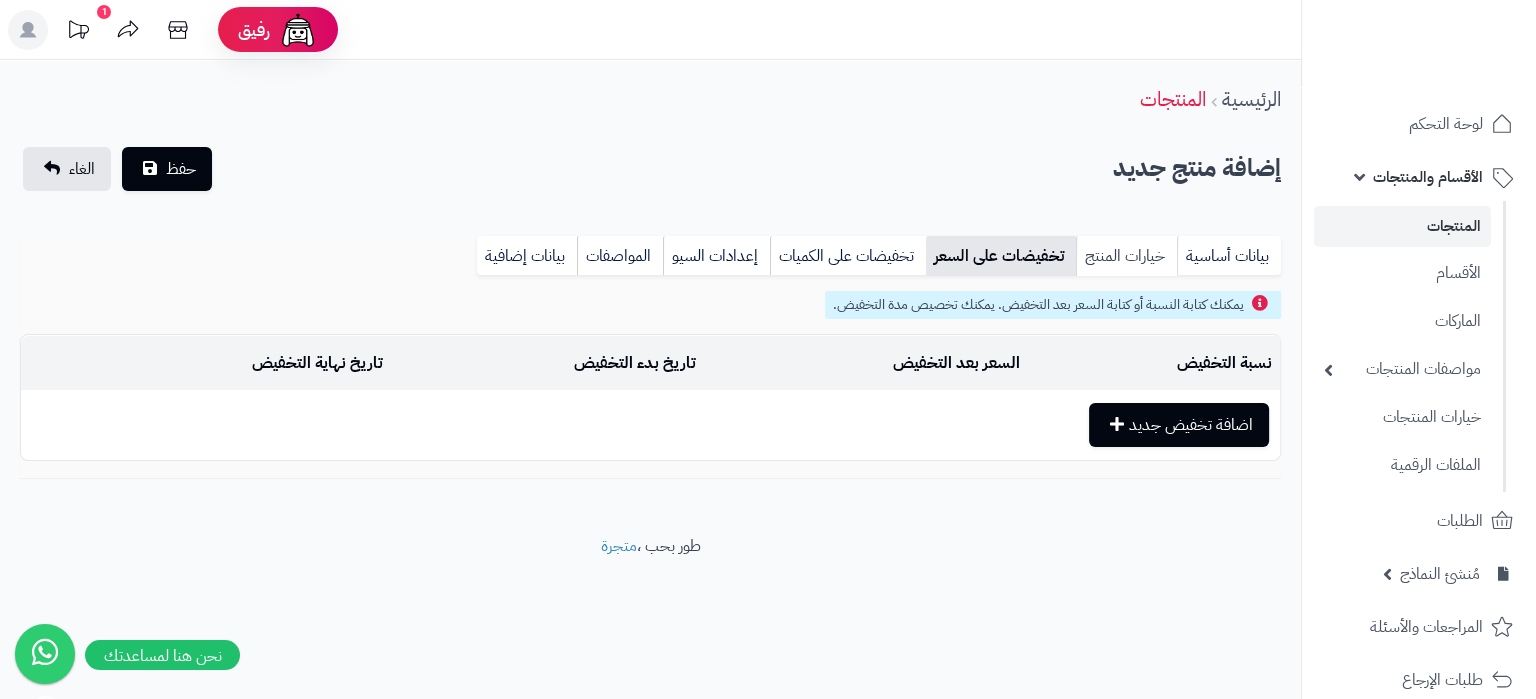 click on "خيارات المنتج" at bounding box center (1126, 256) 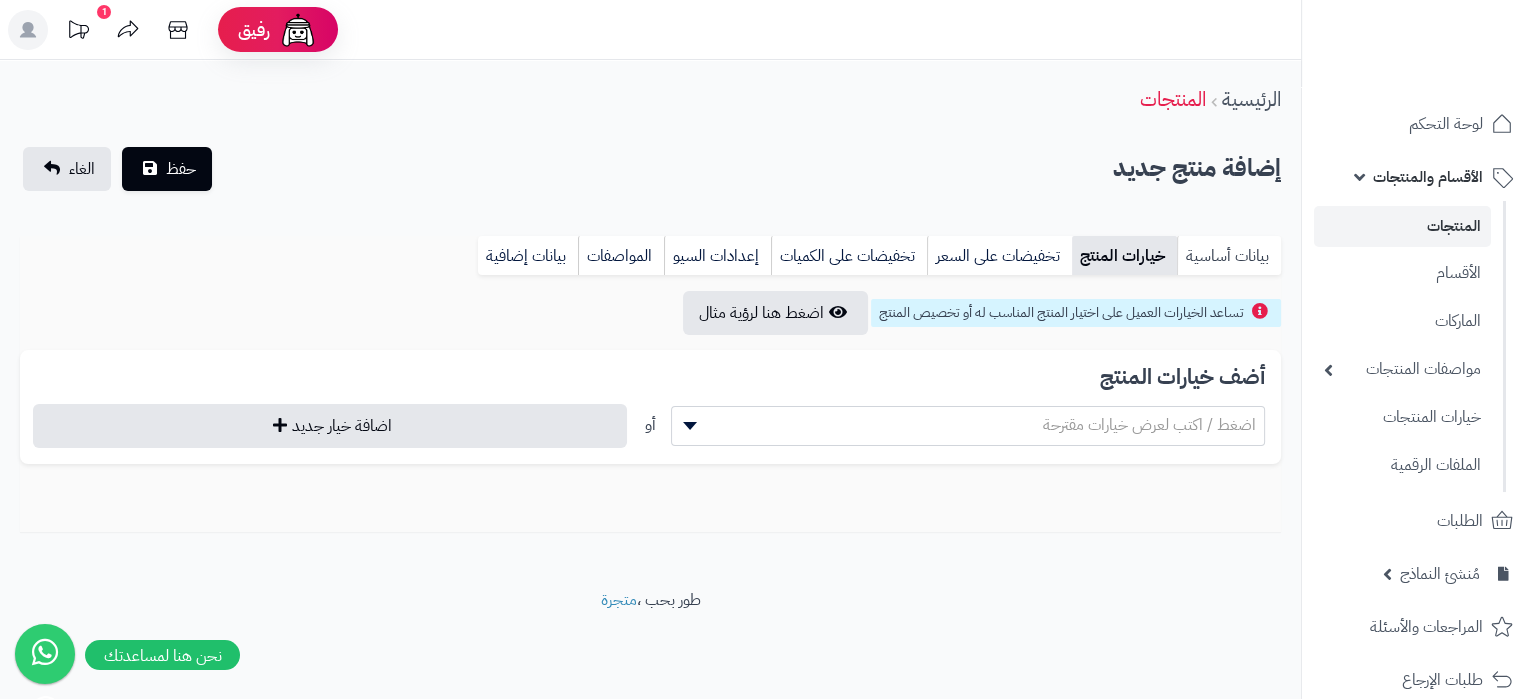 click on "بيانات أساسية" at bounding box center [1229, 256] 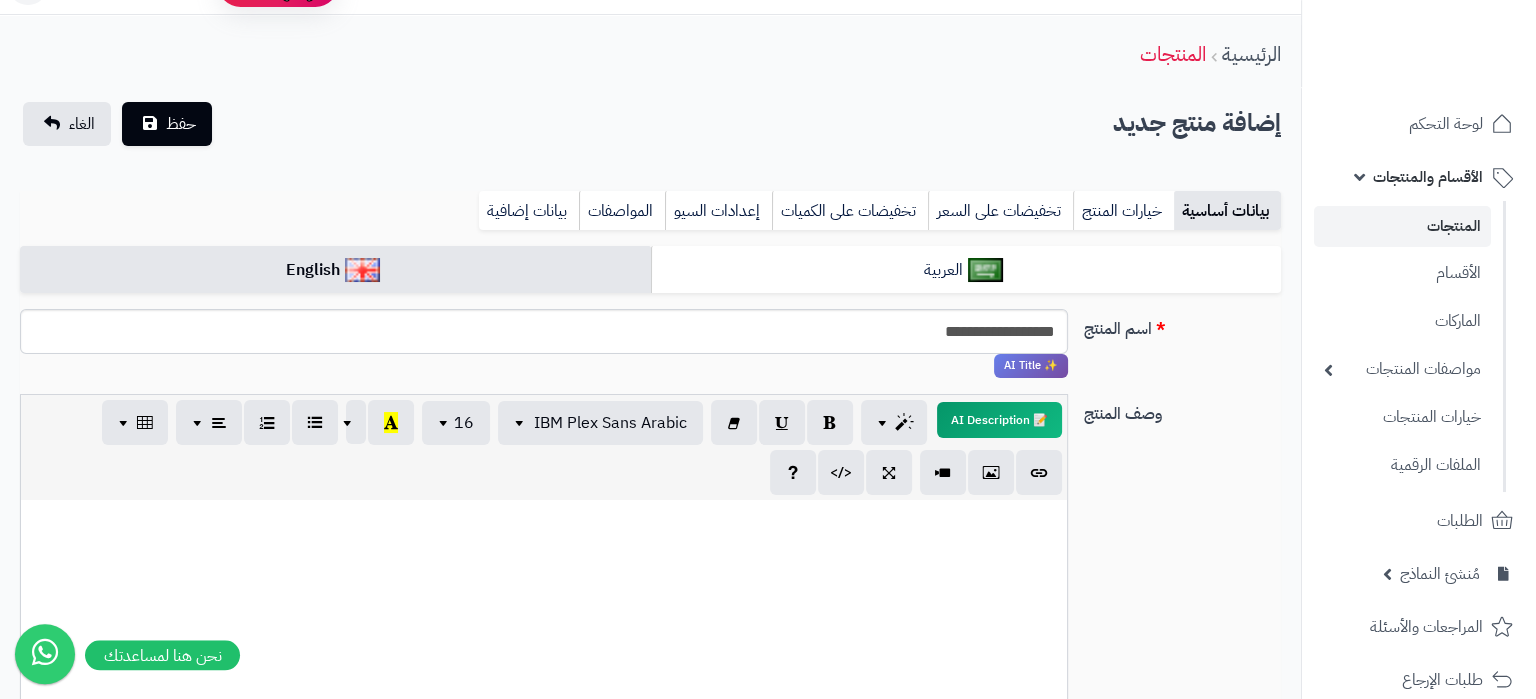 scroll, scrollTop: 0, scrollLeft: 0, axis: both 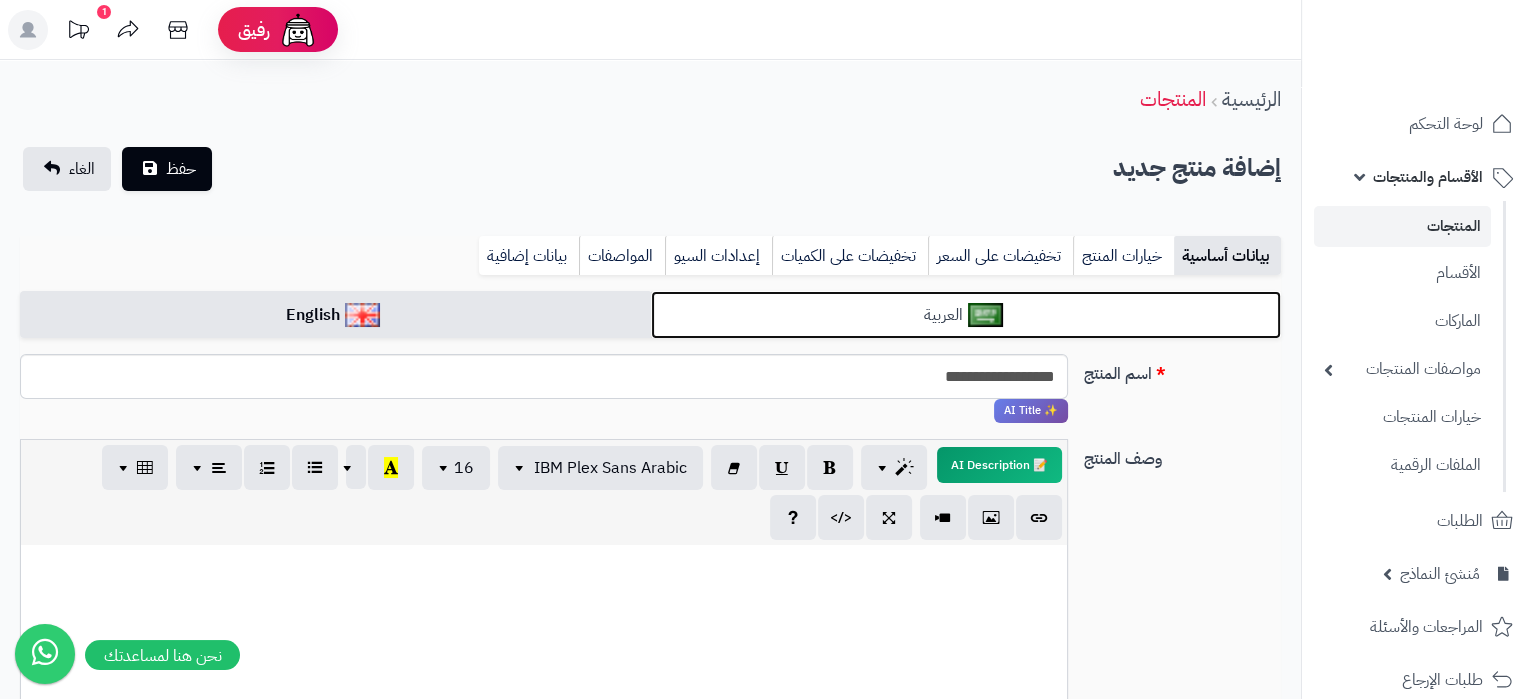 click on "العربية" at bounding box center [966, 315] 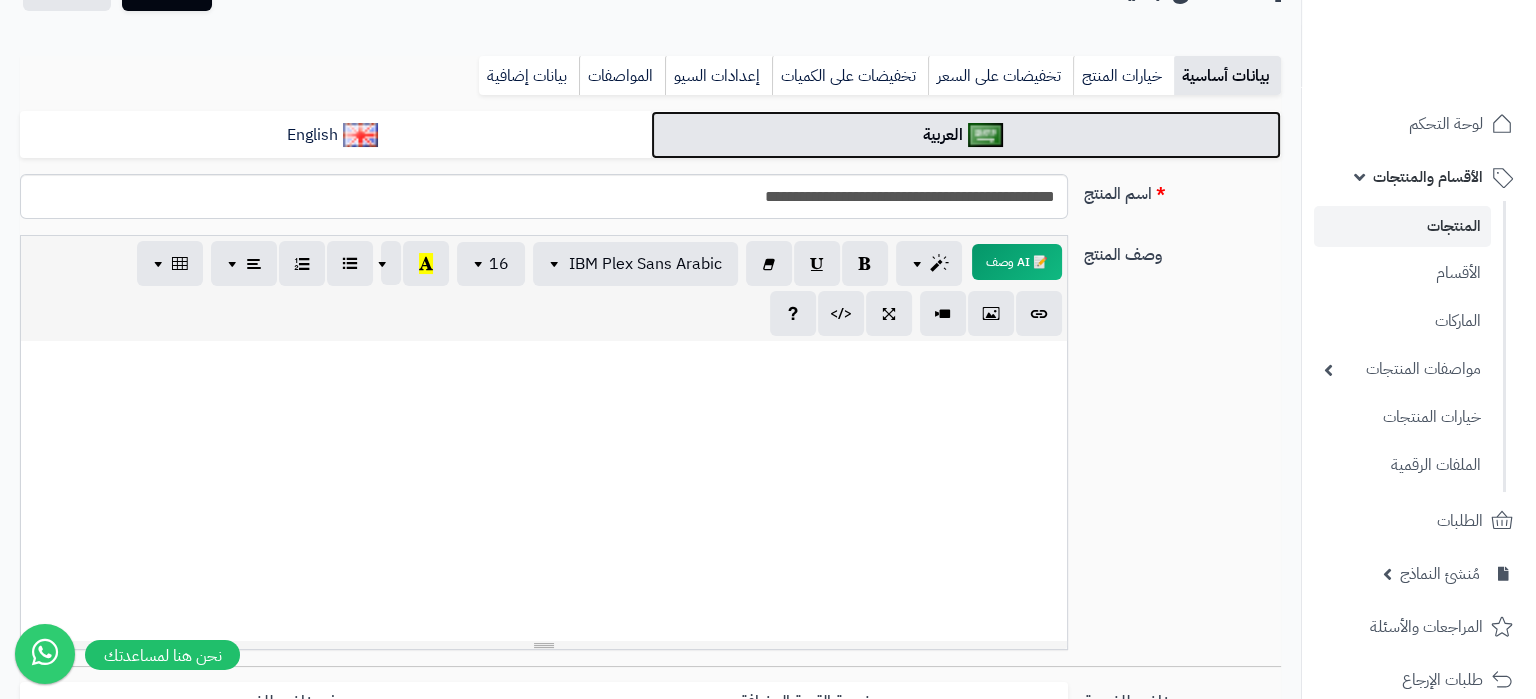 scroll, scrollTop: 210, scrollLeft: 0, axis: vertical 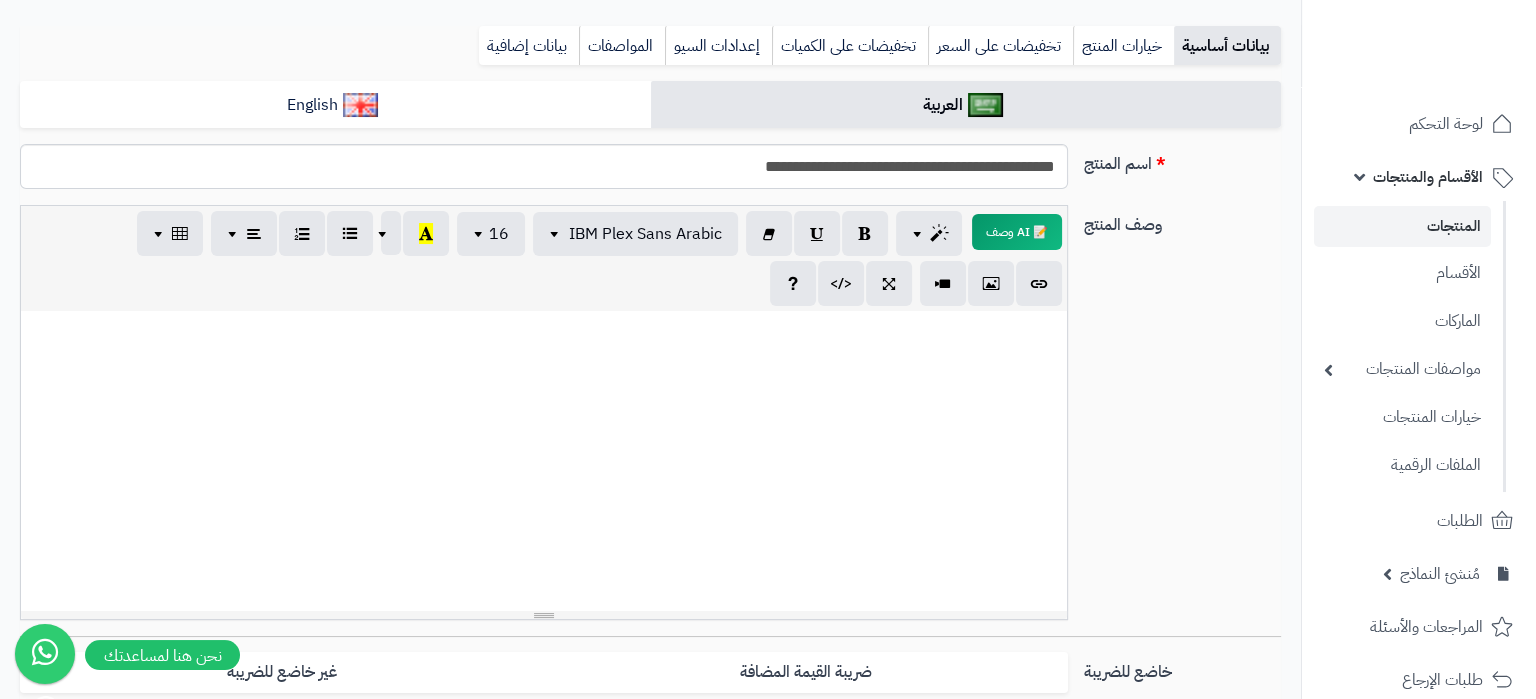click at bounding box center (544, 461) 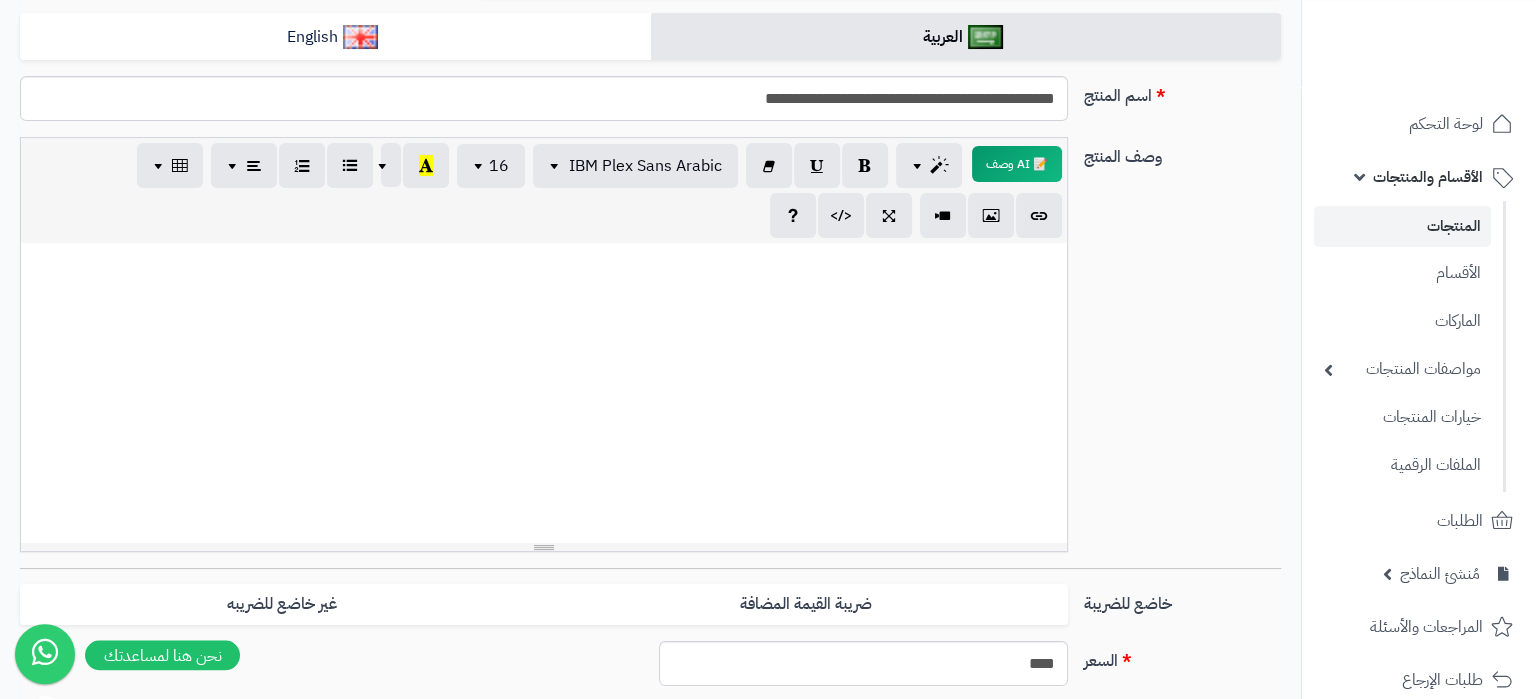 scroll, scrollTop: 315, scrollLeft: 0, axis: vertical 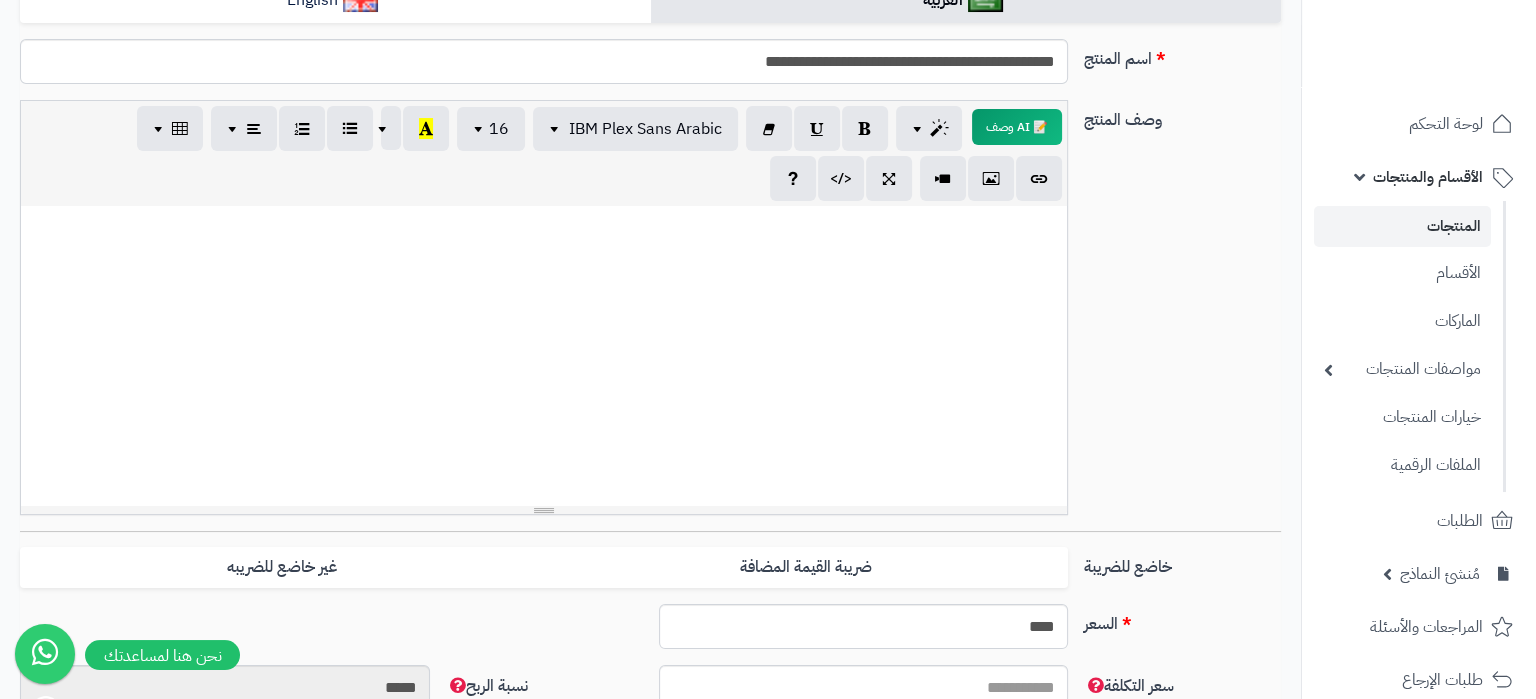 click at bounding box center [544, 356] 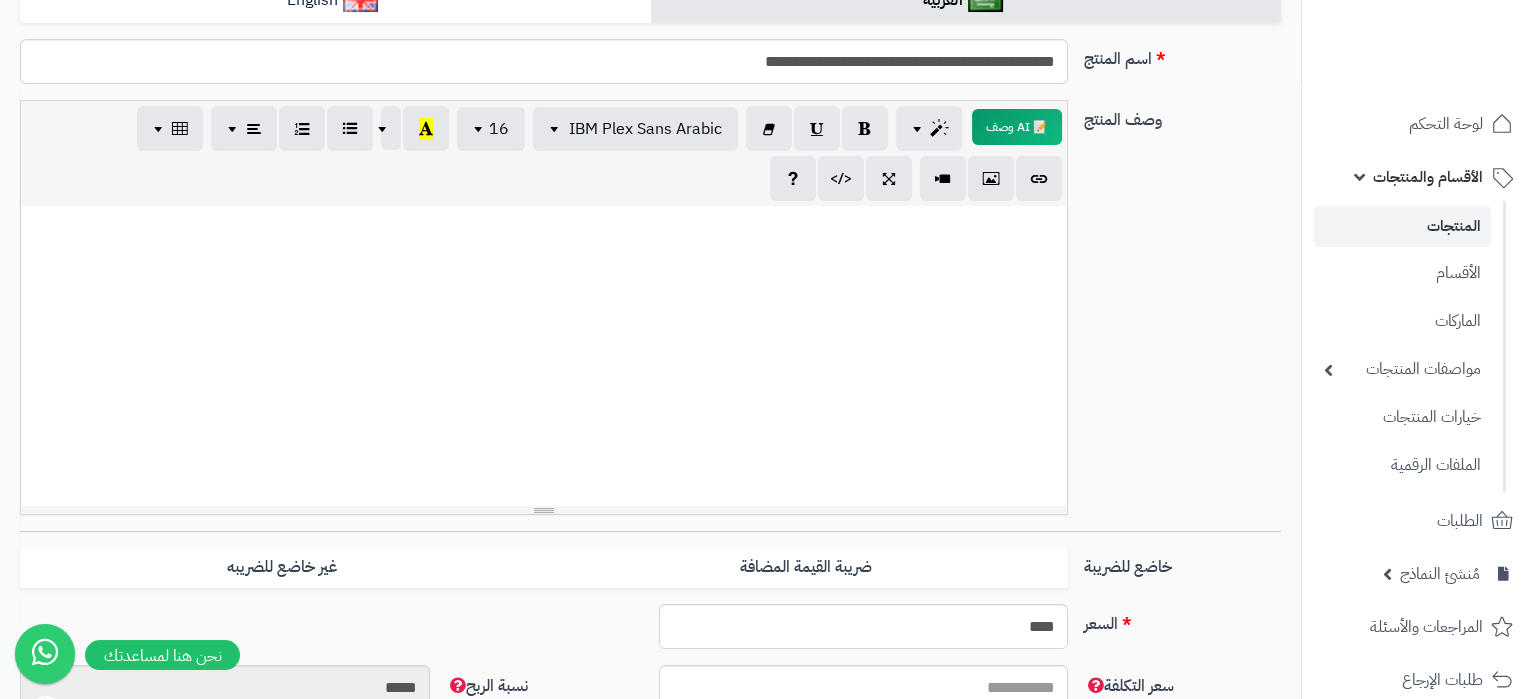 click at bounding box center (544, 356) 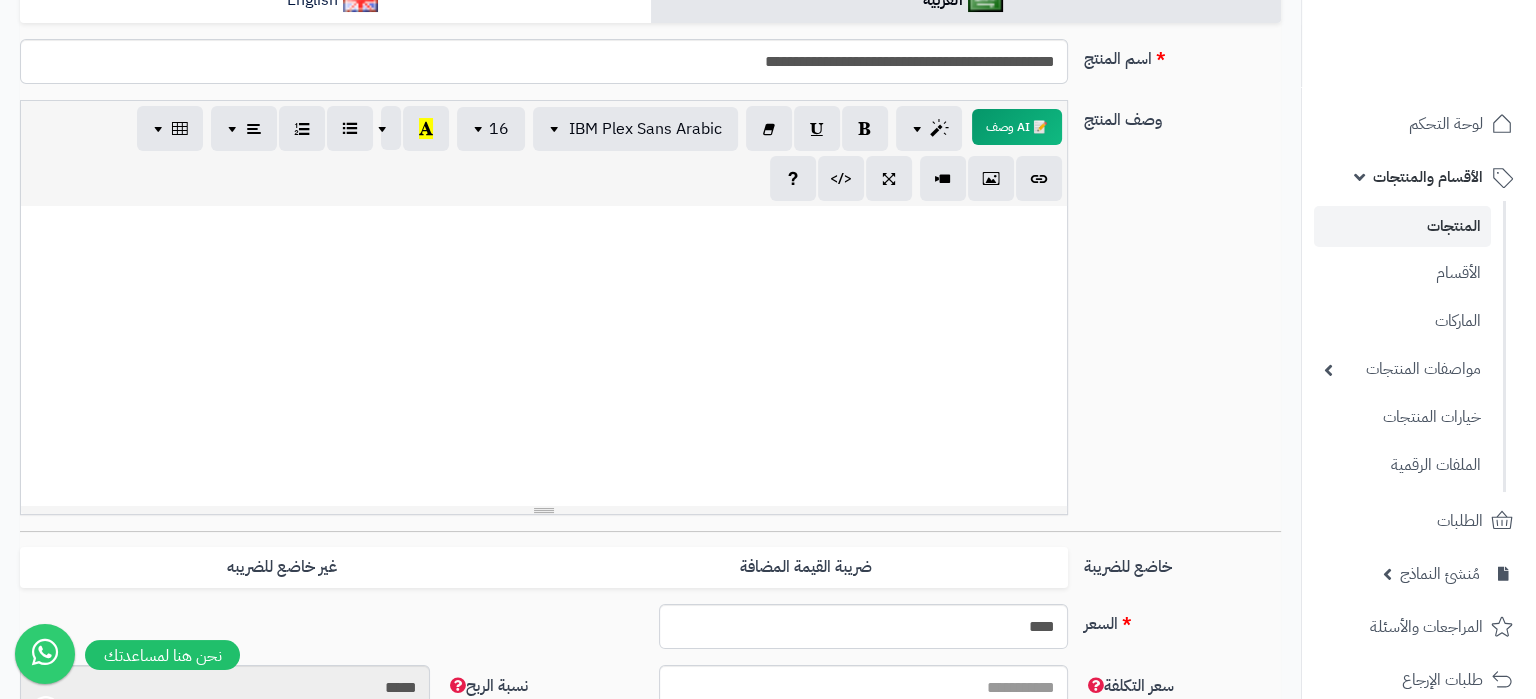 paste 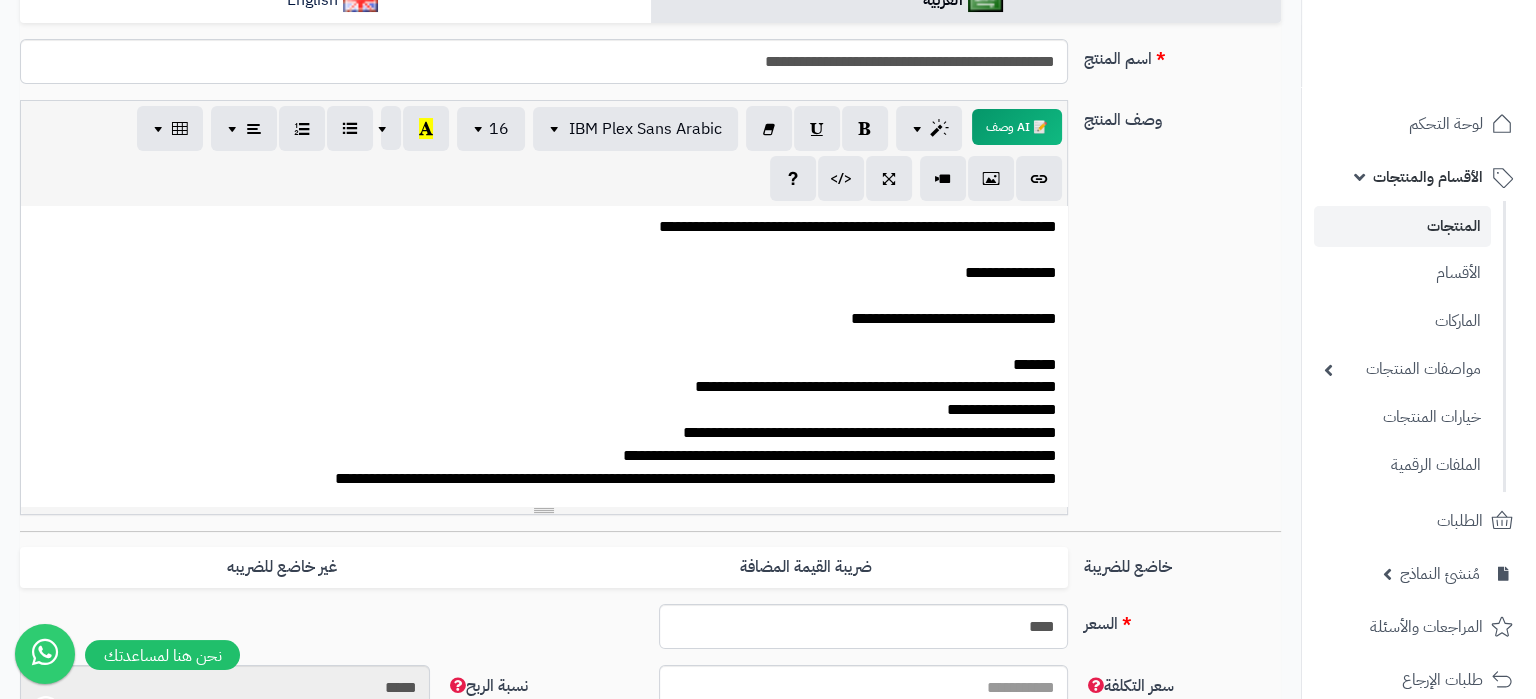 type 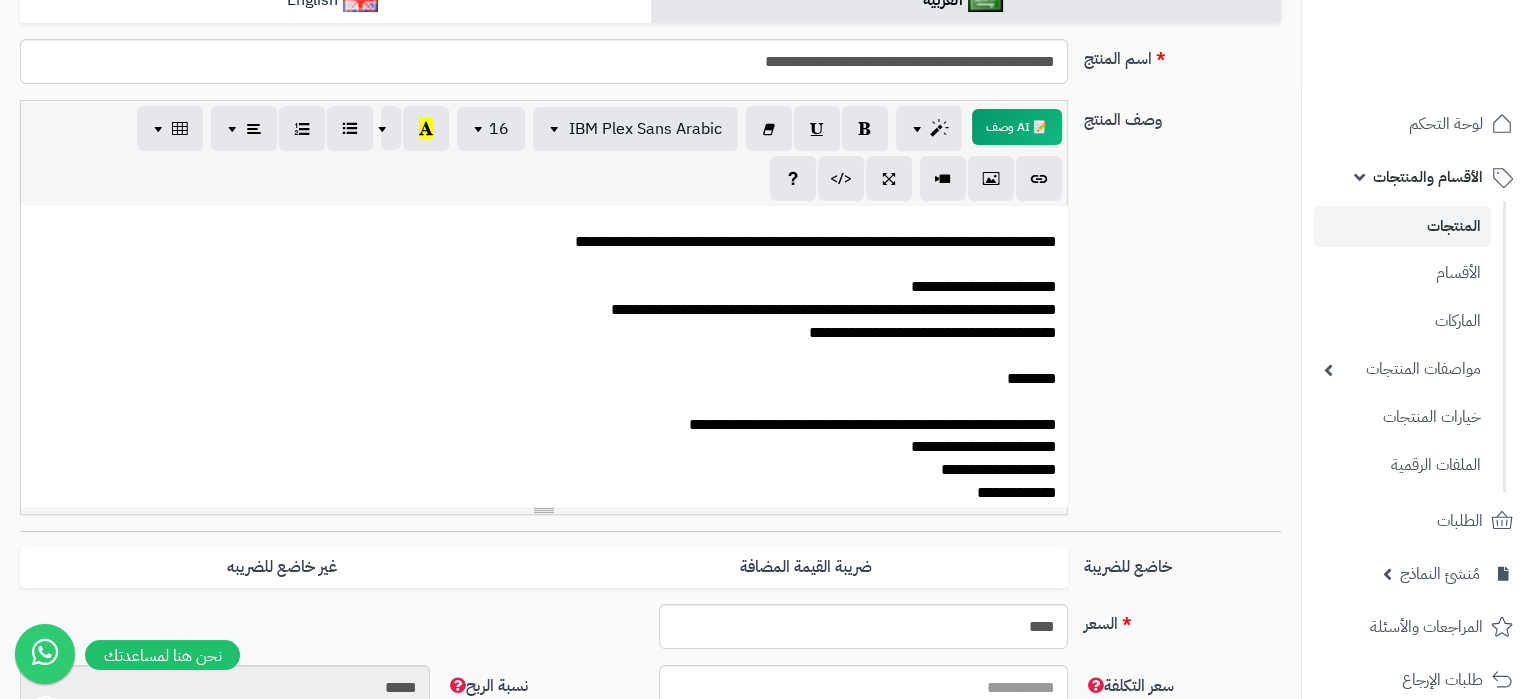 scroll, scrollTop: 0, scrollLeft: 0, axis: both 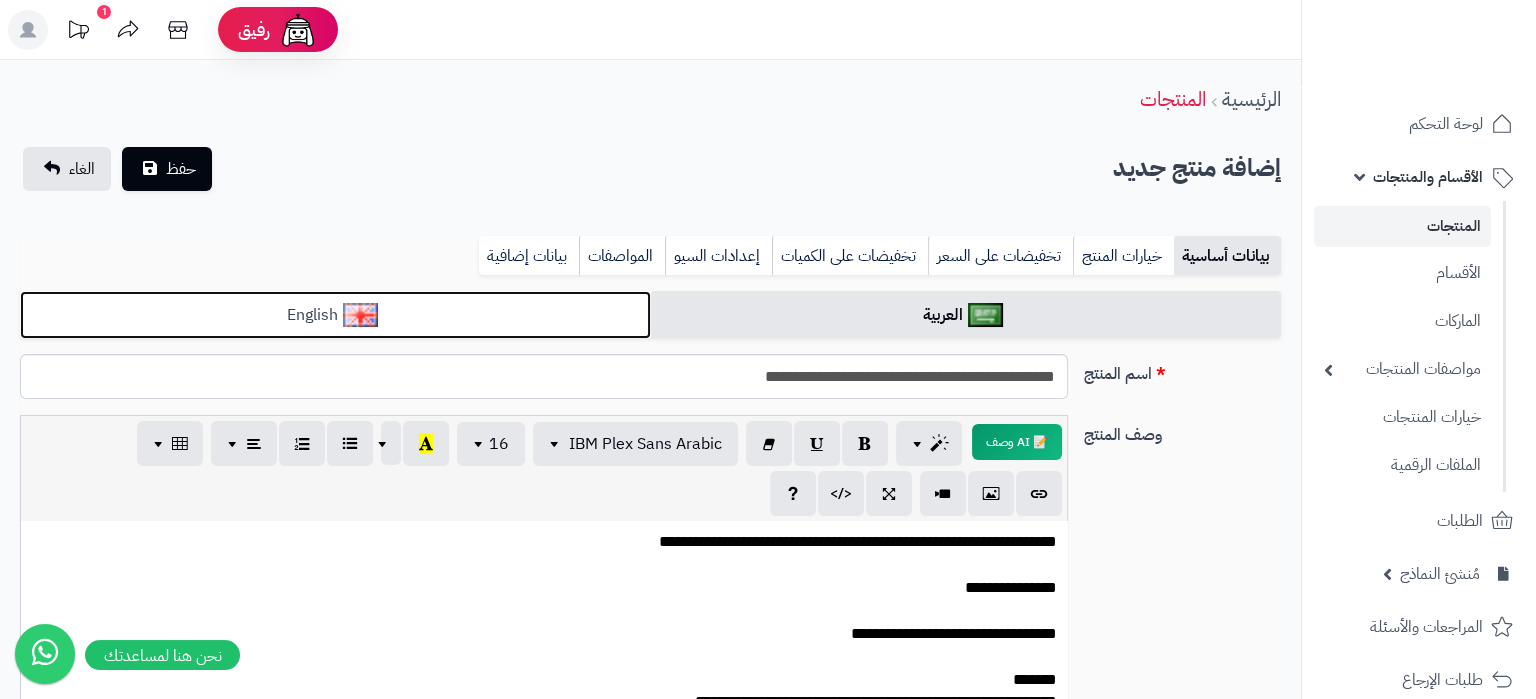 click on "English" at bounding box center (335, 315) 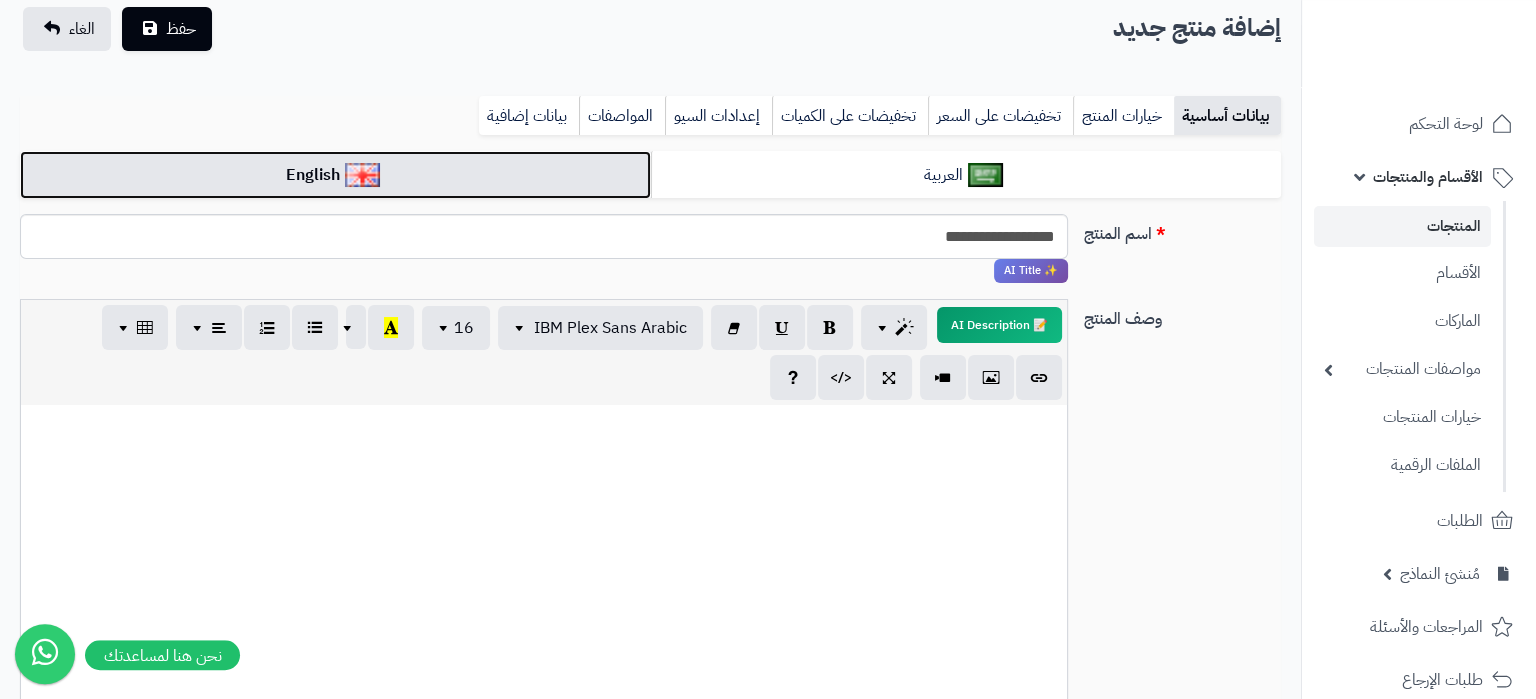 scroll, scrollTop: 315, scrollLeft: 0, axis: vertical 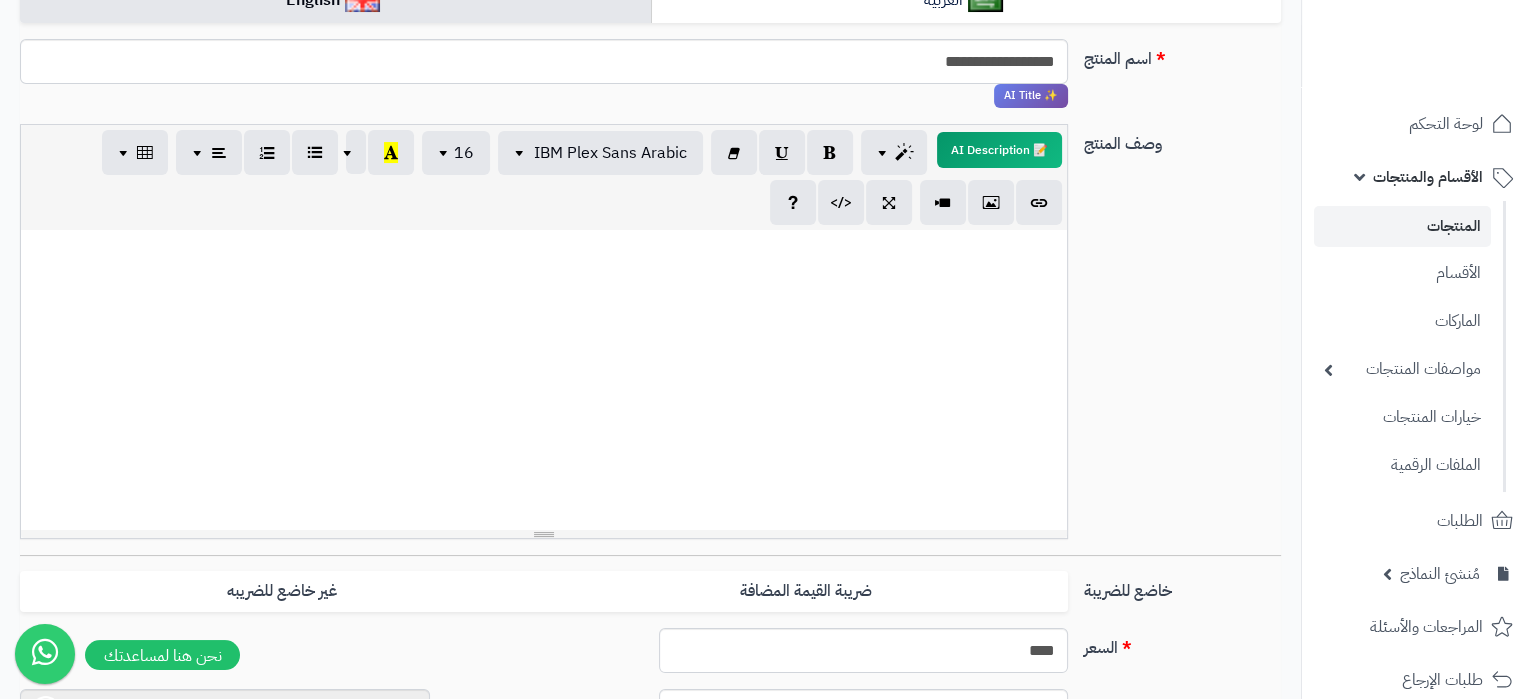 click at bounding box center [544, 380] 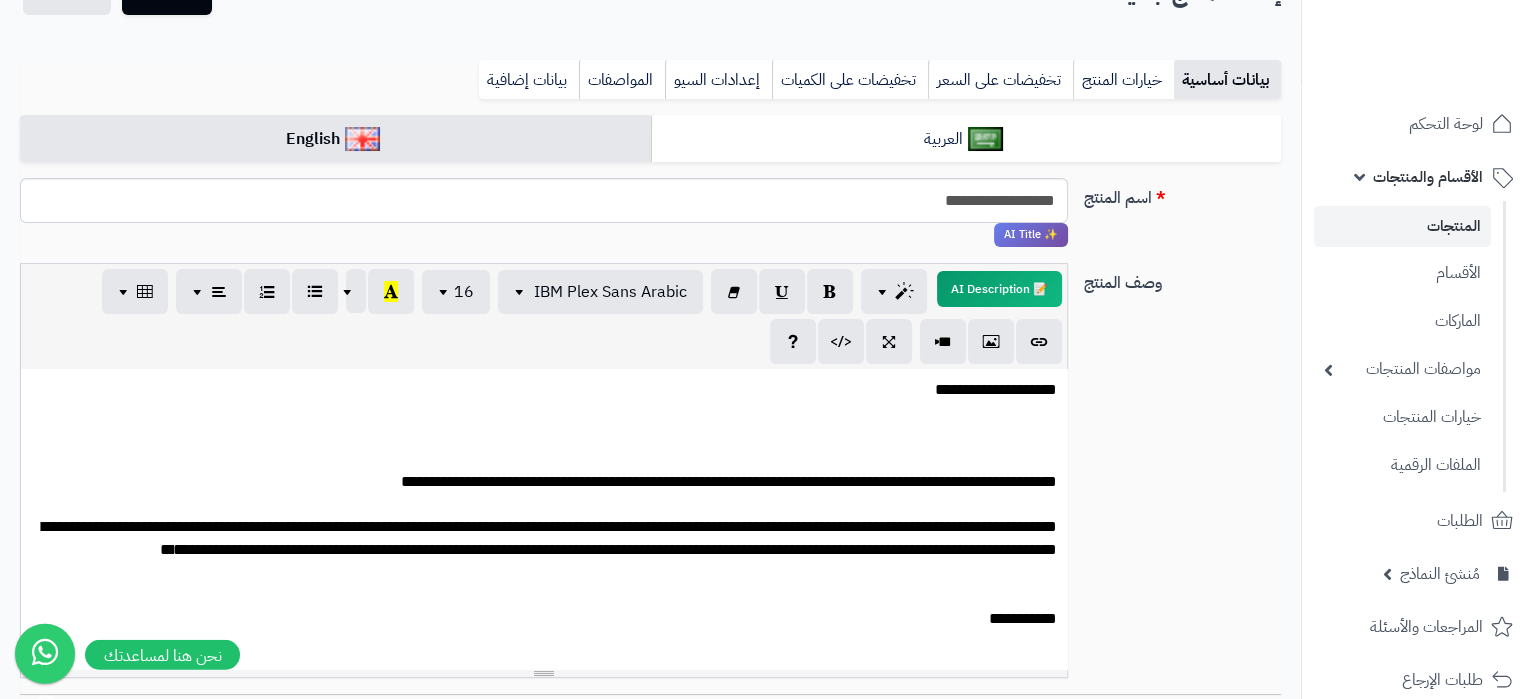 scroll, scrollTop: 210, scrollLeft: 0, axis: vertical 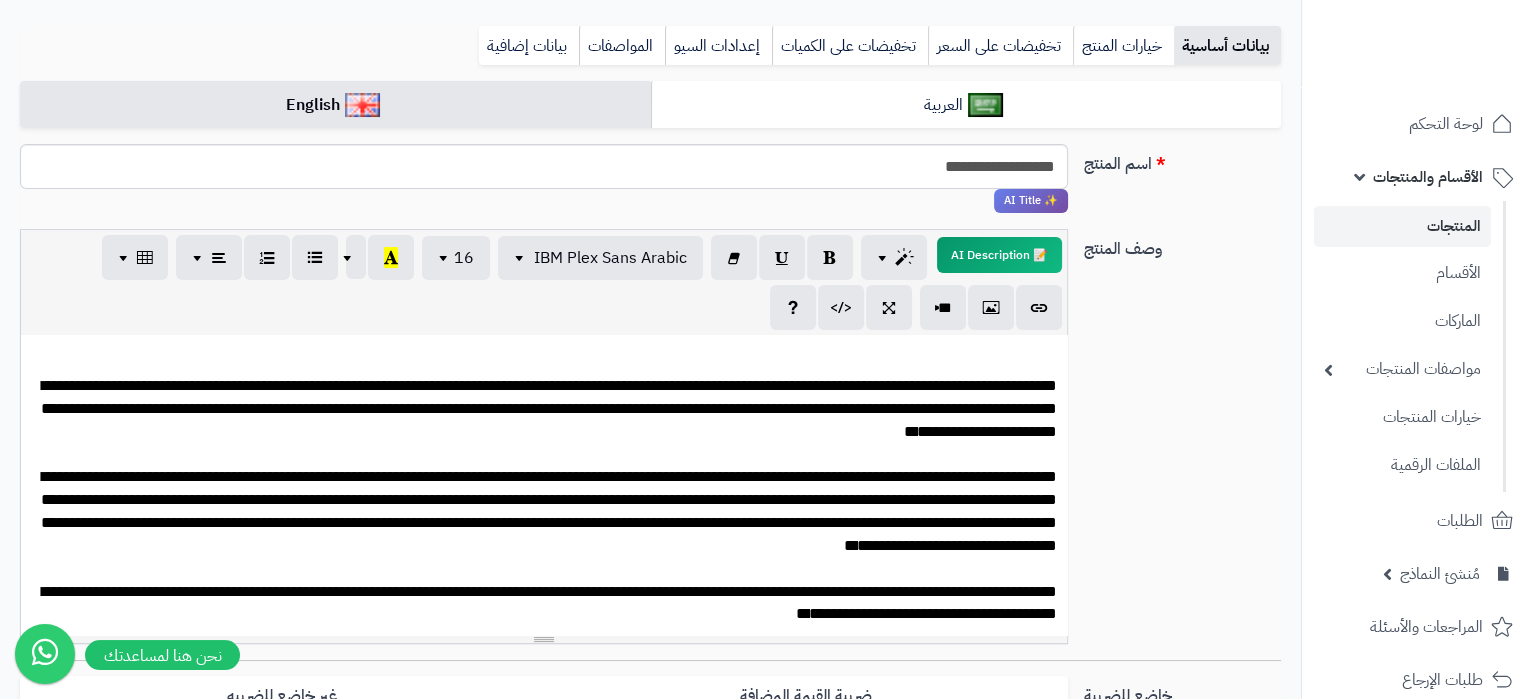 click on "**********" at bounding box center [544, 398] 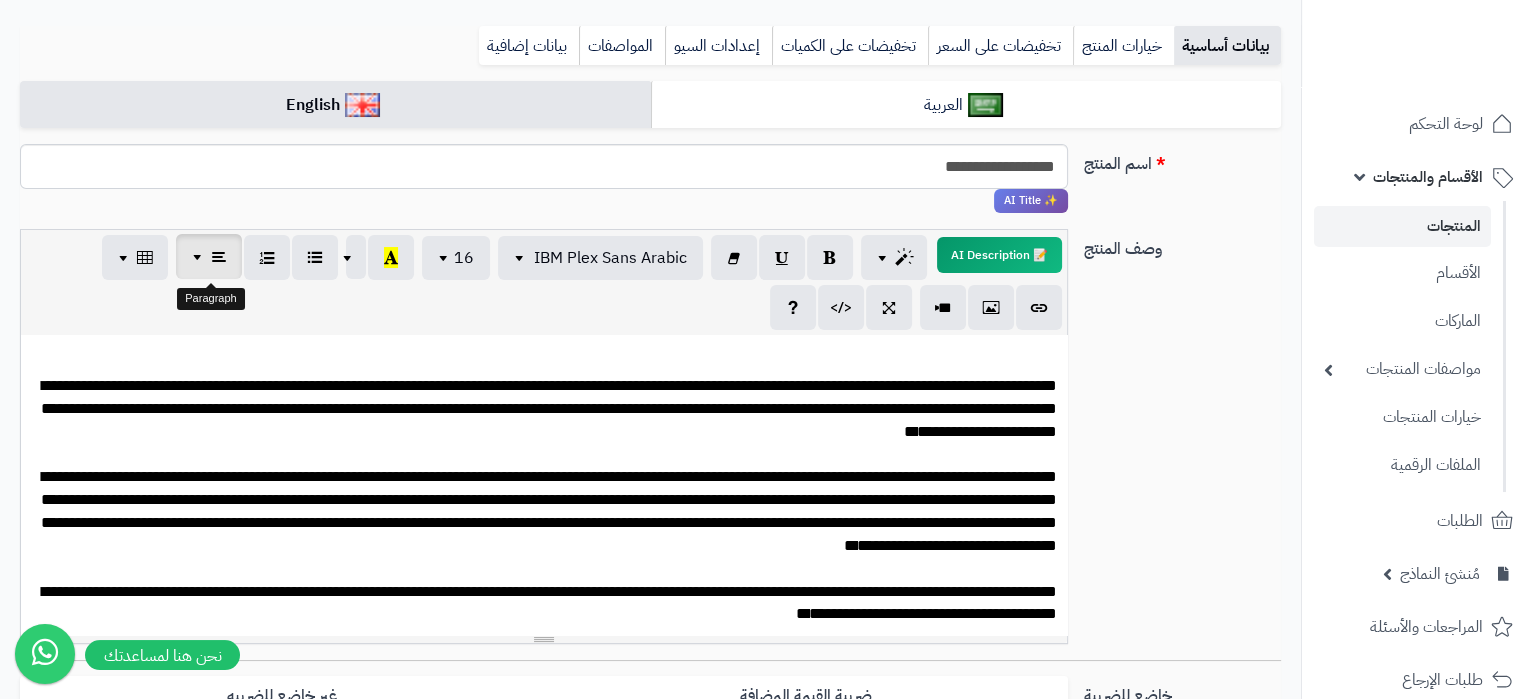 click at bounding box center [200, 256] 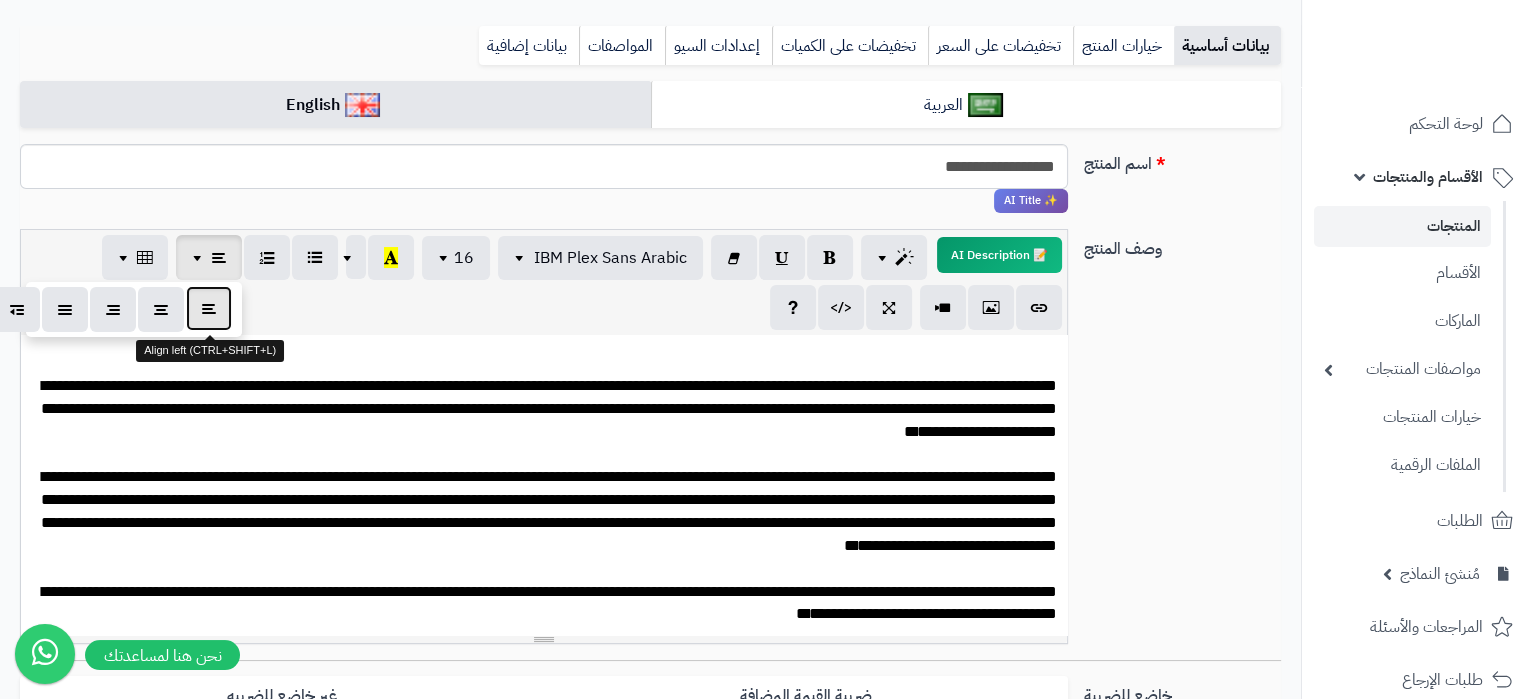 click at bounding box center [209, 308] 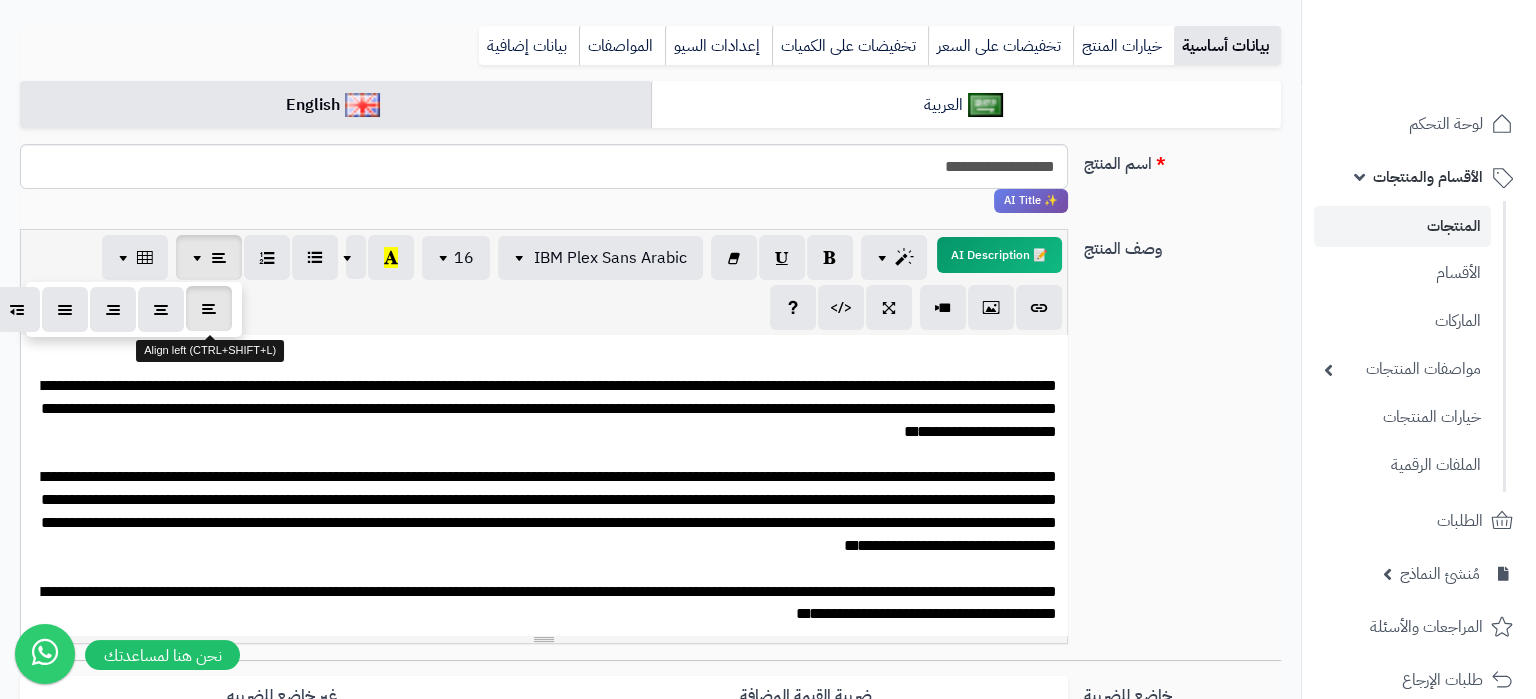 type 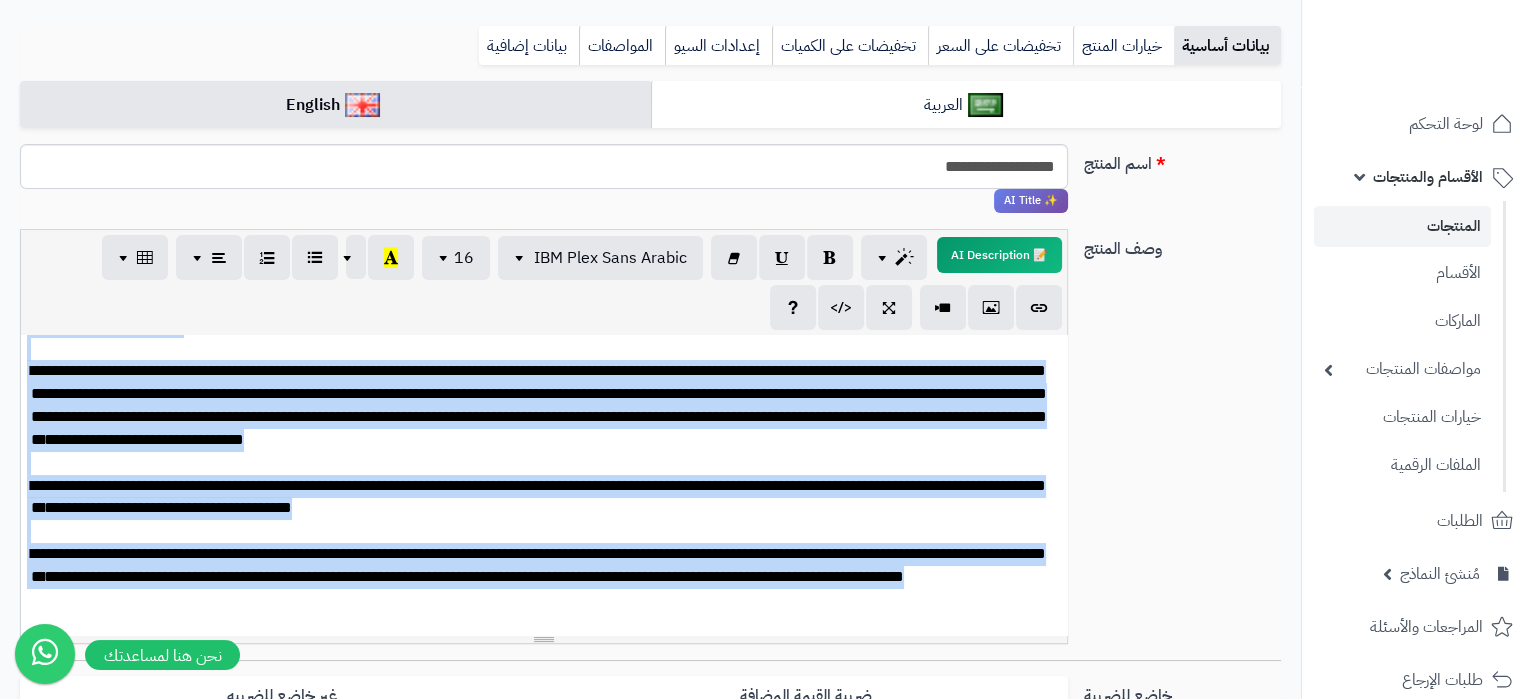 click on "**********" at bounding box center (544, 292) 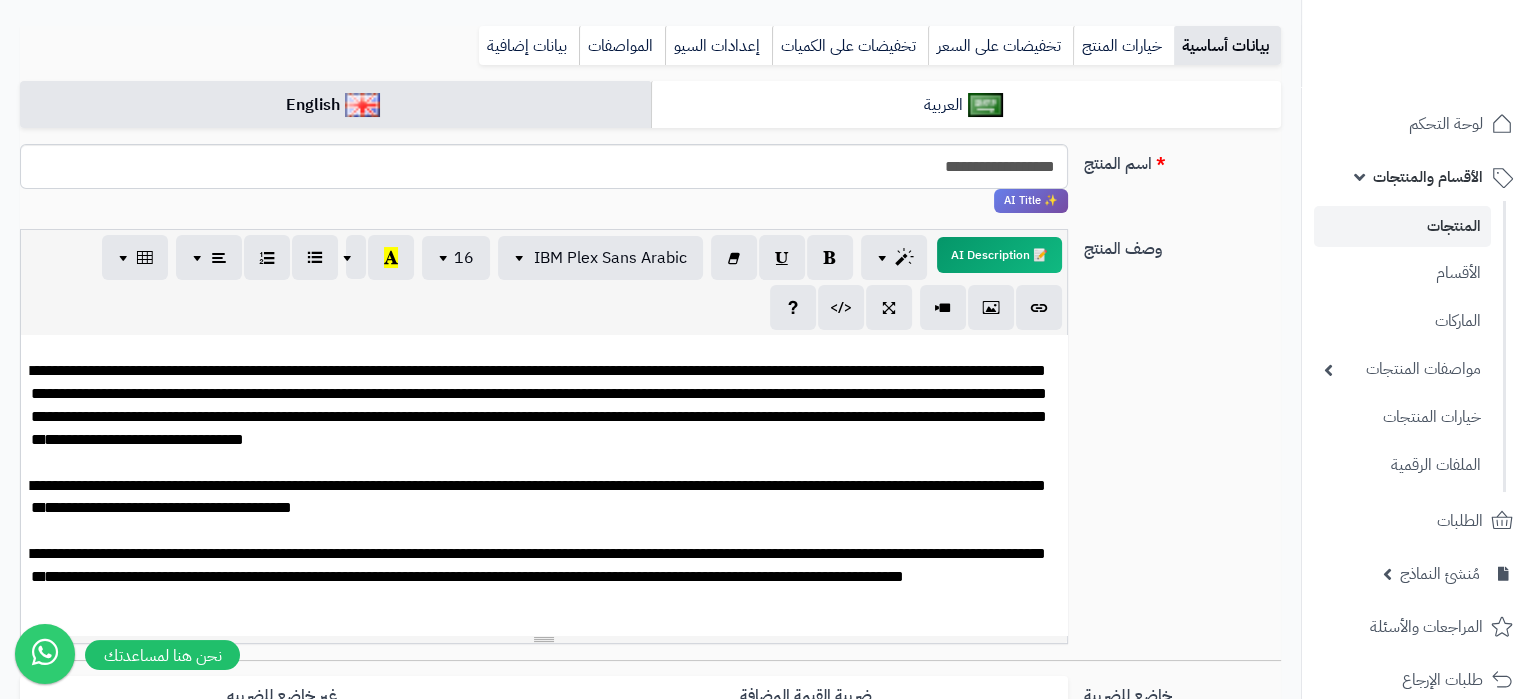 scroll, scrollTop: 414, scrollLeft: 0, axis: vertical 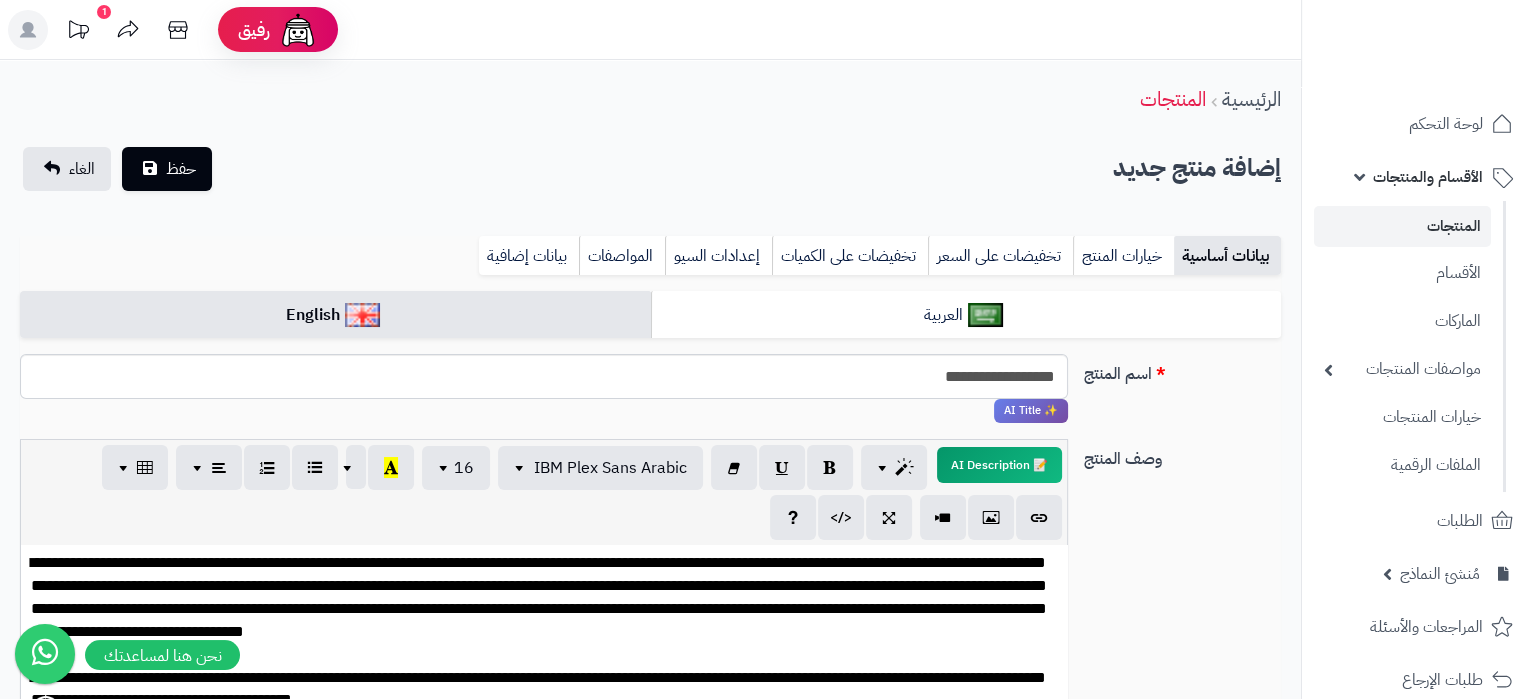 click on "**********" at bounding box center (650, 970) 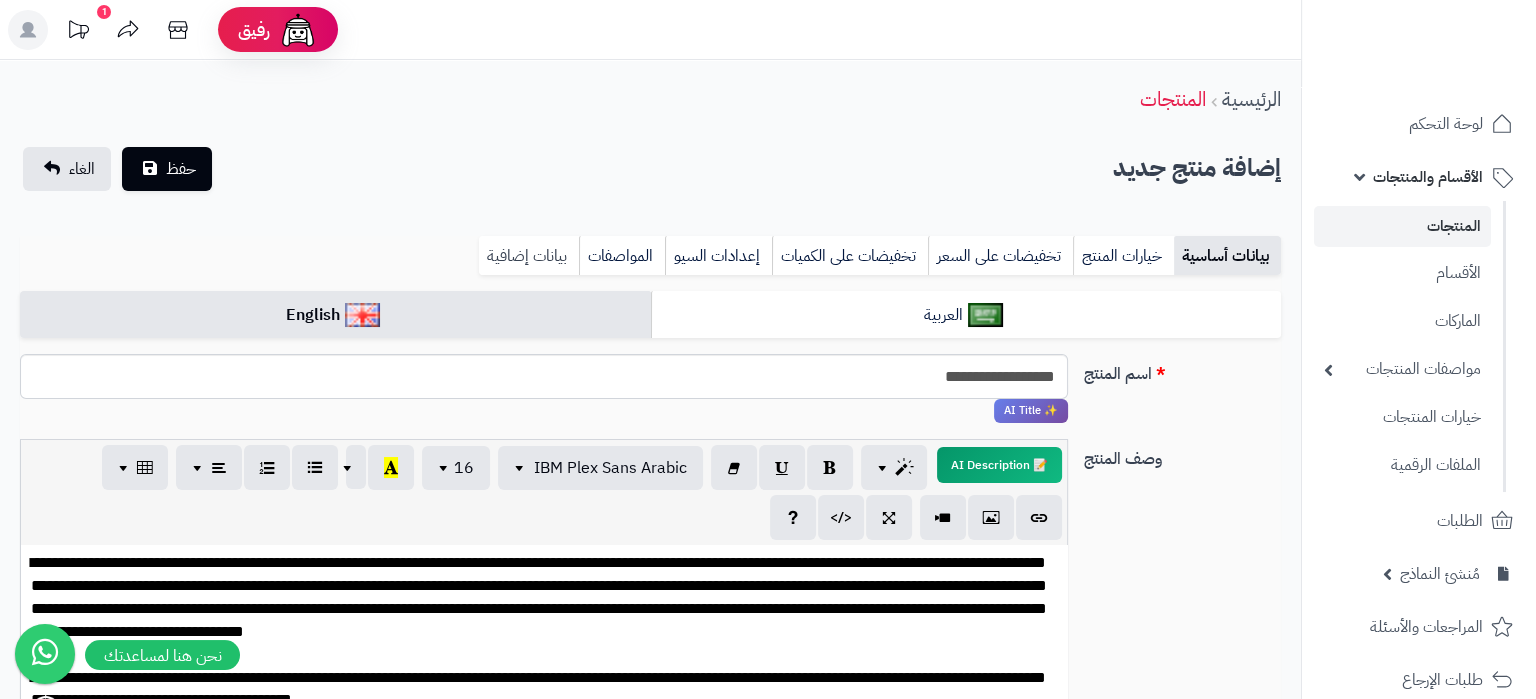 click on "بيانات إضافية" at bounding box center [529, 256] 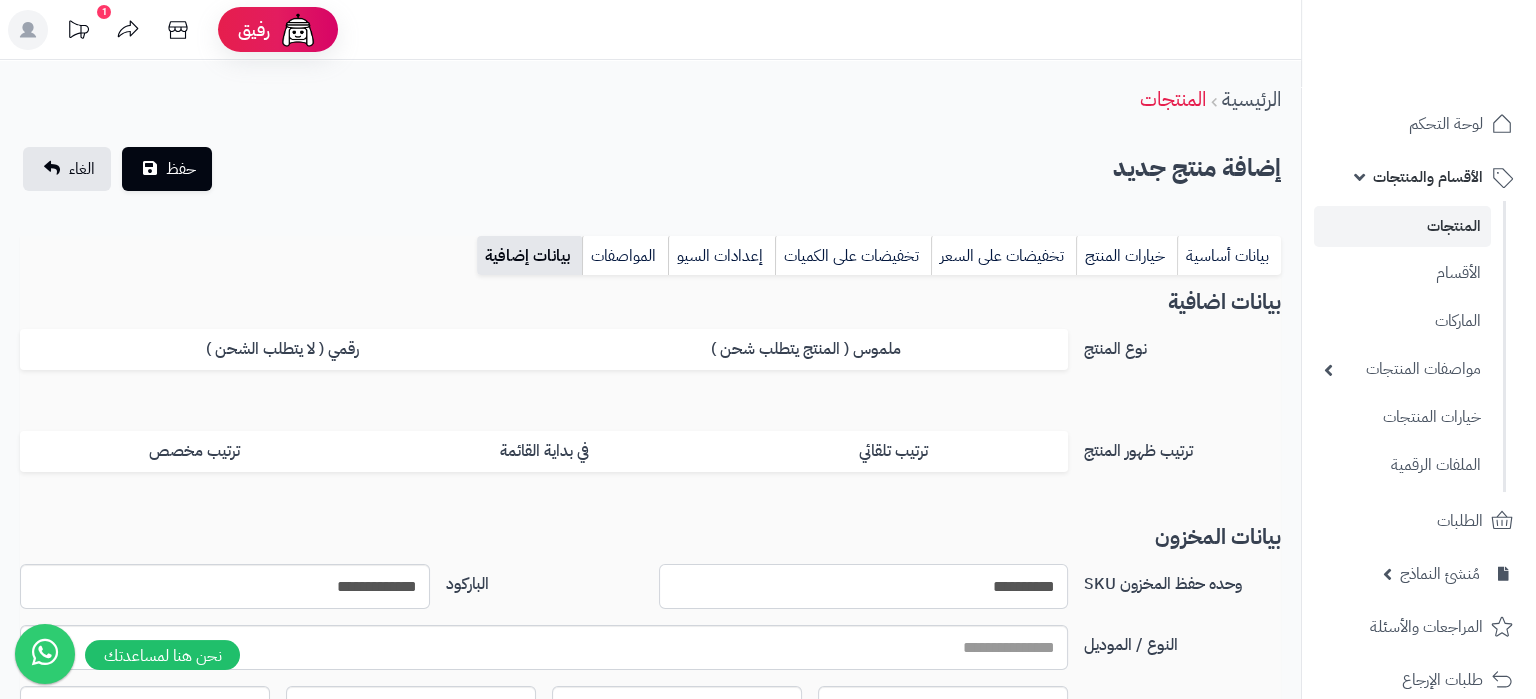 click on "**********" at bounding box center (864, 586) 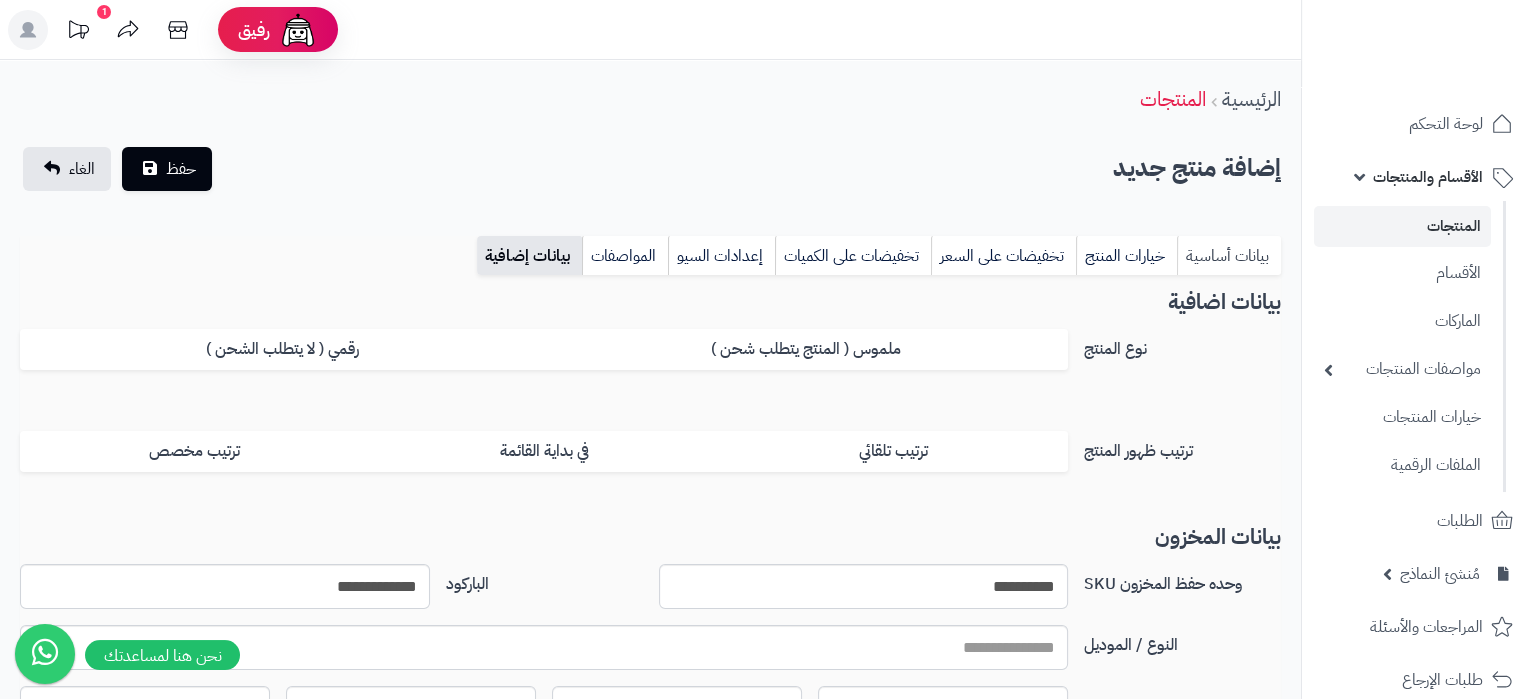 click on "بيانات أساسية" at bounding box center [1229, 256] 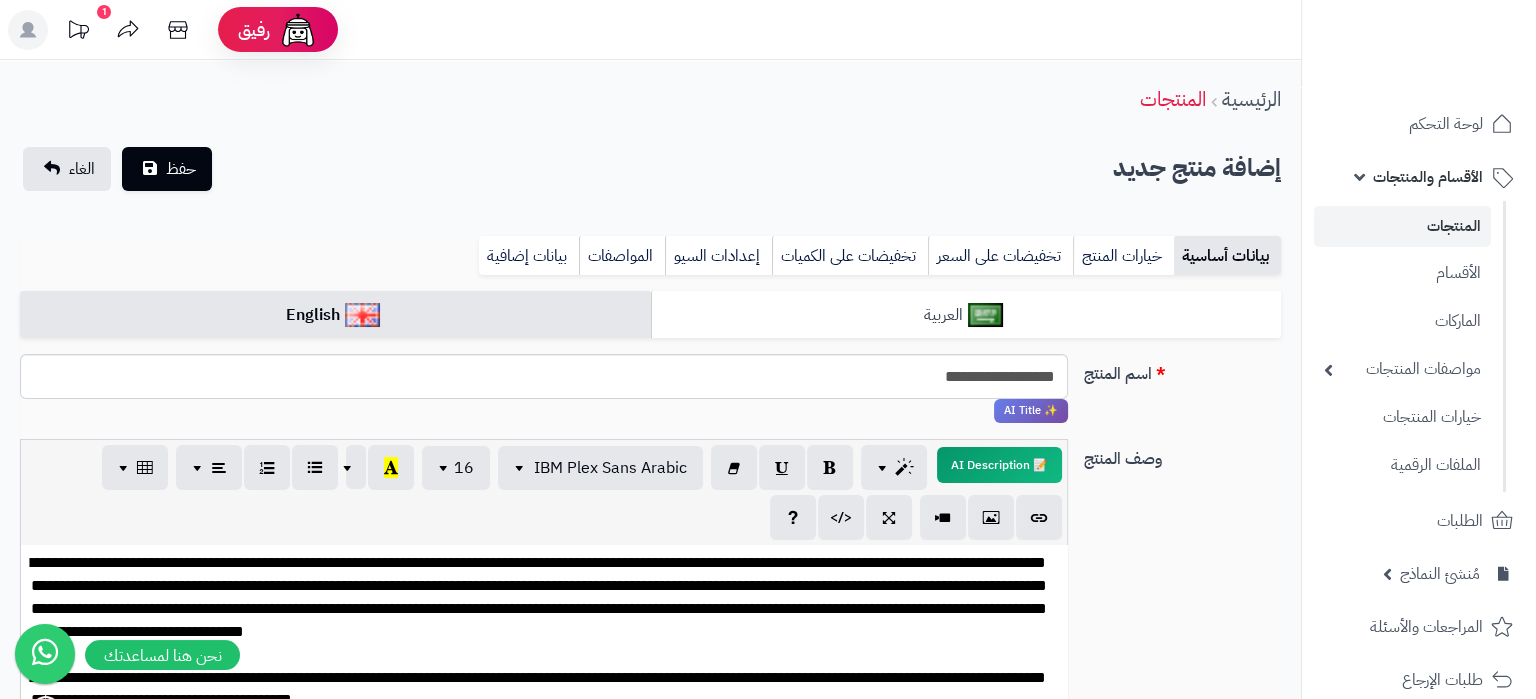 scroll, scrollTop: 414, scrollLeft: 0, axis: vertical 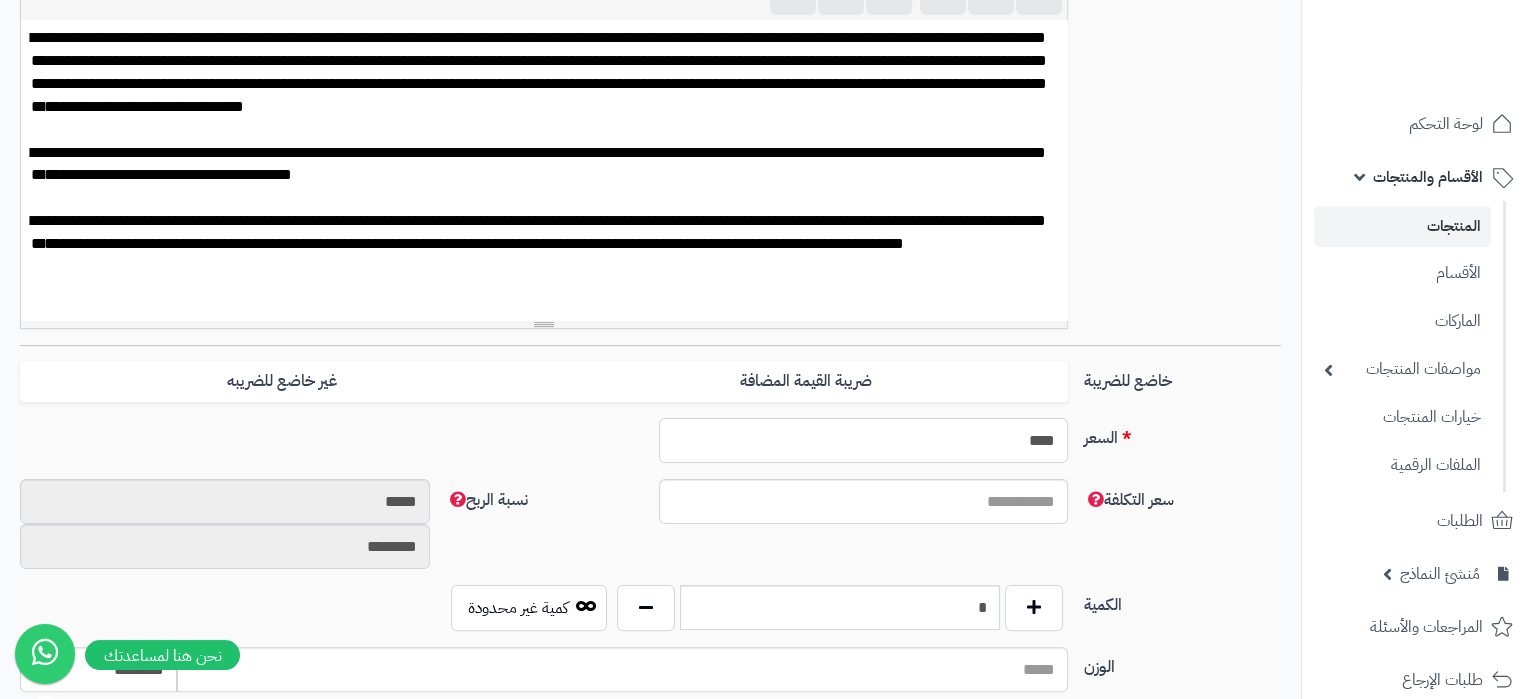 click on "****" at bounding box center (864, 440) 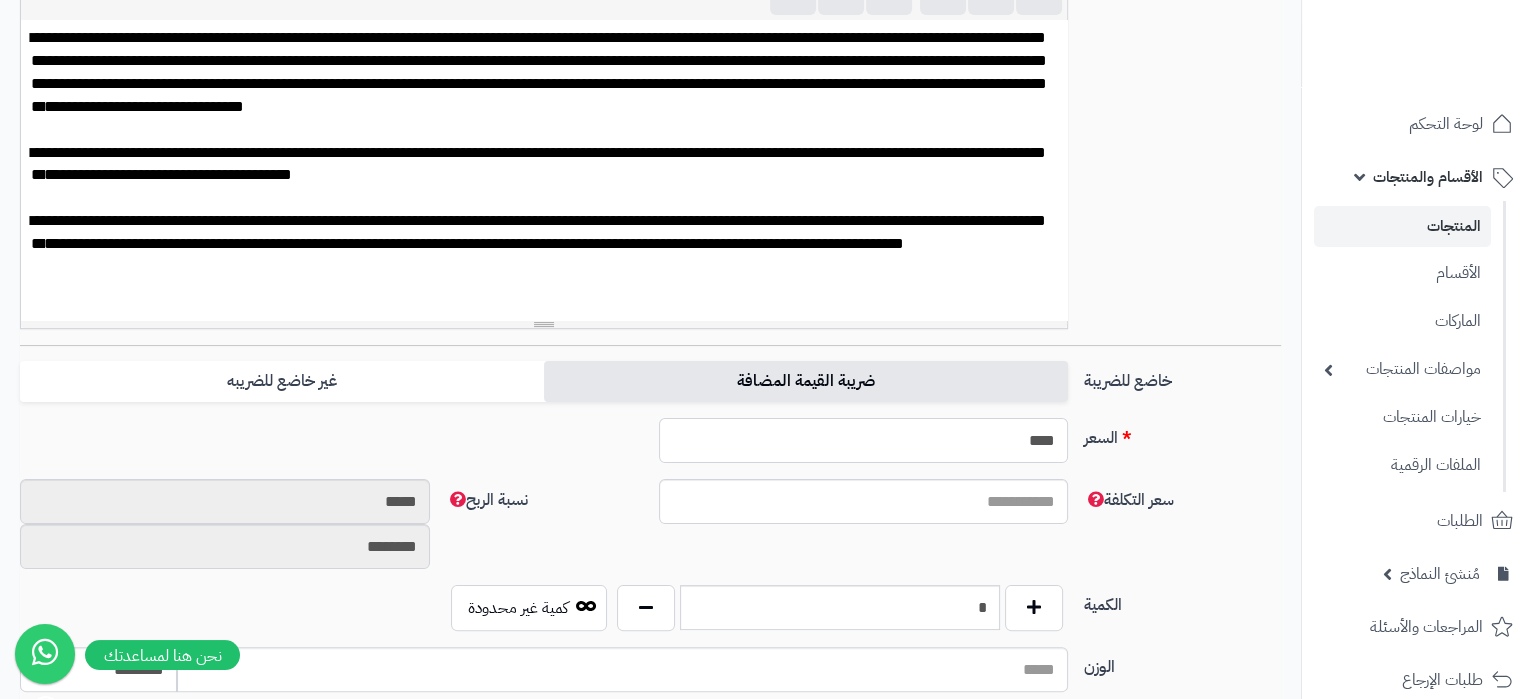 type on "****" 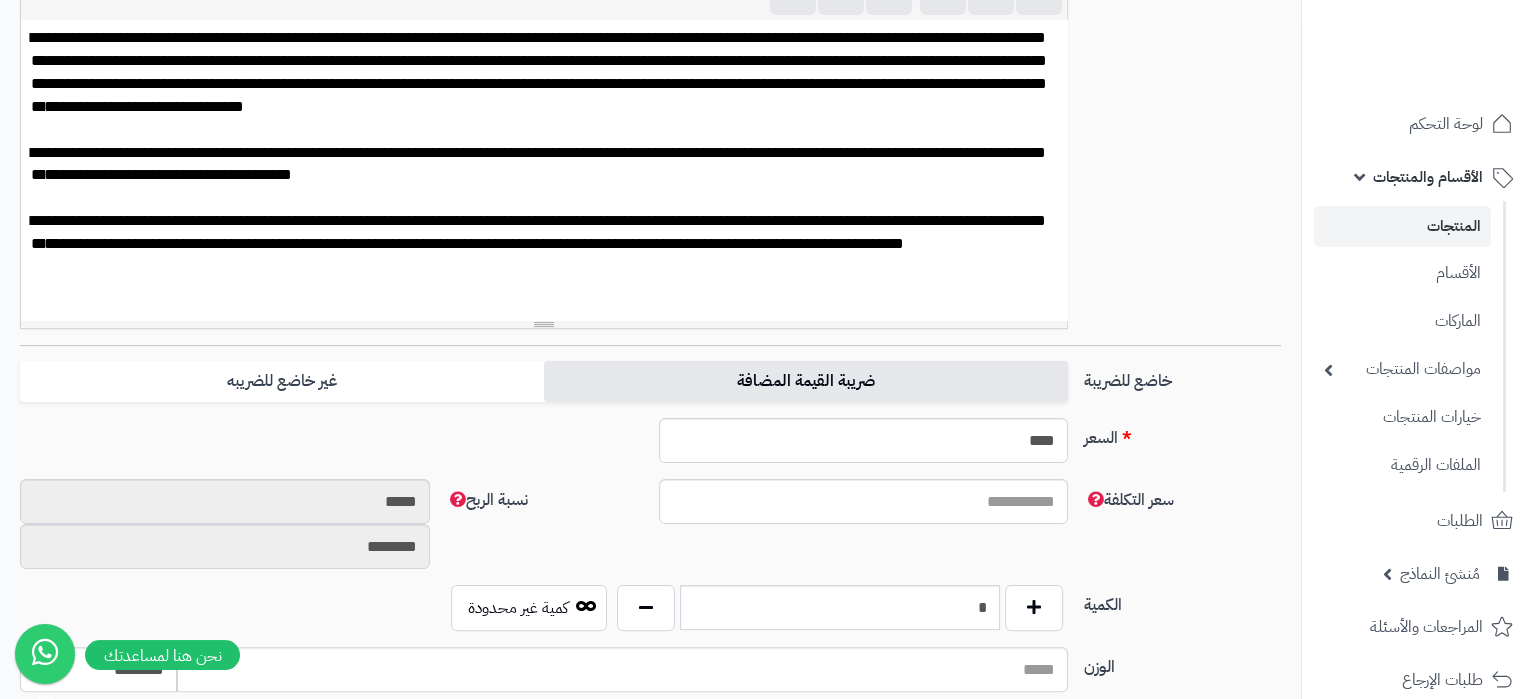 click on "ضريبة القيمة المضافة" at bounding box center [806, 381] 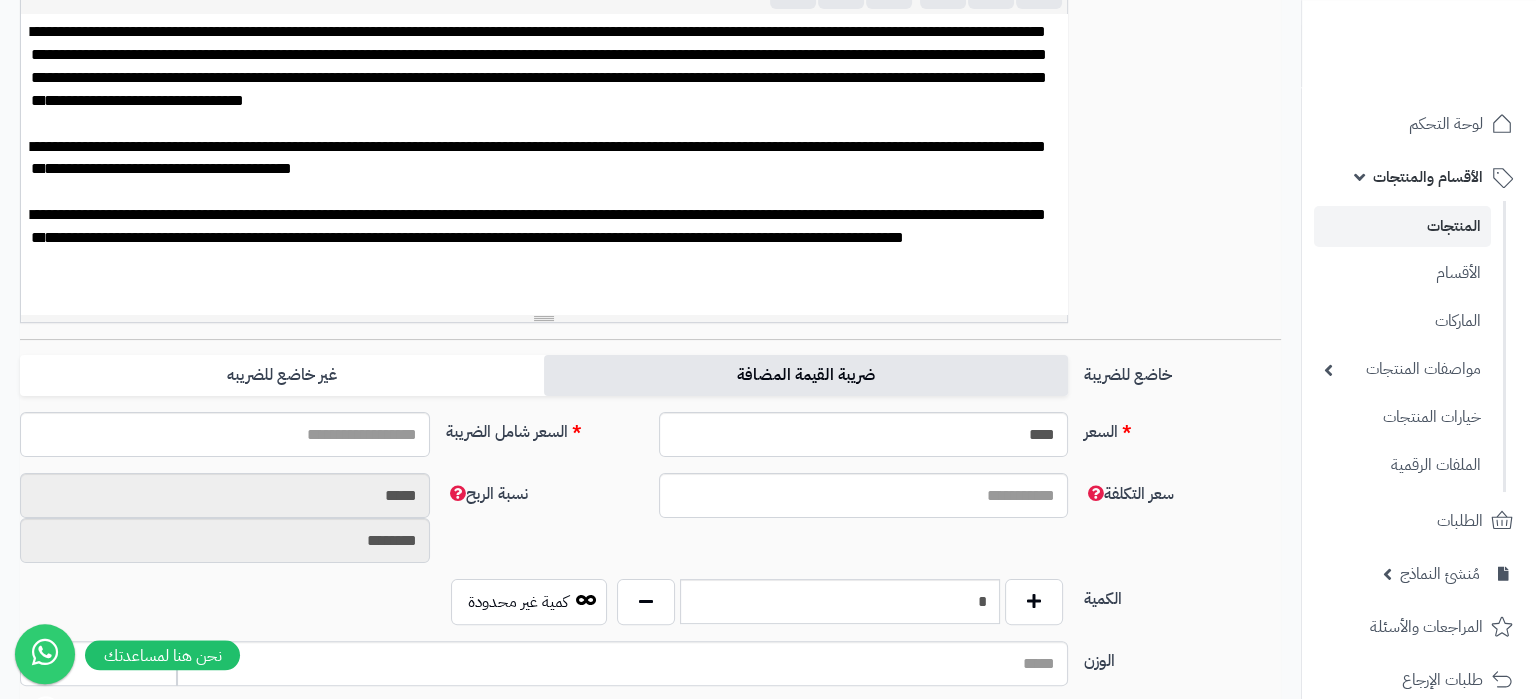 type on "*****" 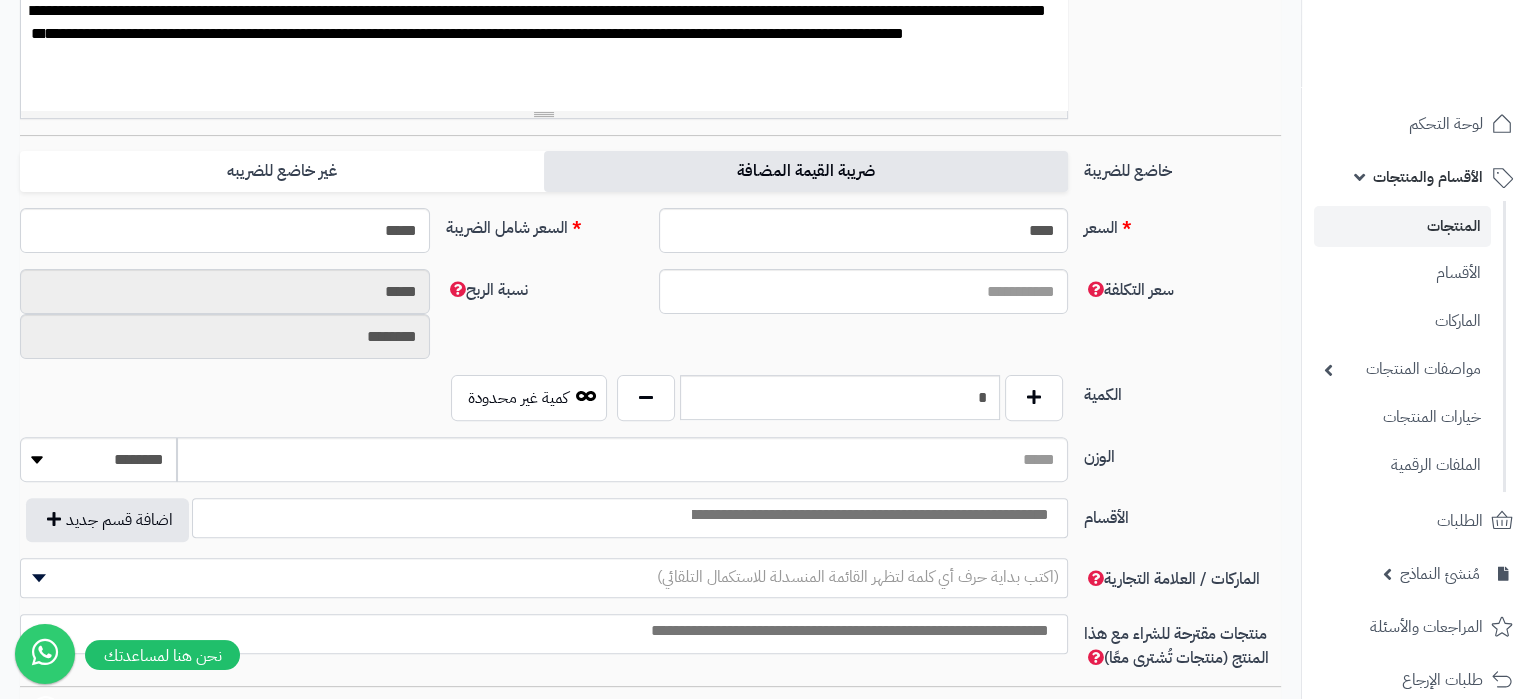 scroll, scrollTop: 840, scrollLeft: 0, axis: vertical 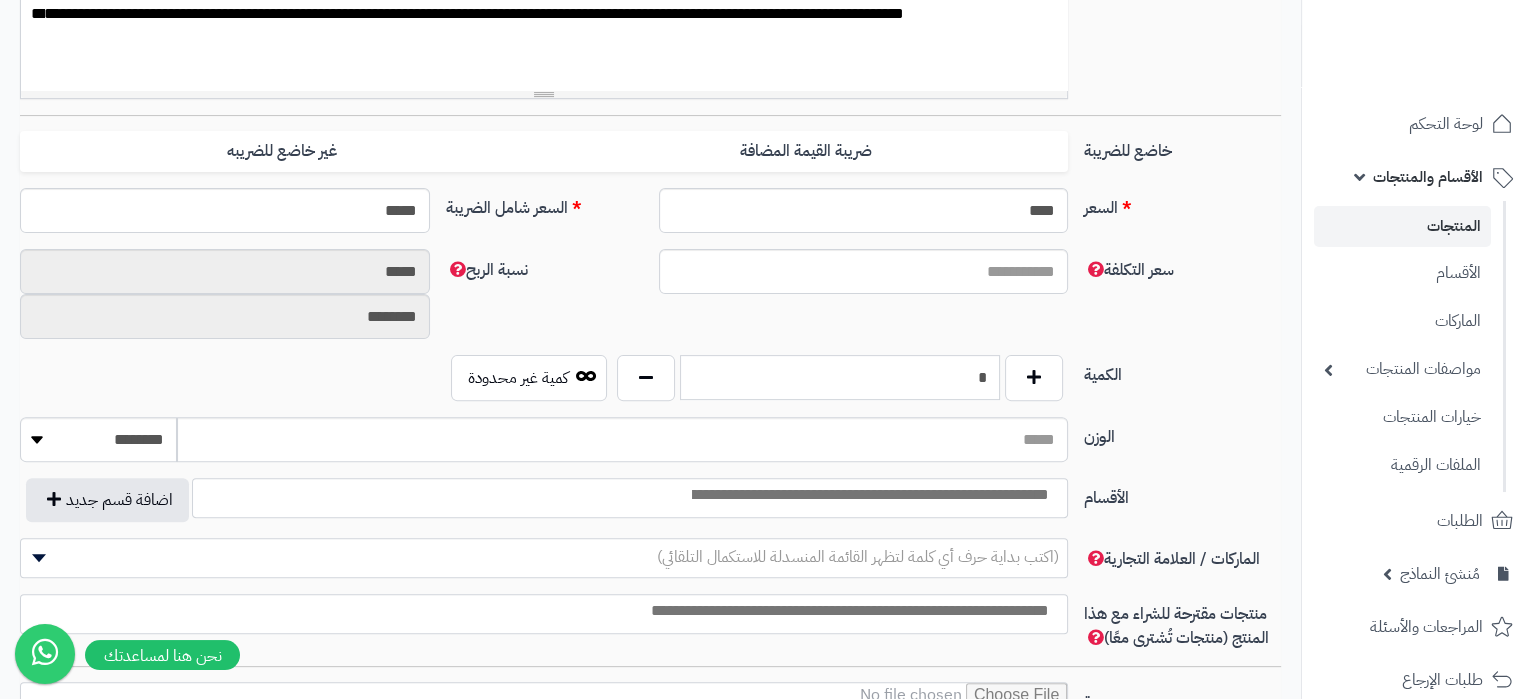 drag, startPoint x: 978, startPoint y: 368, endPoint x: 1038, endPoint y: 376, distance: 60.530983 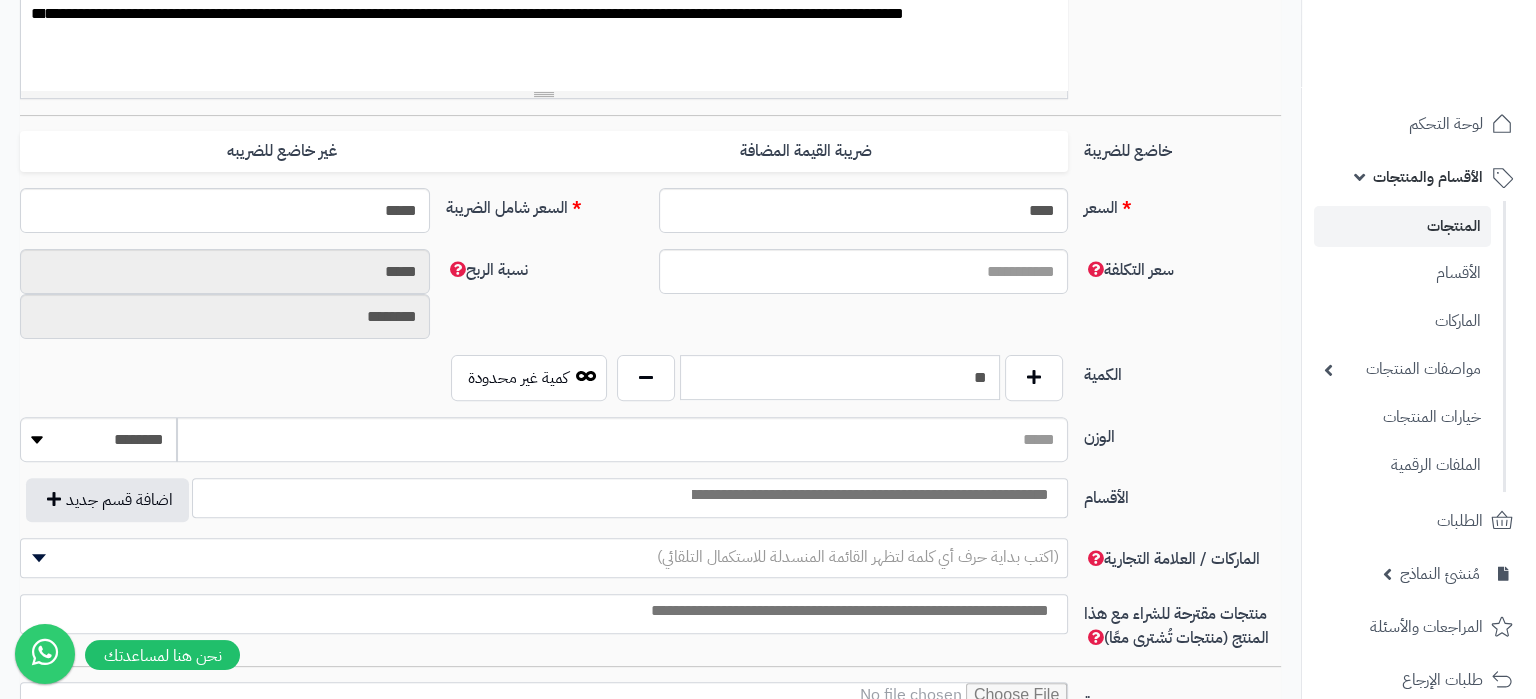 type on "**" 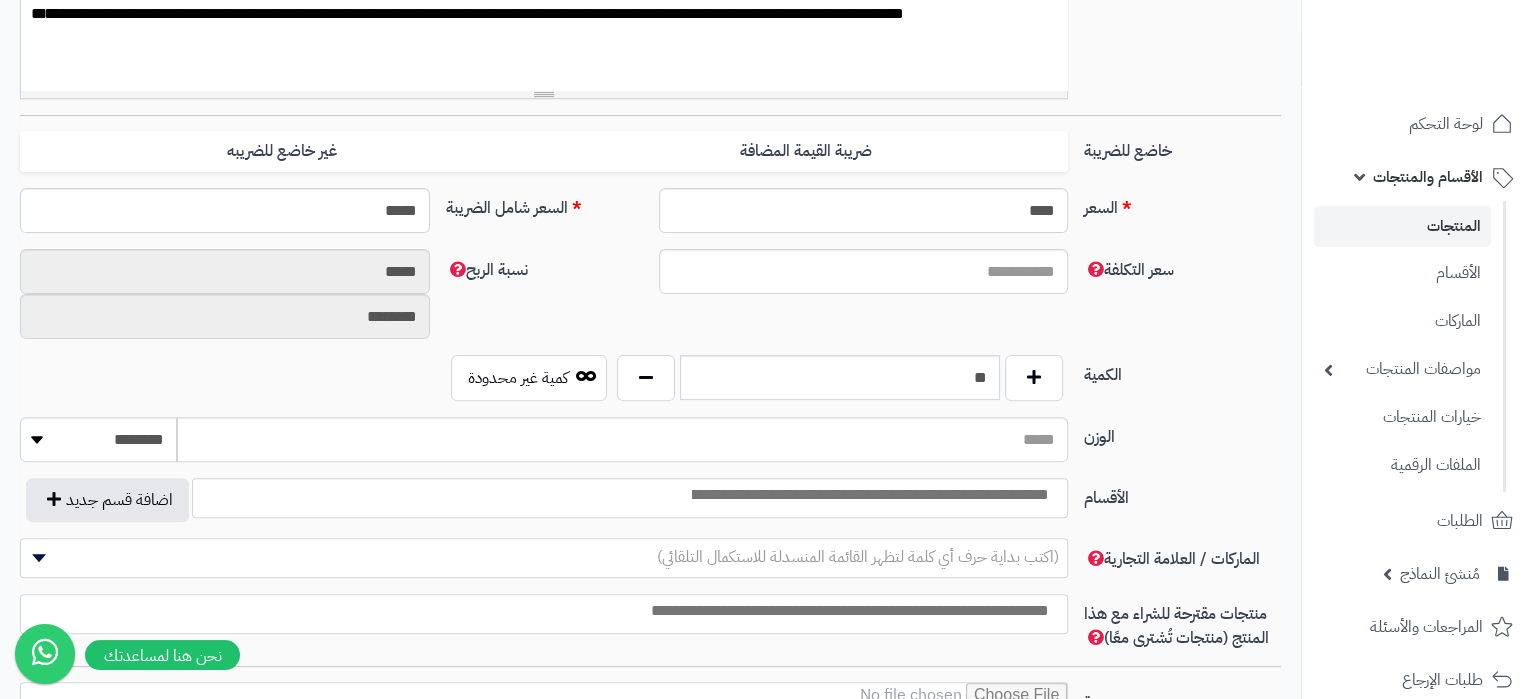 click on "**********" at bounding box center (650, 508) 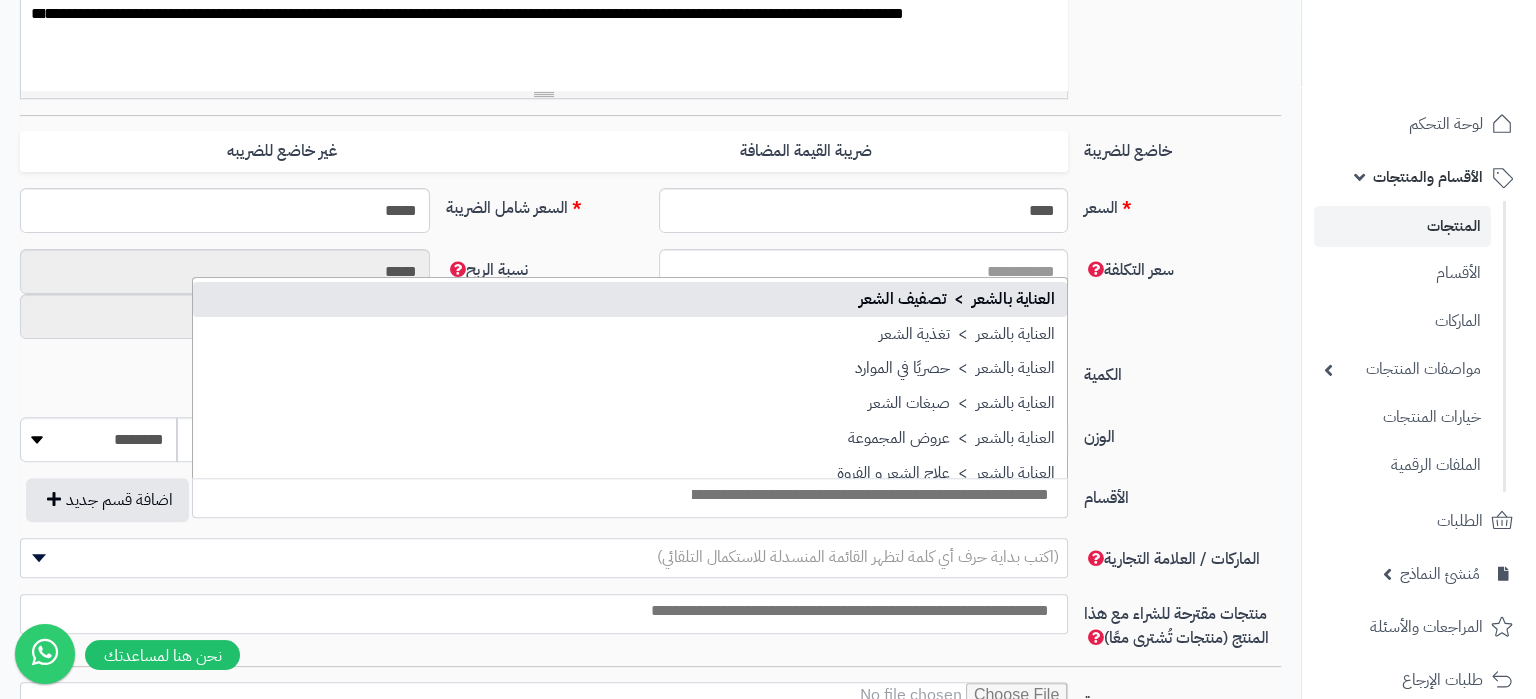 scroll, scrollTop: 2594, scrollLeft: 0, axis: vertical 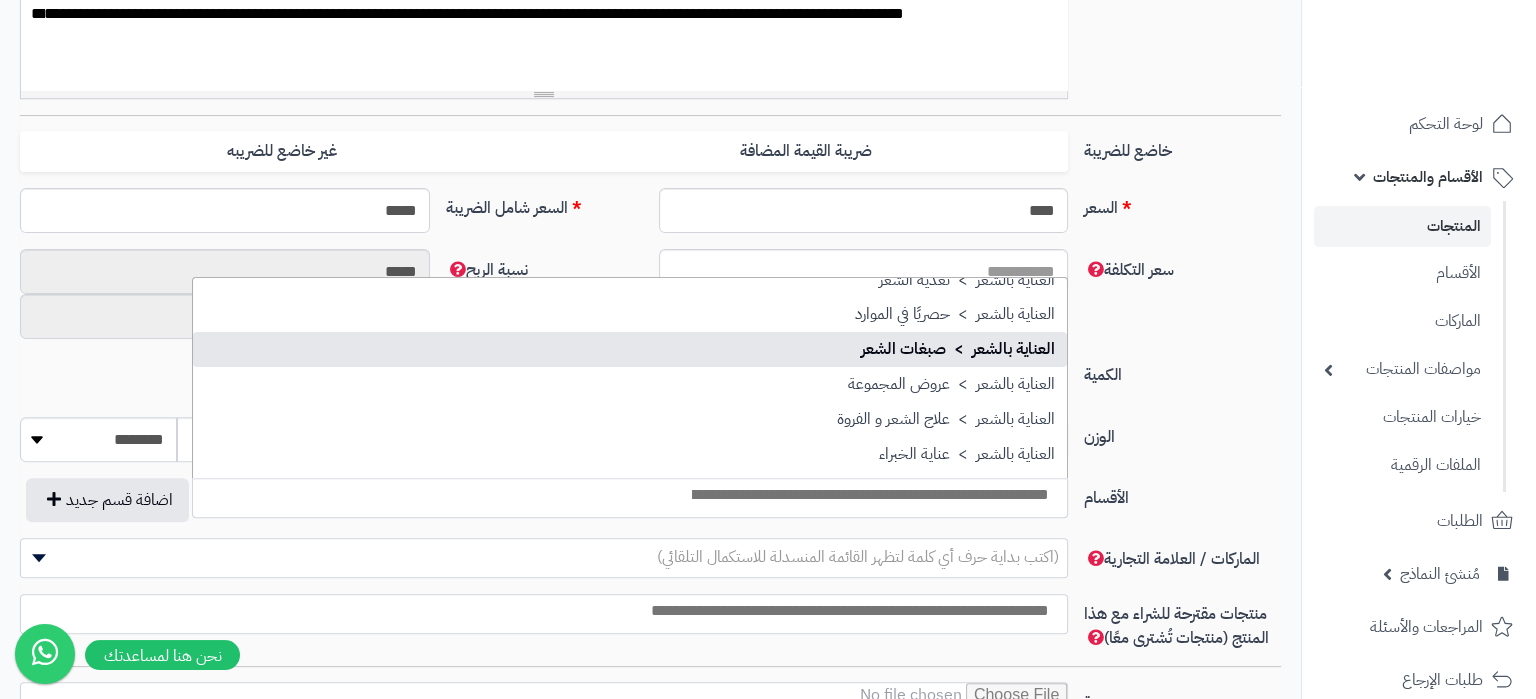select on "***" 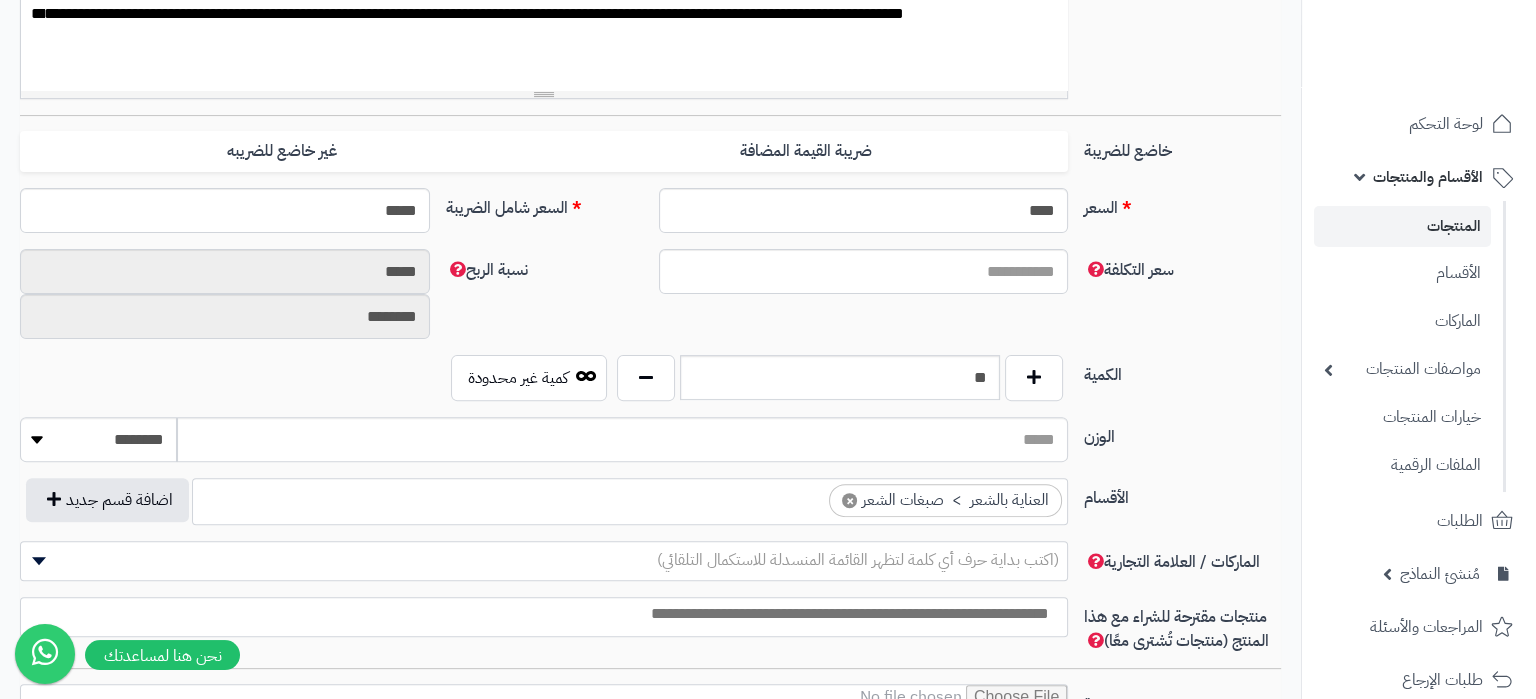 scroll, scrollTop: 2141, scrollLeft: 0, axis: vertical 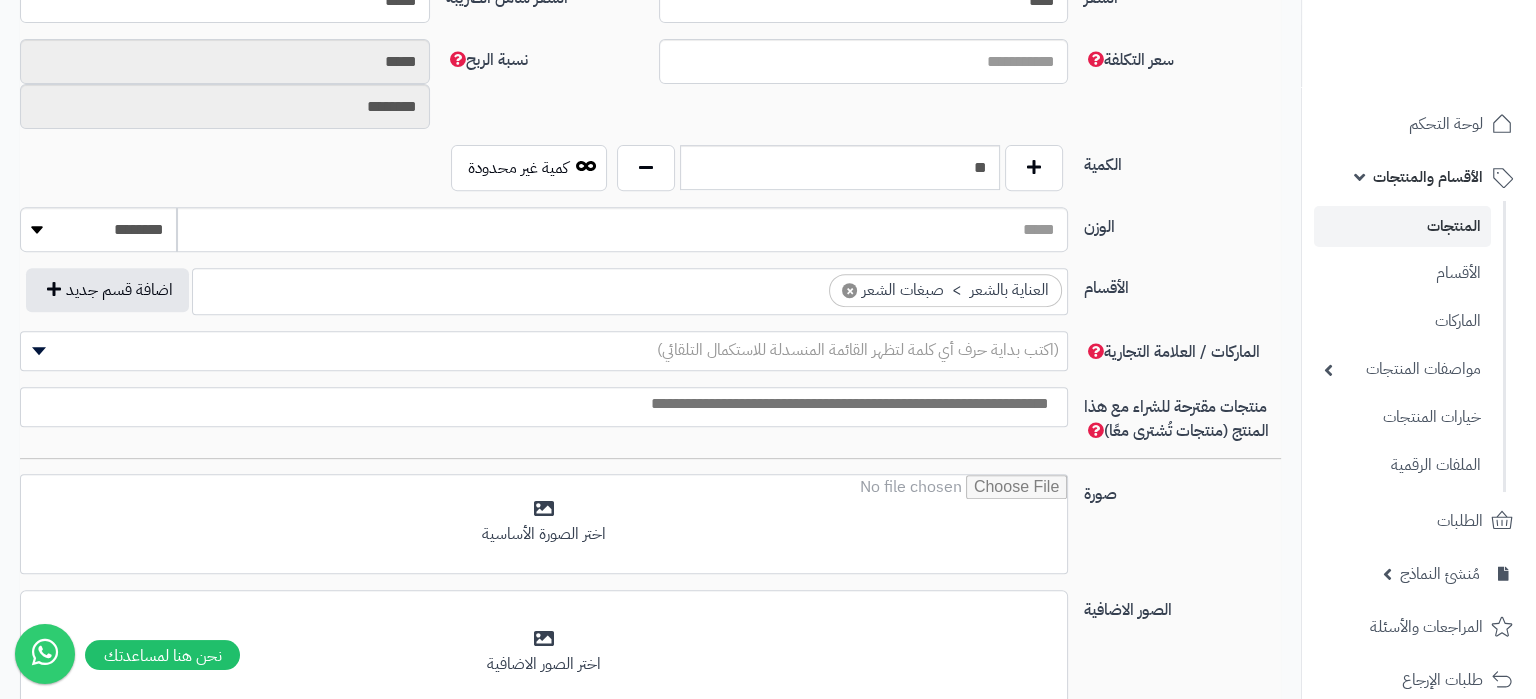 click on "(اكتب بداية حرف أي كلمة لتظهر القائمة المنسدلة للاستكمال التلقائي)" at bounding box center [858, 350] 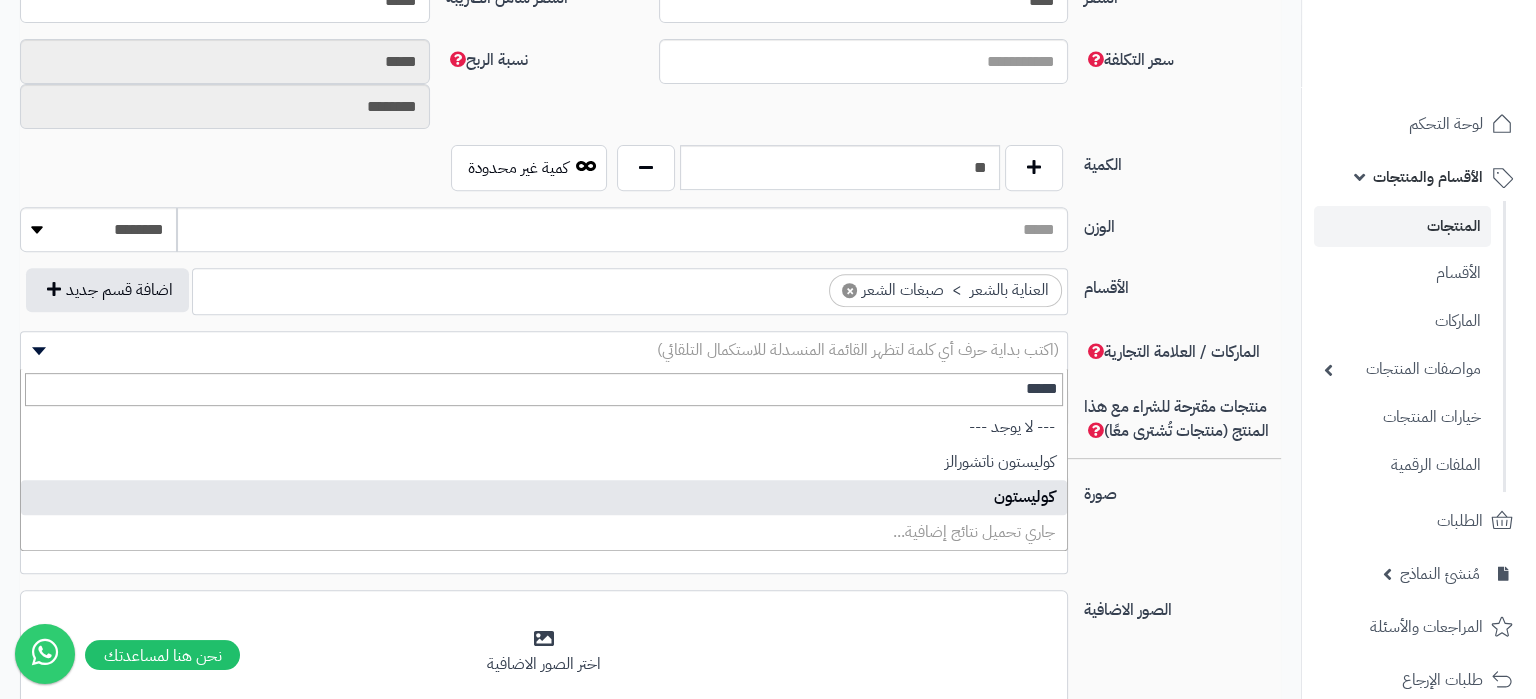 type on "*****" 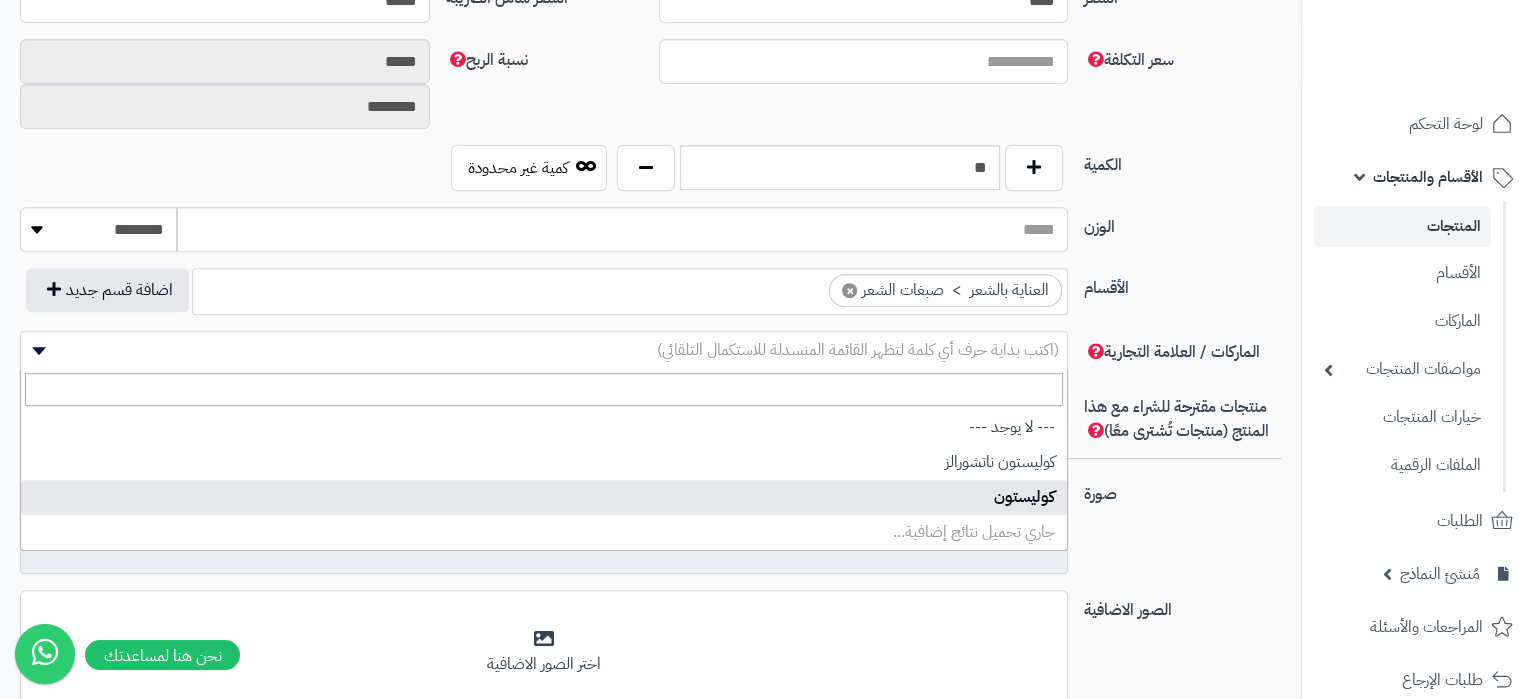 select on "****" 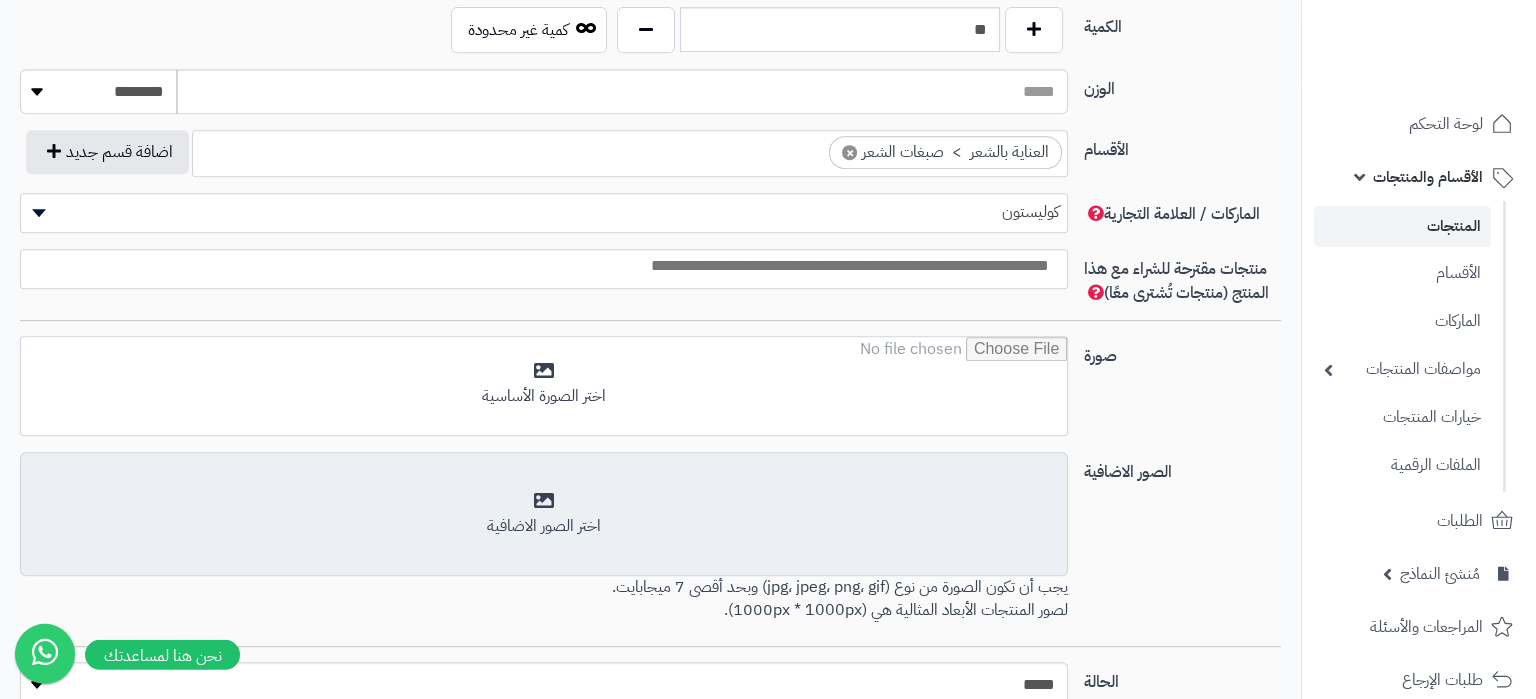 scroll, scrollTop: 1175, scrollLeft: 0, axis: vertical 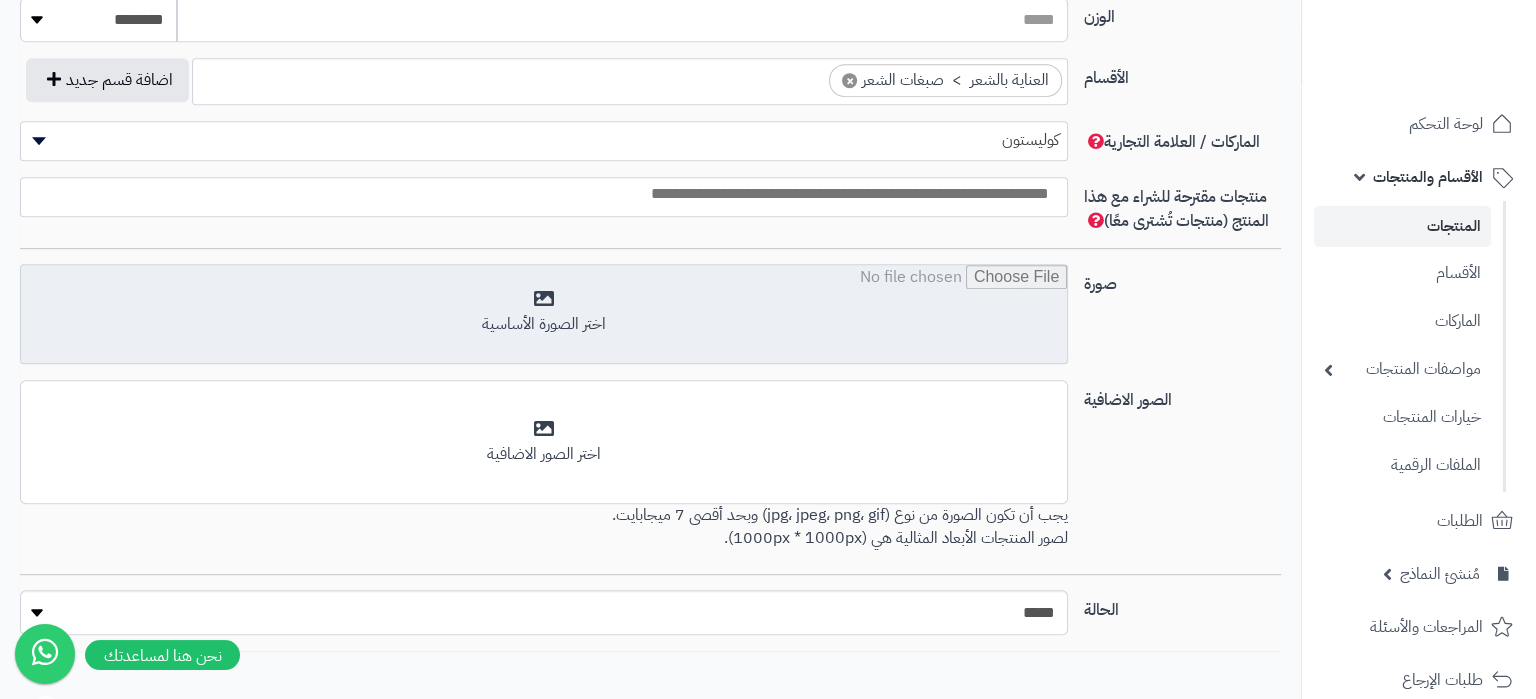 click at bounding box center (544, 315) 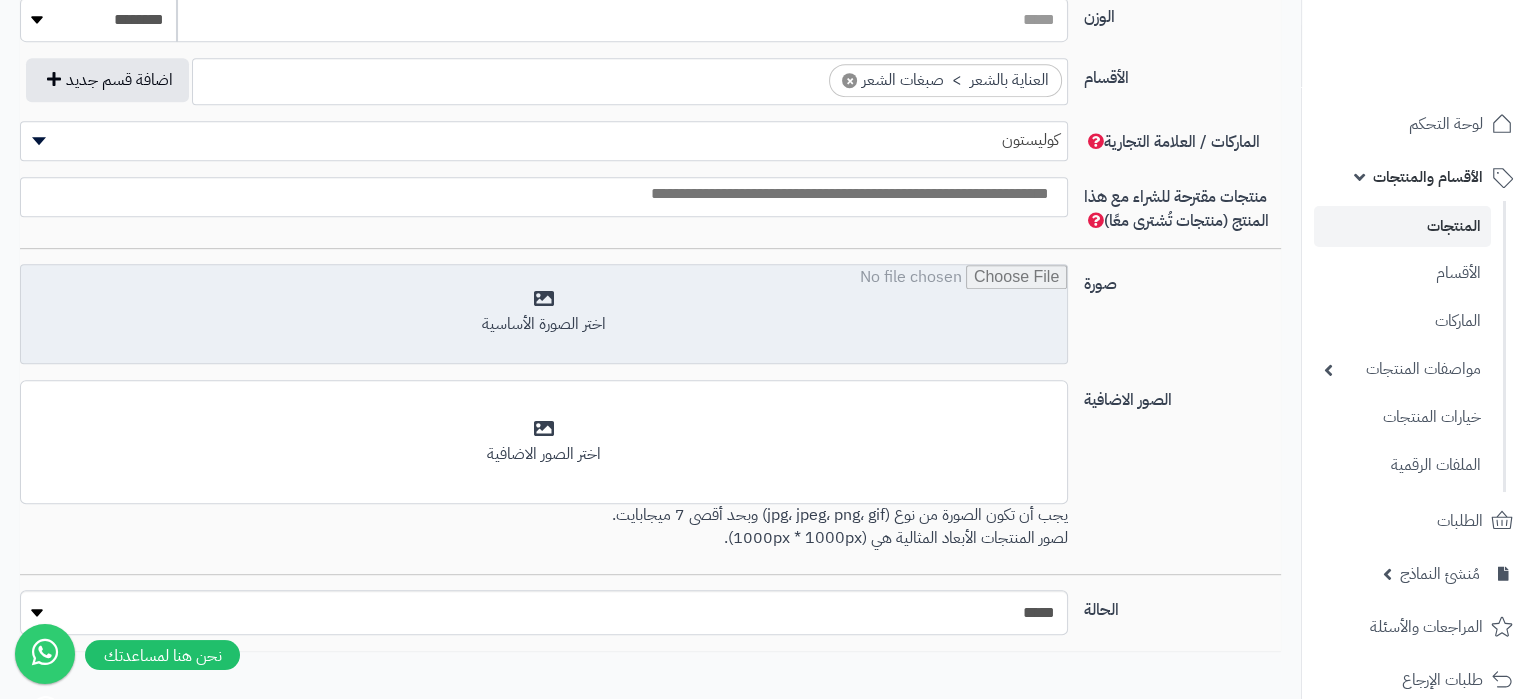 click at bounding box center [544, 315] 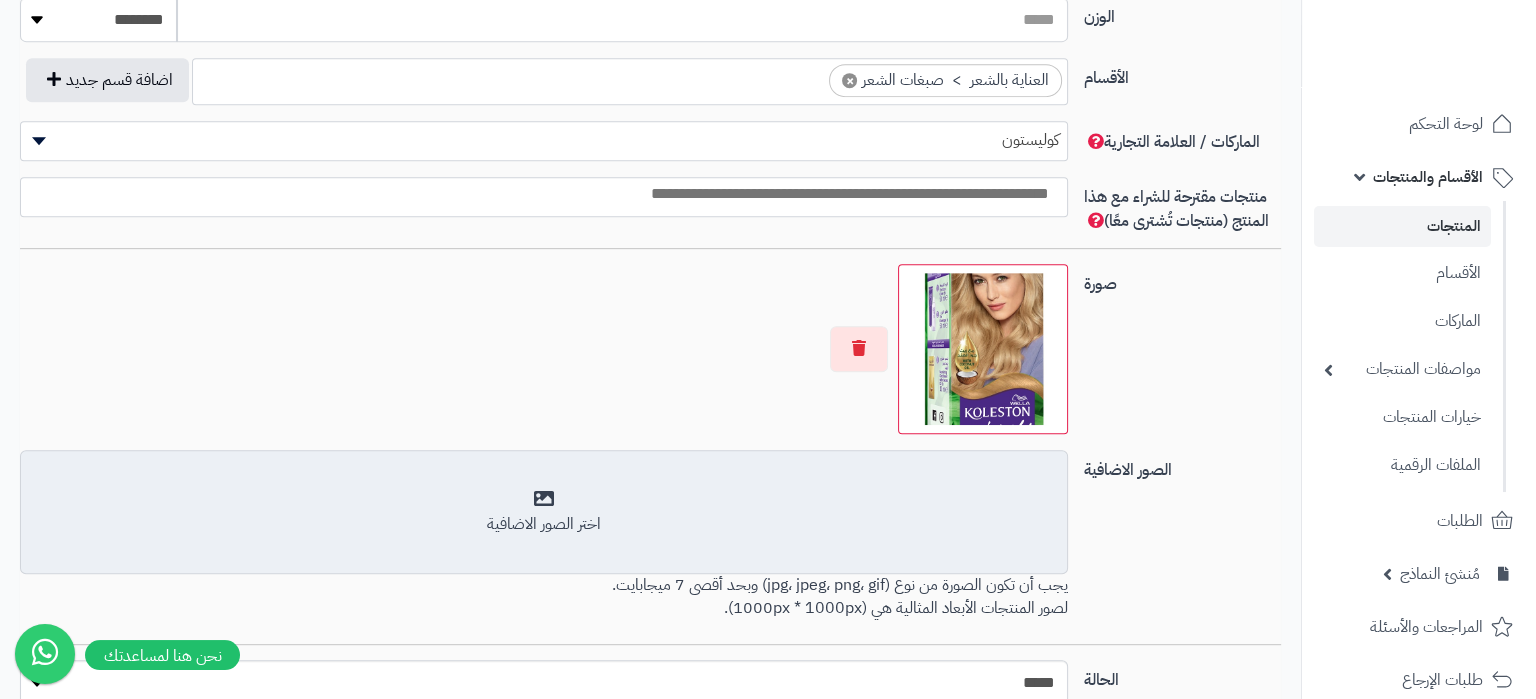 click on "اختر الصور الاضافية" at bounding box center (544, 512) 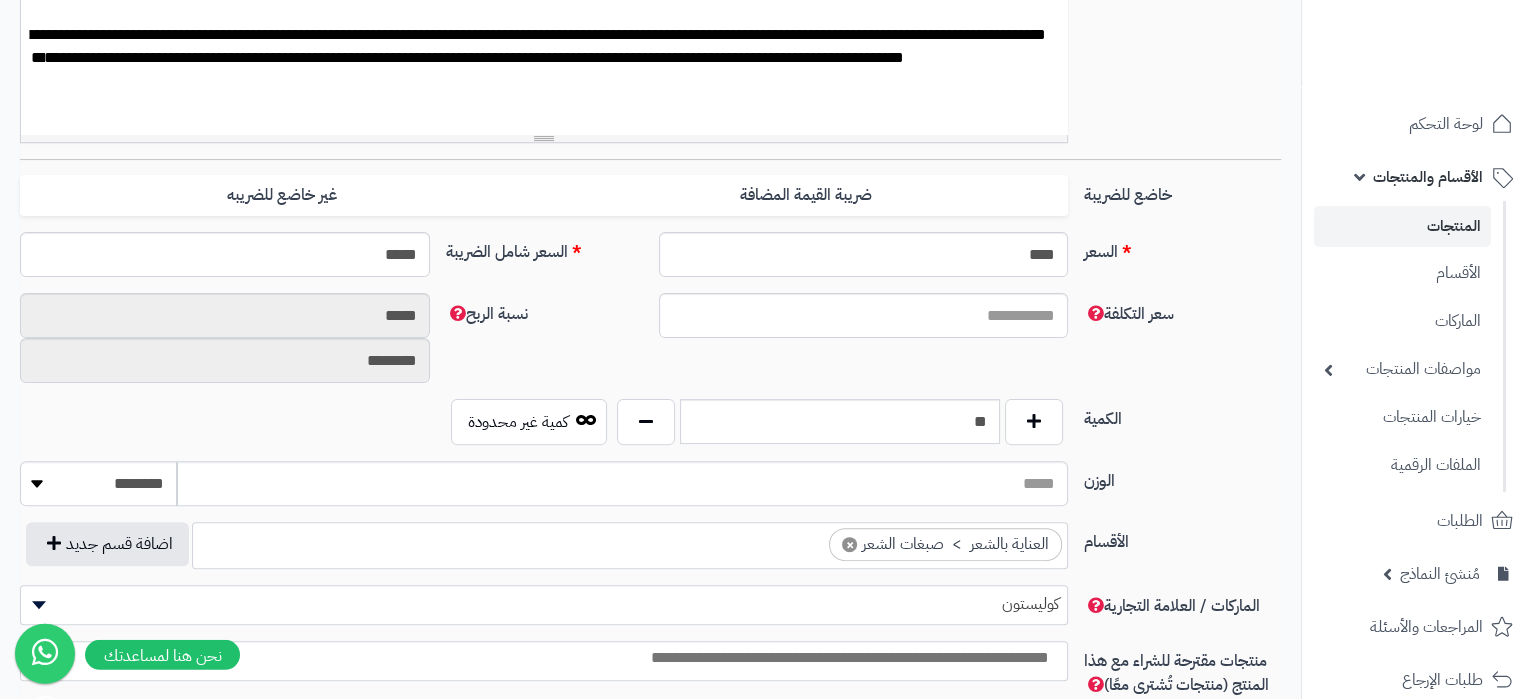 scroll, scrollTop: 600, scrollLeft: 0, axis: vertical 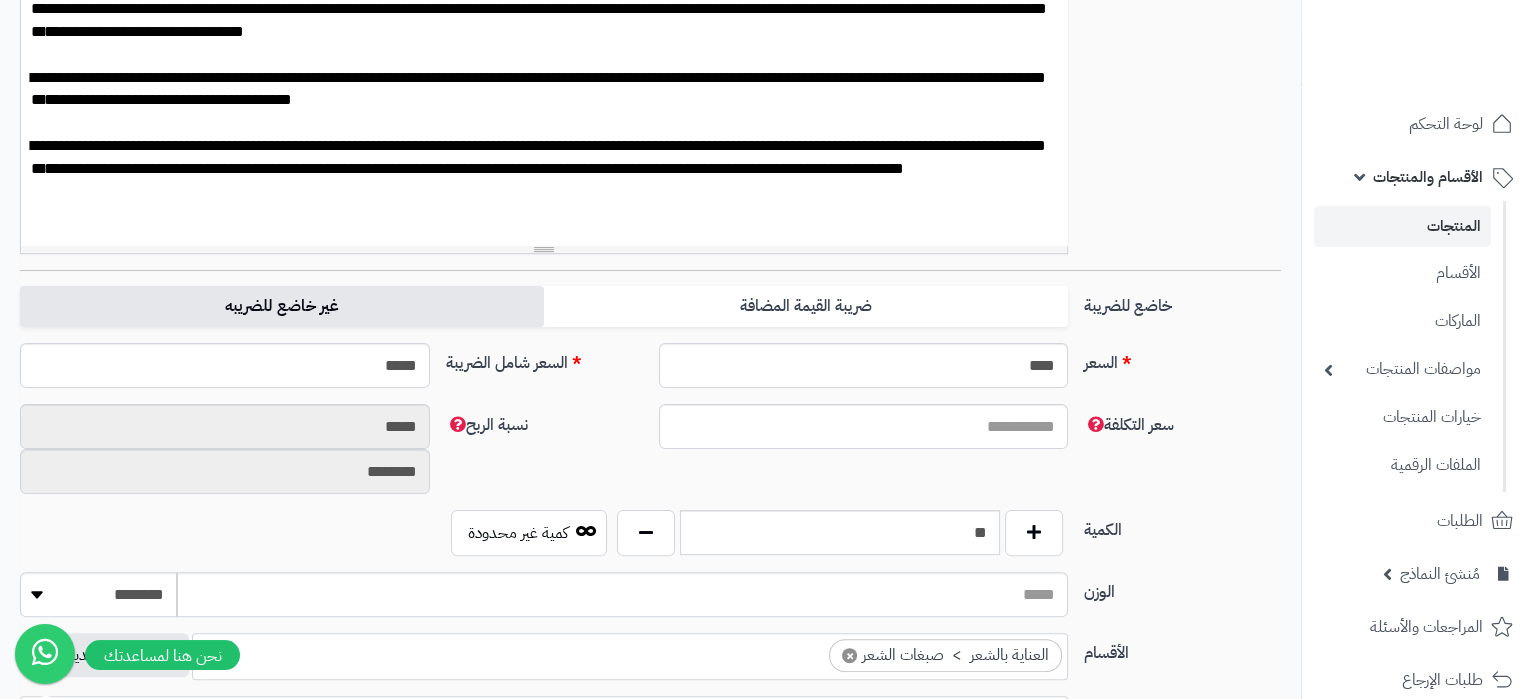 click on "غير خاضع للضريبه" at bounding box center (282, 306) 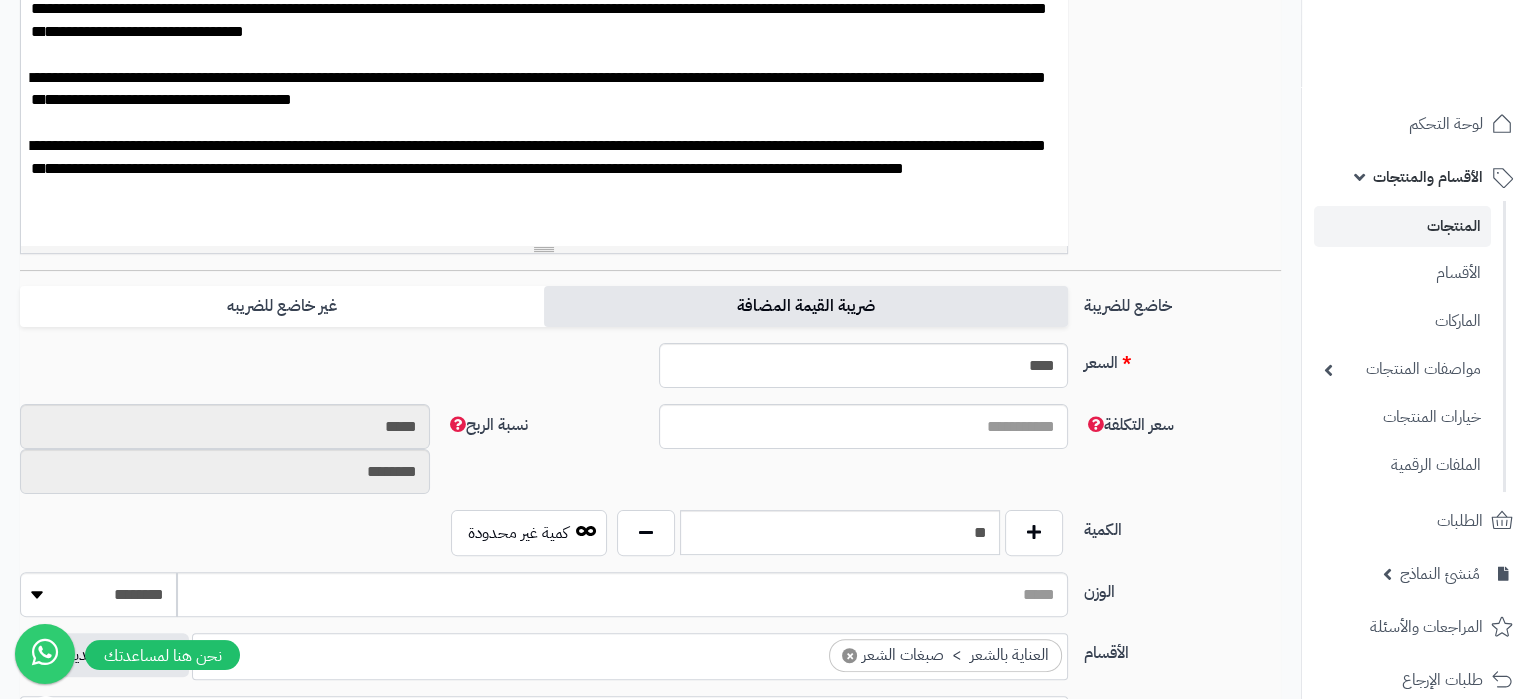 click on "ضريبة القيمة المضافة" at bounding box center [806, 306] 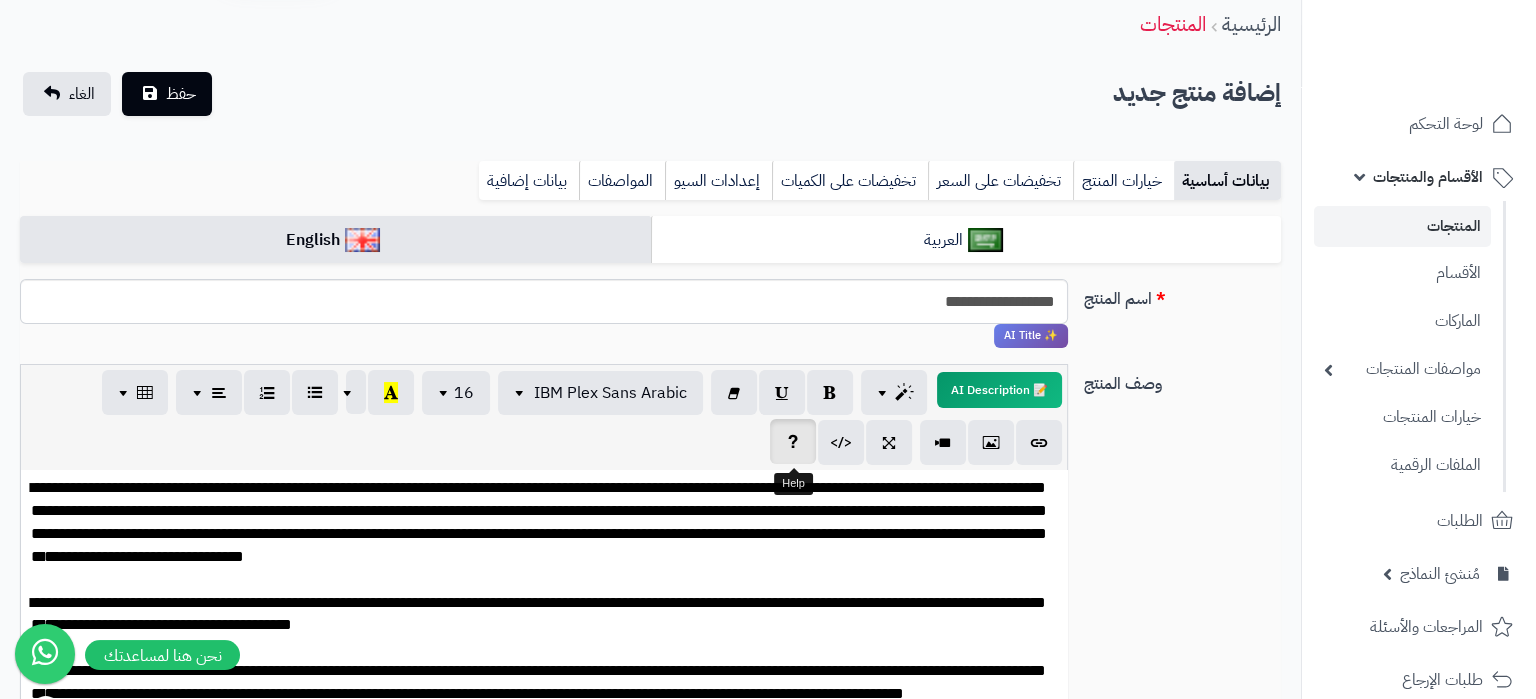 scroll, scrollTop: 0, scrollLeft: 0, axis: both 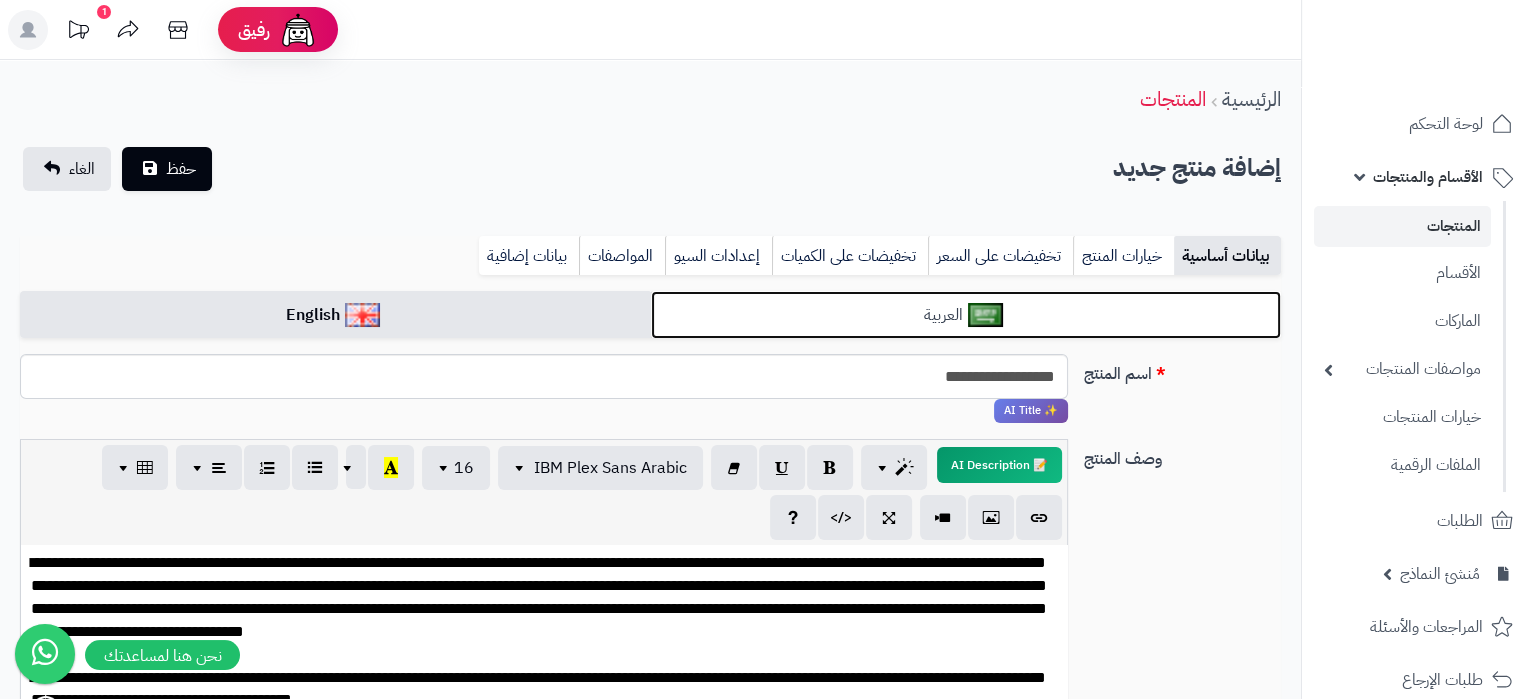 drag, startPoint x: 807, startPoint y: 308, endPoint x: 796, endPoint y: 311, distance: 11.401754 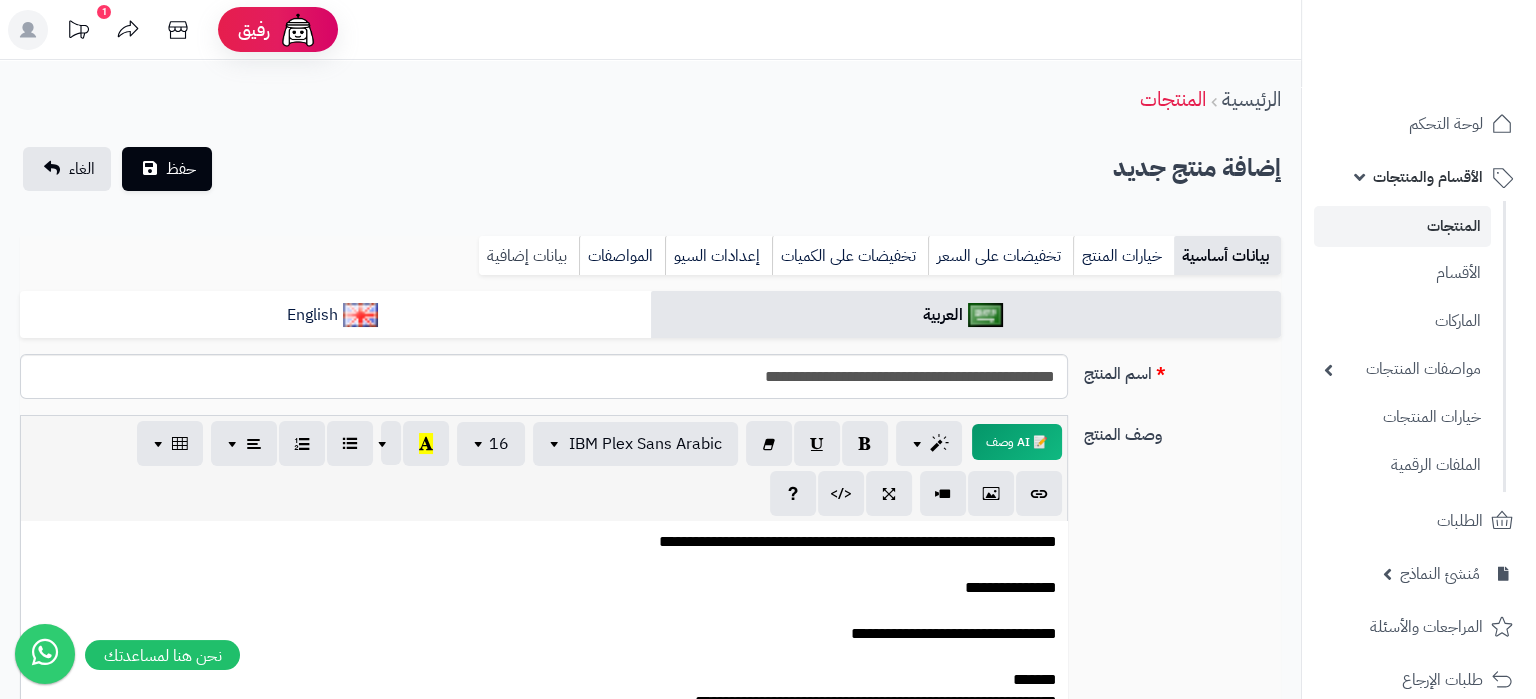 click on "بيانات إضافية" at bounding box center [529, 256] 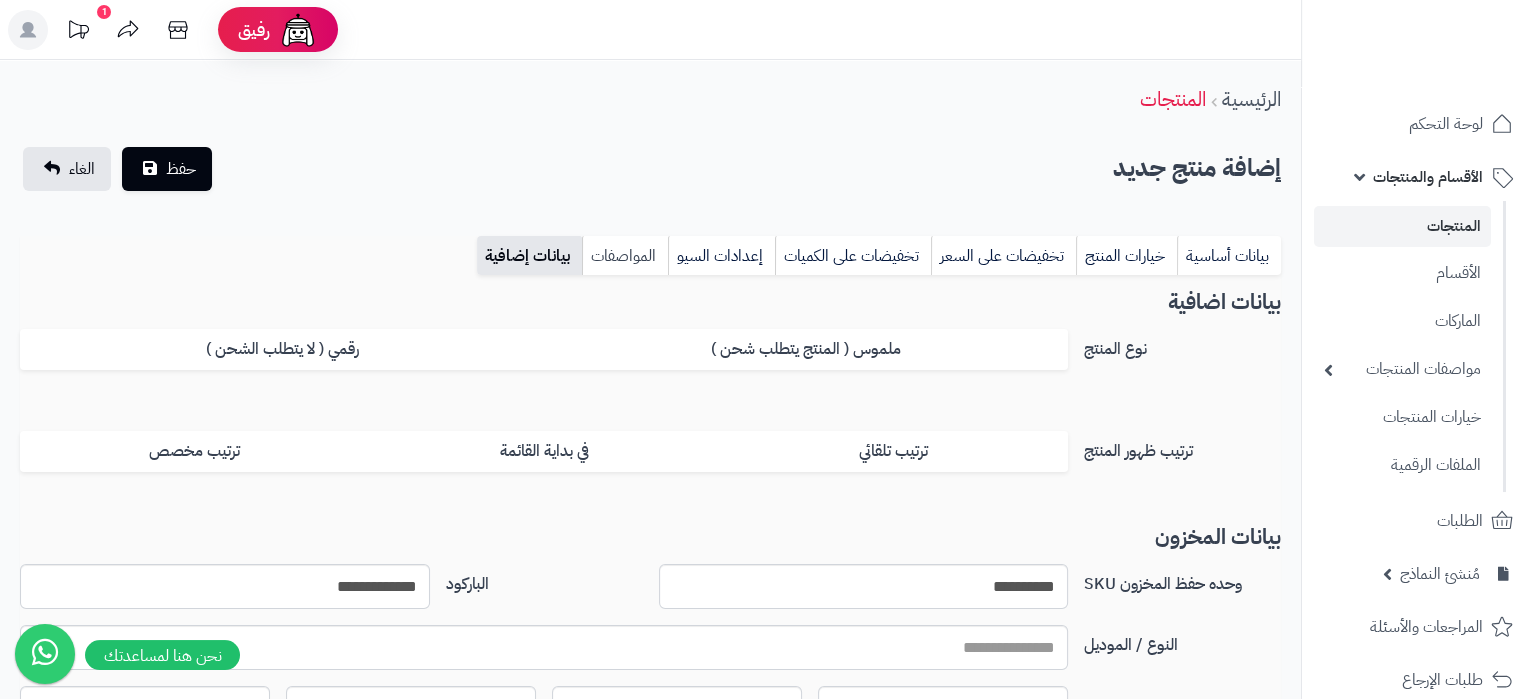 click on "المواصفات" at bounding box center (625, 256) 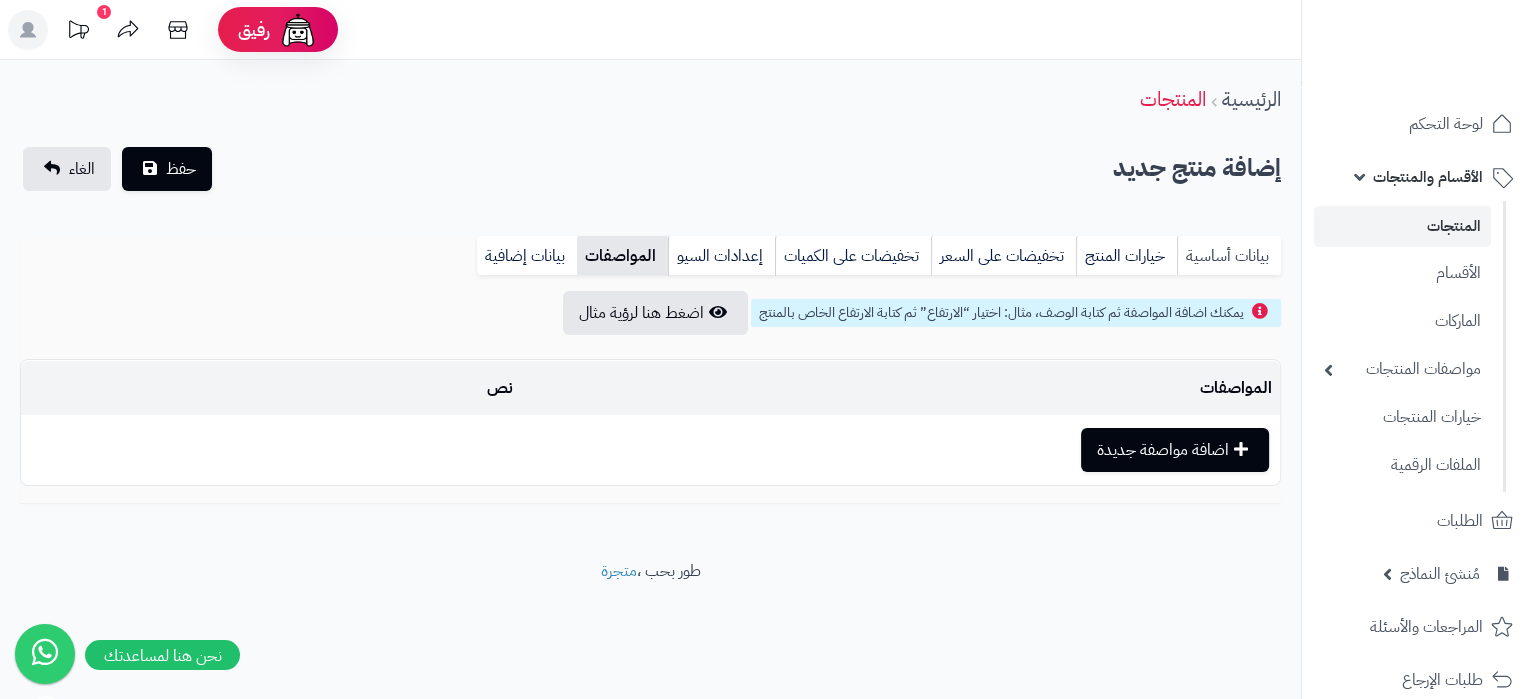 click on "بيانات أساسية" at bounding box center [1229, 256] 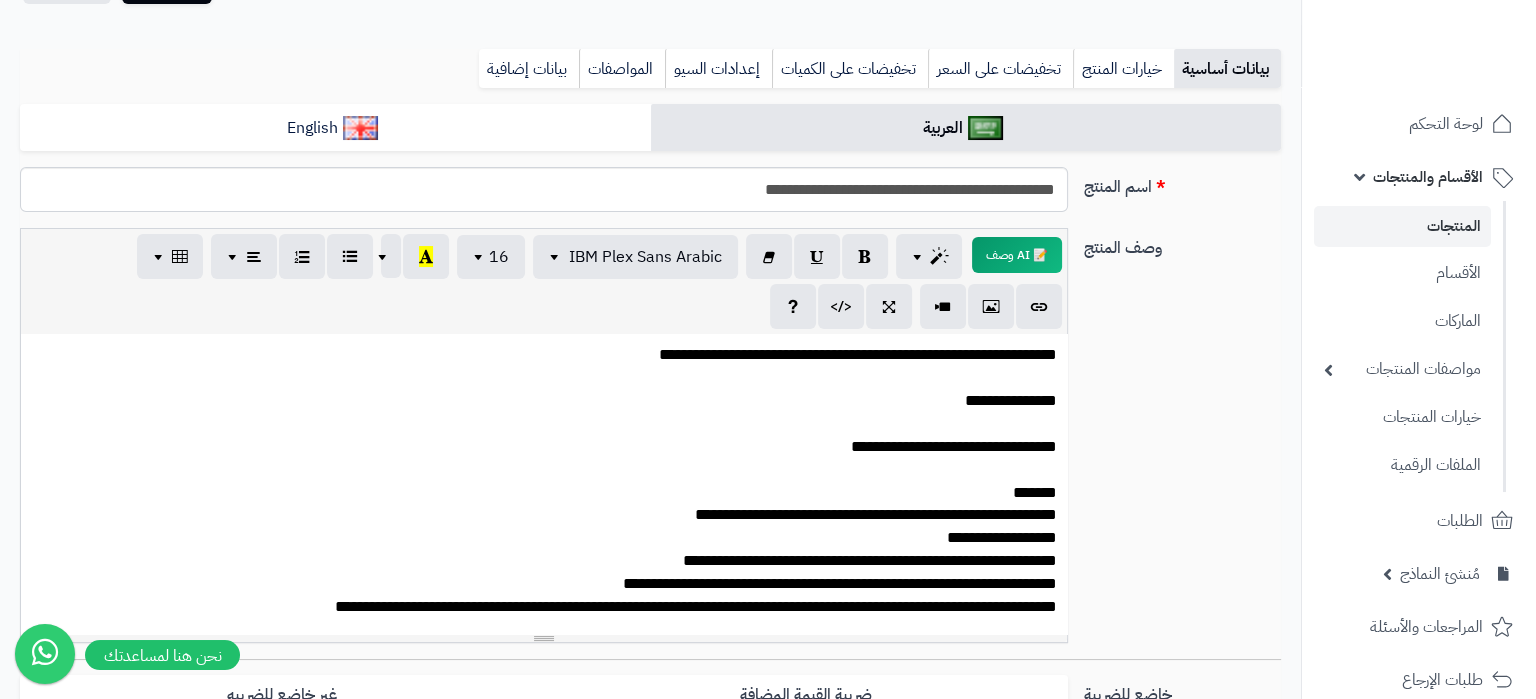 scroll, scrollTop: 0, scrollLeft: 0, axis: both 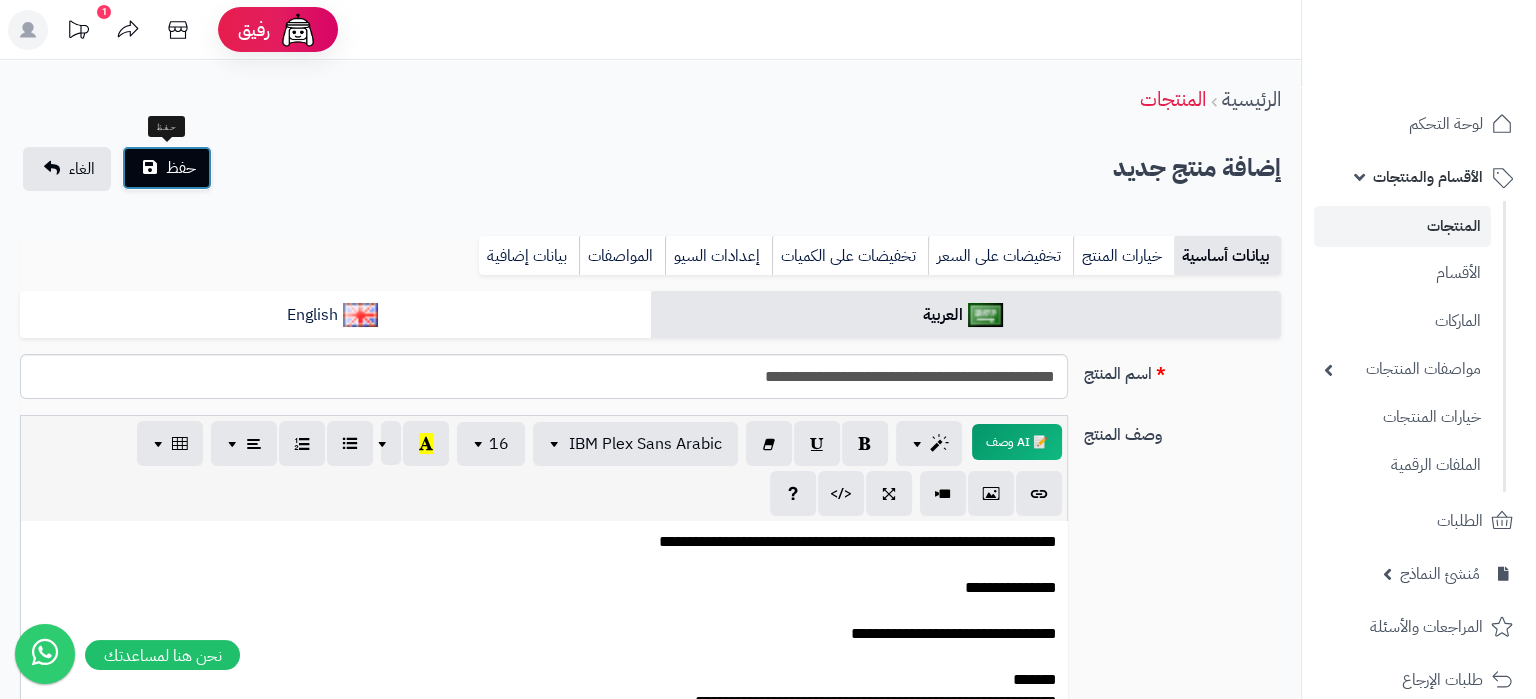 click on "حفظ" at bounding box center [167, 168] 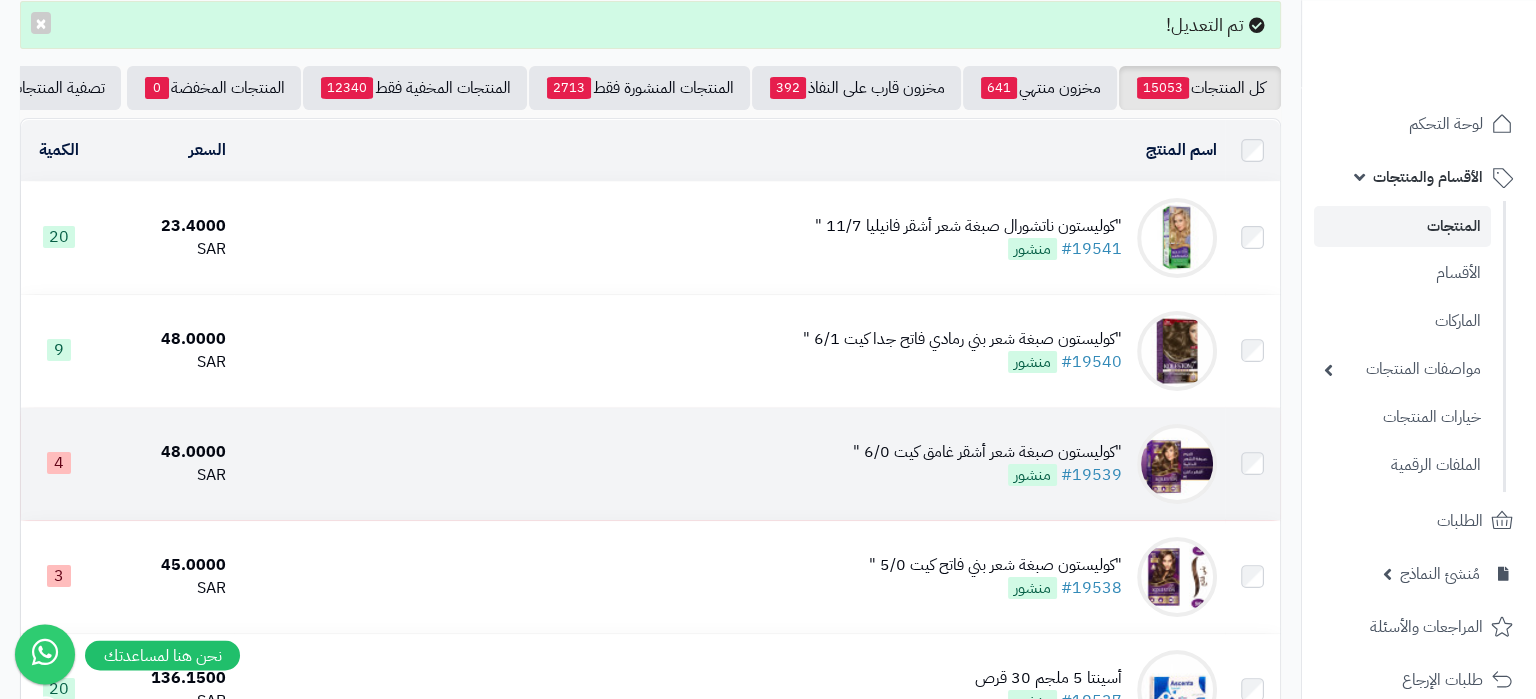 scroll, scrollTop: 105, scrollLeft: 0, axis: vertical 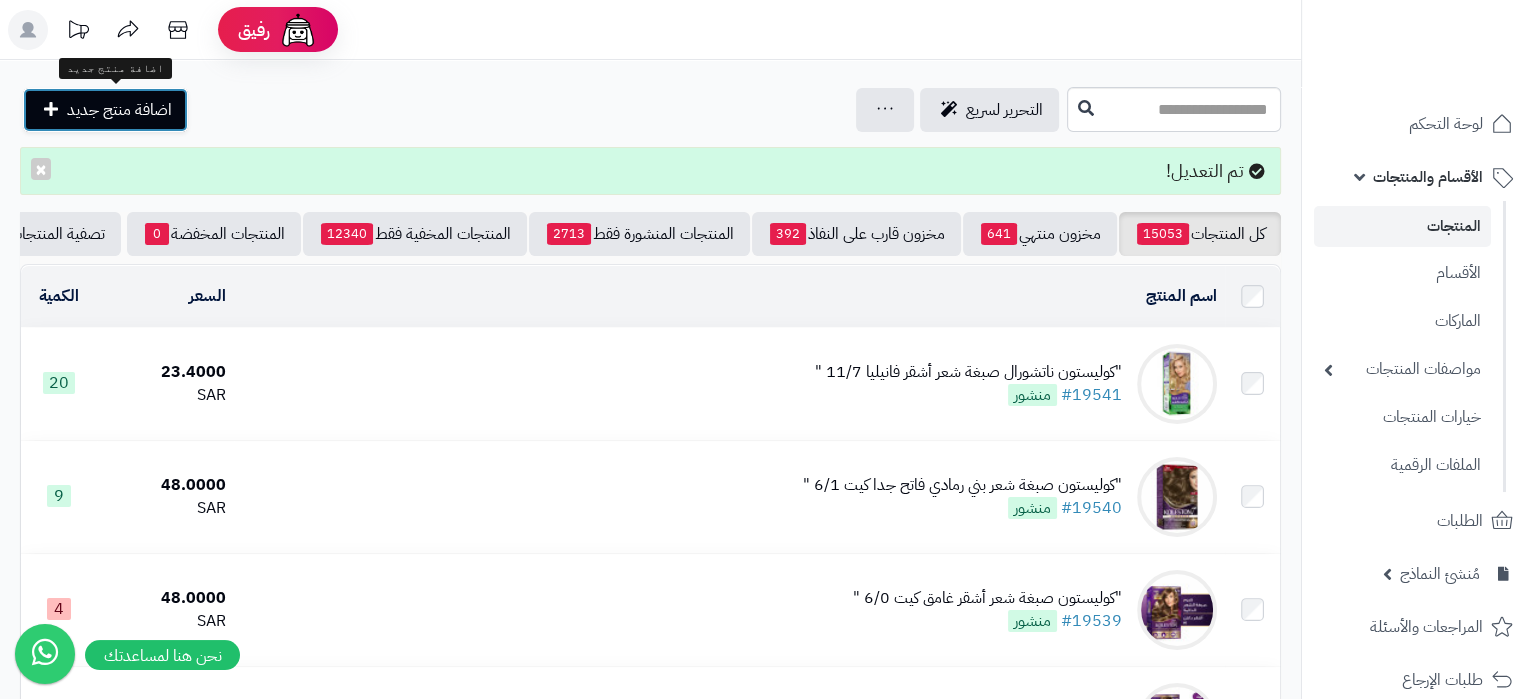 click on "اضافة منتج جديد" at bounding box center (119, 110) 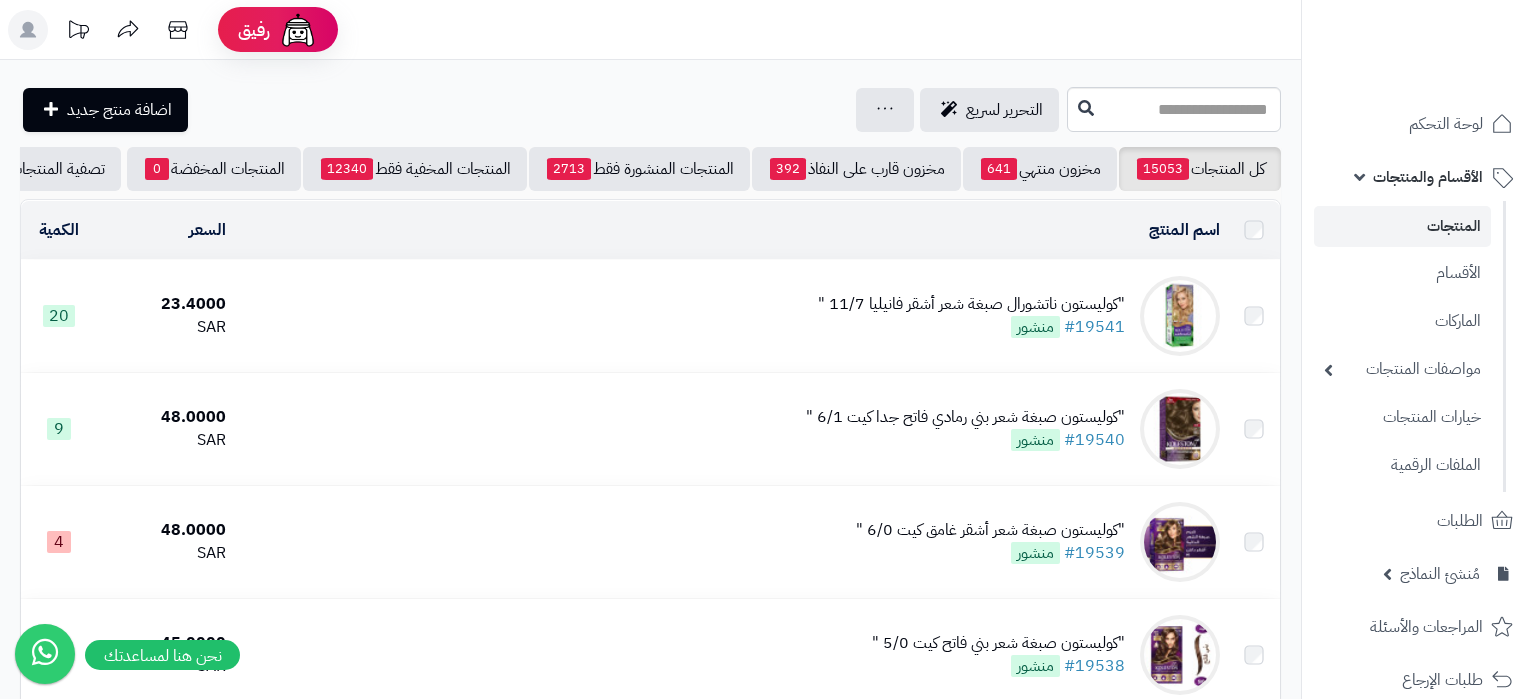 scroll, scrollTop: 0, scrollLeft: 0, axis: both 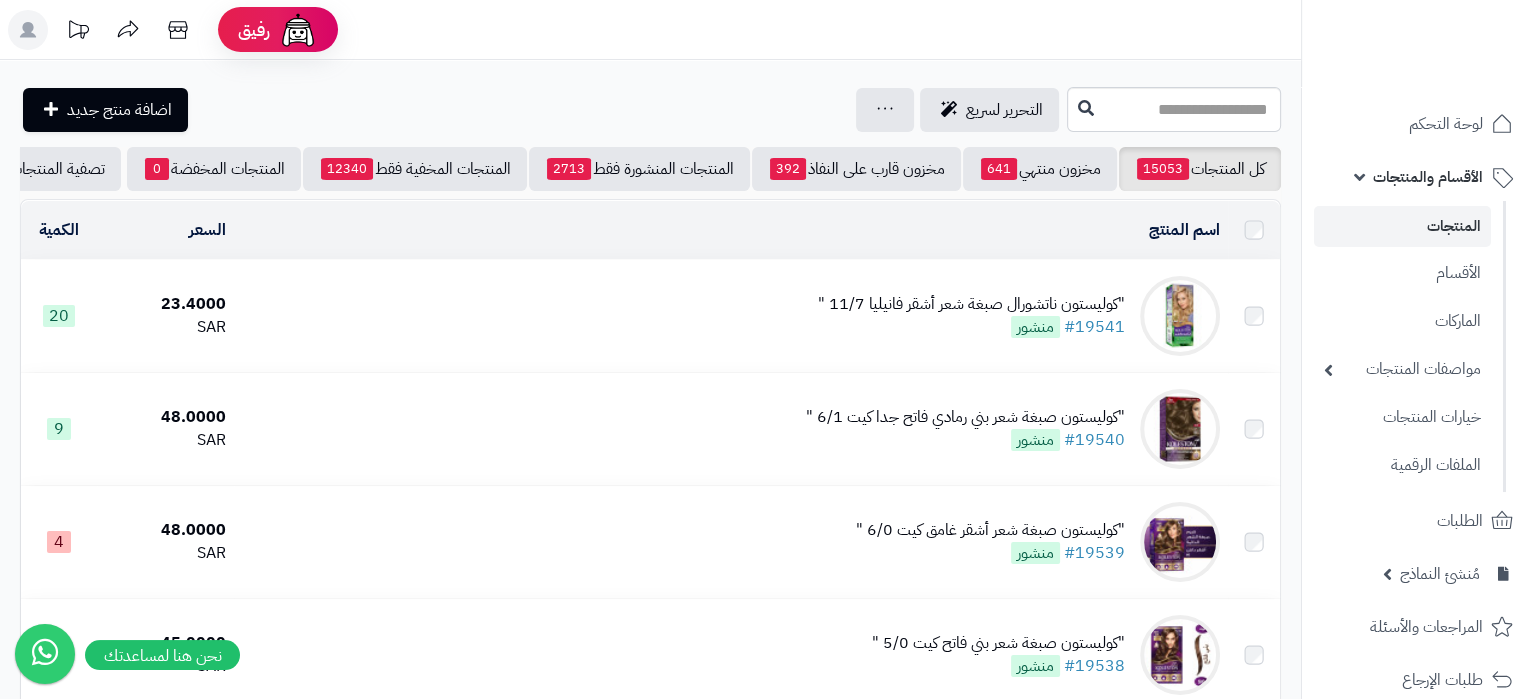 click on ""كوليستون ناتشورال صبغة شعر أشقر فانيليا 11/7  "
#19541
منشور" at bounding box center (731, 316) 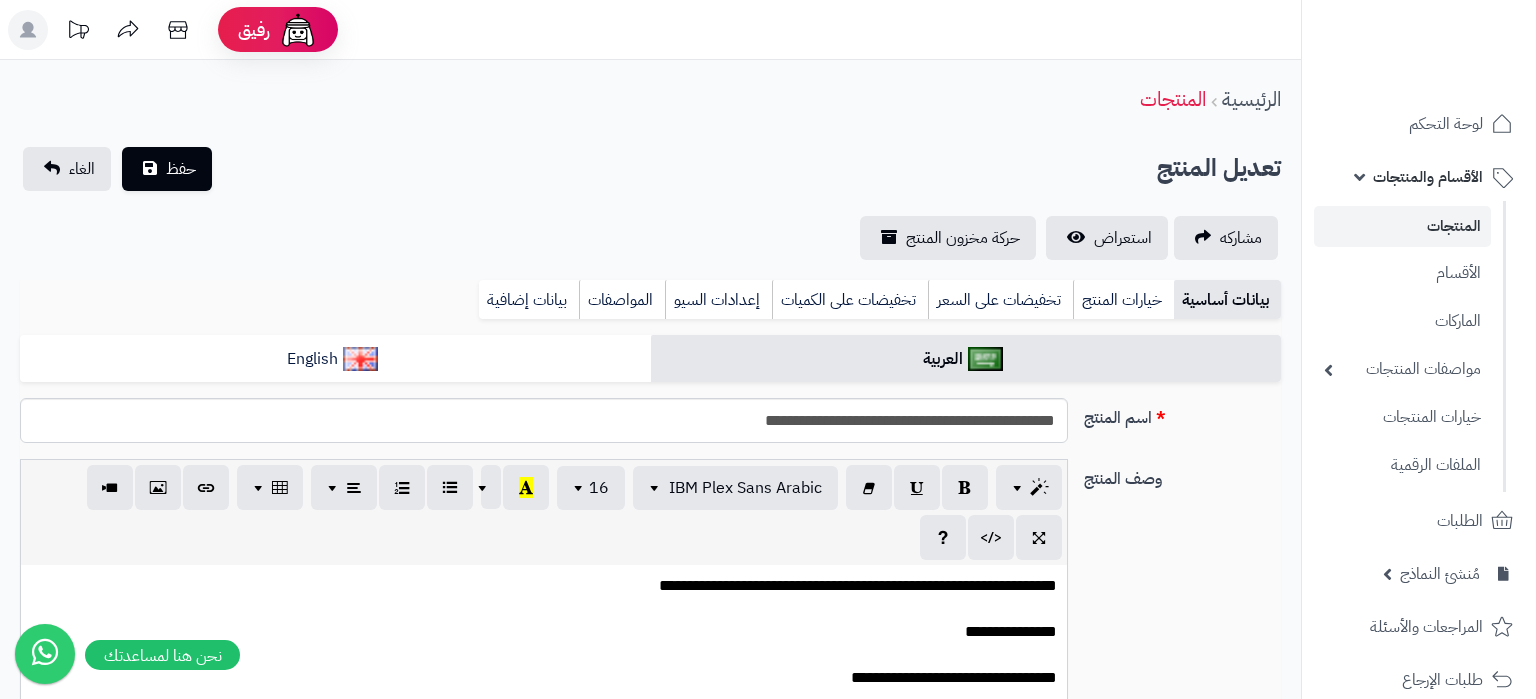 scroll, scrollTop: 0, scrollLeft: 0, axis: both 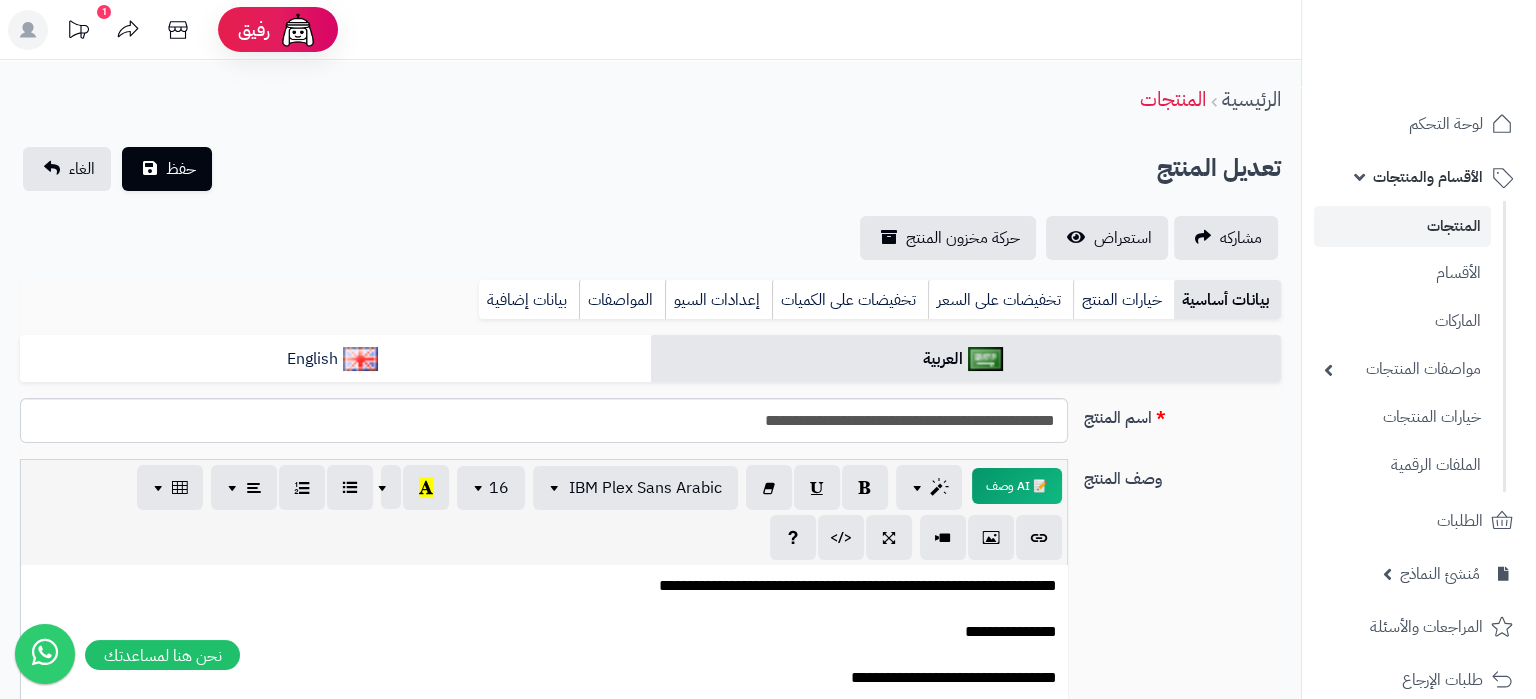 click on "**********" at bounding box center [544, 1055] 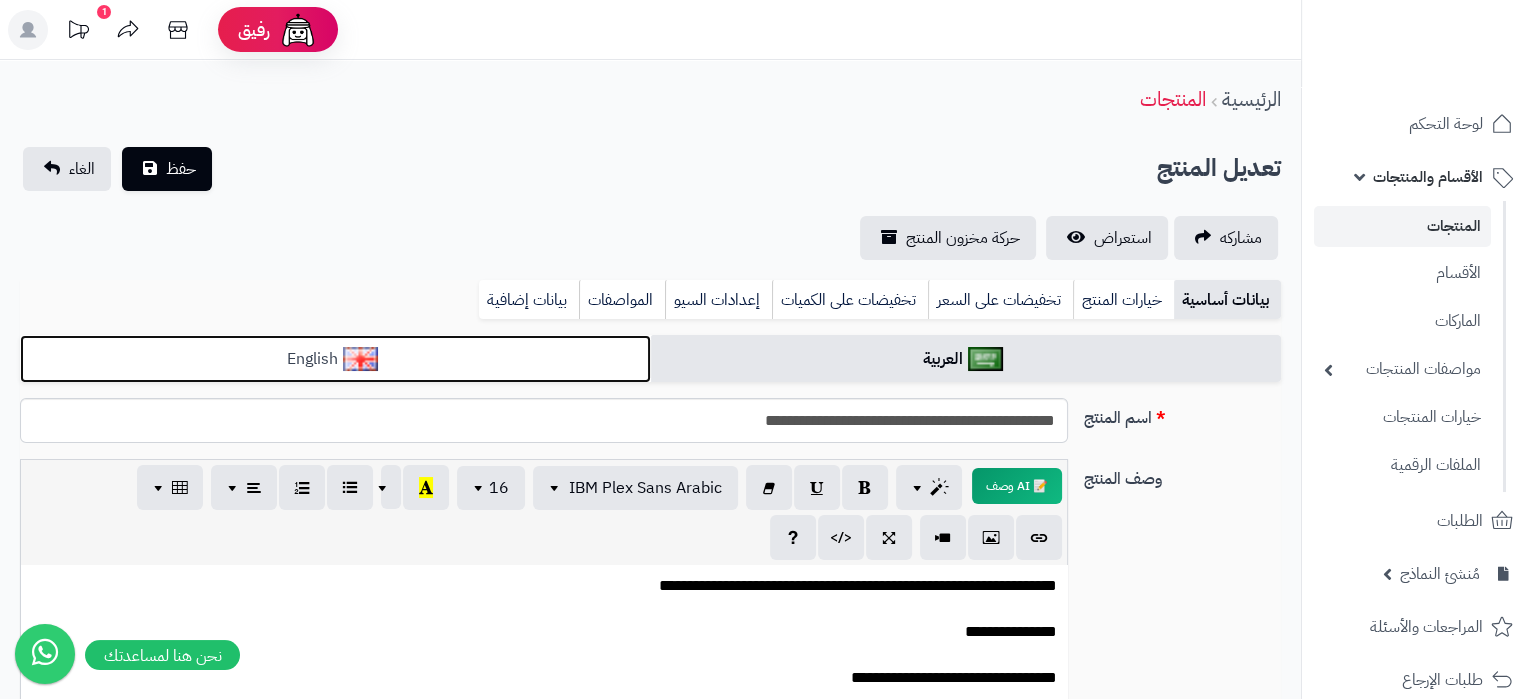 click on "English" at bounding box center [335, 359] 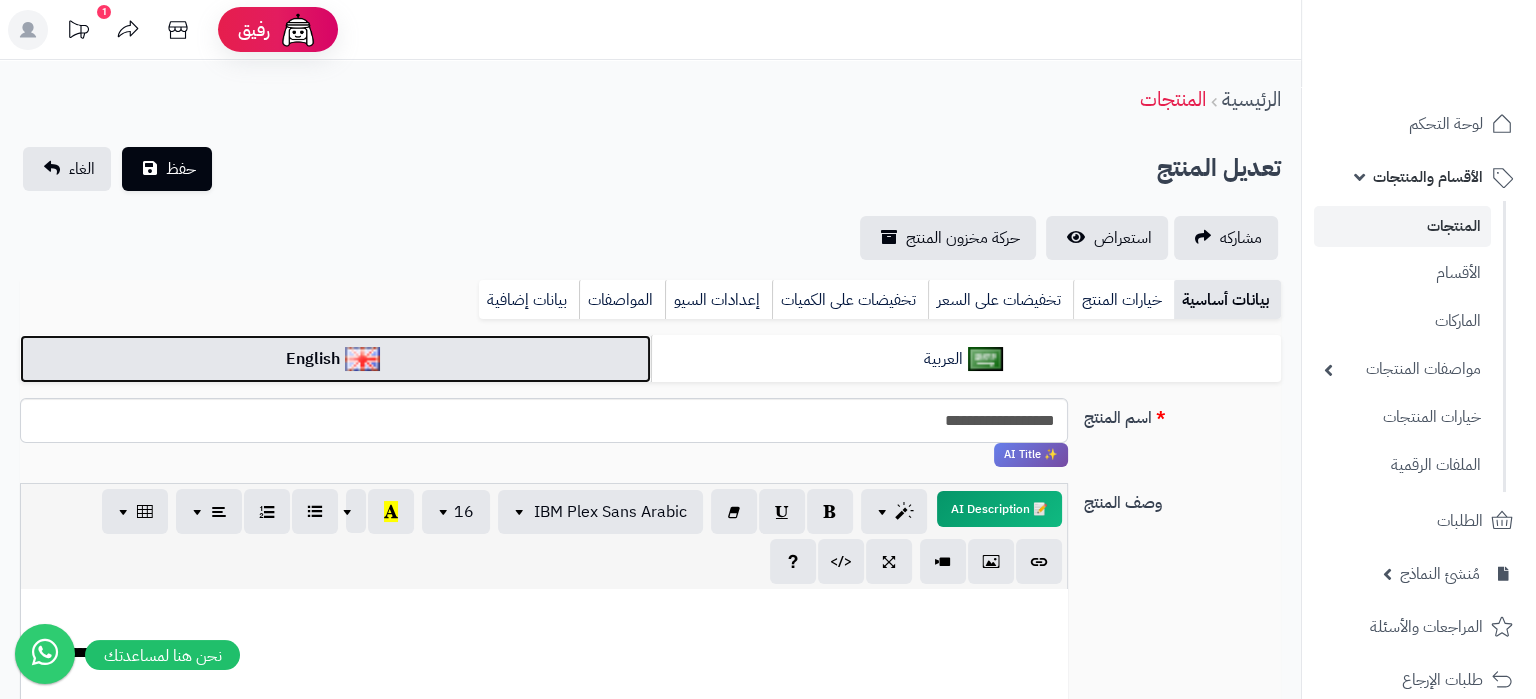scroll, scrollTop: 290, scrollLeft: 0, axis: vertical 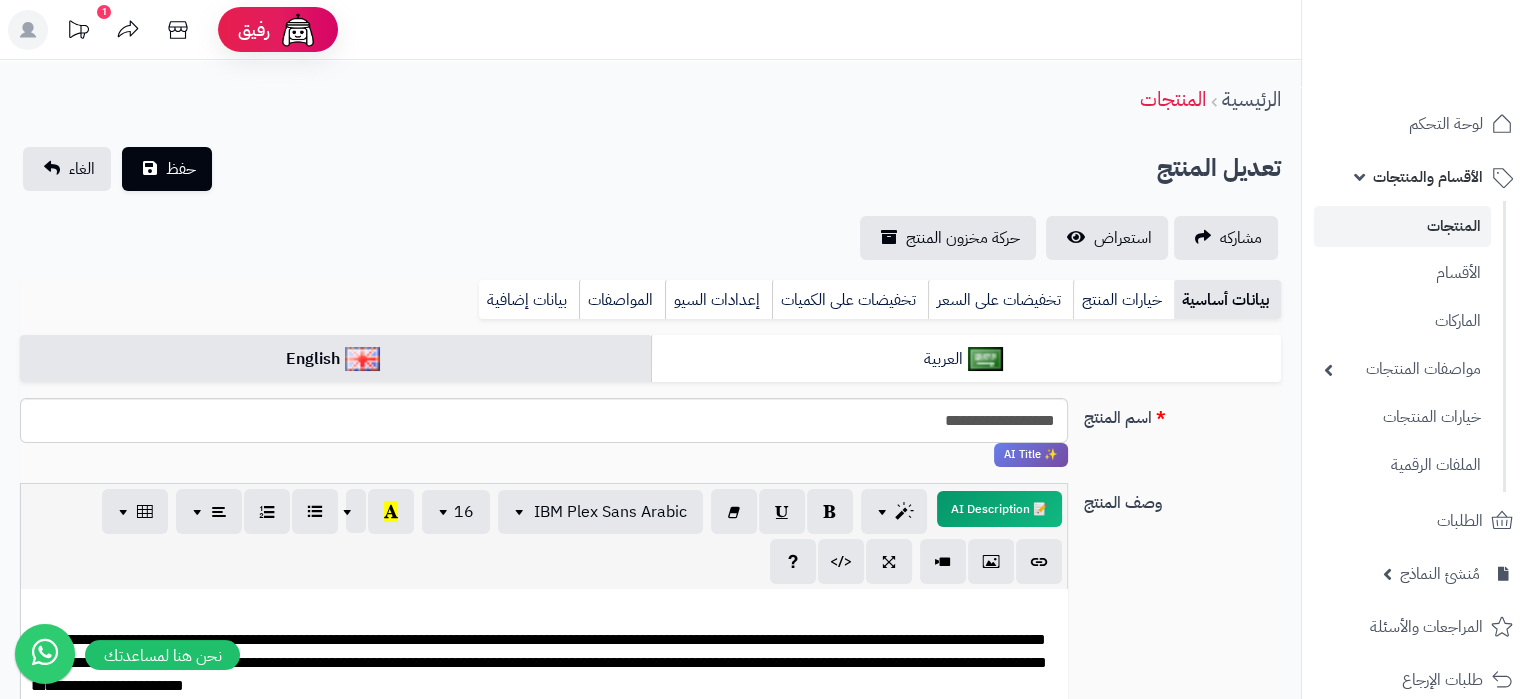 click on "**********" at bounding box center (544, 652) 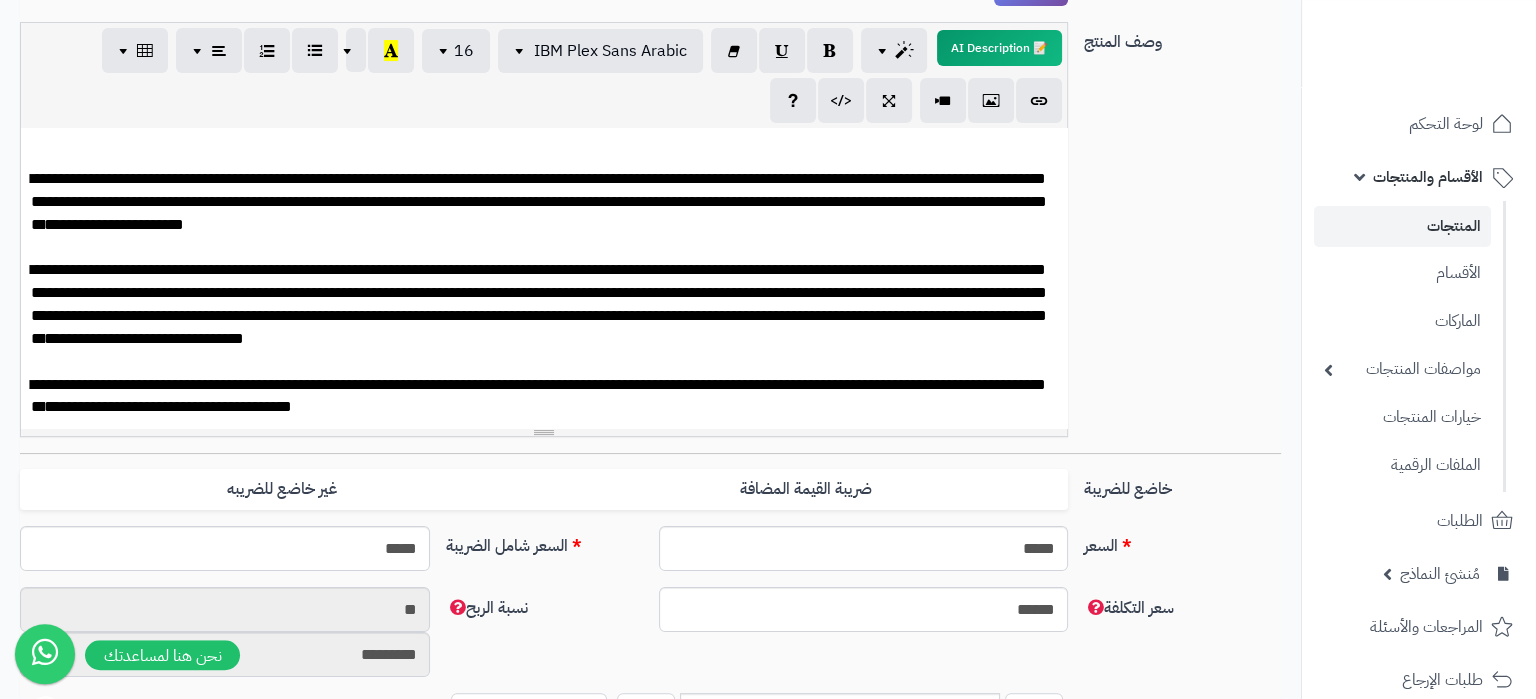 scroll, scrollTop: 525, scrollLeft: 0, axis: vertical 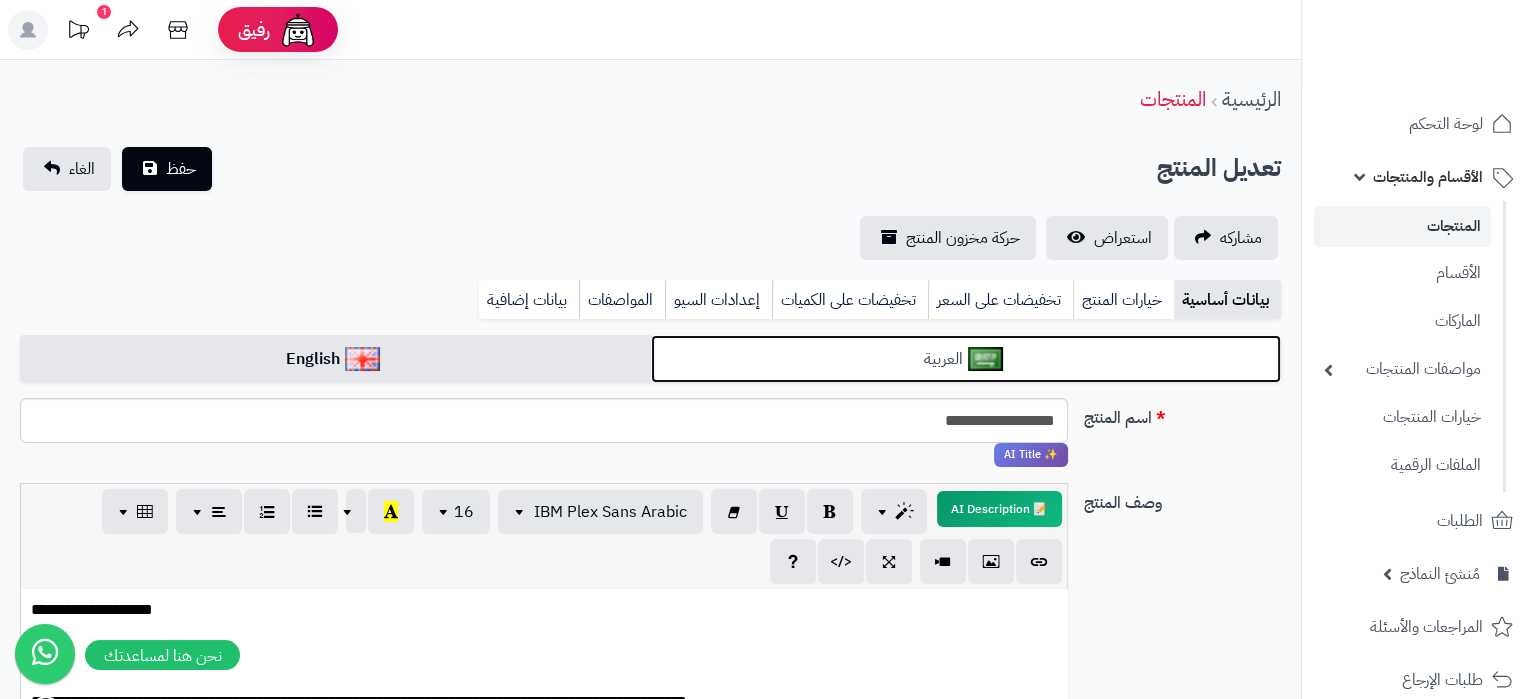 click on "العربية" at bounding box center [966, 359] 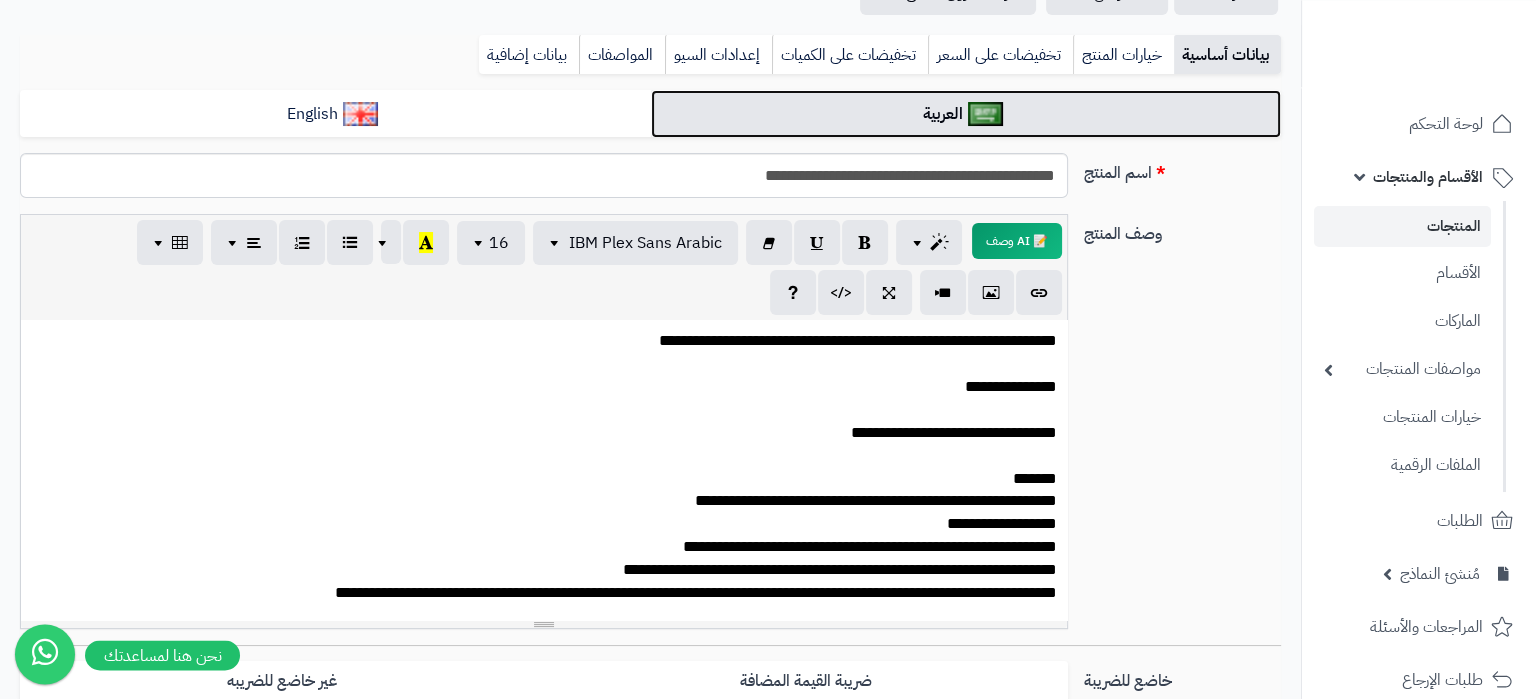 scroll, scrollTop: 315, scrollLeft: 0, axis: vertical 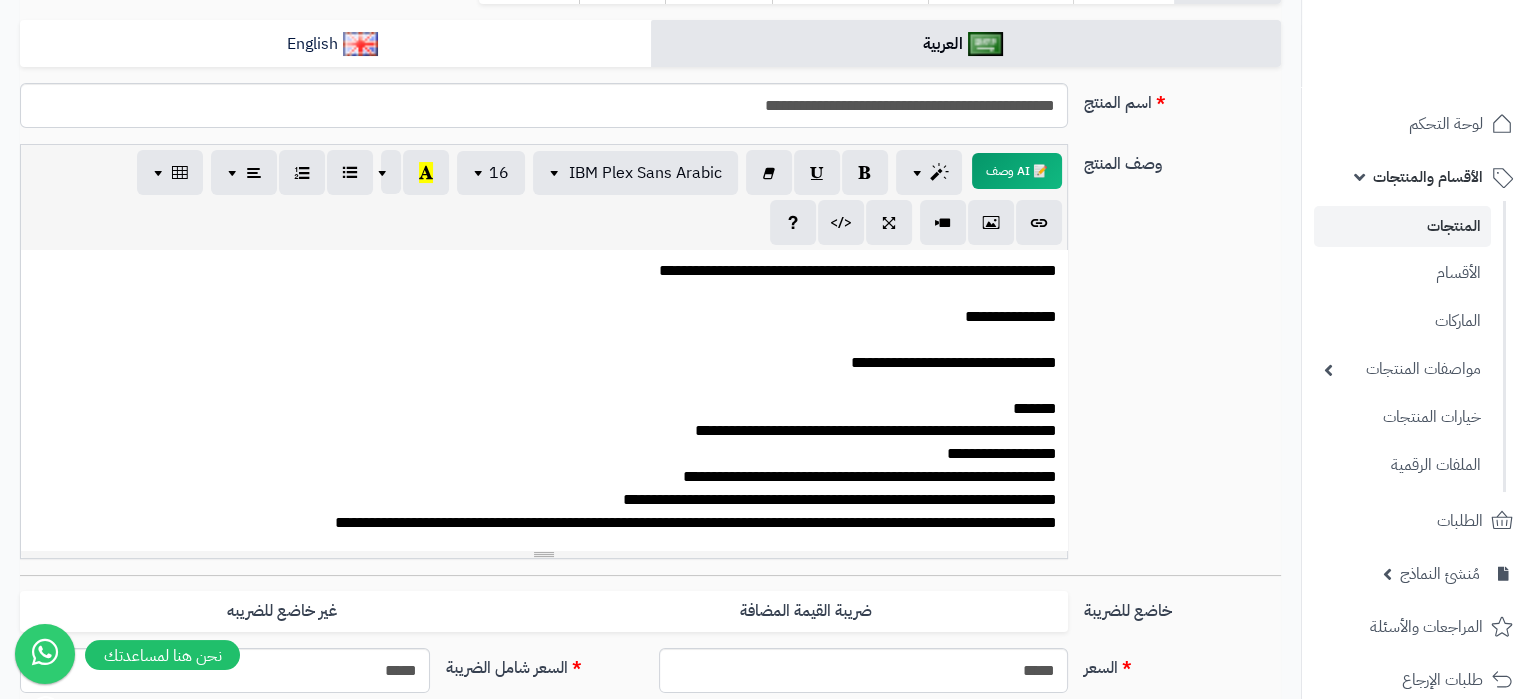 click on "**********" at bounding box center (544, 740) 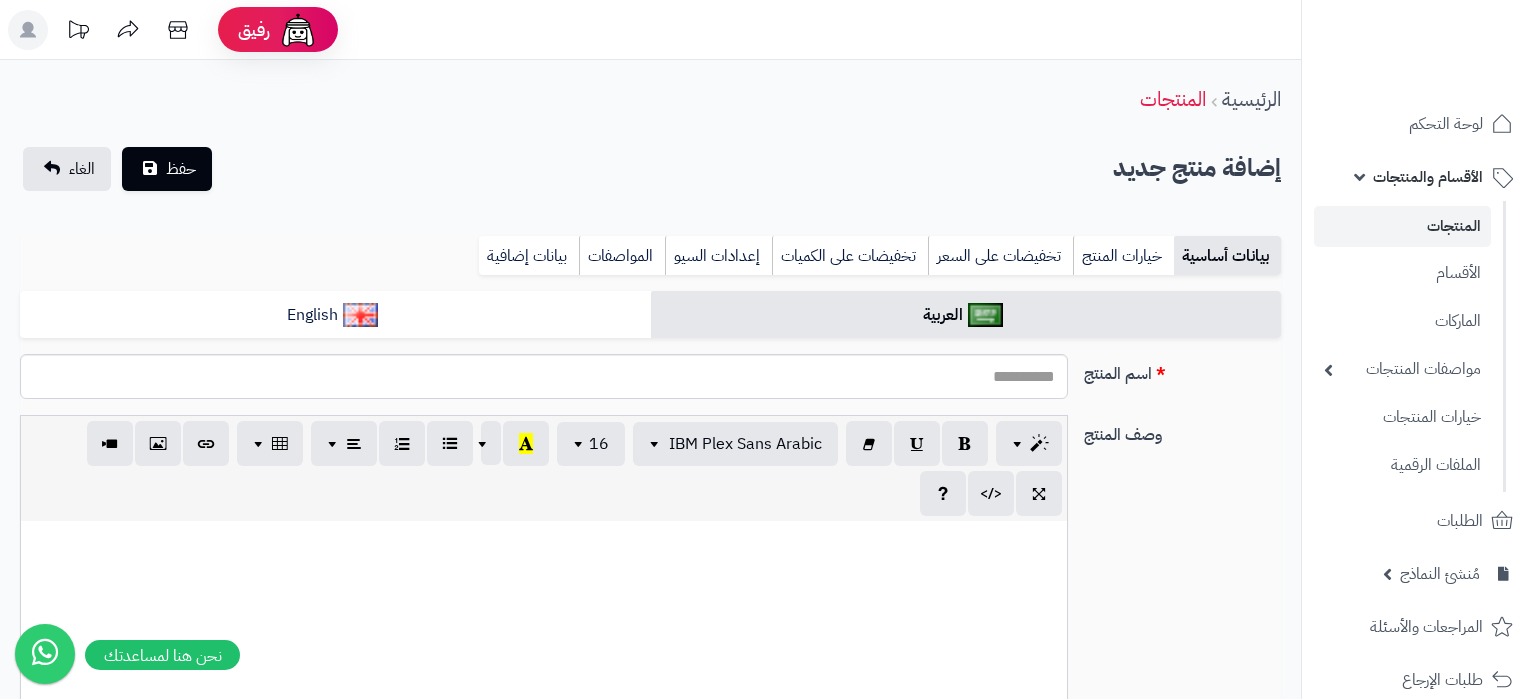 select 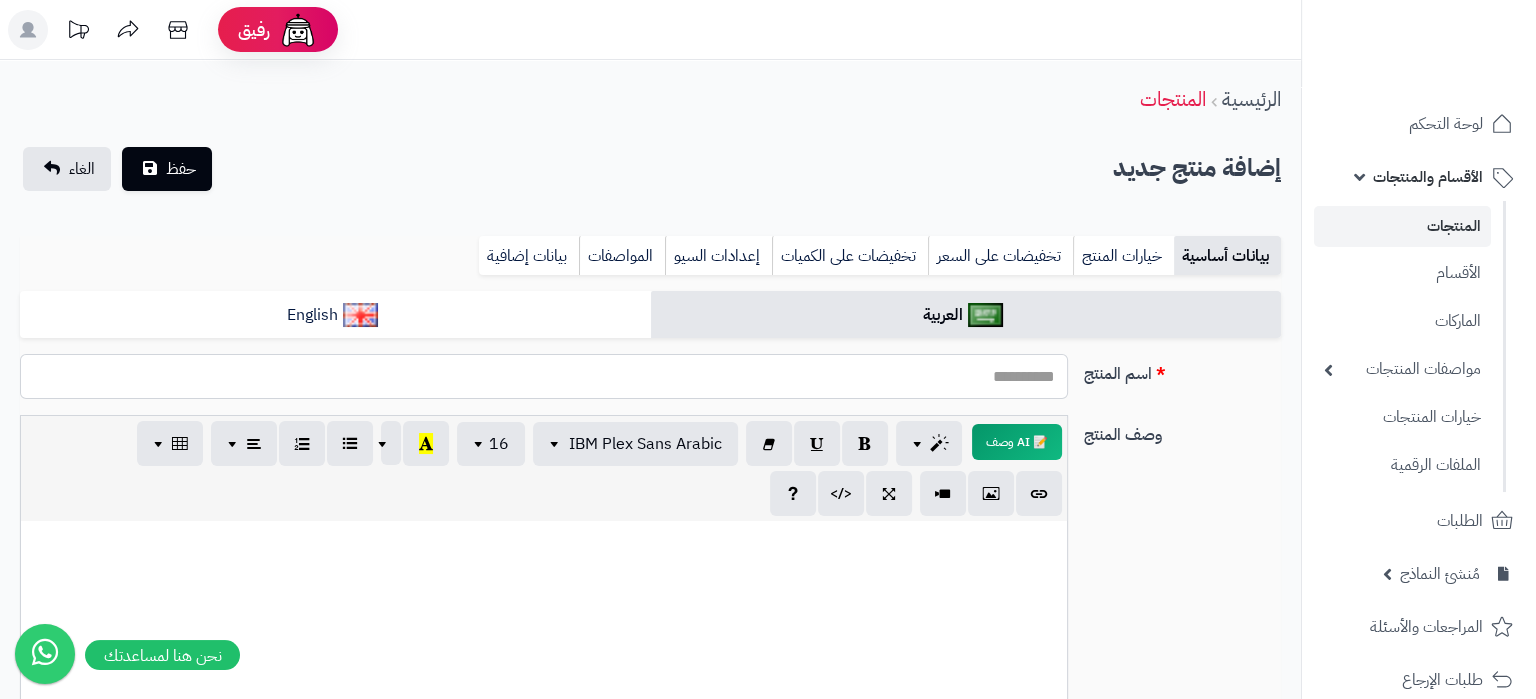 paste on "**********" 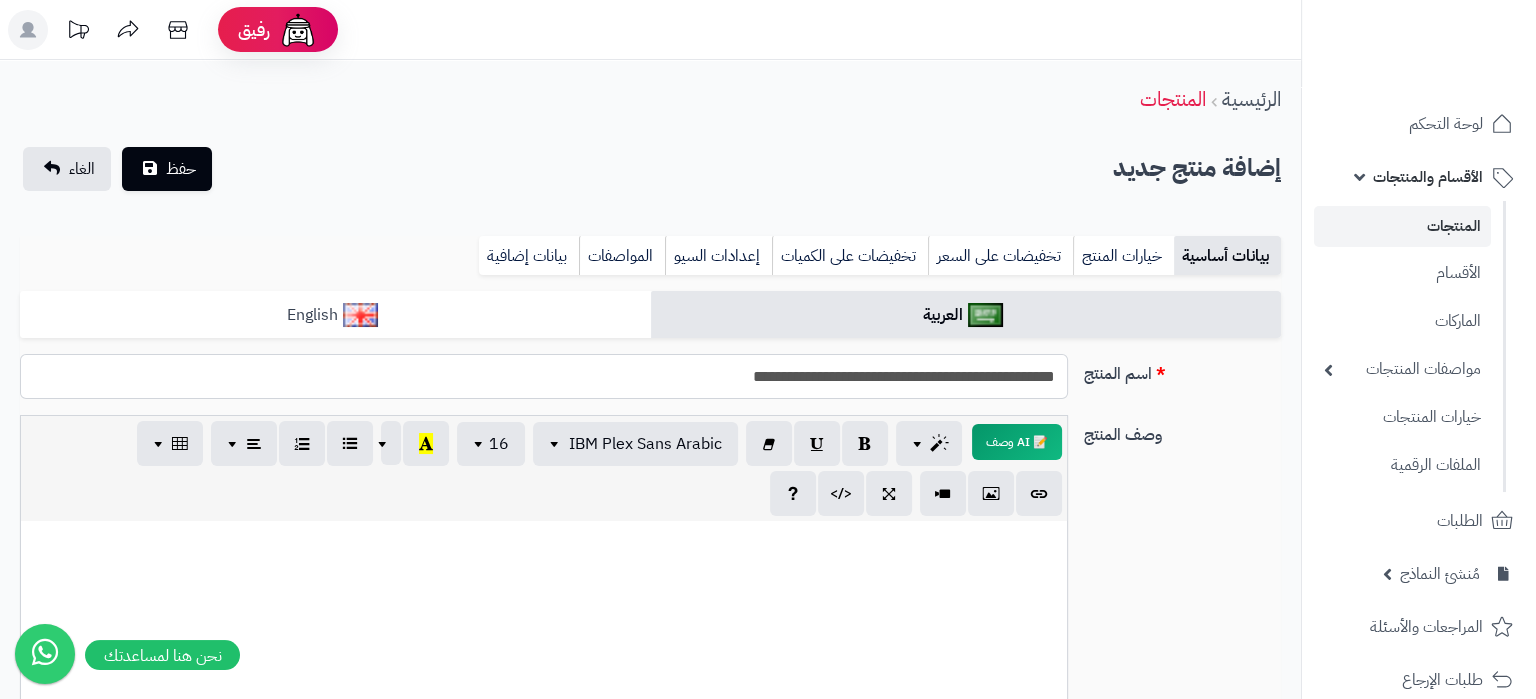 type on "**********" 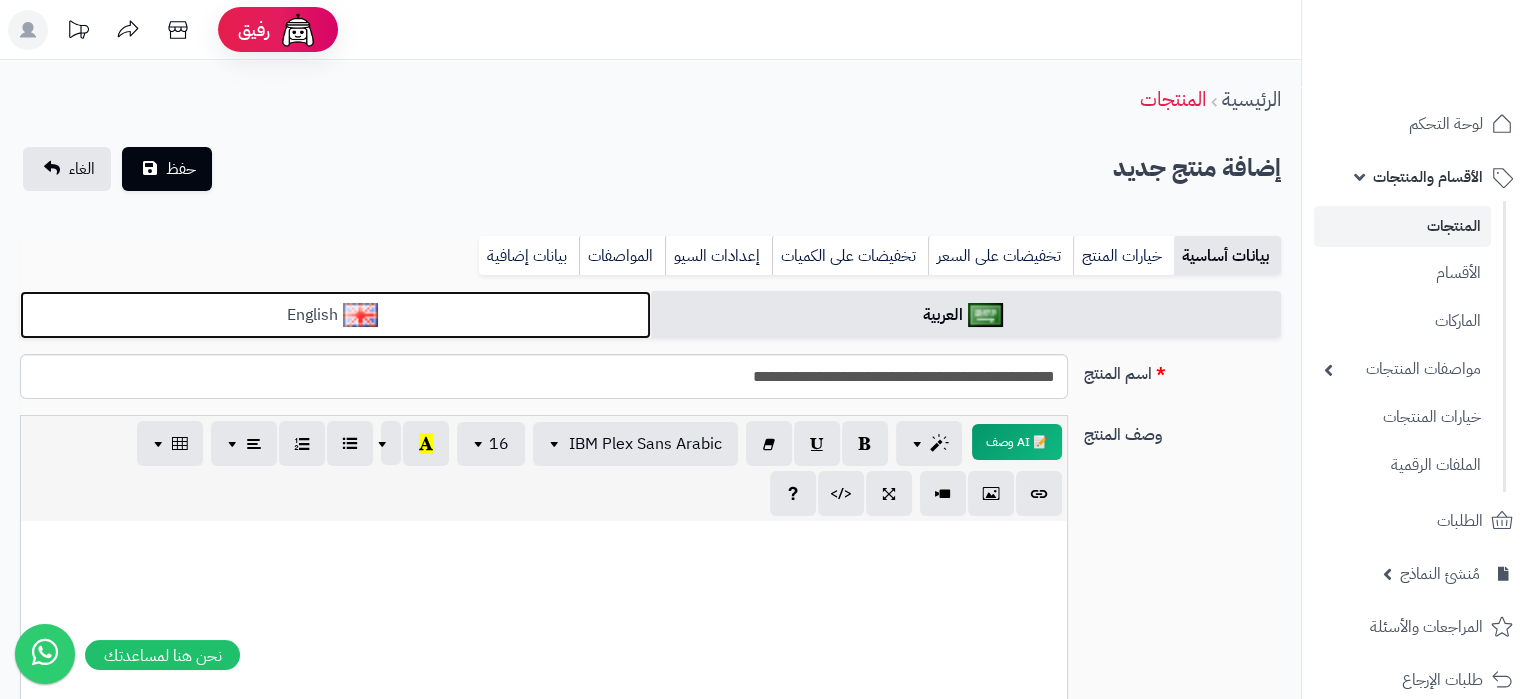 click on "English" at bounding box center [335, 315] 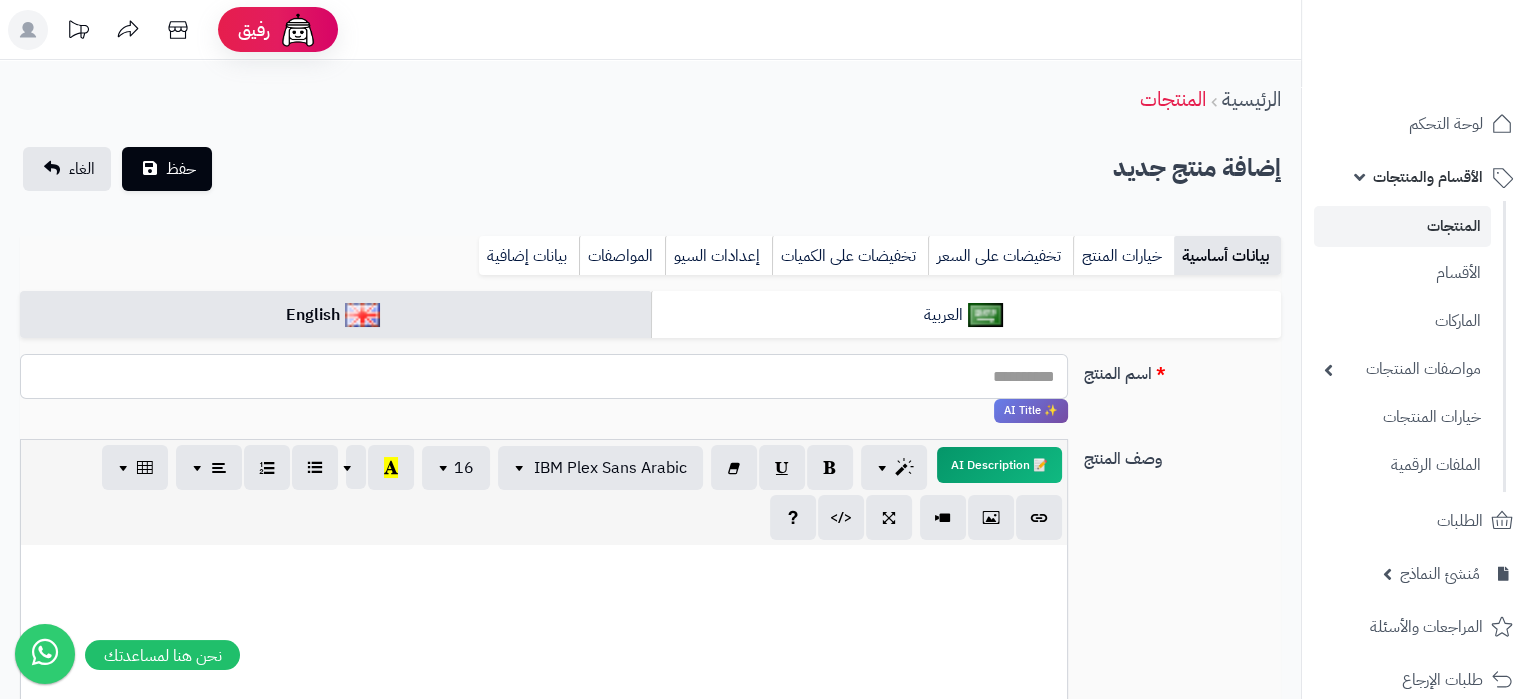 click on "اسم المنتج" at bounding box center [544, 376] 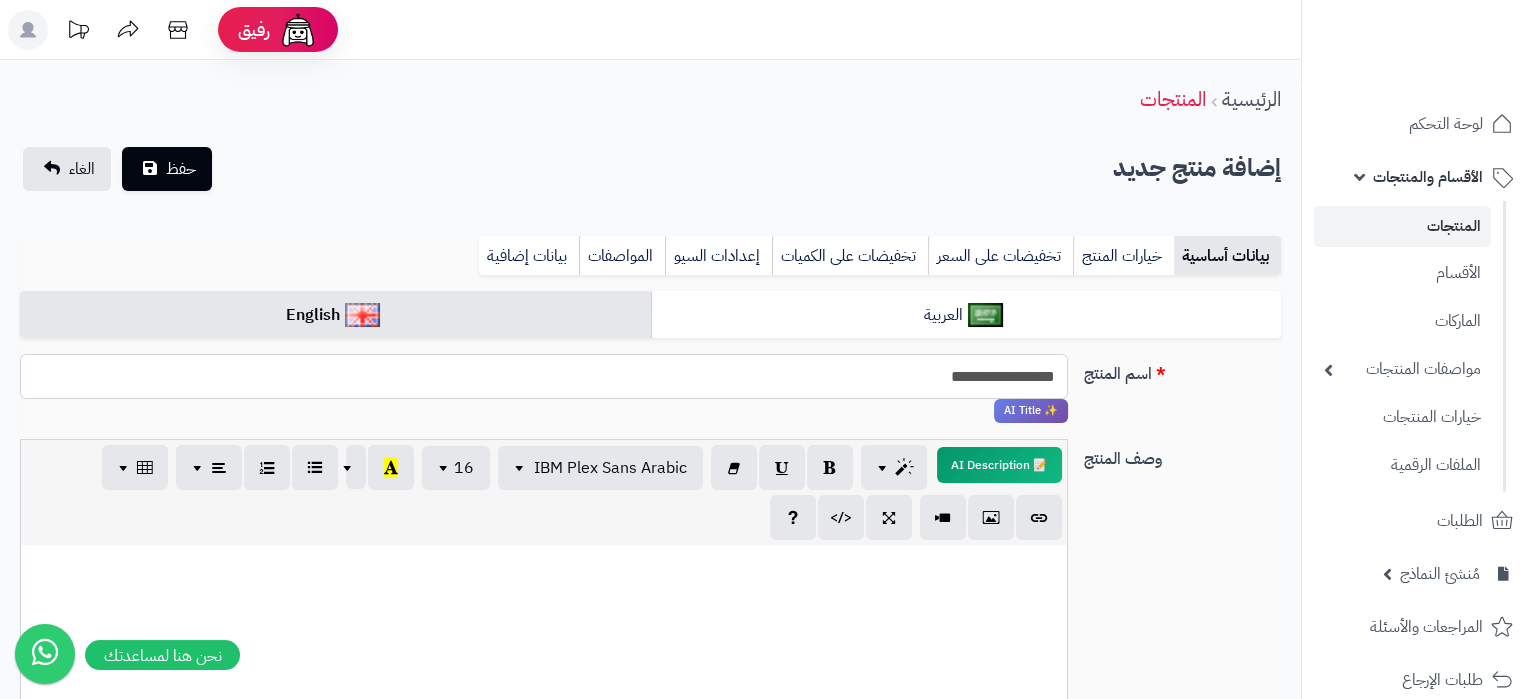 type on "**********" 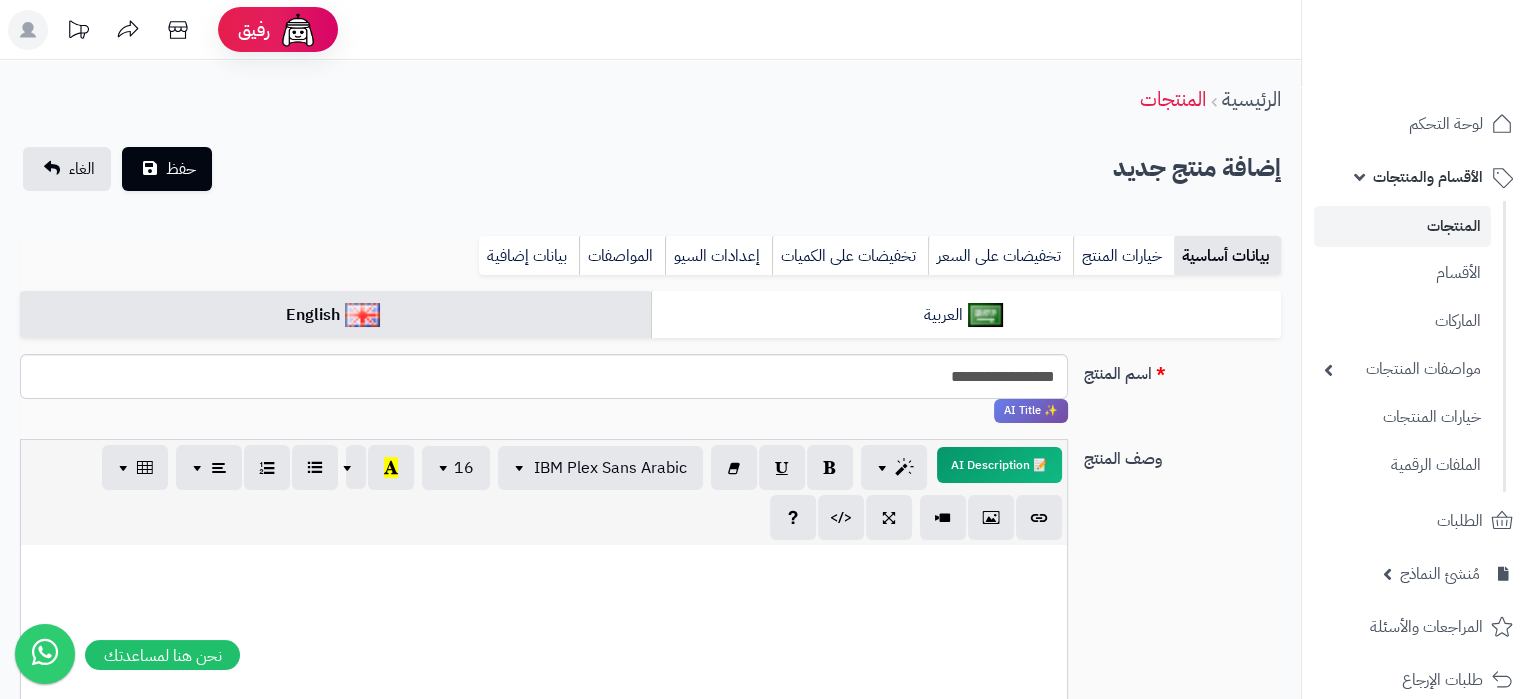 click at bounding box center [544, 695] 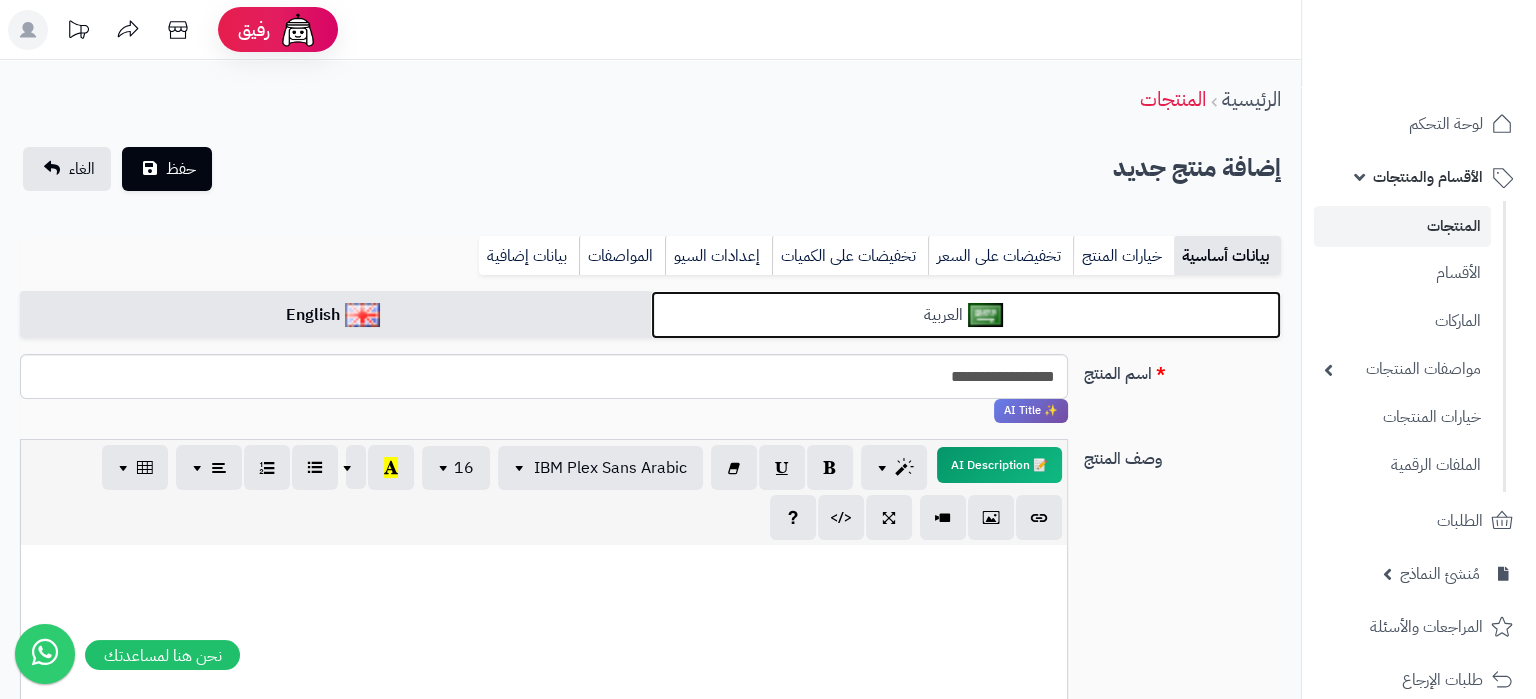 click at bounding box center (985, 315) 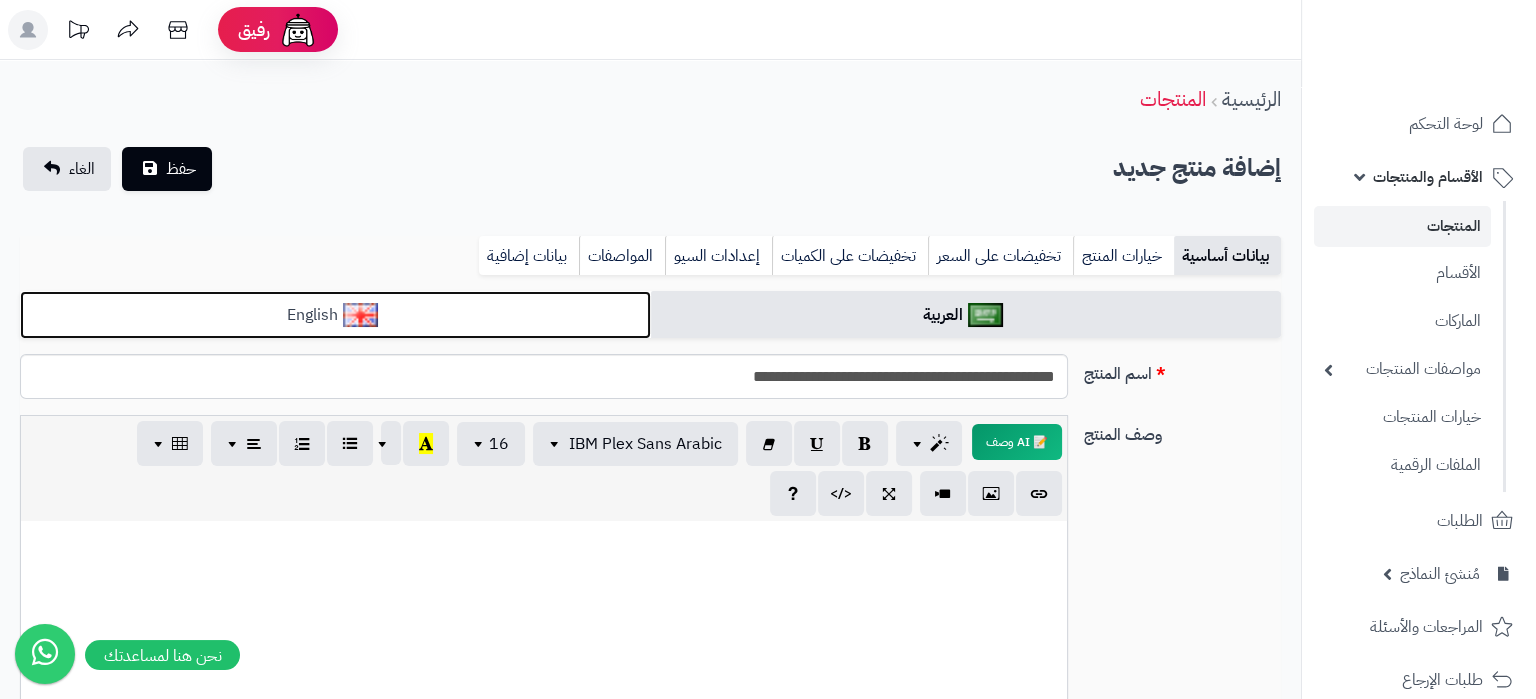 click on "English" at bounding box center [335, 315] 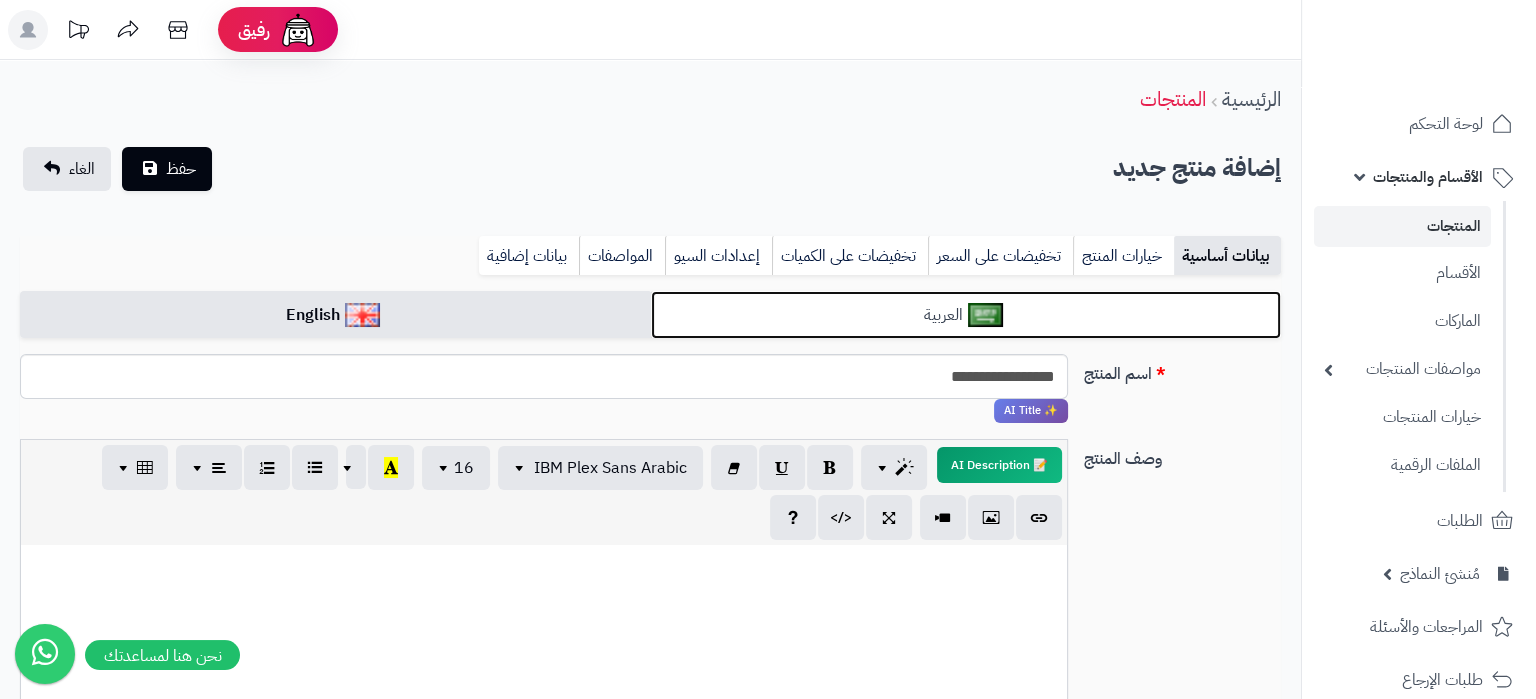 click on "العربية" at bounding box center (966, 315) 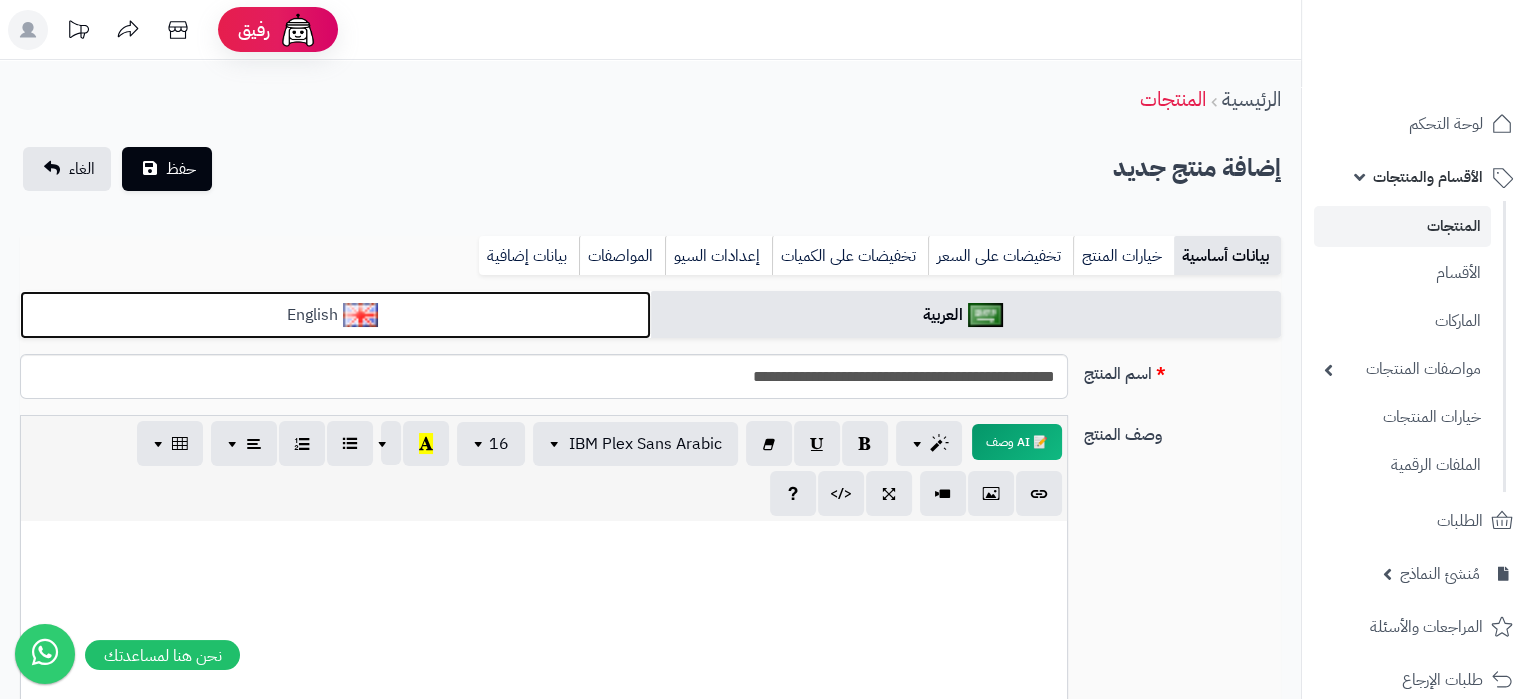 click on "English" at bounding box center (335, 315) 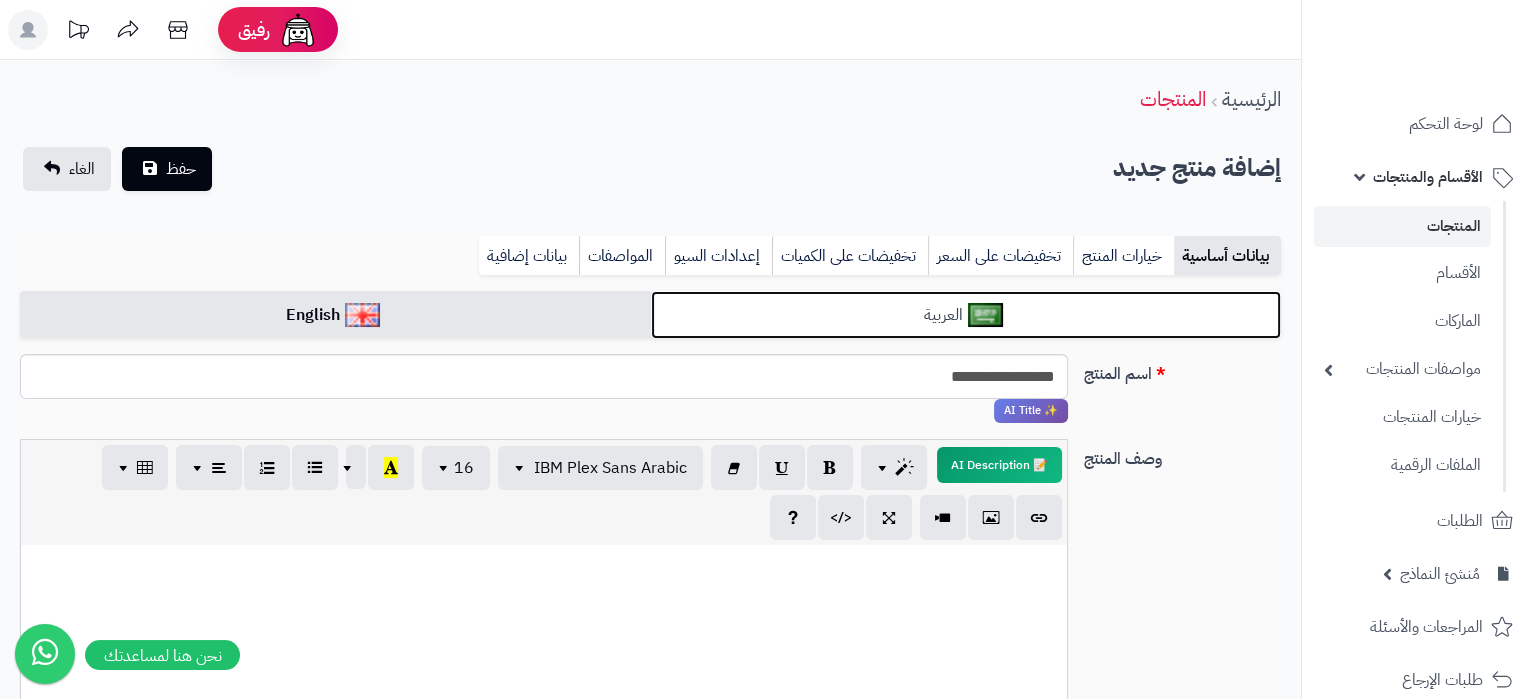 click on "العربية" at bounding box center [966, 315] 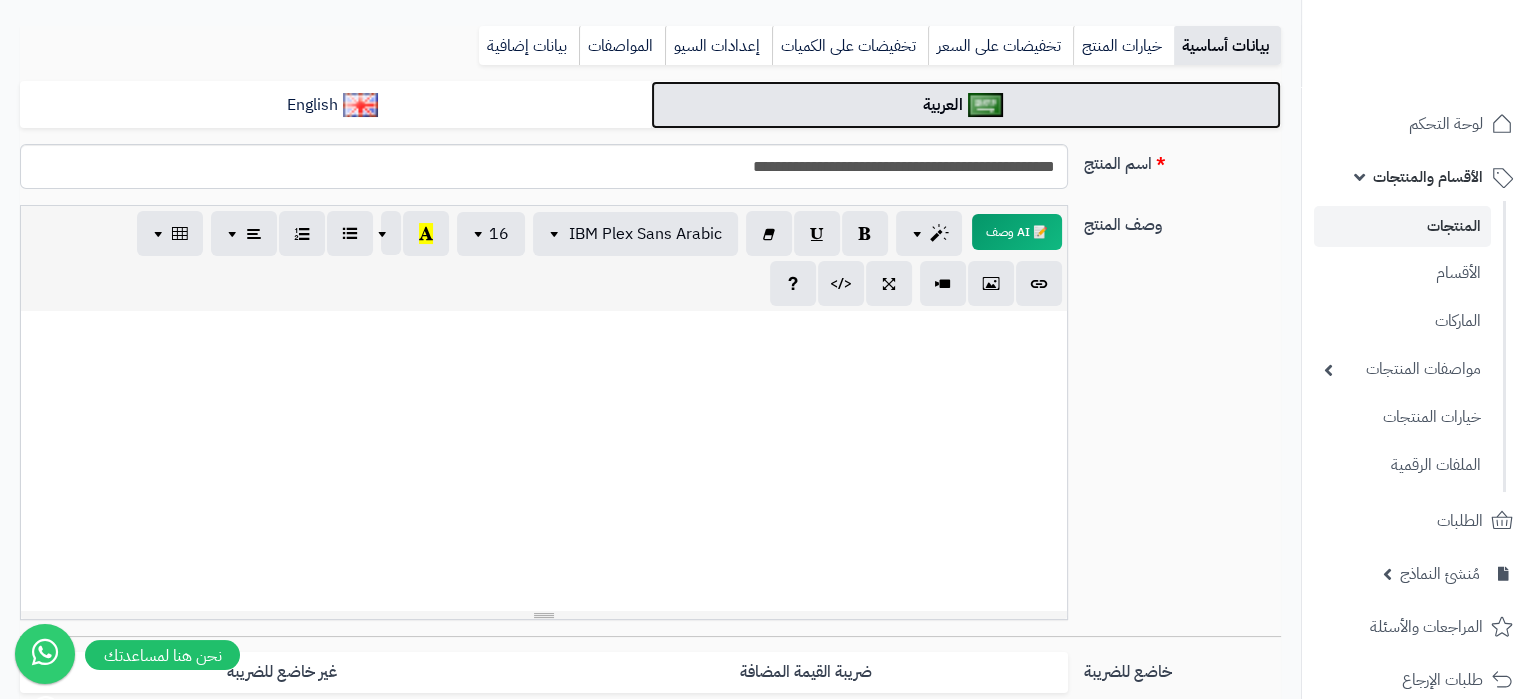 scroll, scrollTop: 105, scrollLeft: 0, axis: vertical 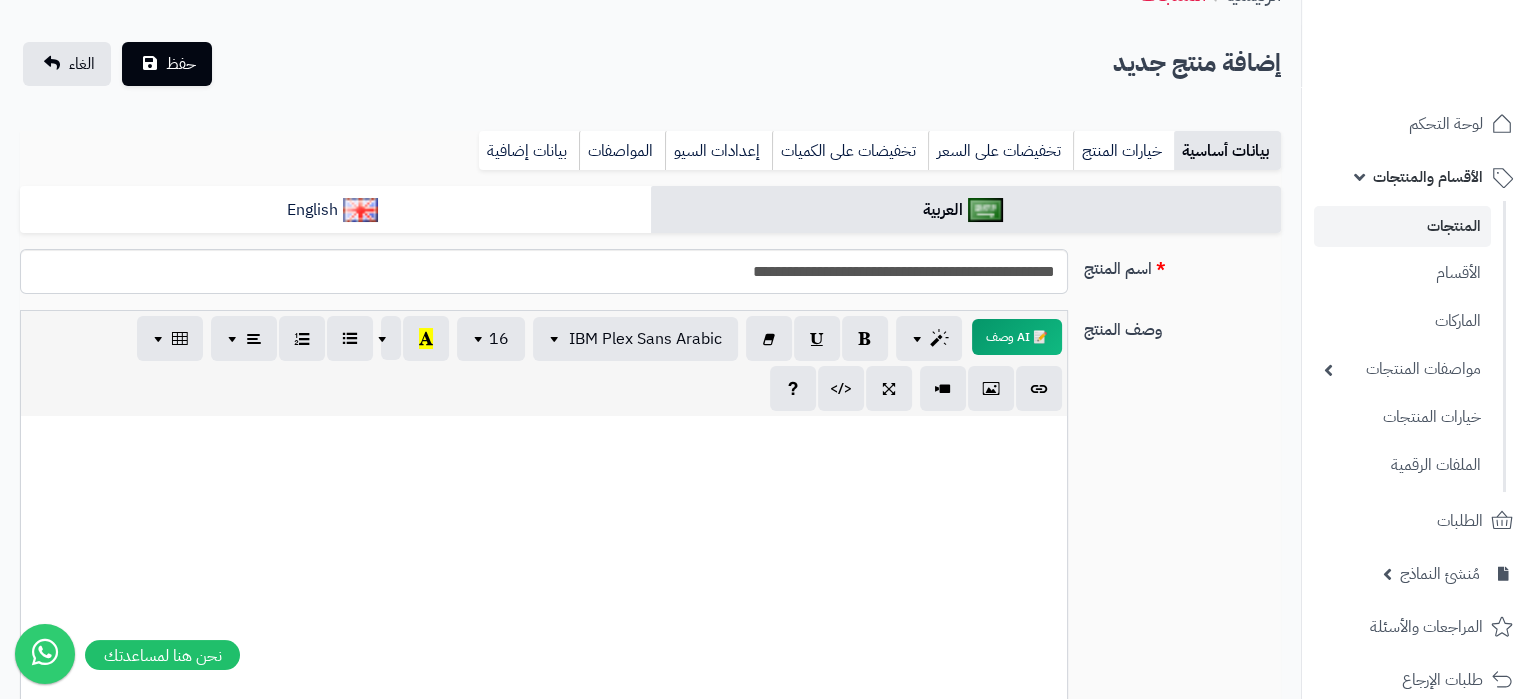 click at bounding box center (544, 437) 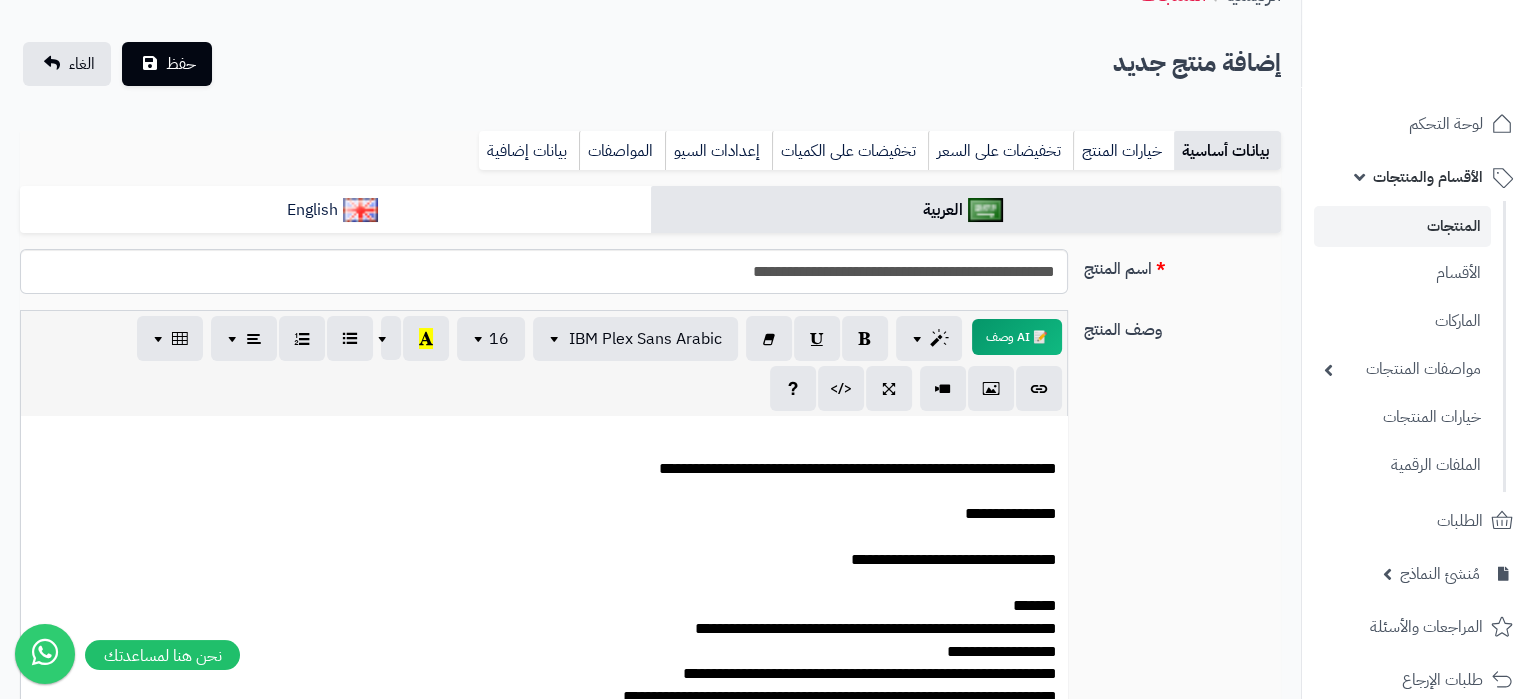 scroll, scrollTop: 121, scrollLeft: 0, axis: vertical 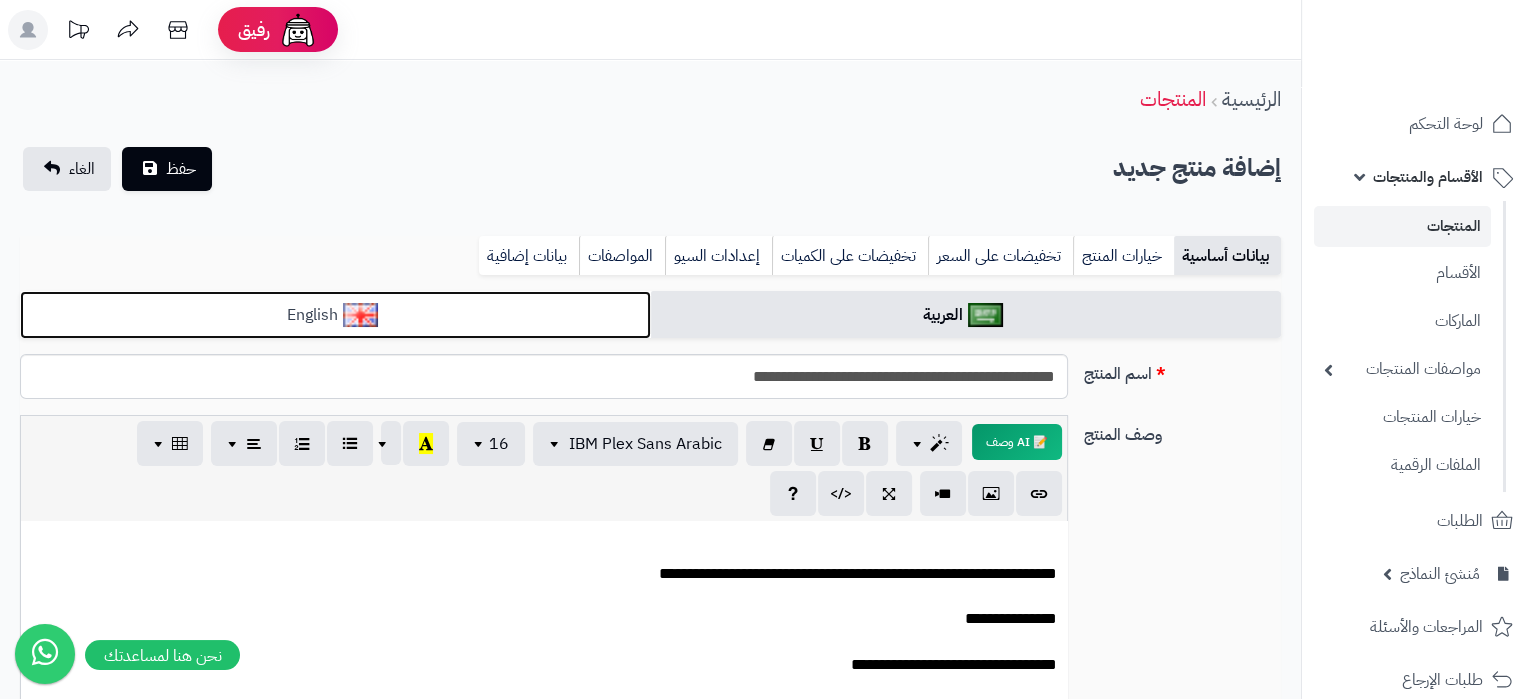 click on "English" at bounding box center (335, 315) 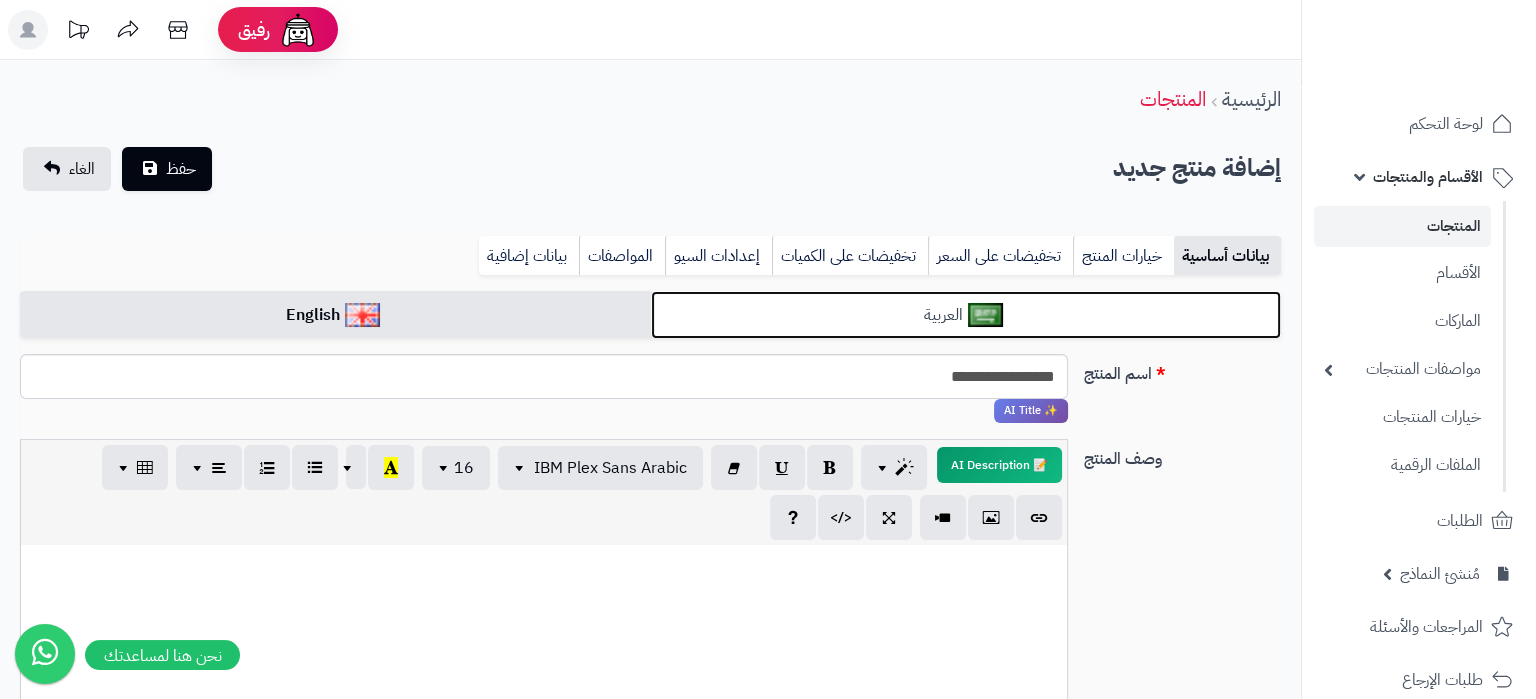 click on "العربية" at bounding box center [966, 315] 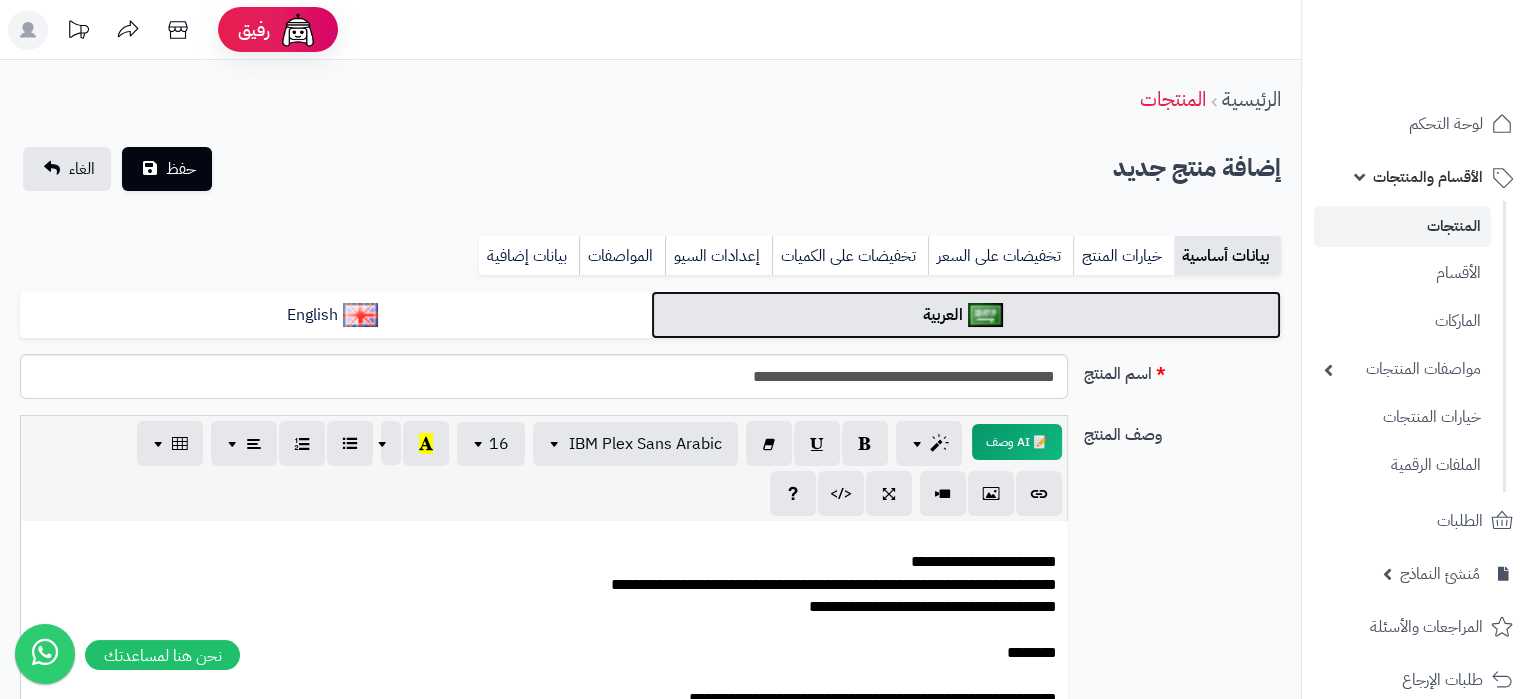 scroll, scrollTop: 751, scrollLeft: 0, axis: vertical 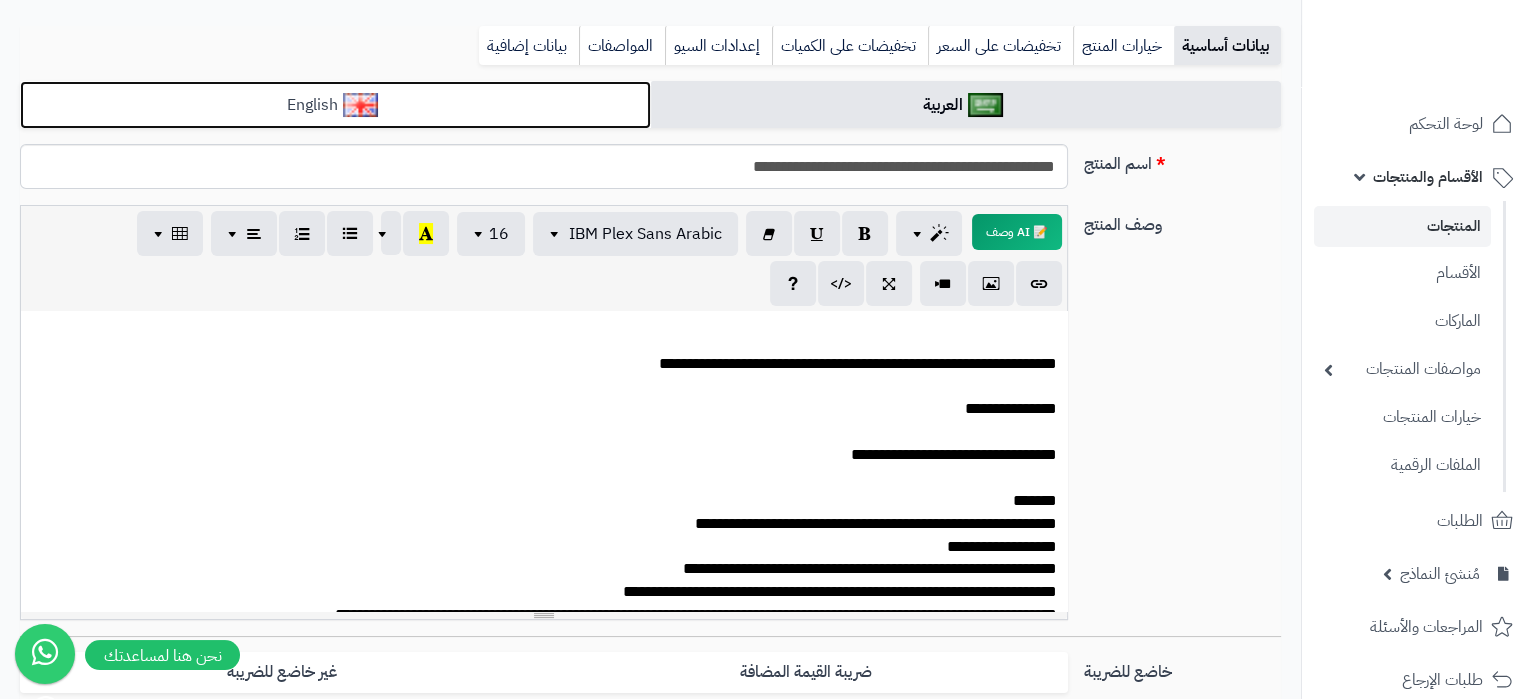 click on "English" at bounding box center [335, 105] 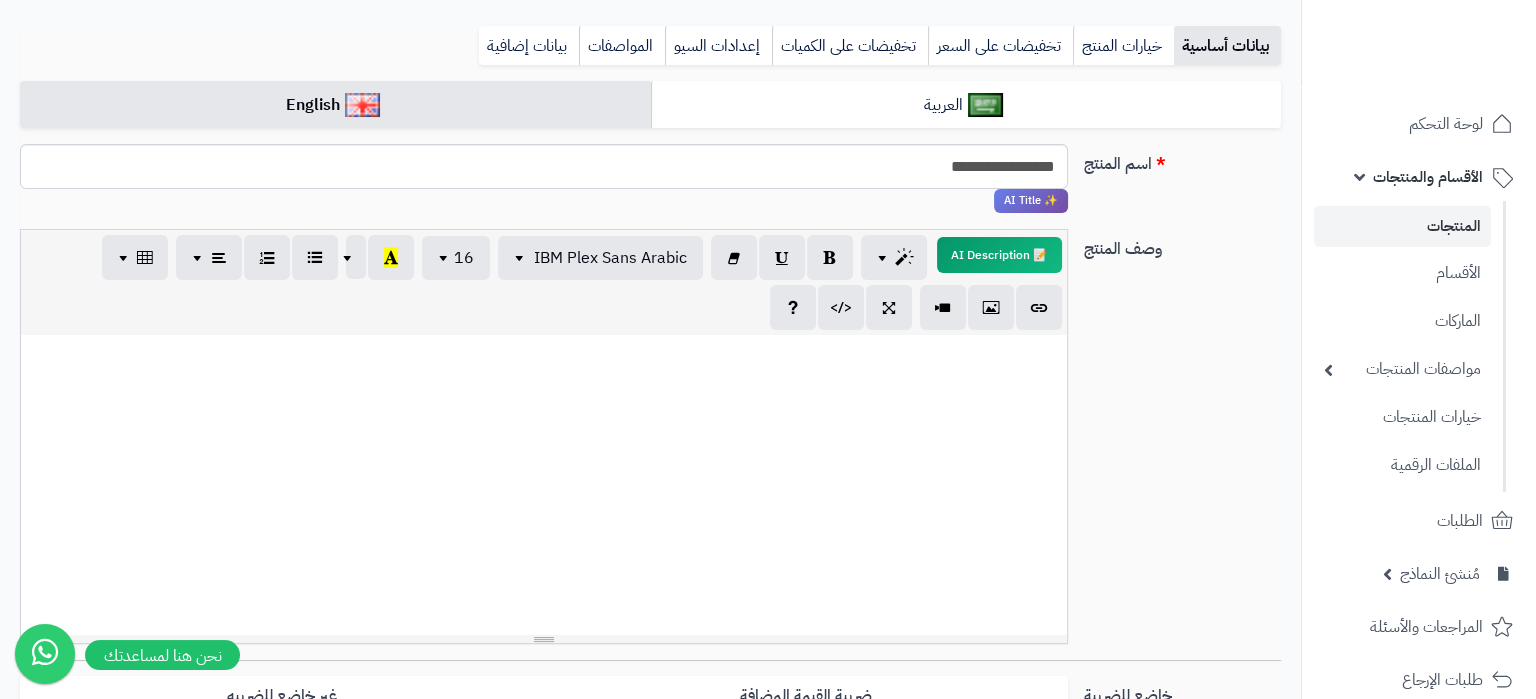 click at bounding box center [544, 485] 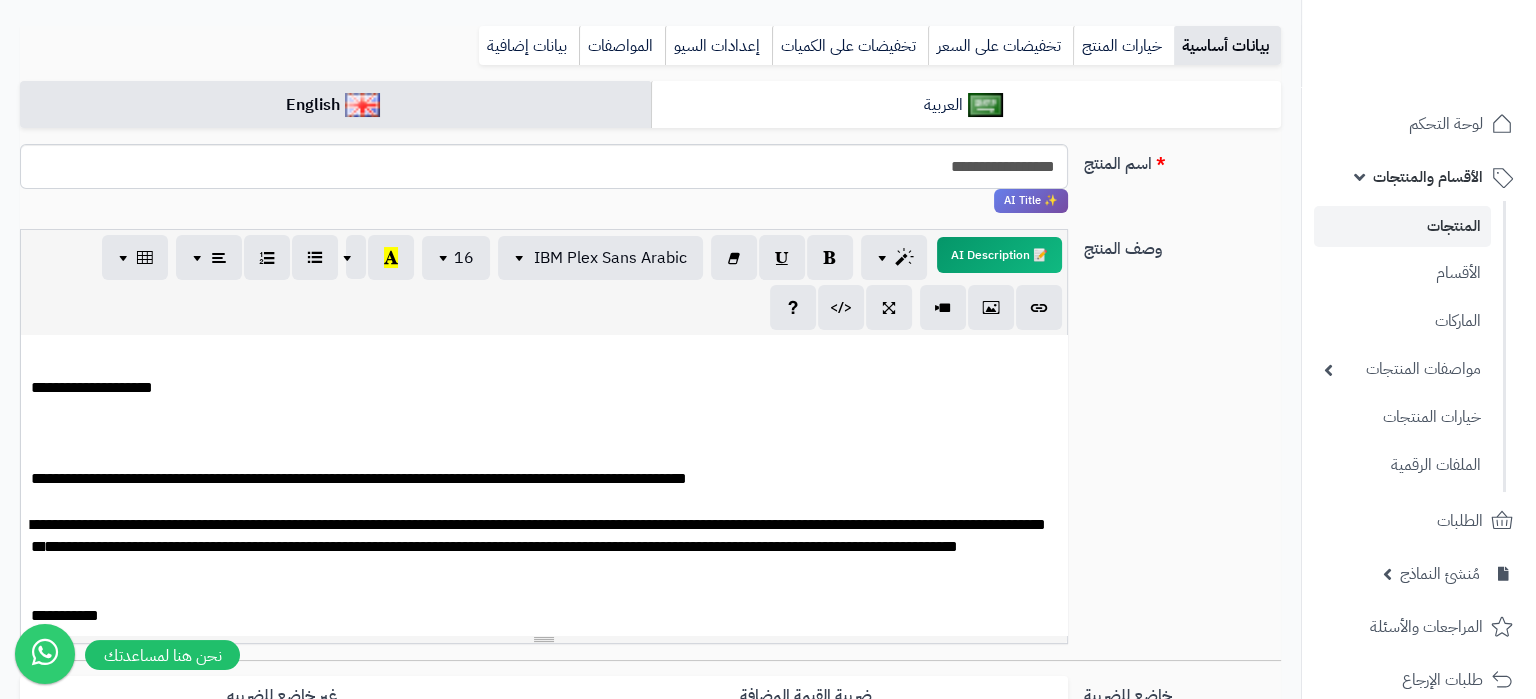 scroll, scrollTop: 630, scrollLeft: 0, axis: vertical 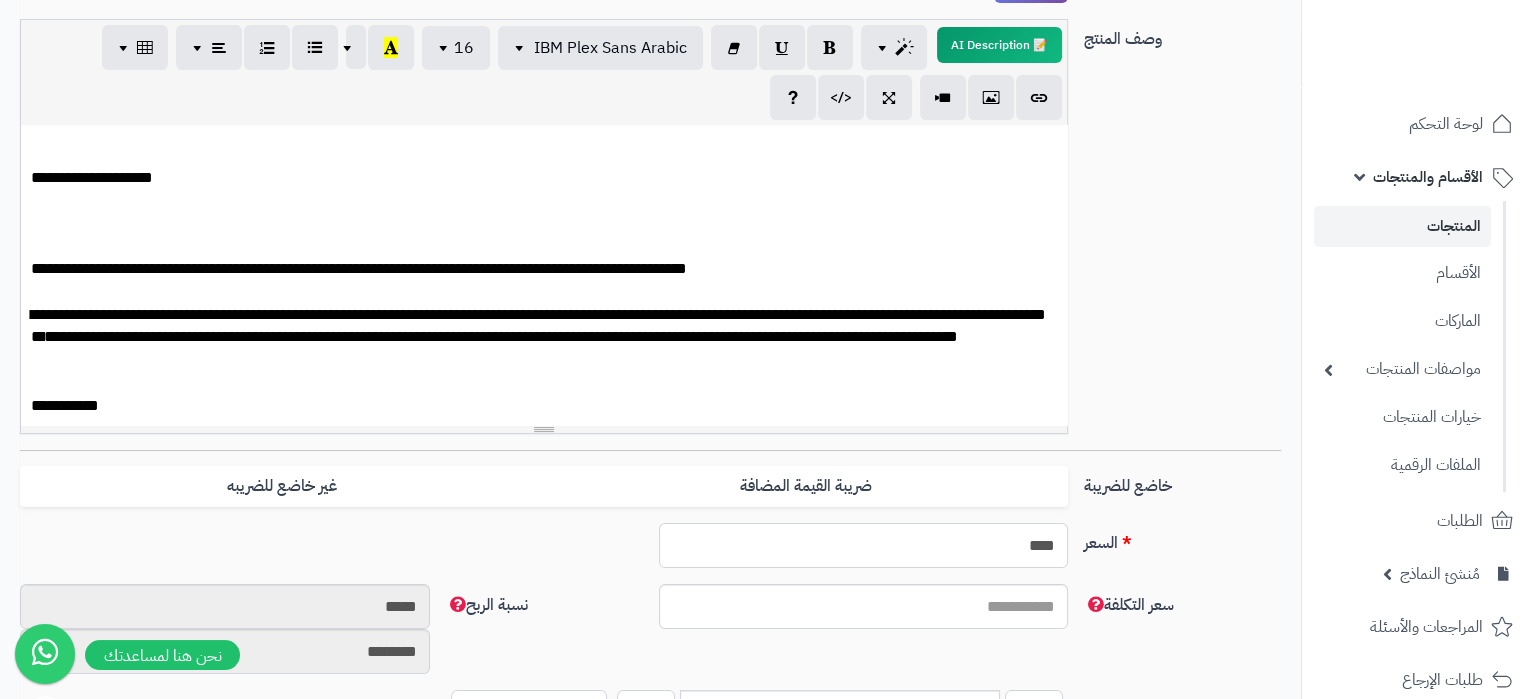 click on "****" at bounding box center [864, 545] 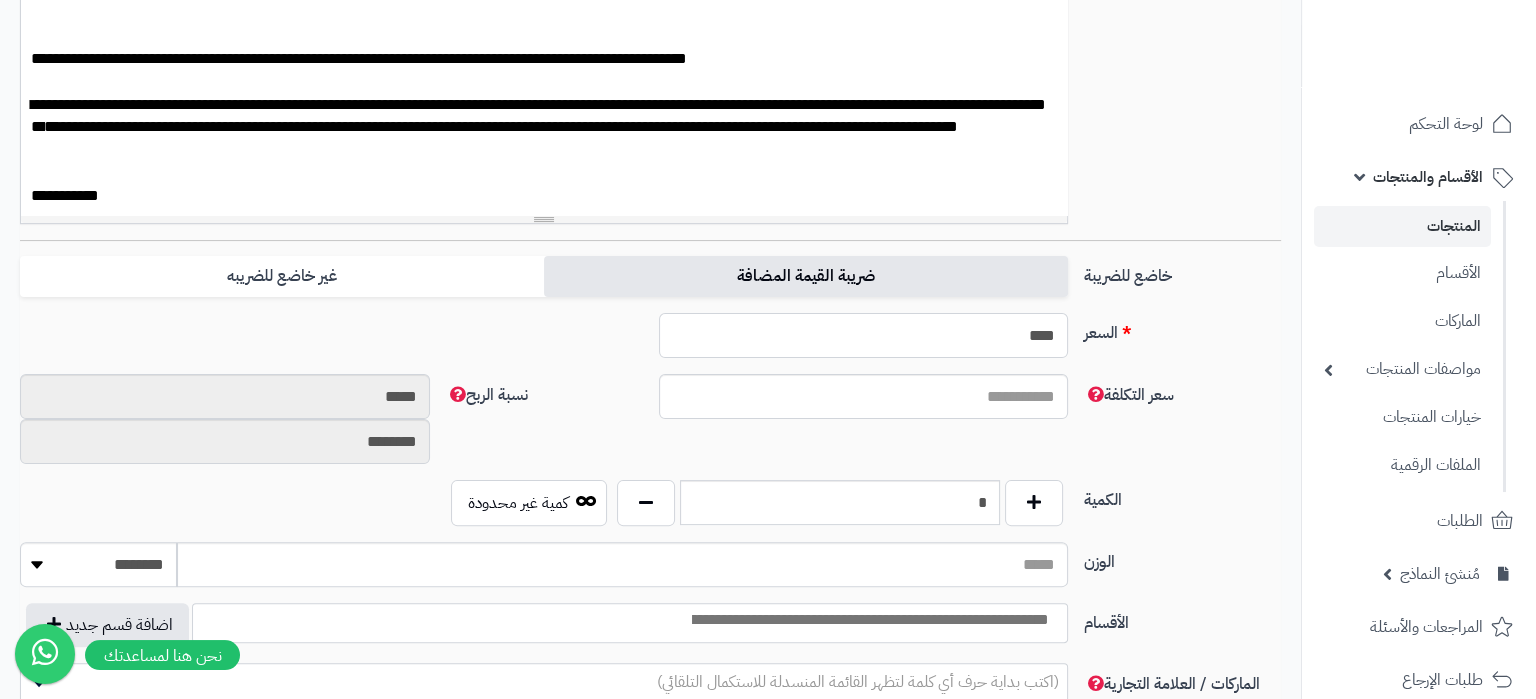 type on "****" 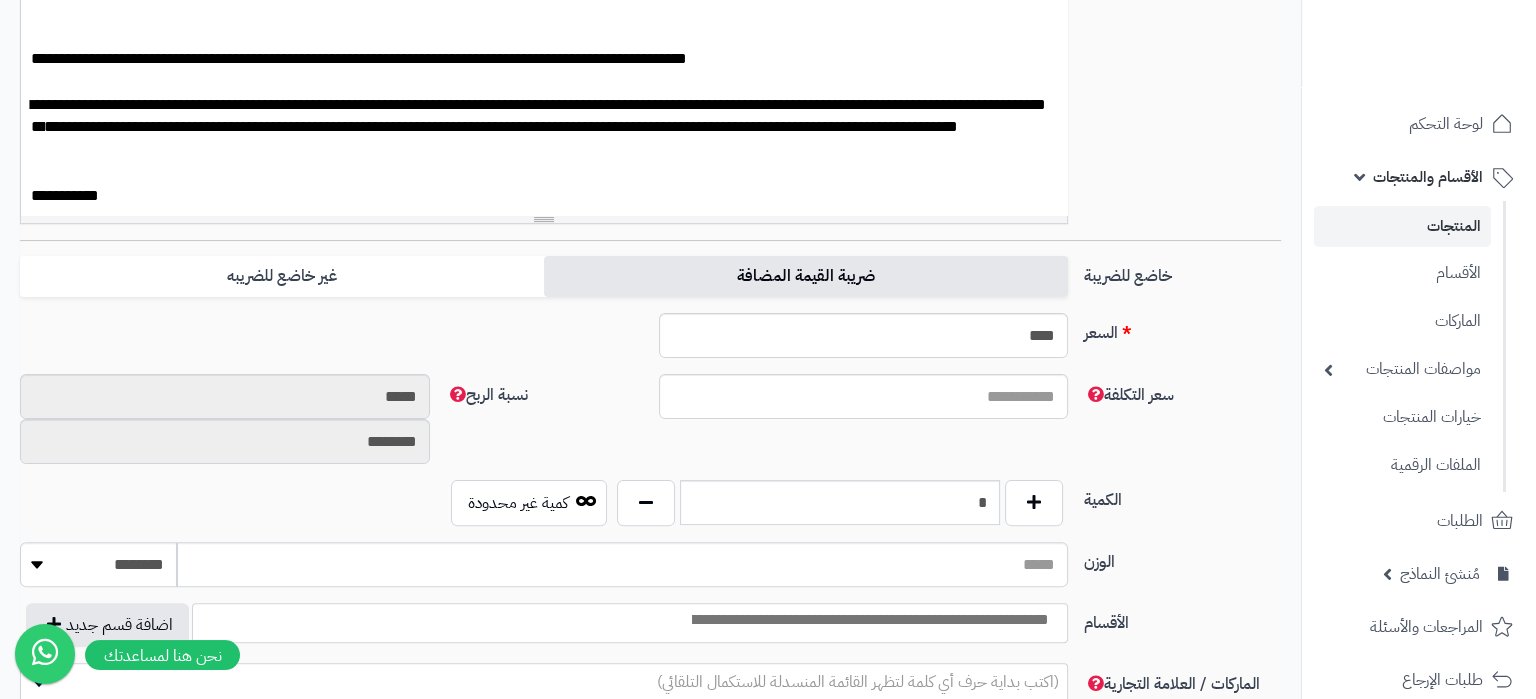 click on "ضريبة القيمة المضافة" at bounding box center [806, 276] 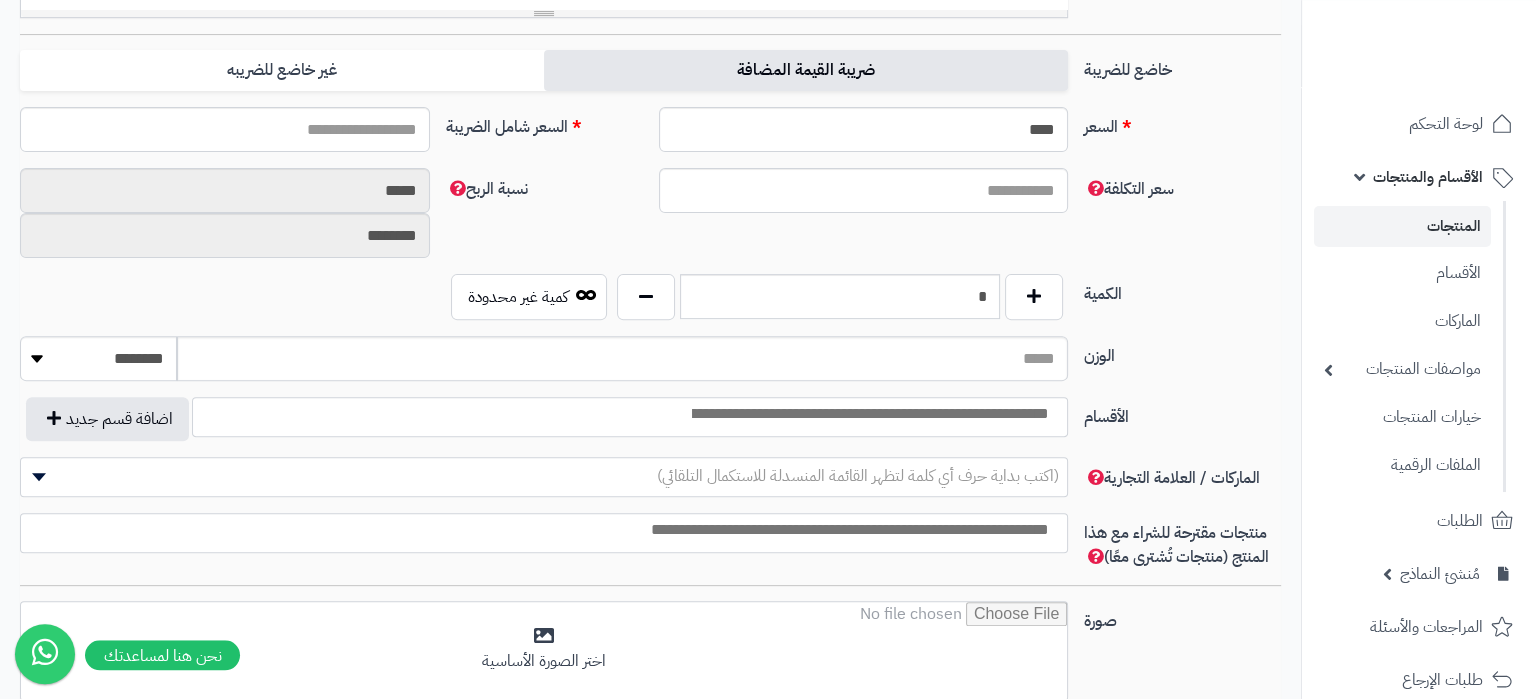 type on "*****" 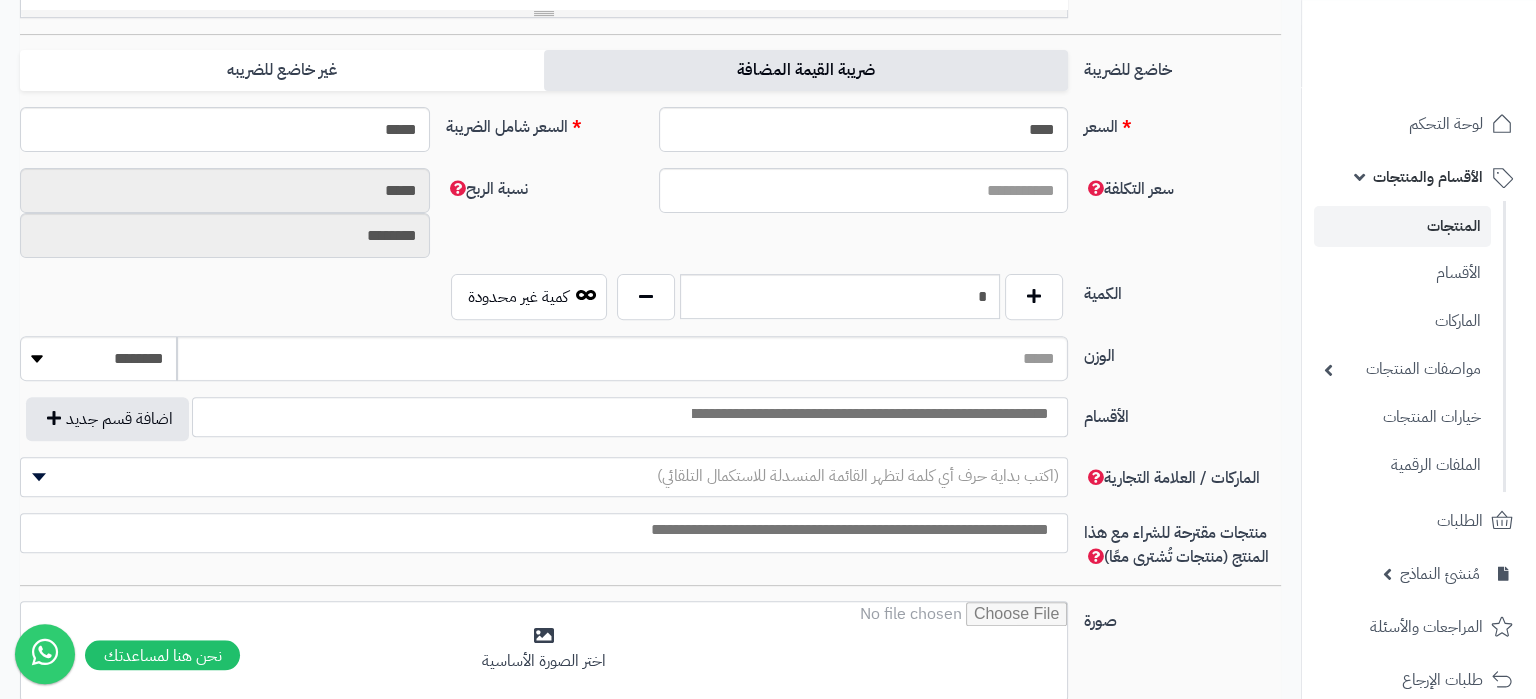 scroll, scrollTop: 840, scrollLeft: 0, axis: vertical 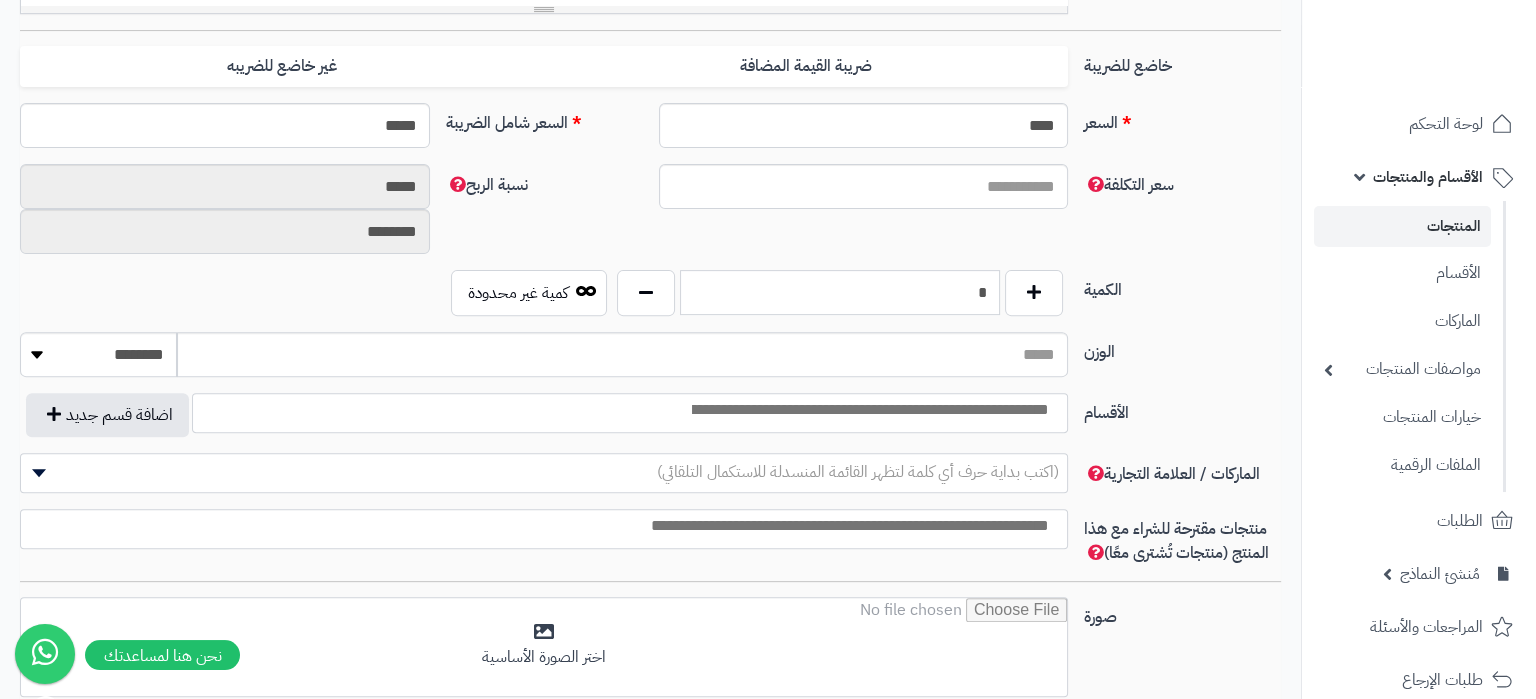 drag, startPoint x: 933, startPoint y: 292, endPoint x: 1049, endPoint y: 298, distance: 116.15507 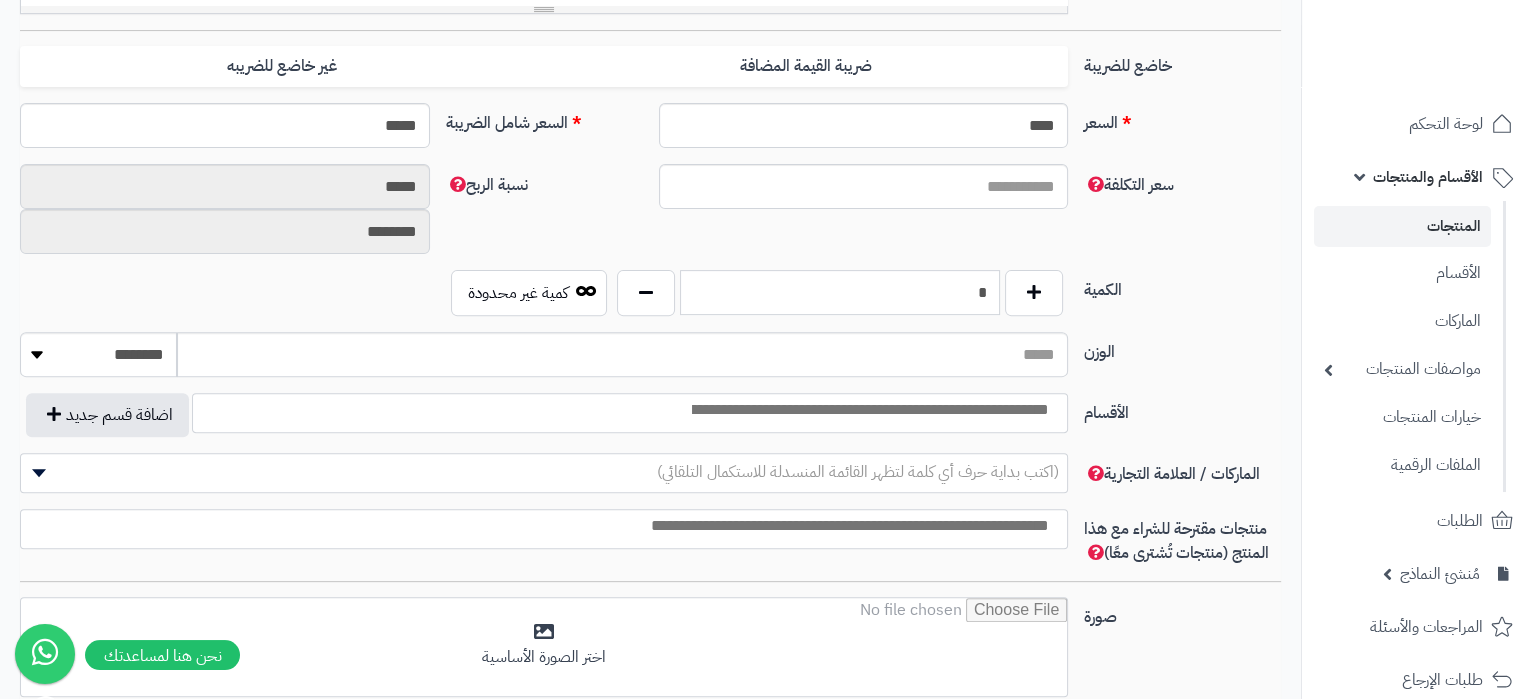 type on "*" 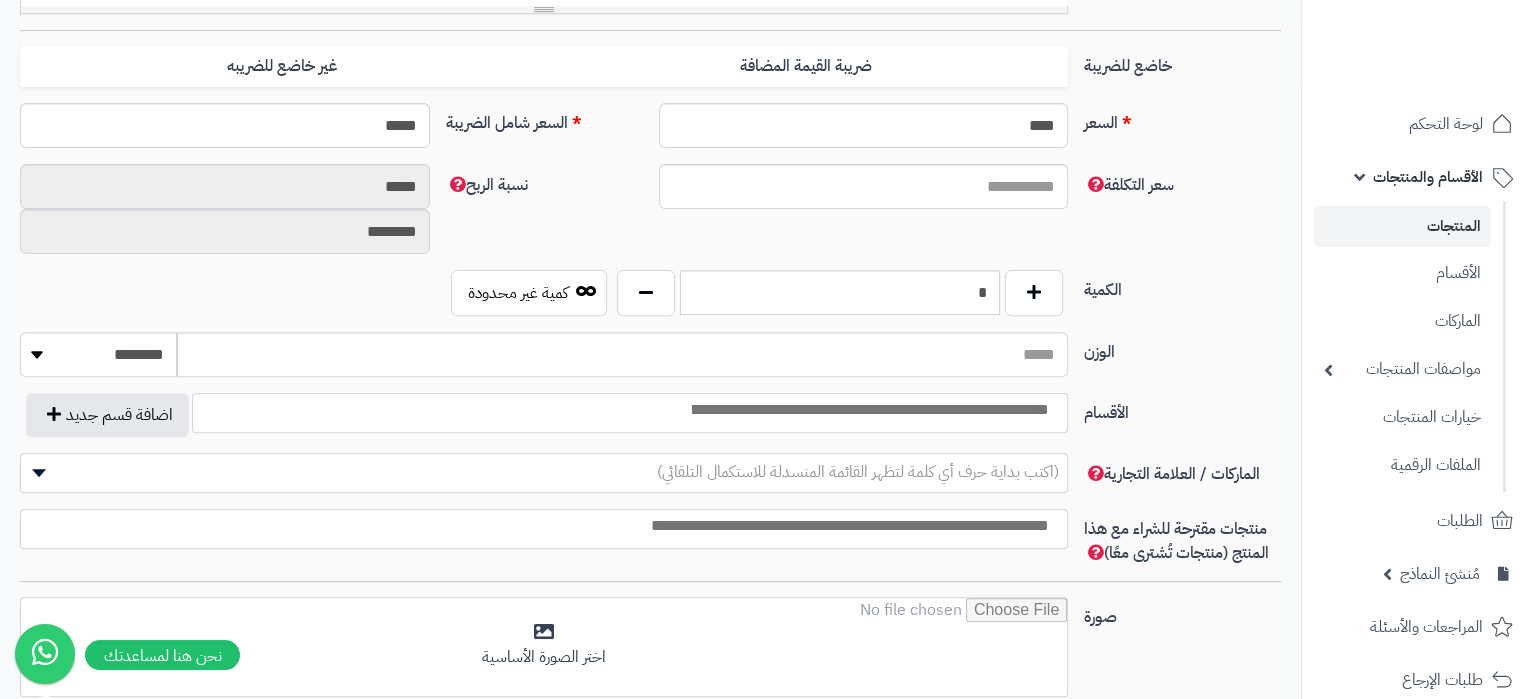 click on "الوزن" at bounding box center [1182, 348] 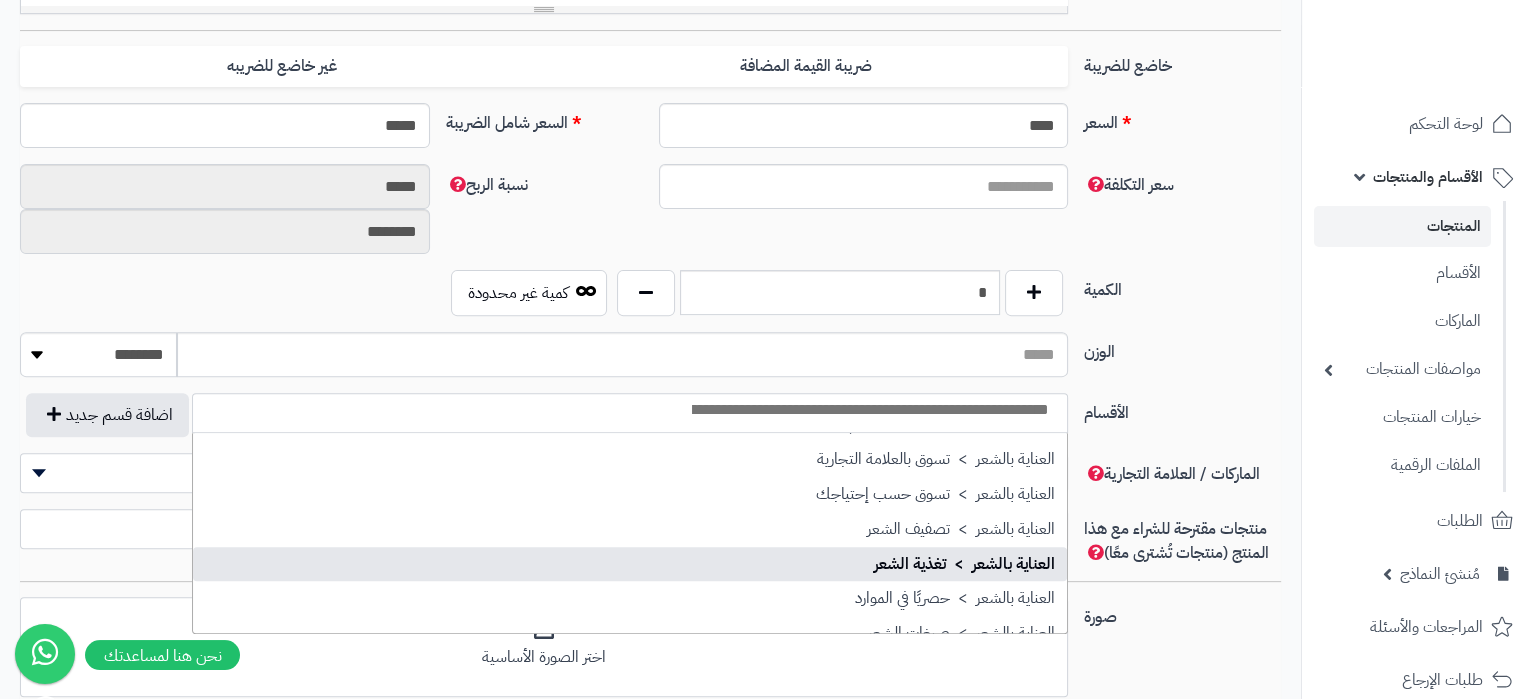 scroll, scrollTop: 2610, scrollLeft: 0, axis: vertical 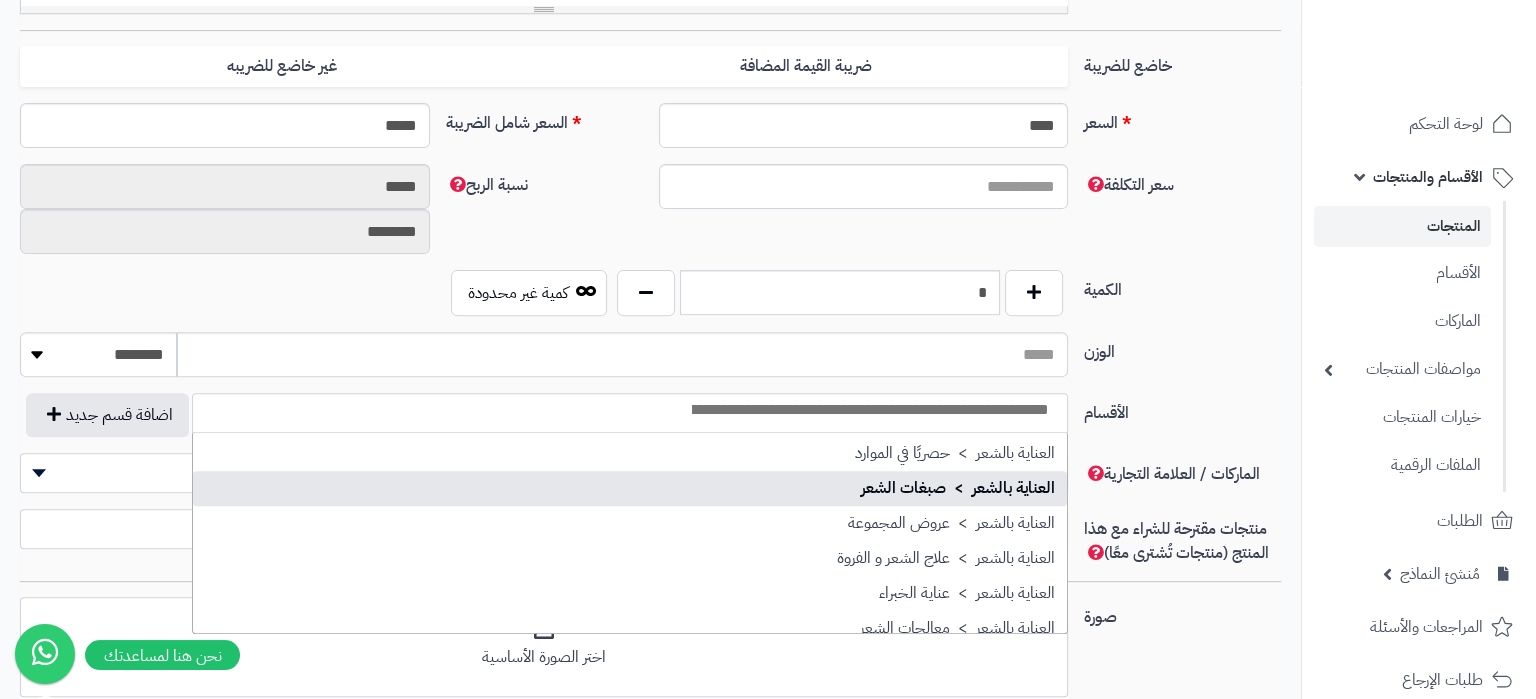 select on "***" 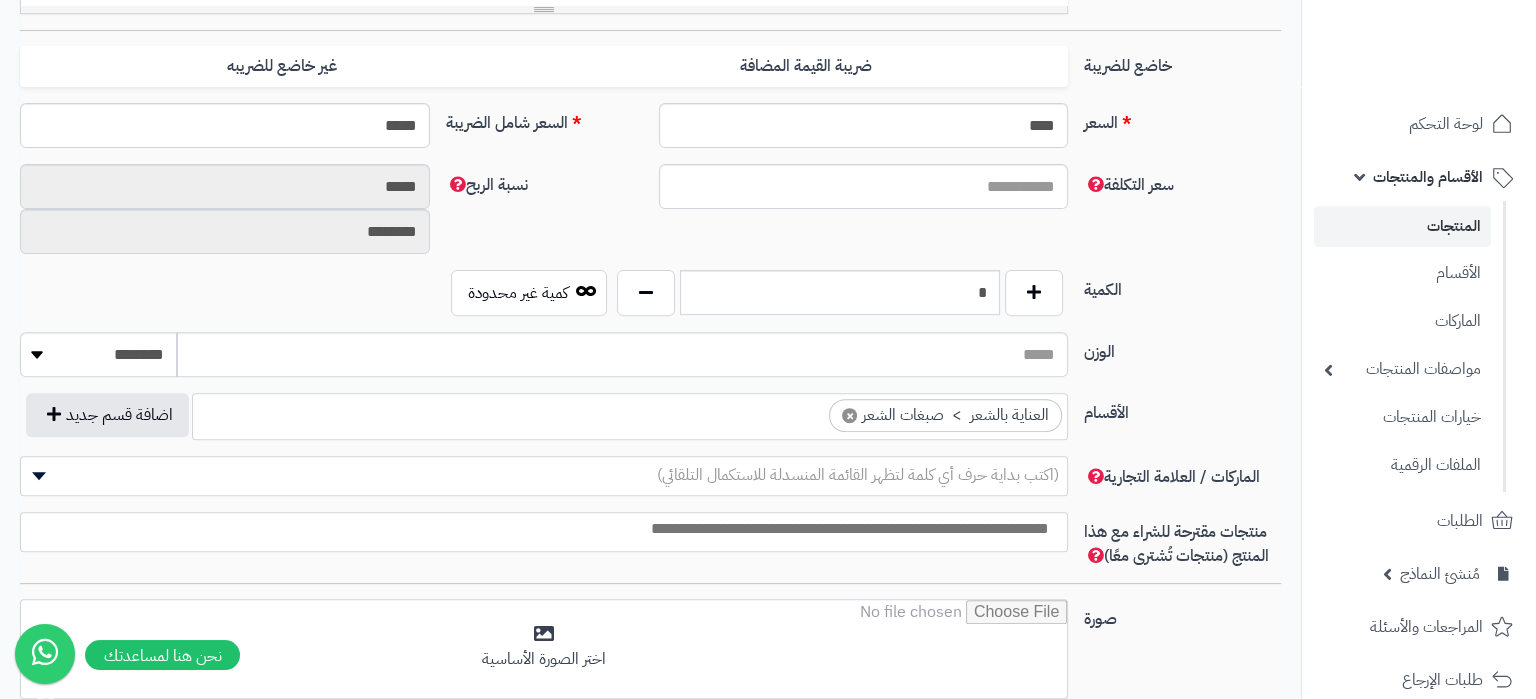 click on "(اكتب بداية حرف أي كلمة لتظهر القائمة المنسدلة للاستكمال التلقائي)" at bounding box center [858, 475] 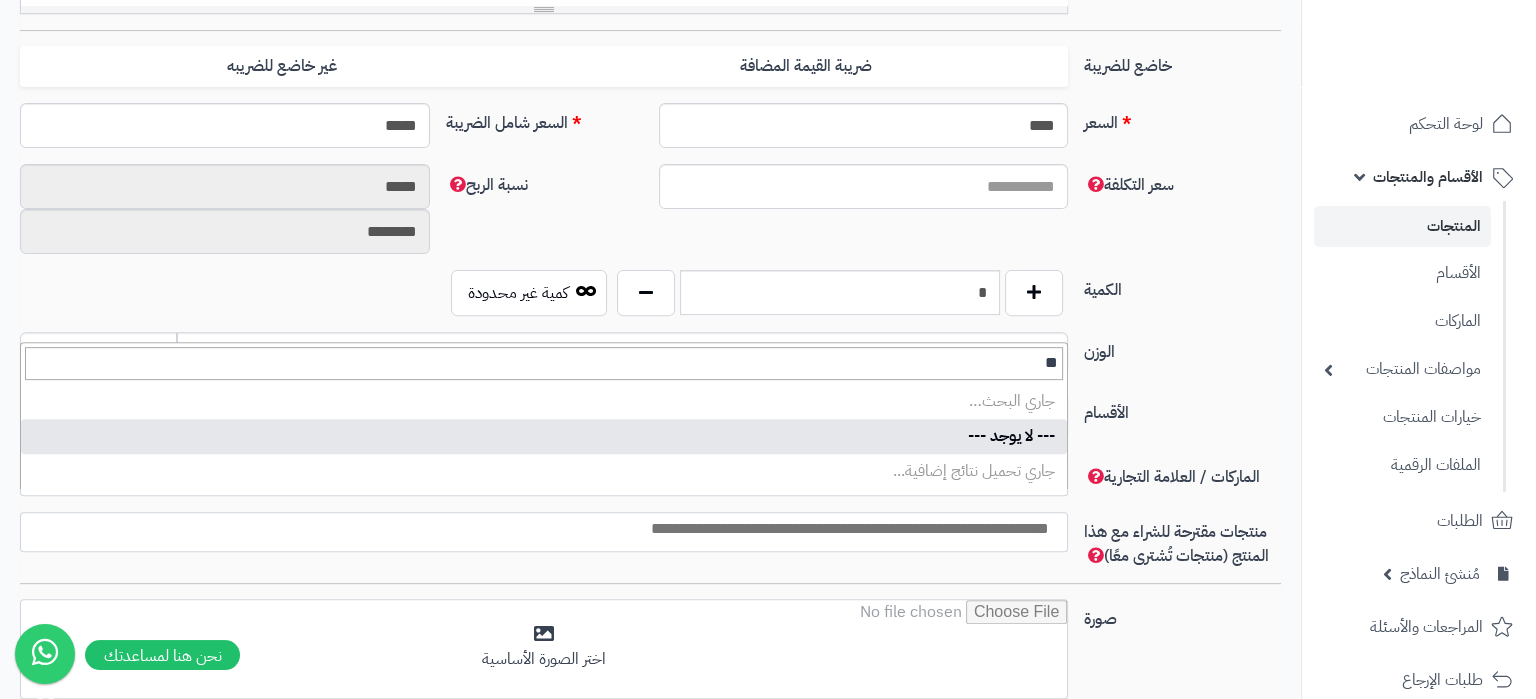 type on "*" 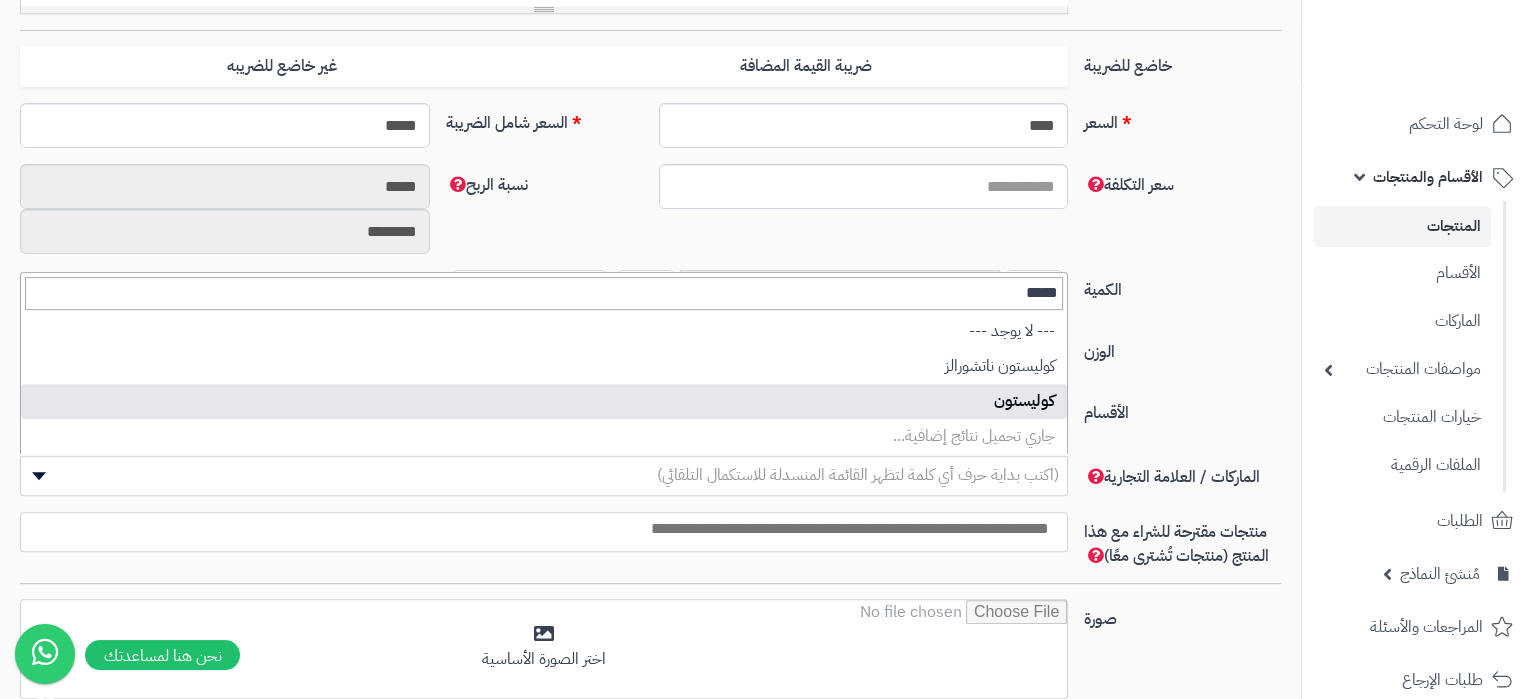 type on "*****" 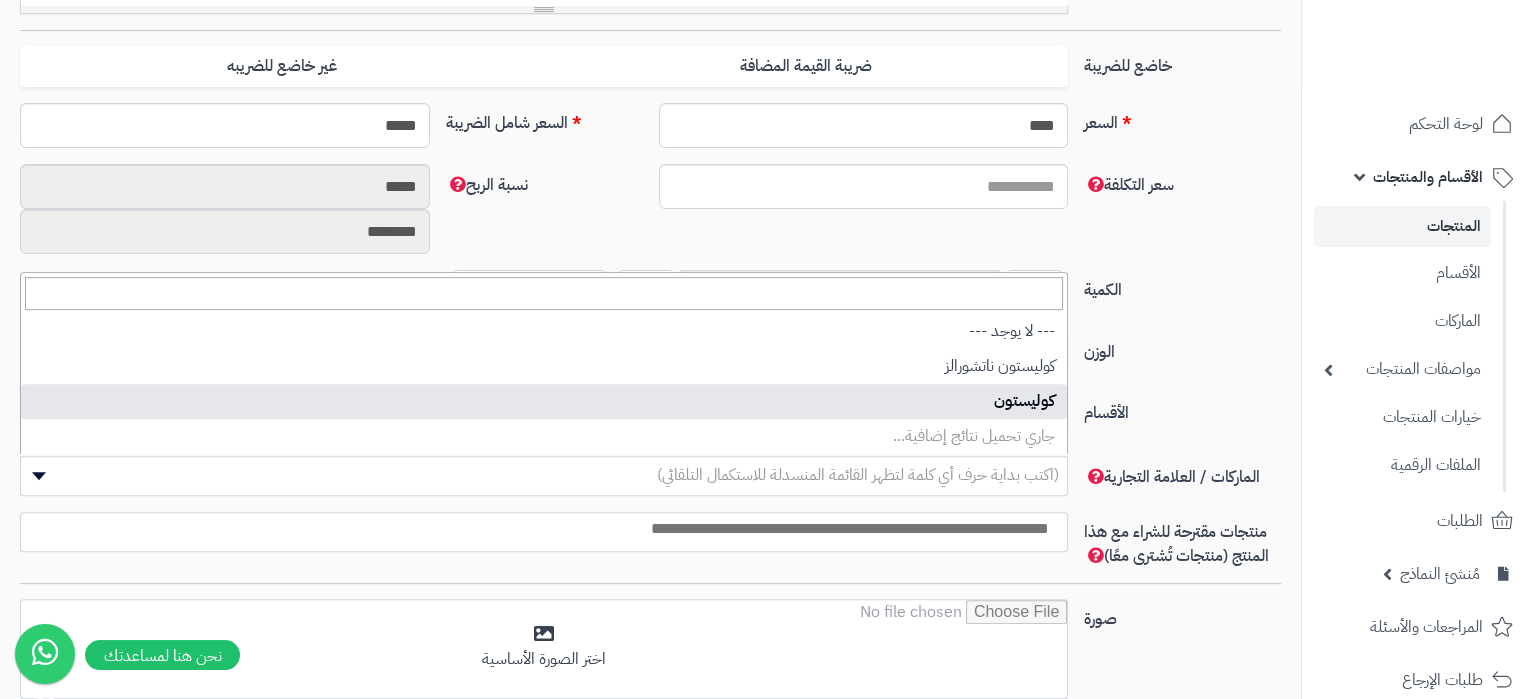 select on "****" 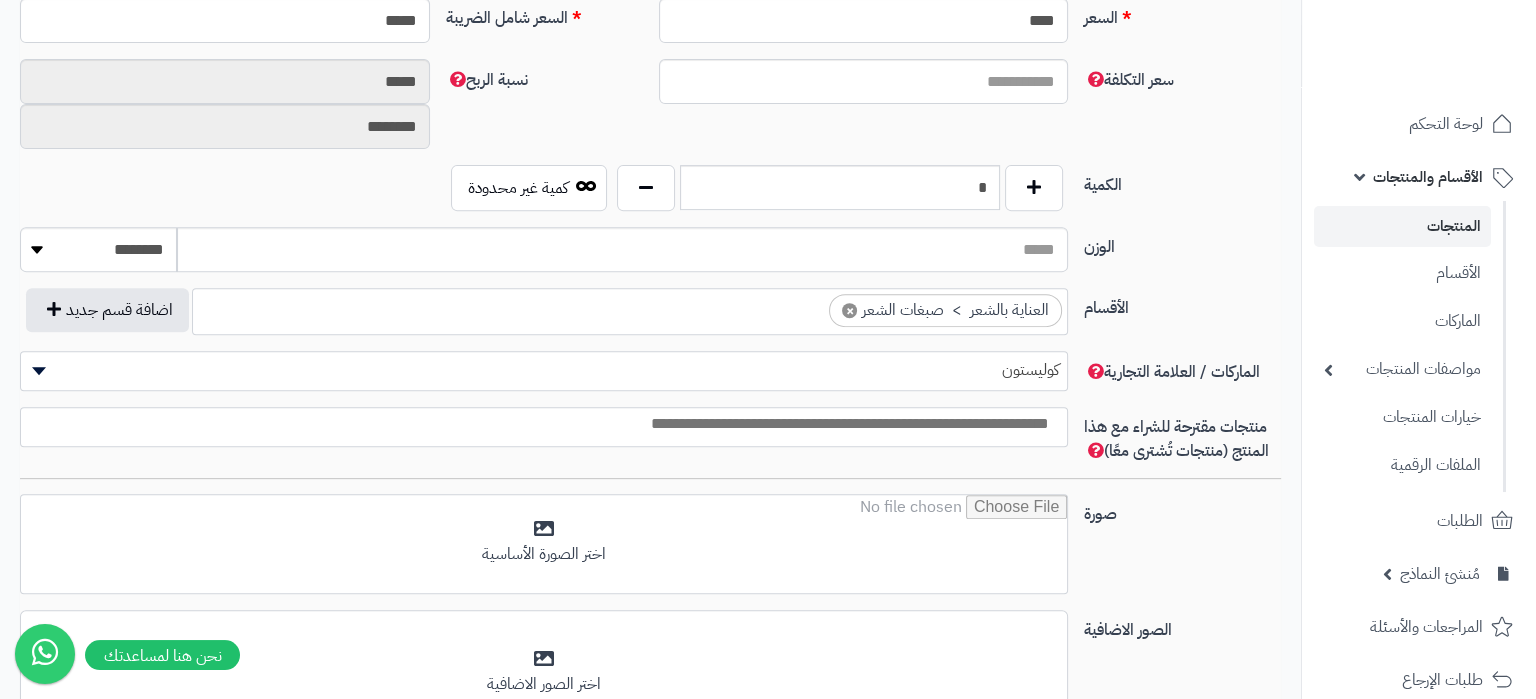 scroll, scrollTop: 1050, scrollLeft: 0, axis: vertical 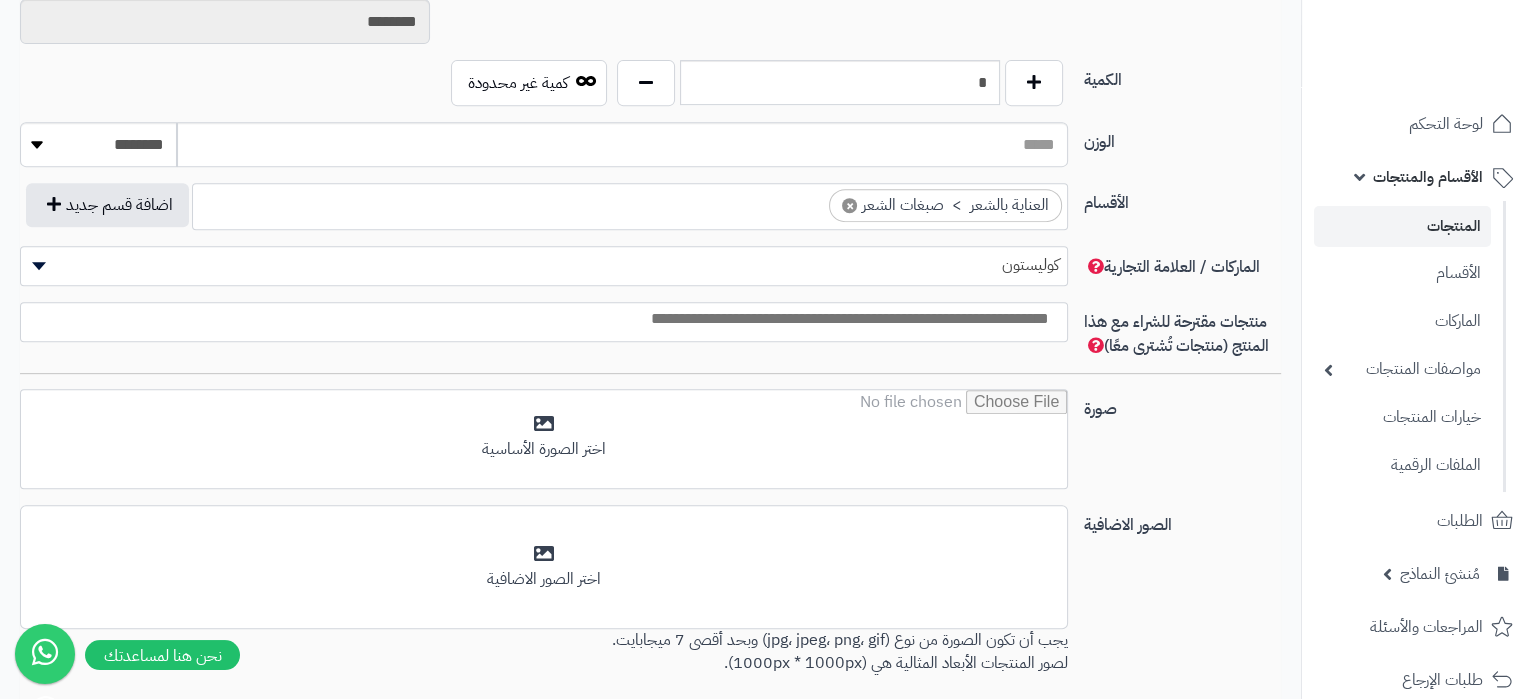 click on "كوليستون" at bounding box center [544, 265] 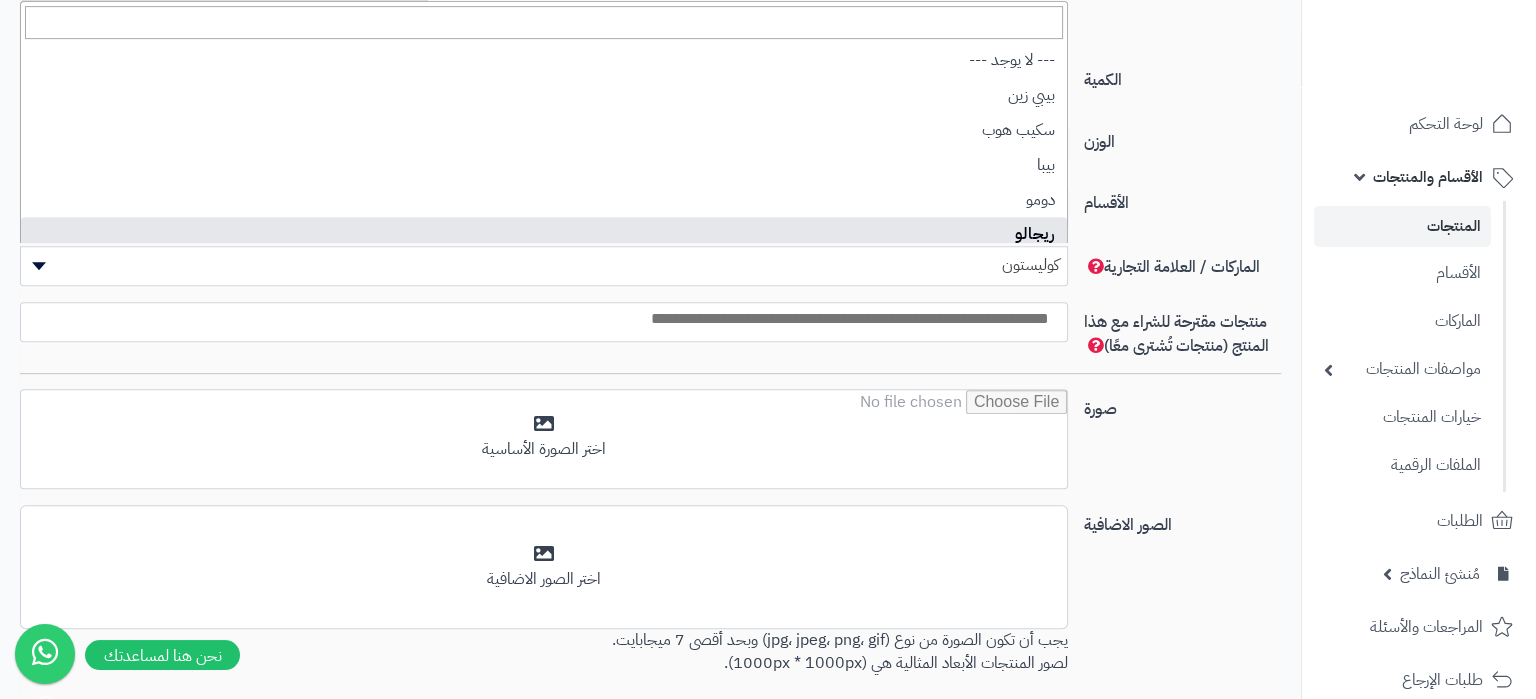 click on "كوليستون" at bounding box center (544, 265) 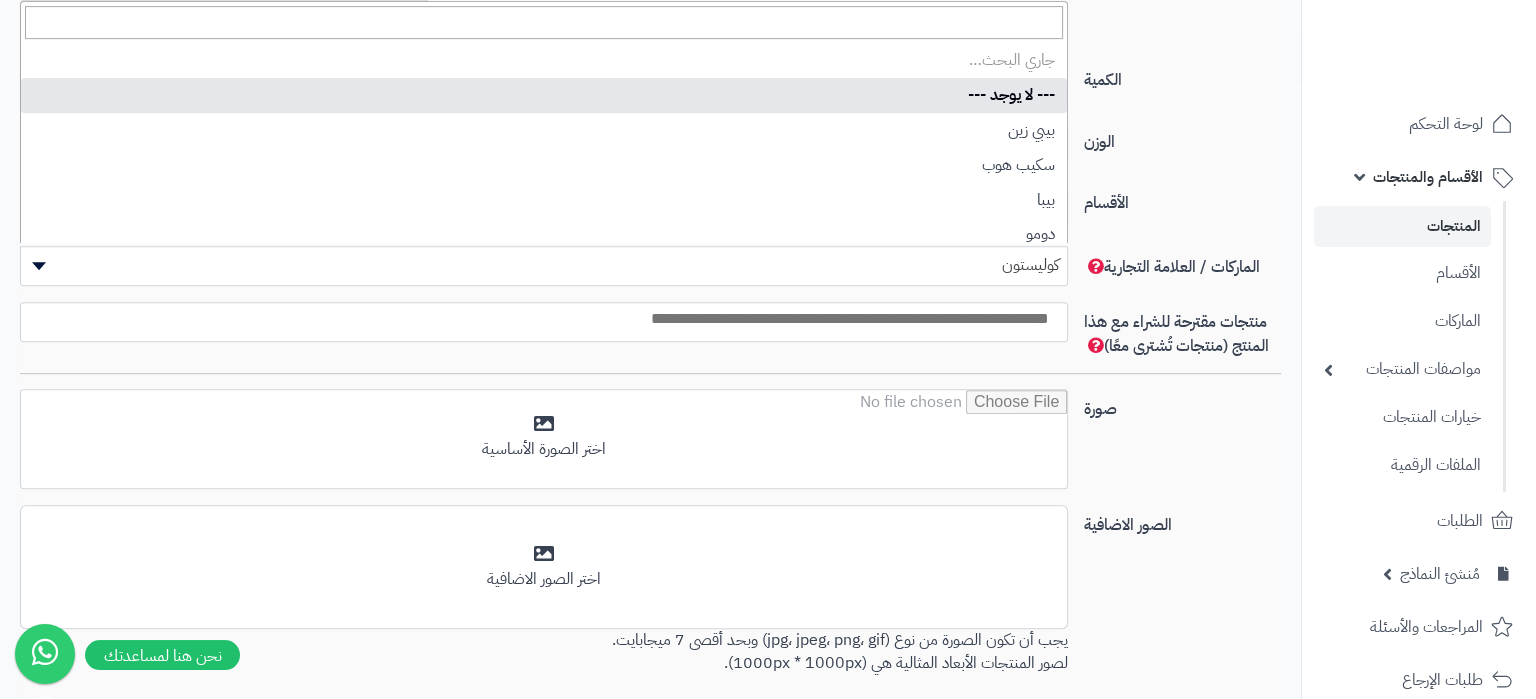 click on "كوليستون" at bounding box center (544, 265) 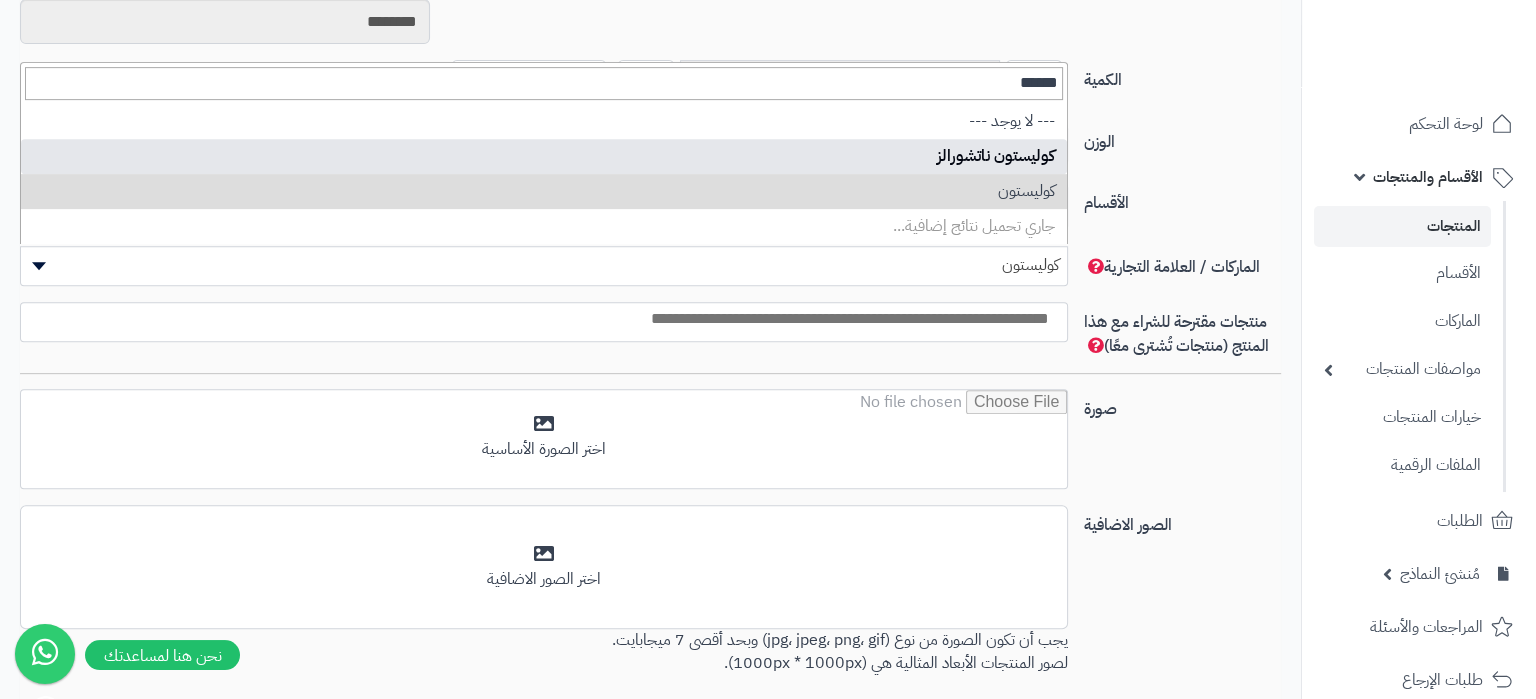 type on "******" 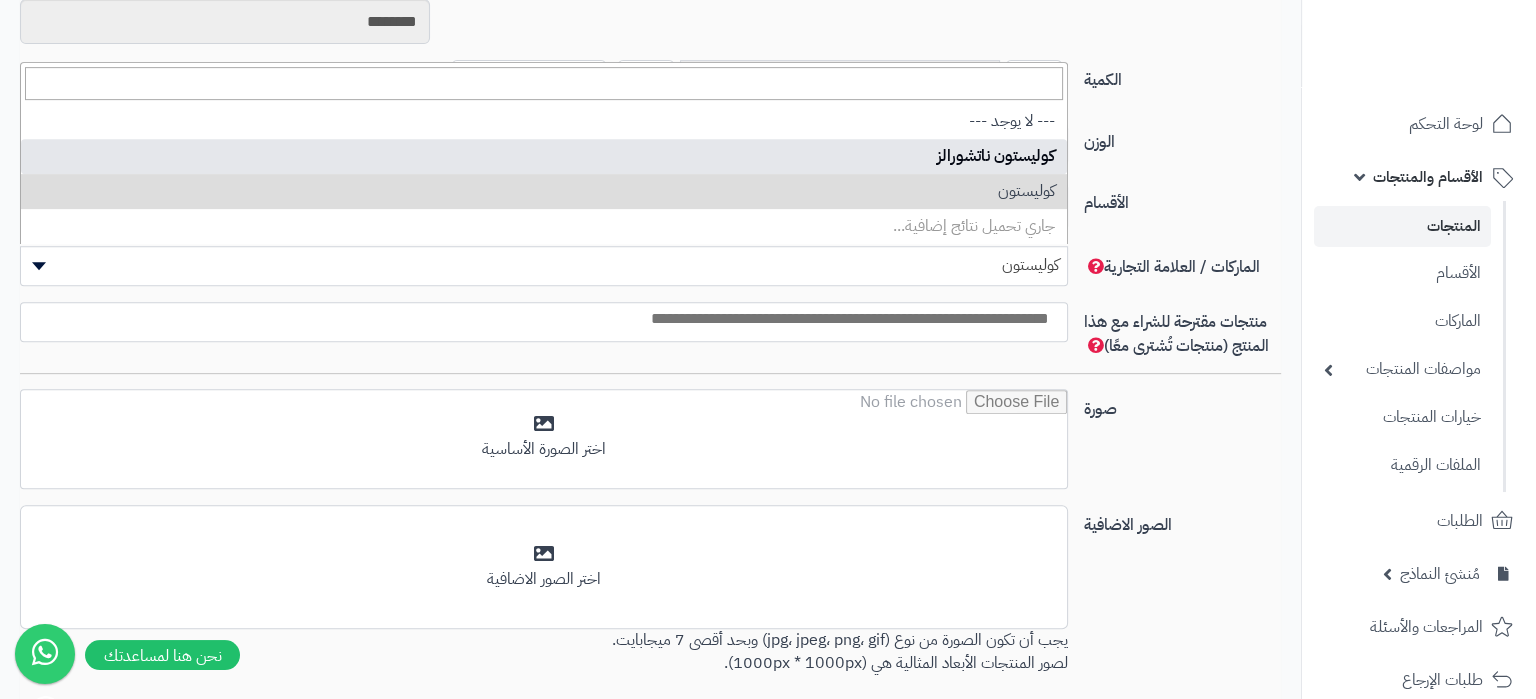 select on "****" 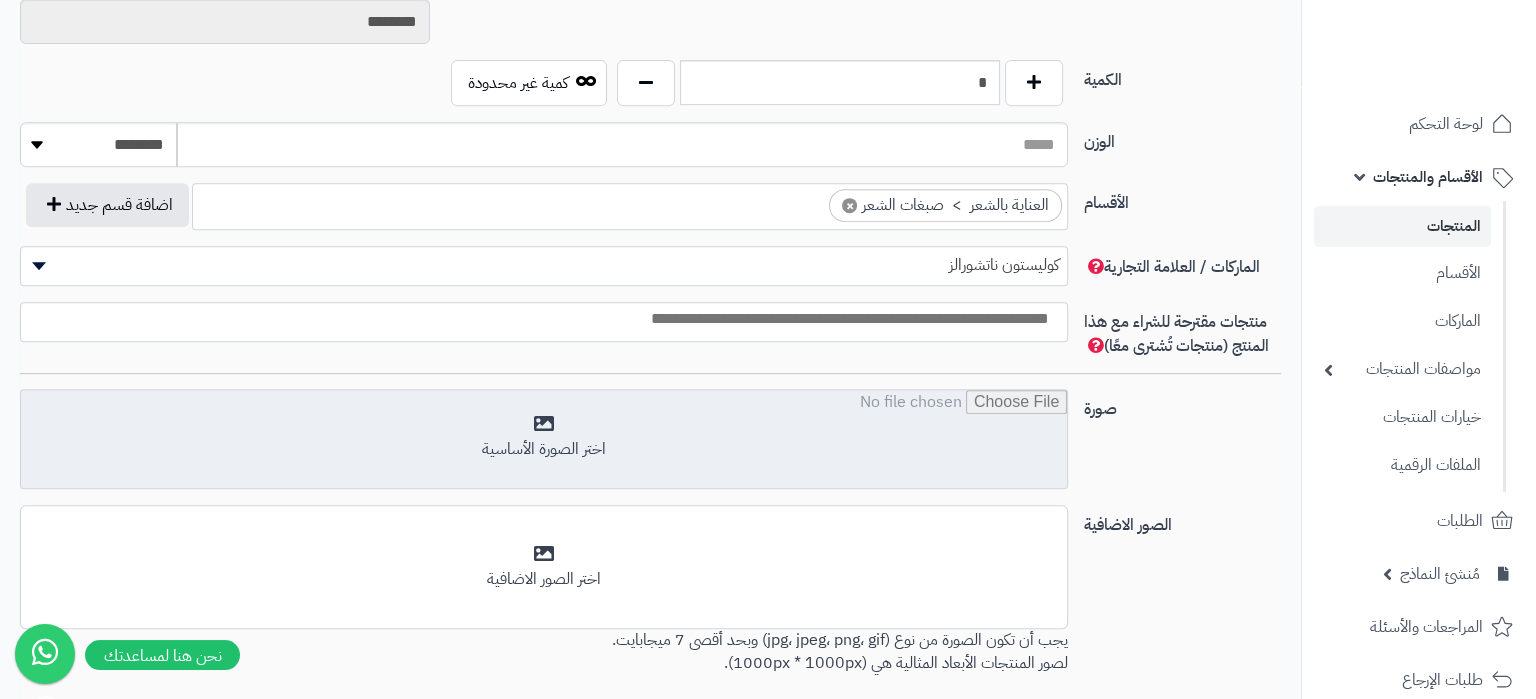 click at bounding box center (544, 440) 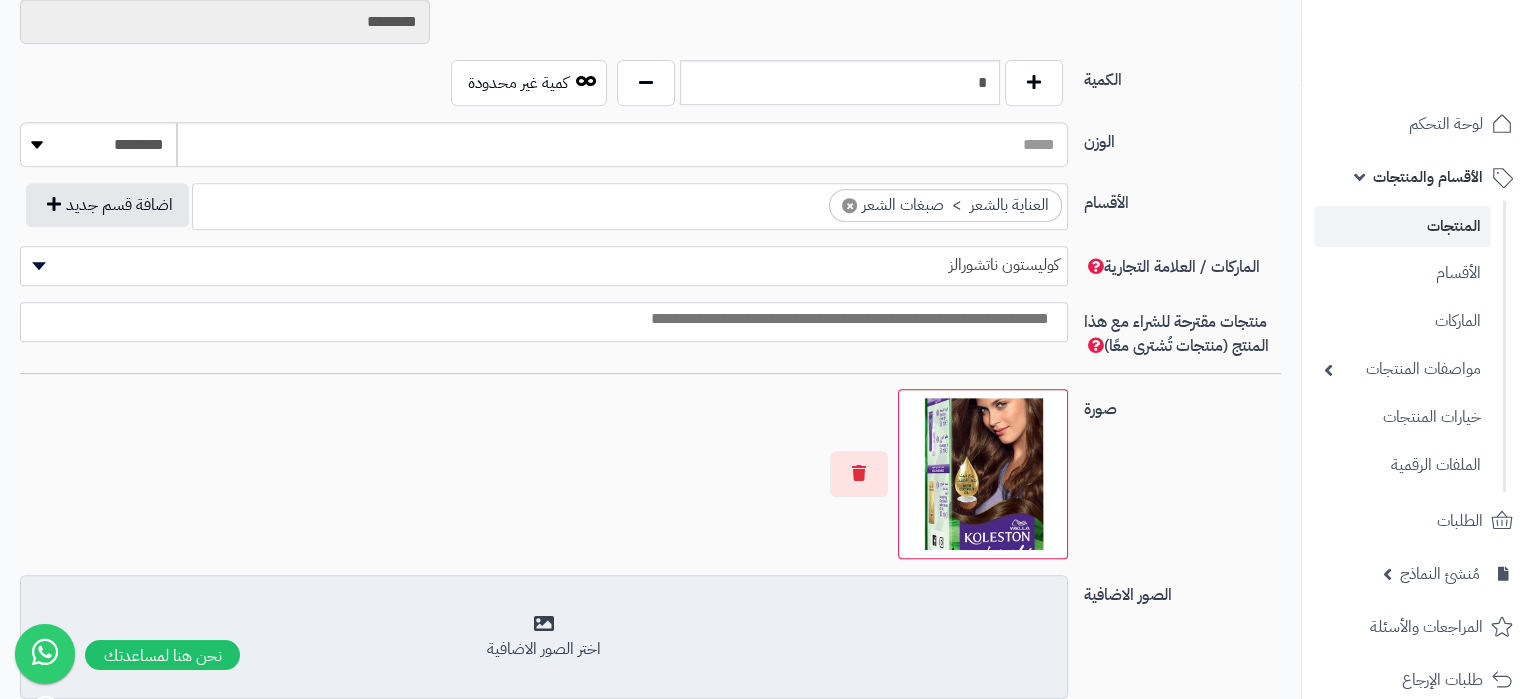 click on "اختر الصور الاضافية" at bounding box center (544, 637) 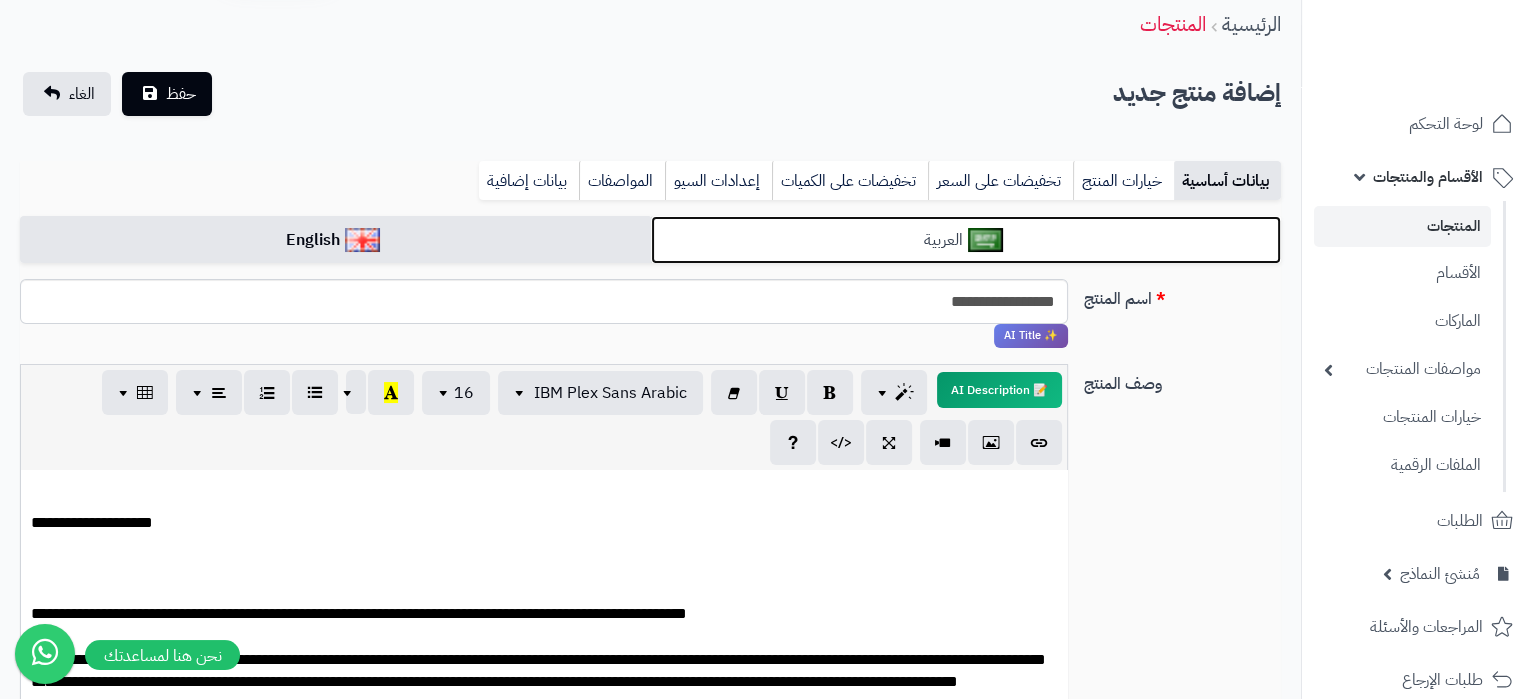 click on "العربية" at bounding box center [966, 240] 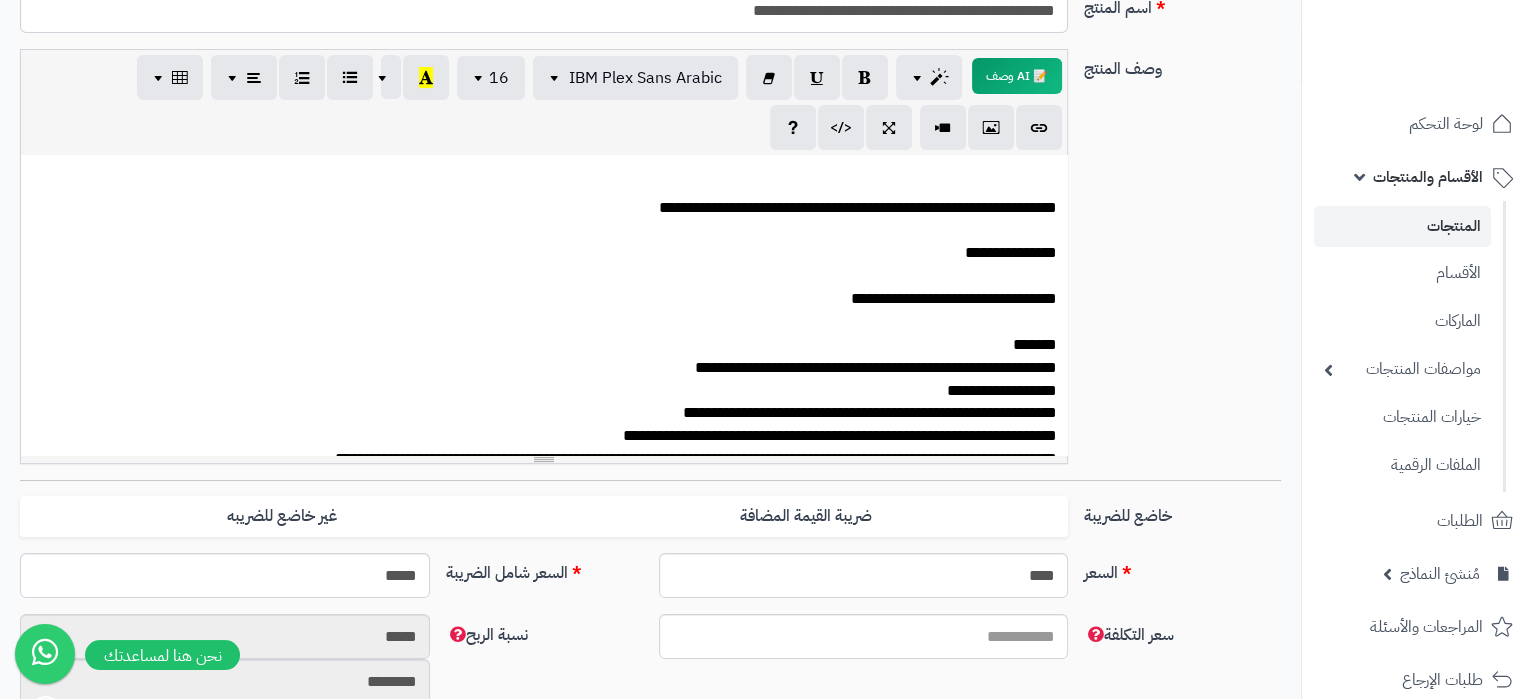 scroll, scrollTop: 0, scrollLeft: 0, axis: both 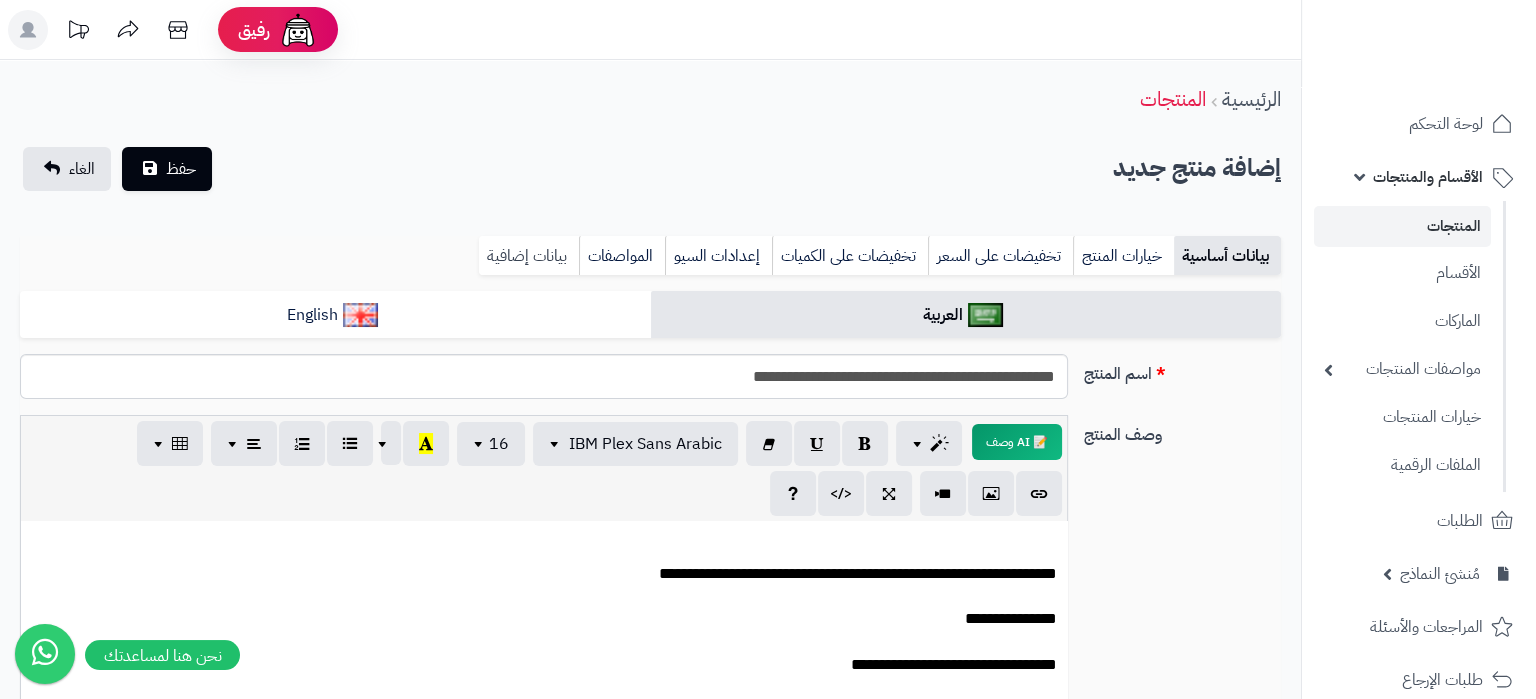 click on "بيانات إضافية" at bounding box center [529, 256] 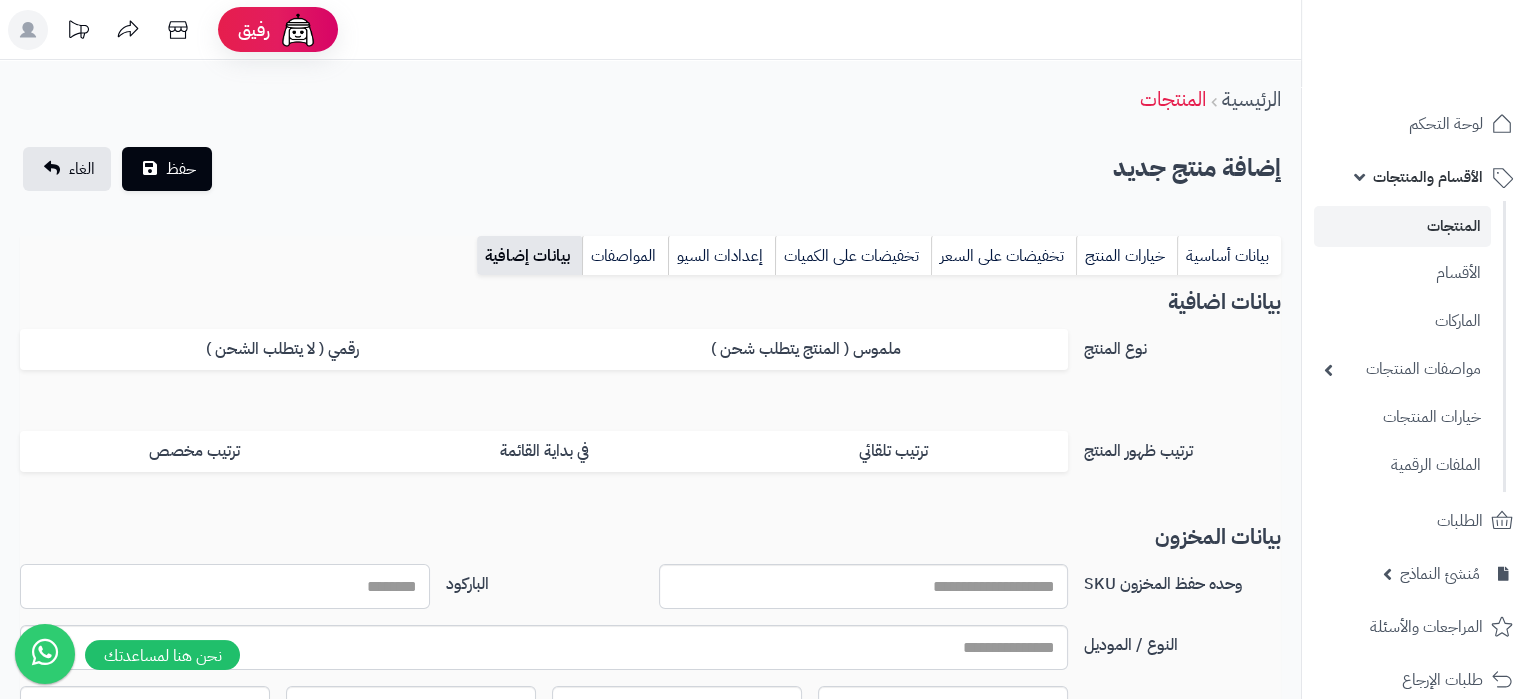 click on "الباركود" at bounding box center (225, 586) 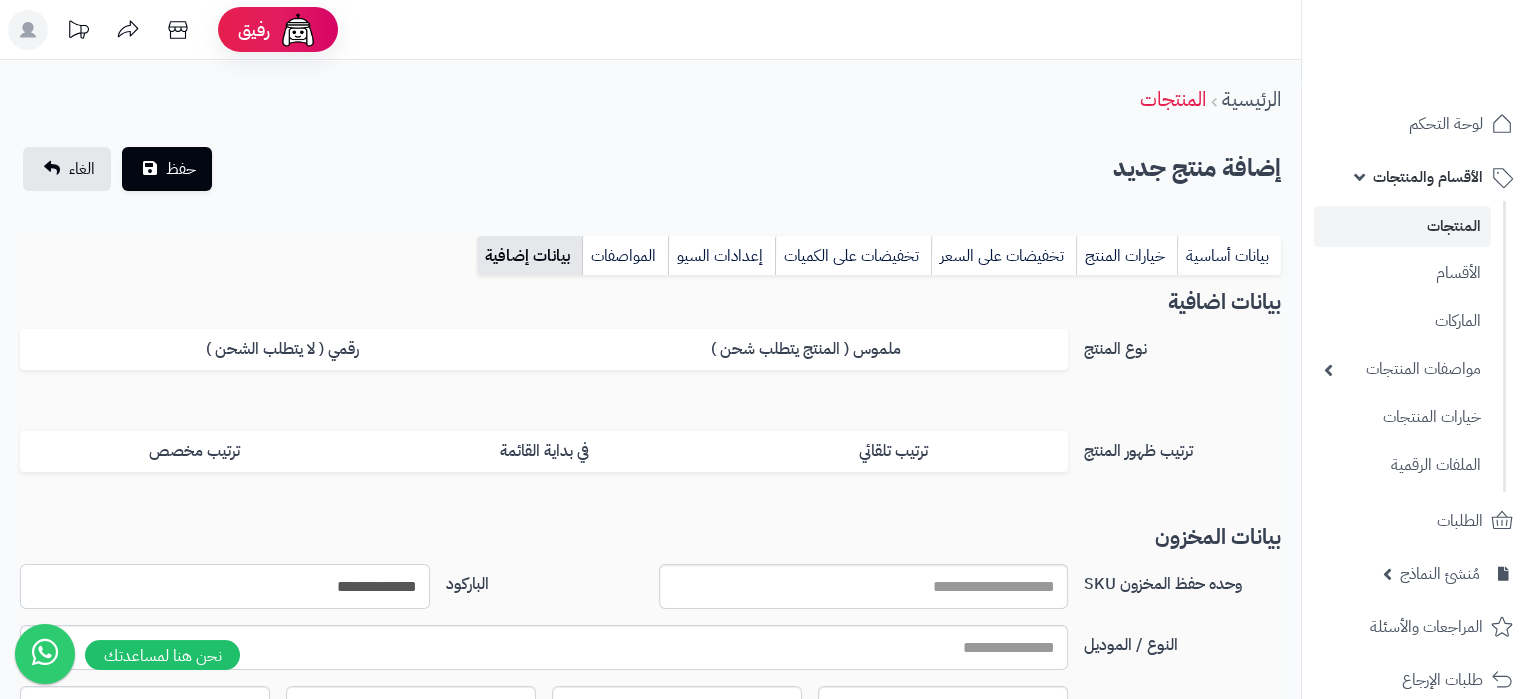 type on "**********" 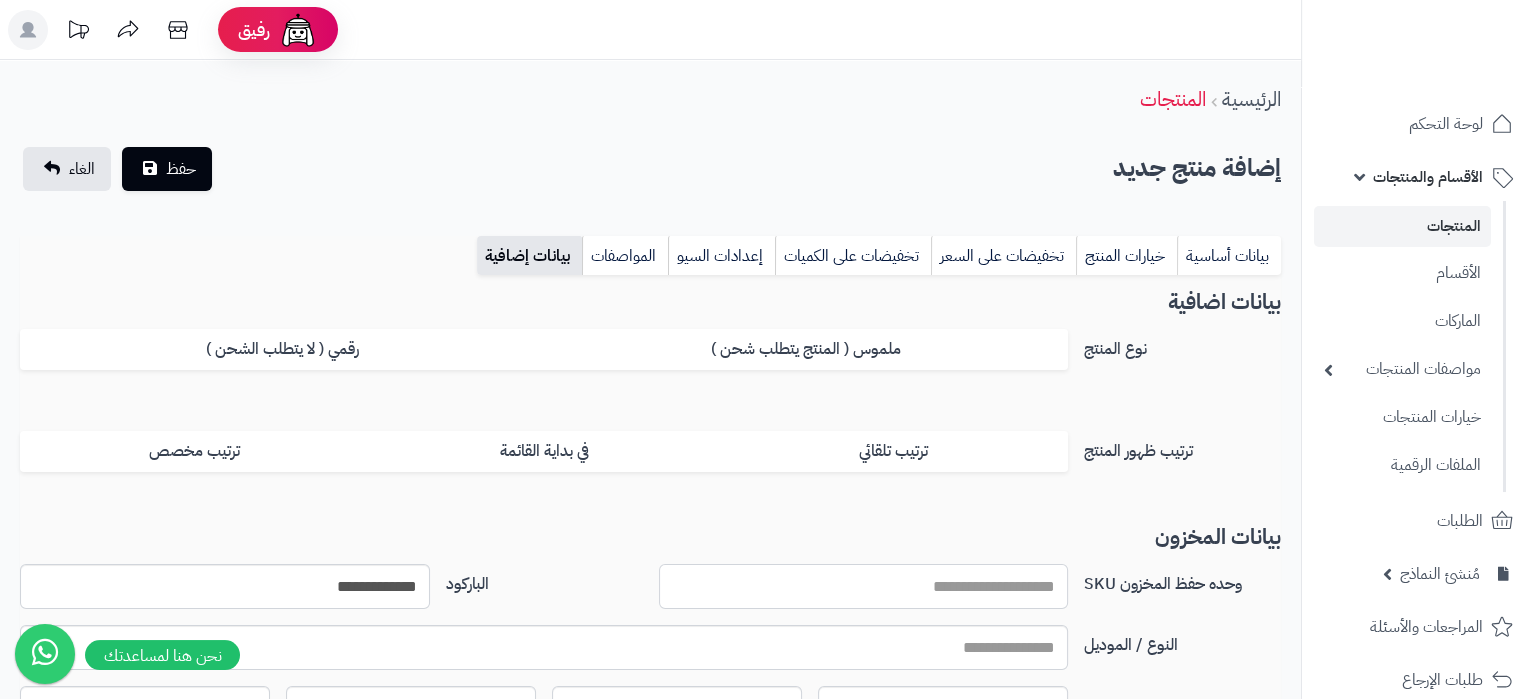 click on "وحده حفظ المخزون SKU" at bounding box center [864, 586] 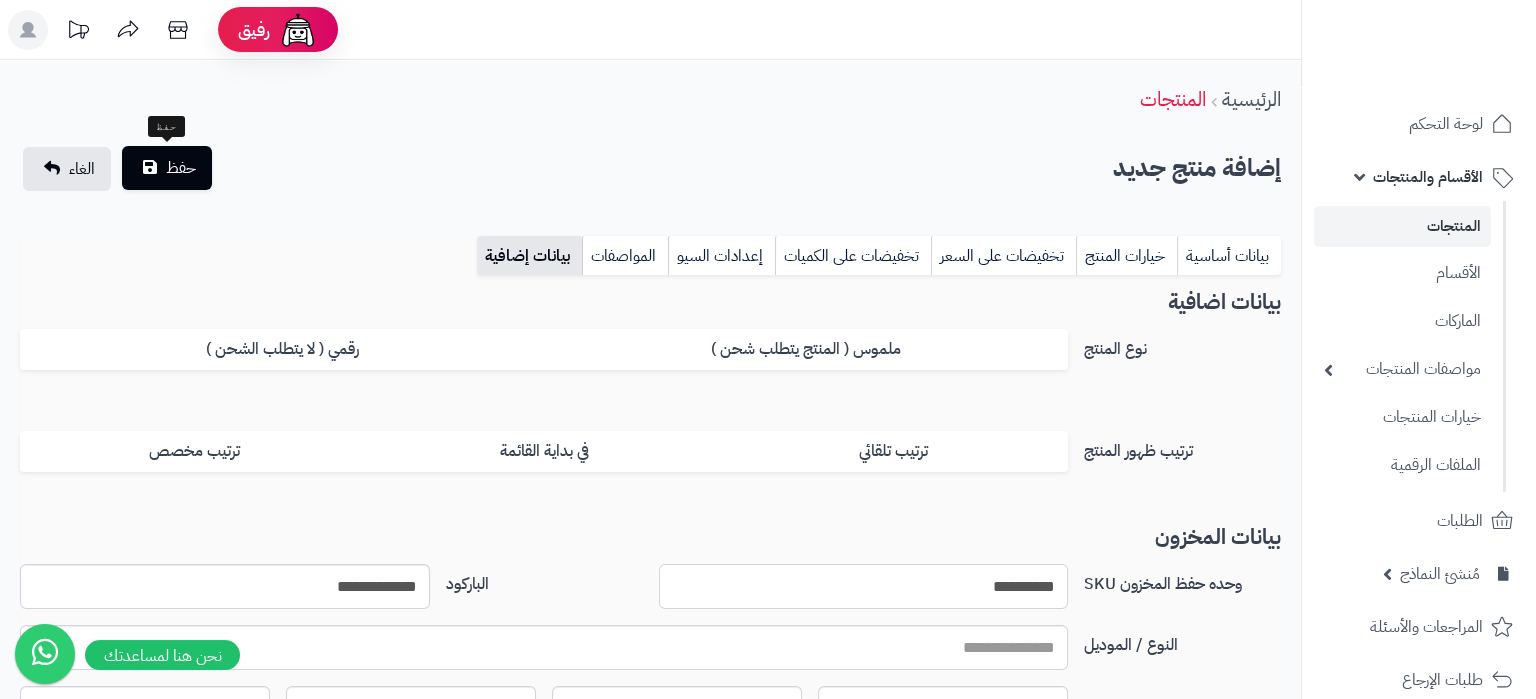 type on "**********" 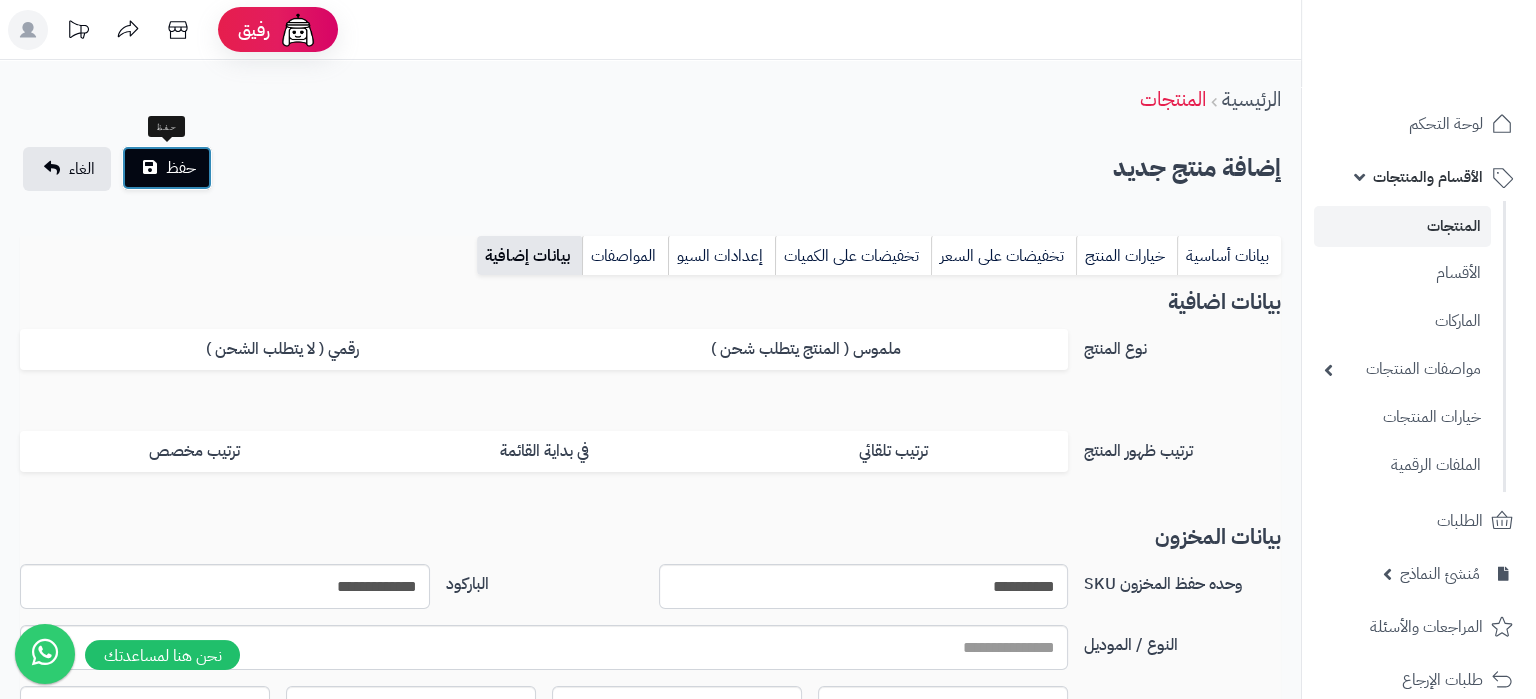 click on "حفظ" at bounding box center (181, 168) 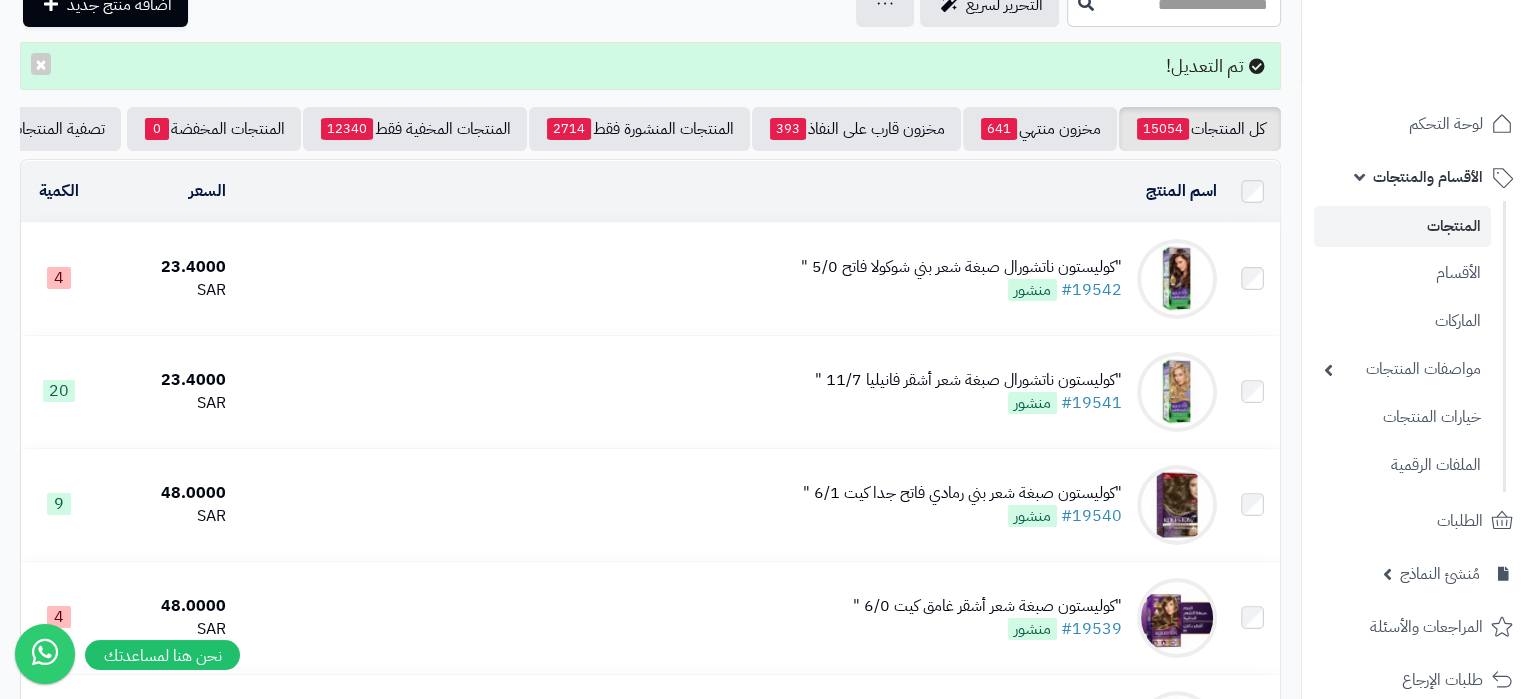 scroll, scrollTop: 0, scrollLeft: 0, axis: both 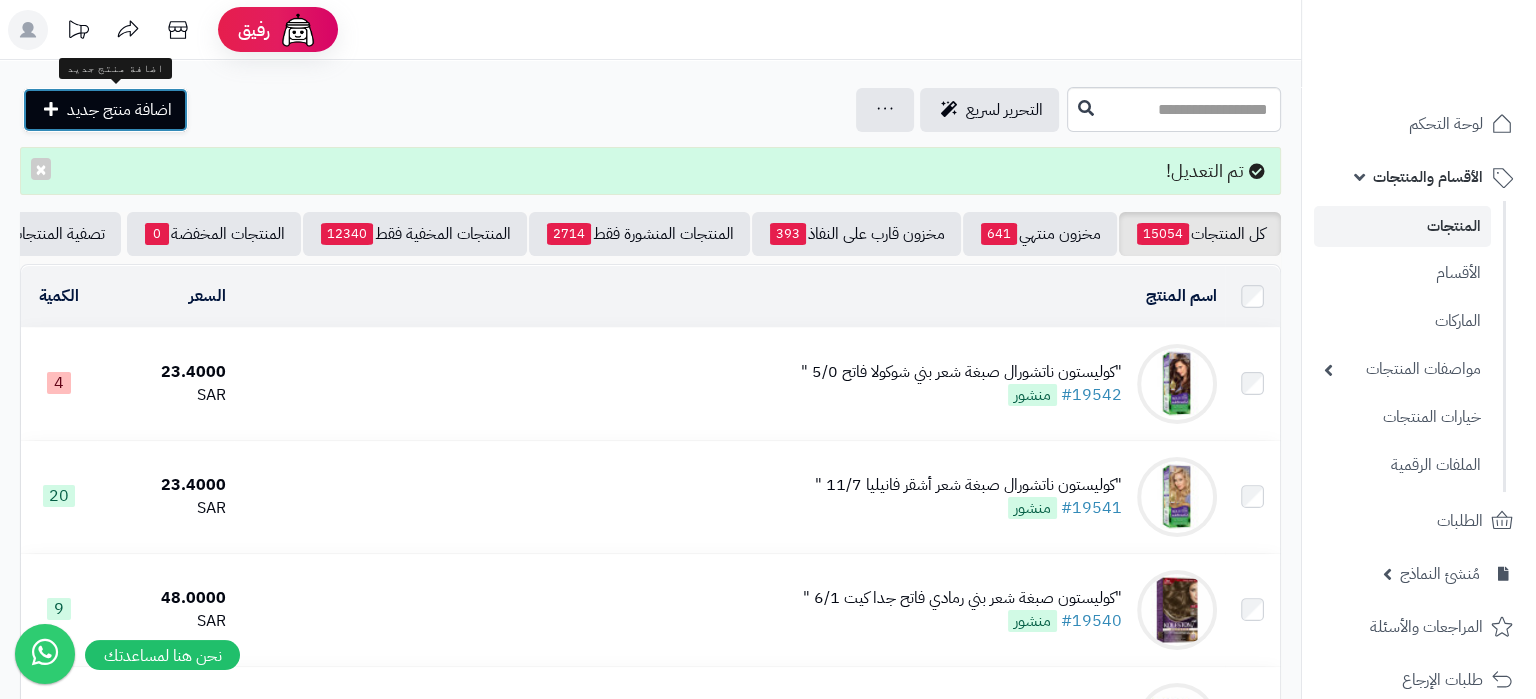 click on "اضافة منتج جديد" at bounding box center [105, 110] 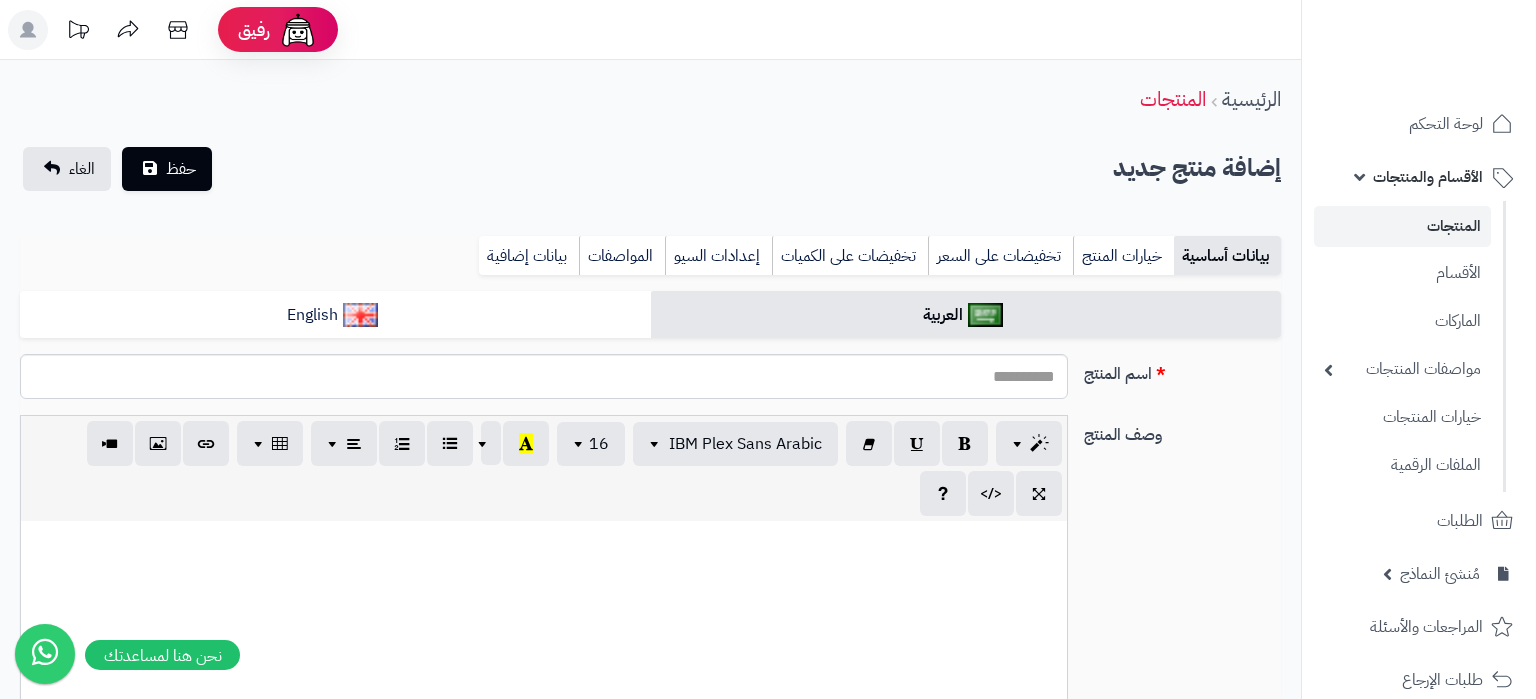 select 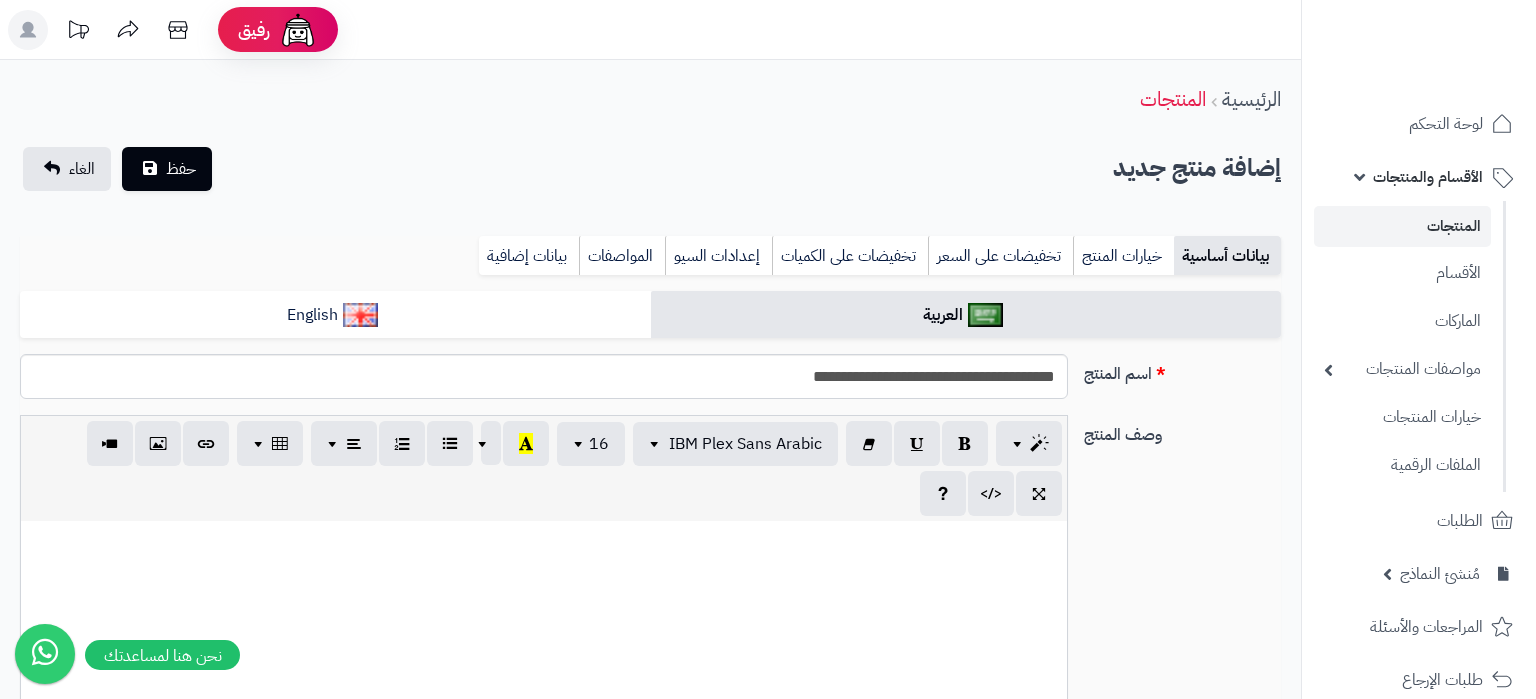 scroll, scrollTop: 0, scrollLeft: 0, axis: both 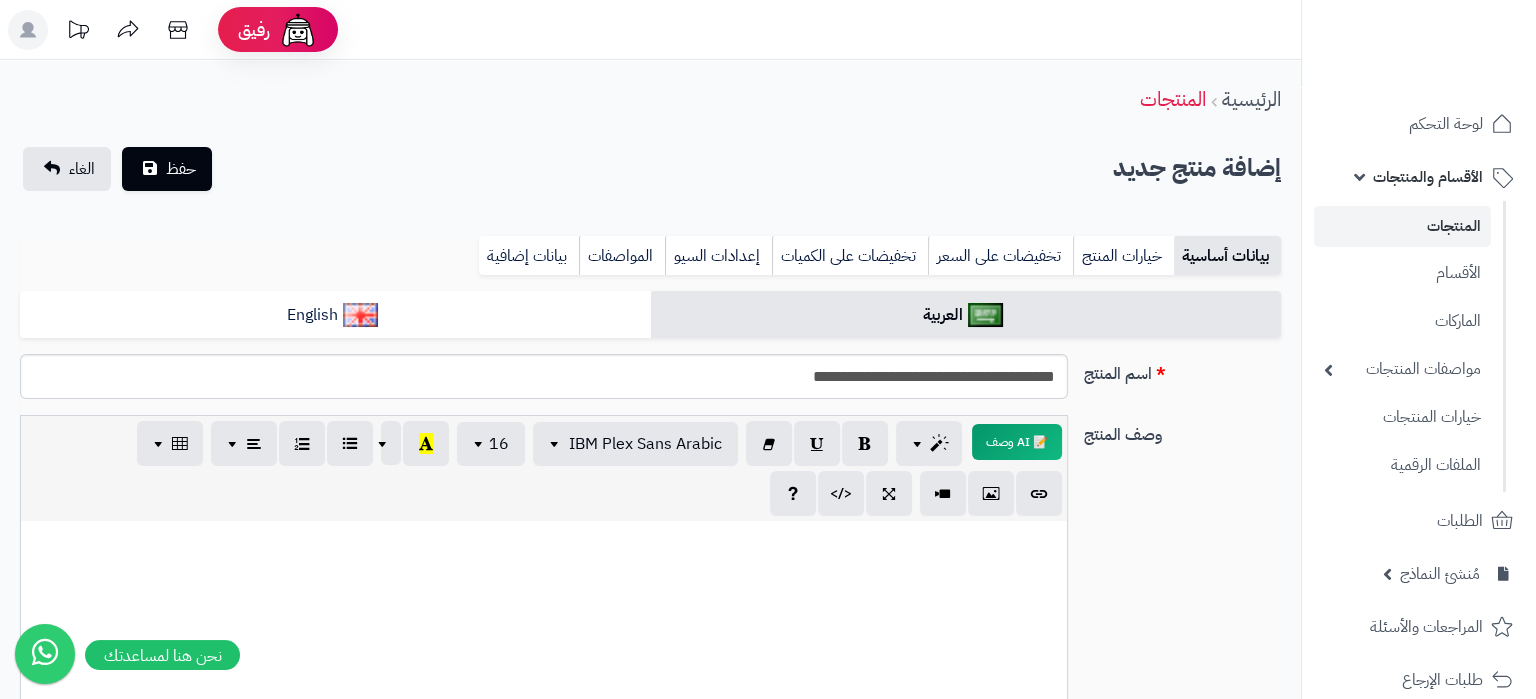 click on "**********" at bounding box center [544, 376] 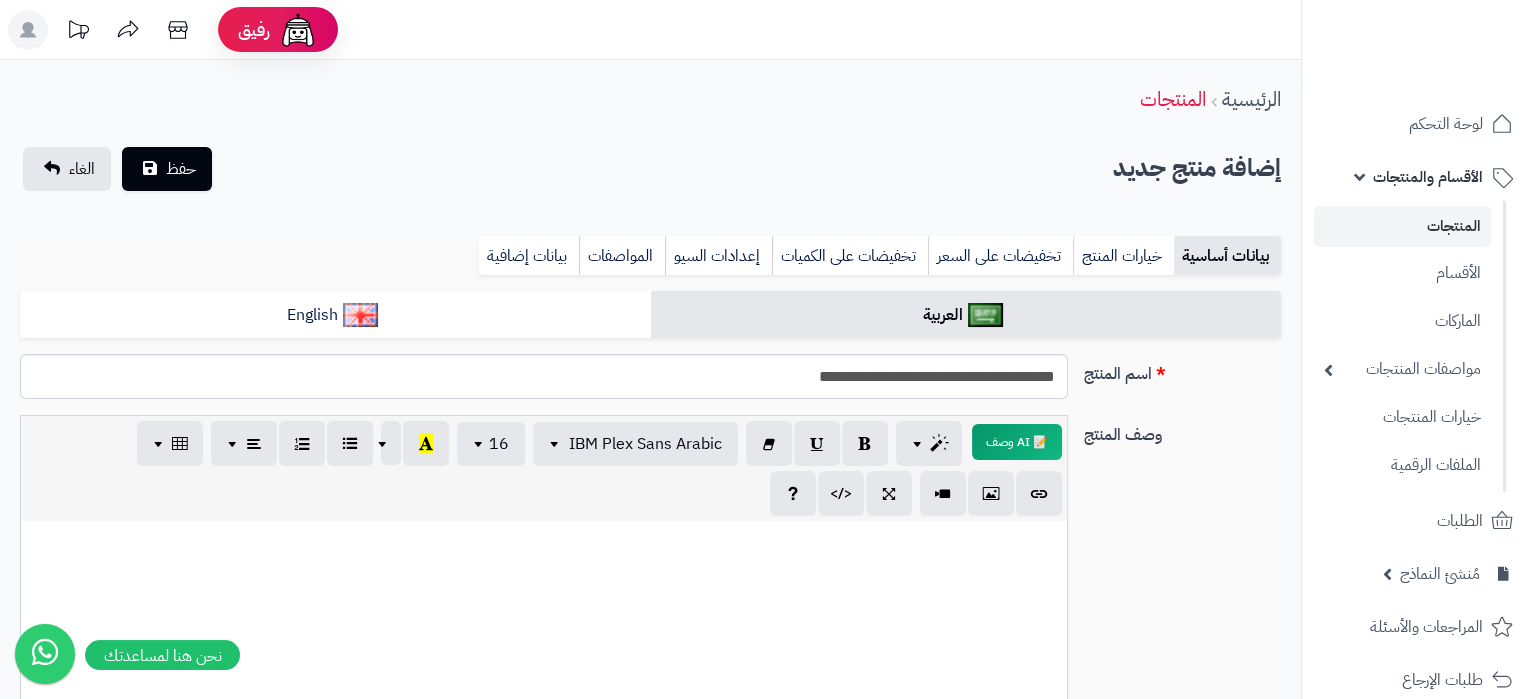 drag, startPoint x: 1068, startPoint y: 379, endPoint x: 1089, endPoint y: 379, distance: 21 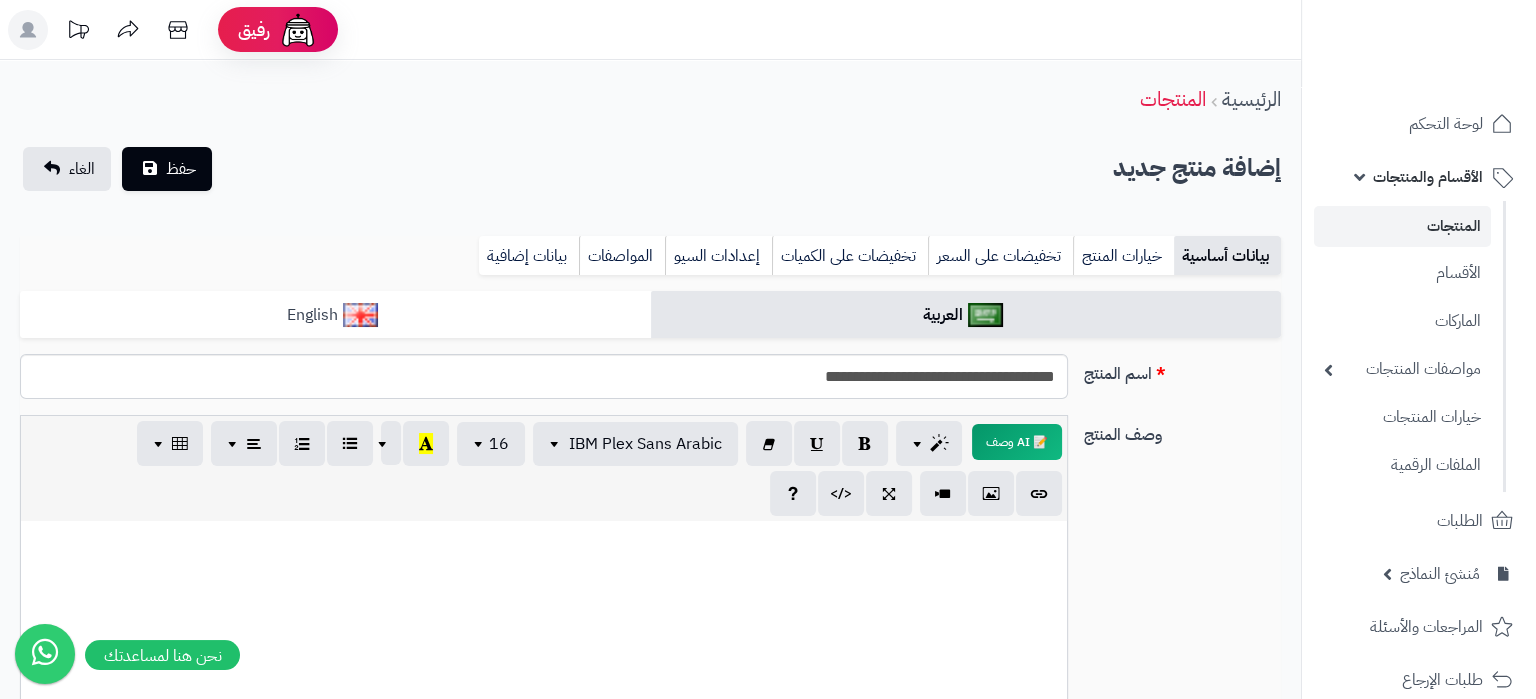 type on "**********" 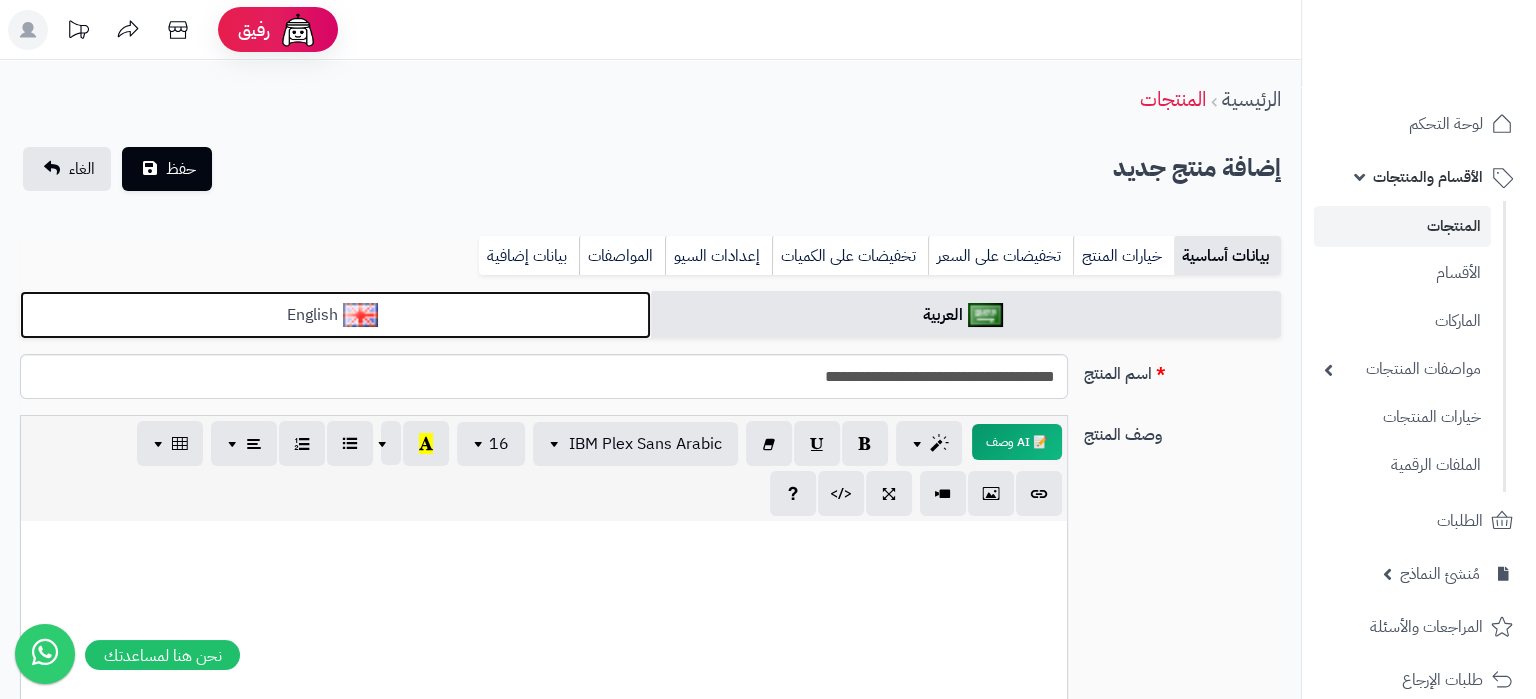 click on "English" at bounding box center (335, 315) 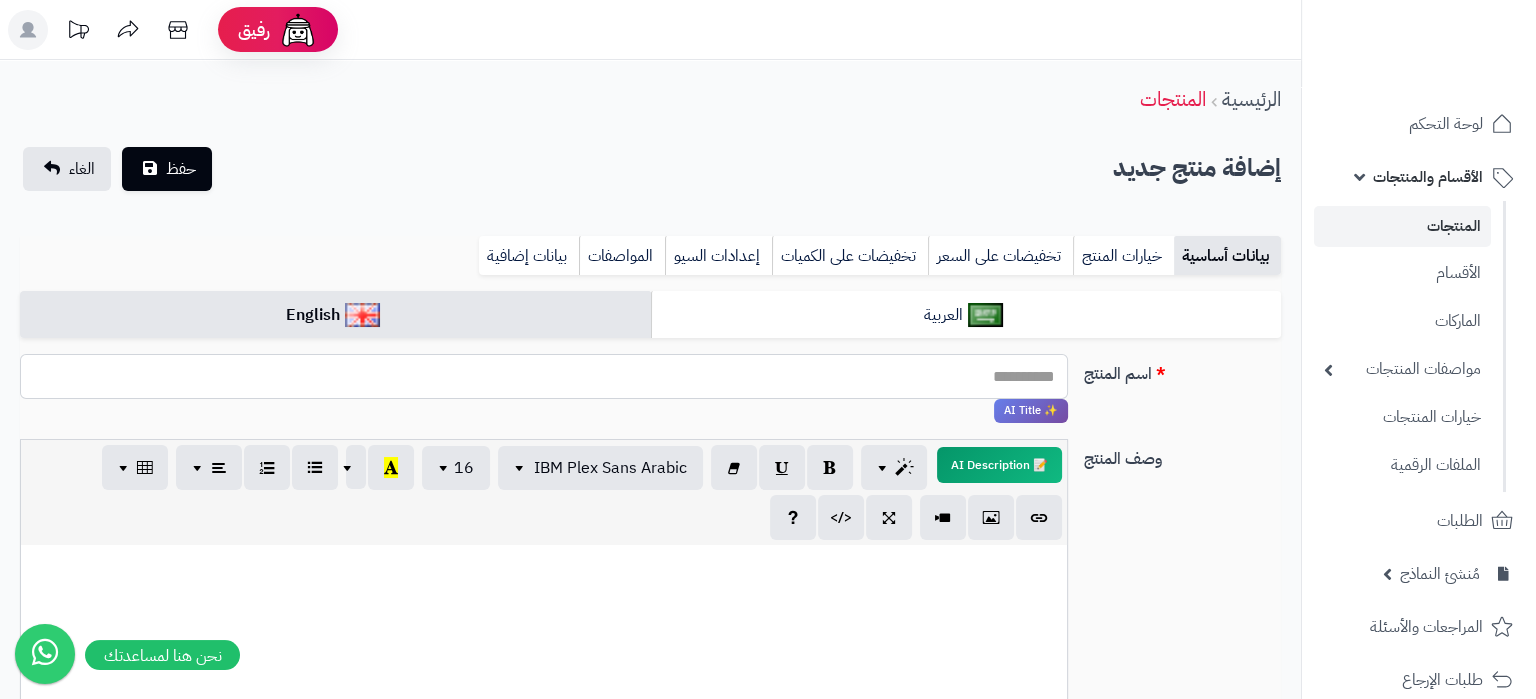 click on "اسم المنتج" at bounding box center (544, 376) 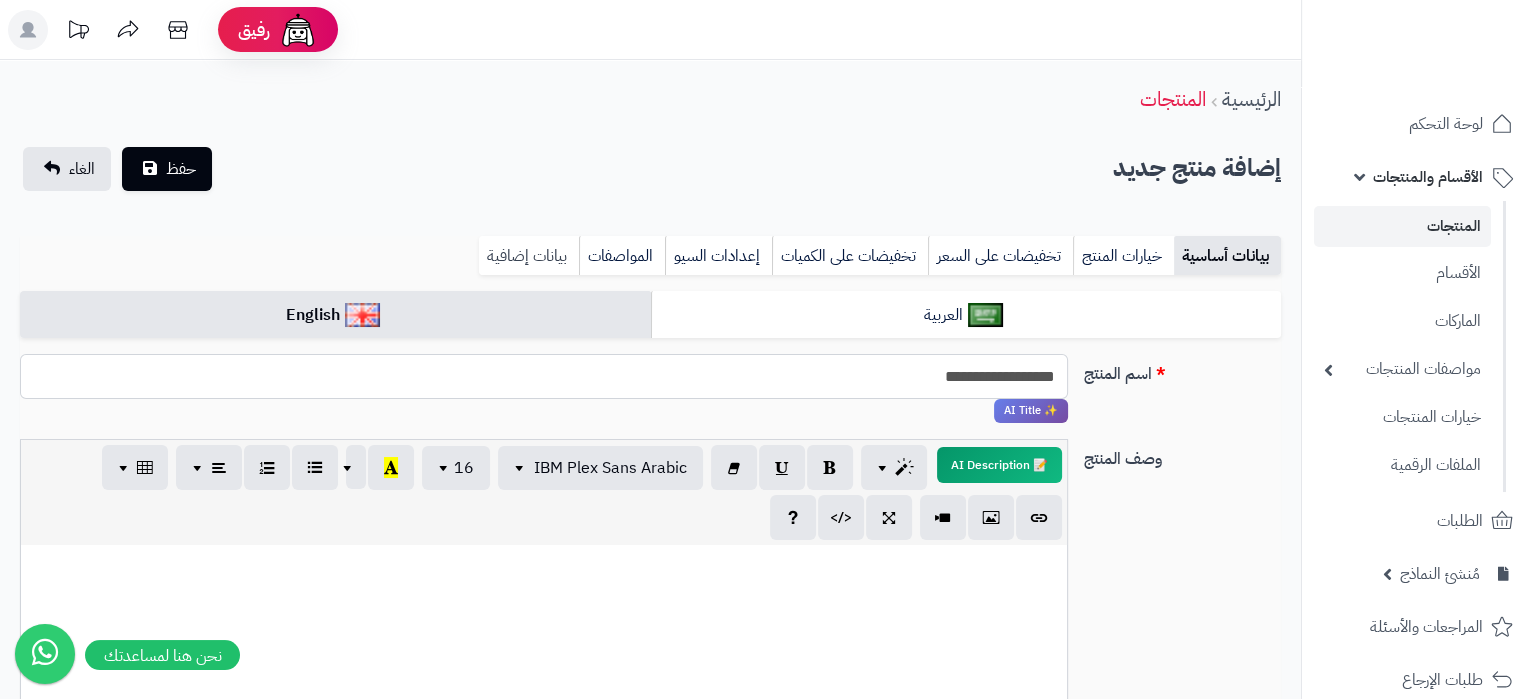 type on "**********" 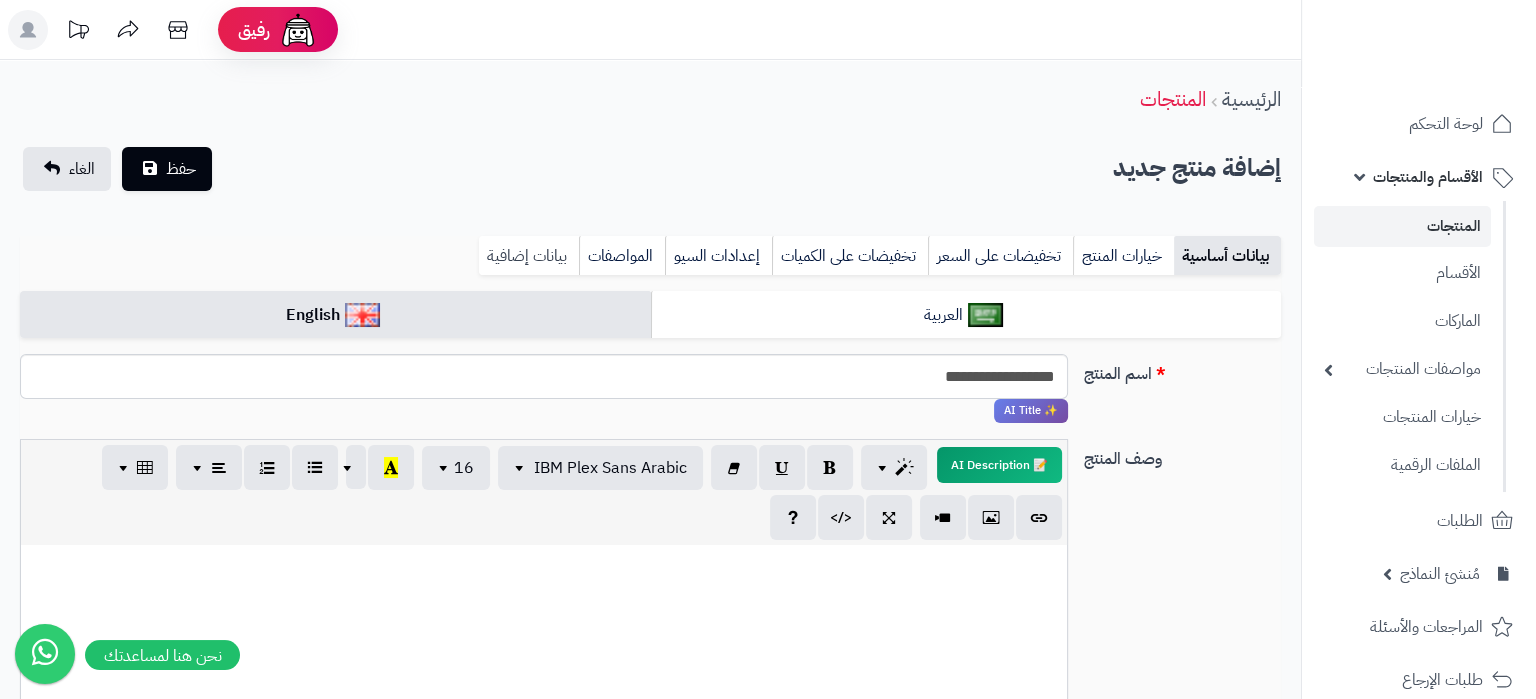 click on "بيانات إضافية" at bounding box center [529, 256] 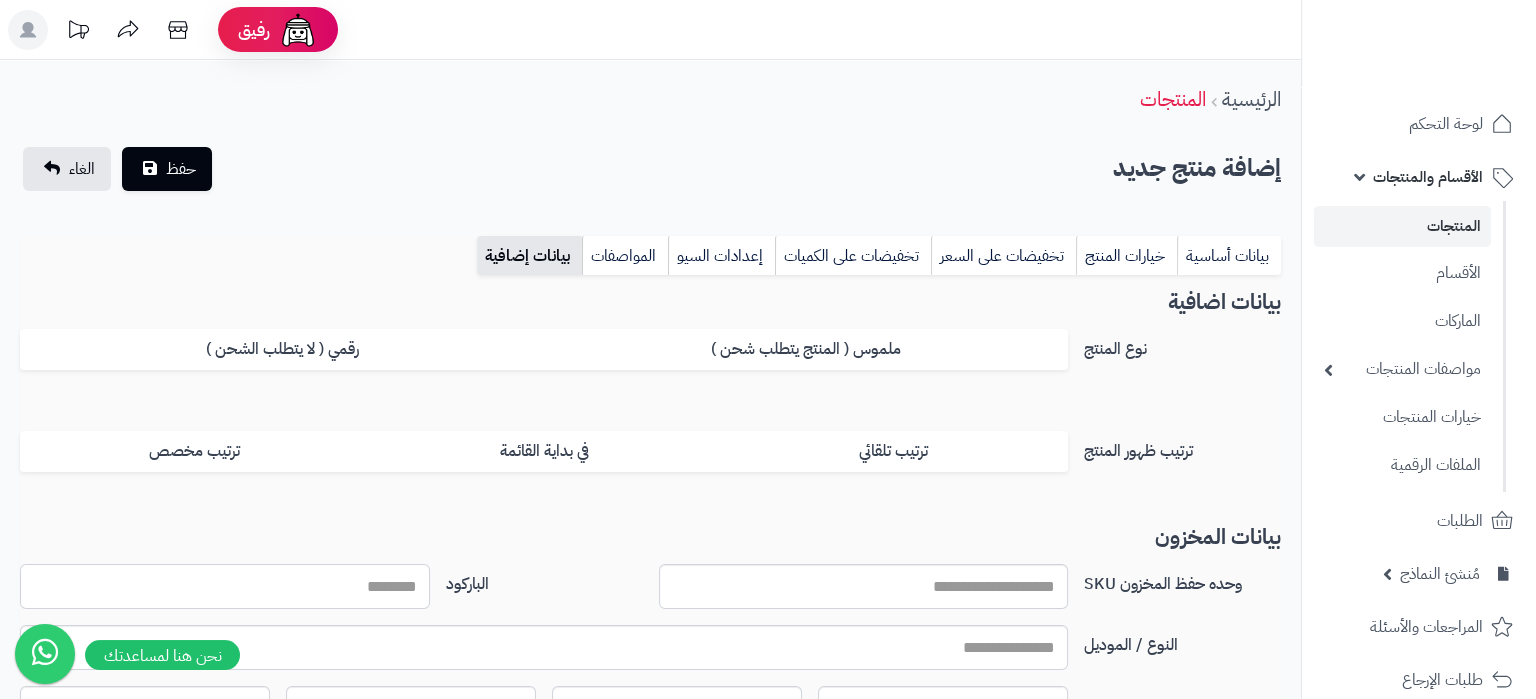 click on "الباركود" at bounding box center (225, 586) 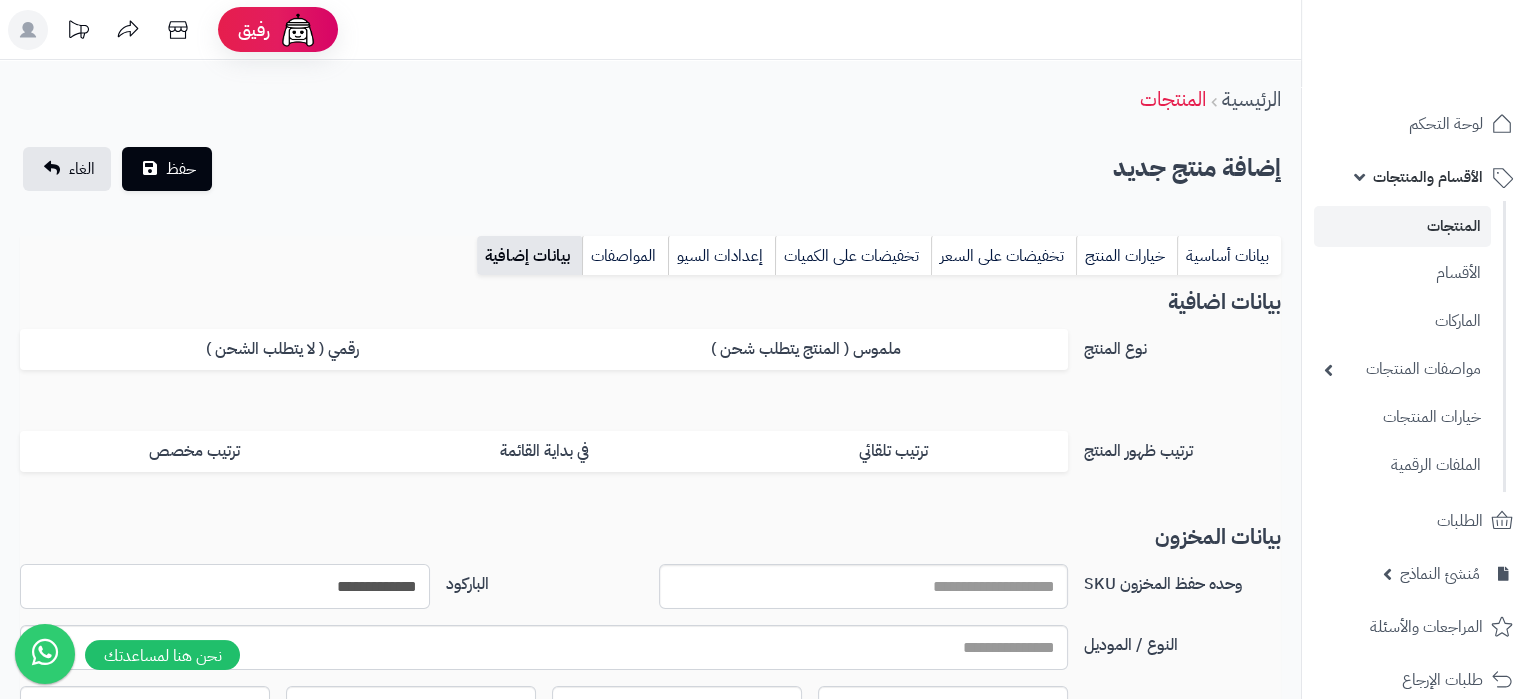 type on "**********" 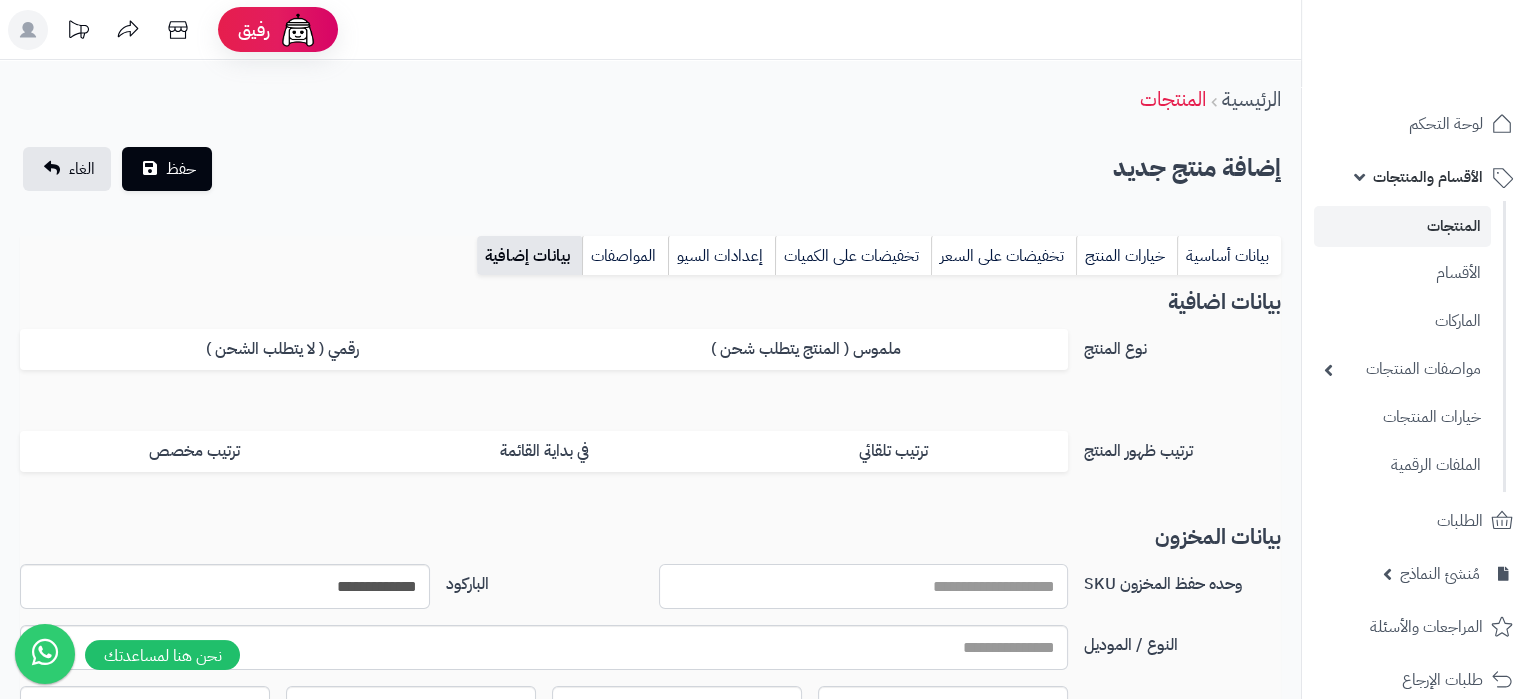 click on "وحده حفظ المخزون SKU" at bounding box center [864, 586] 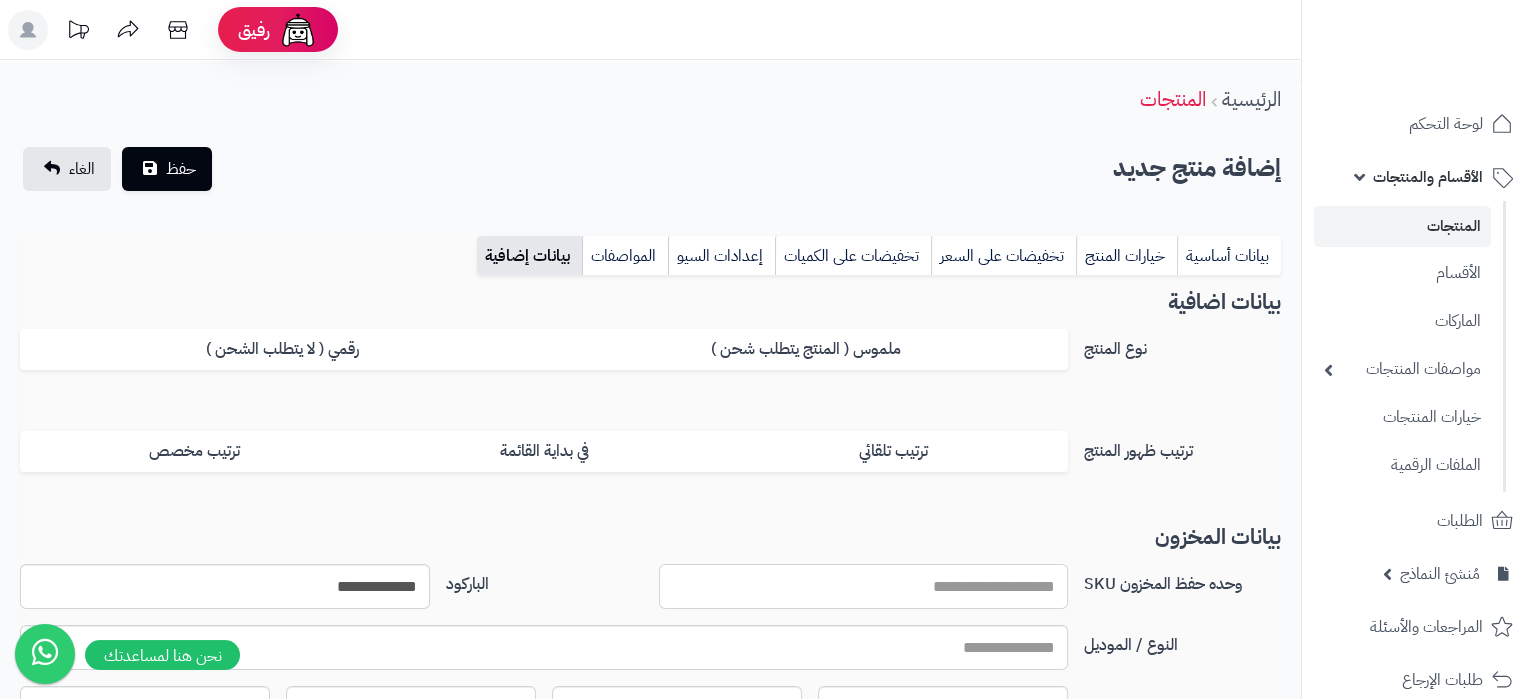 click on "وحده حفظ المخزون SKU" at bounding box center [864, 586] 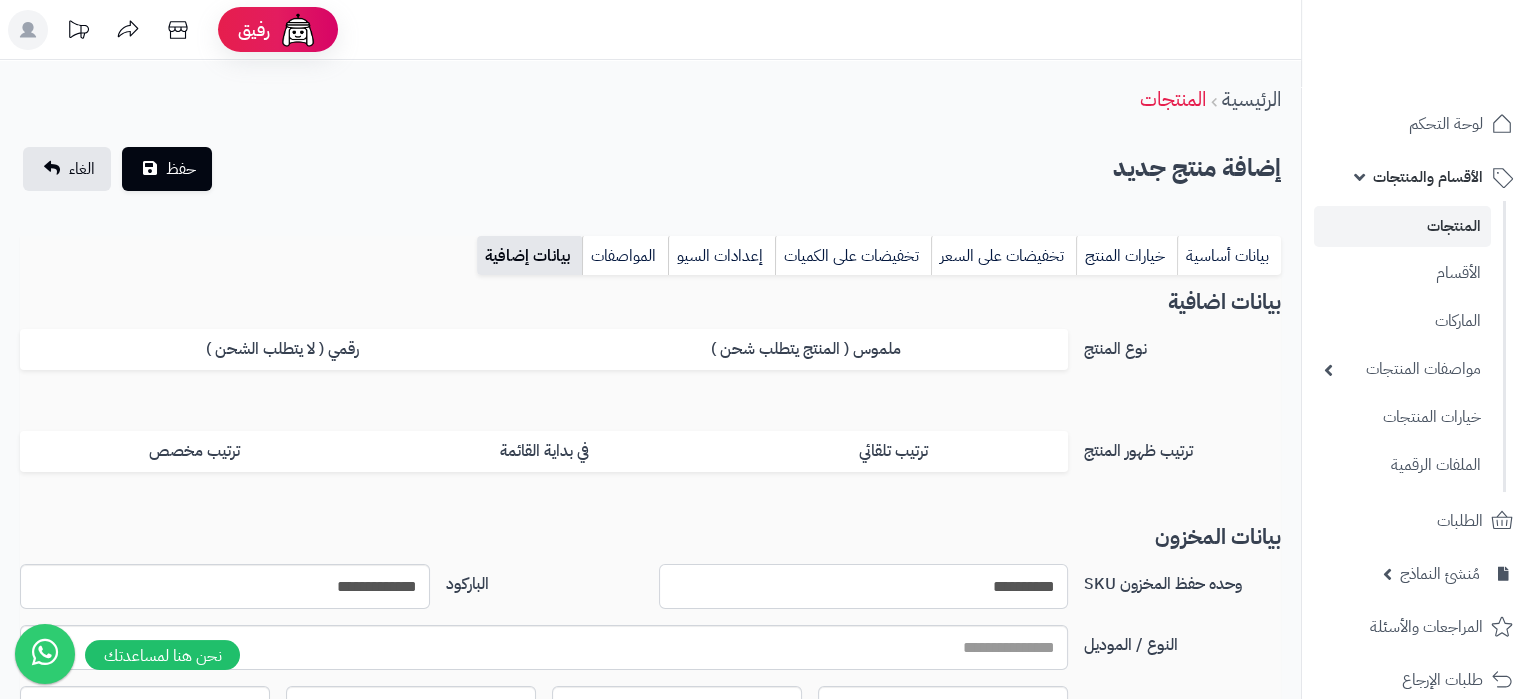 type on "**********" 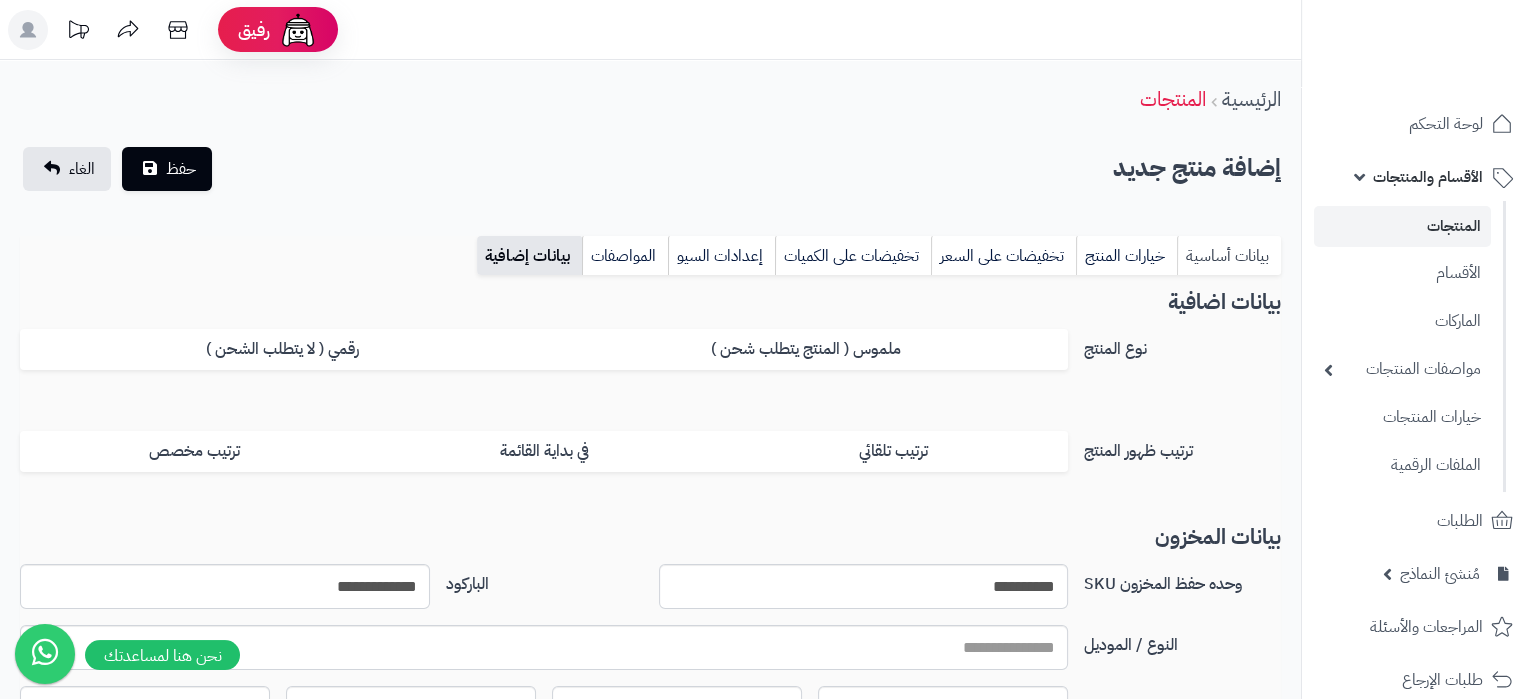 click on "بيانات أساسية" at bounding box center [1229, 256] 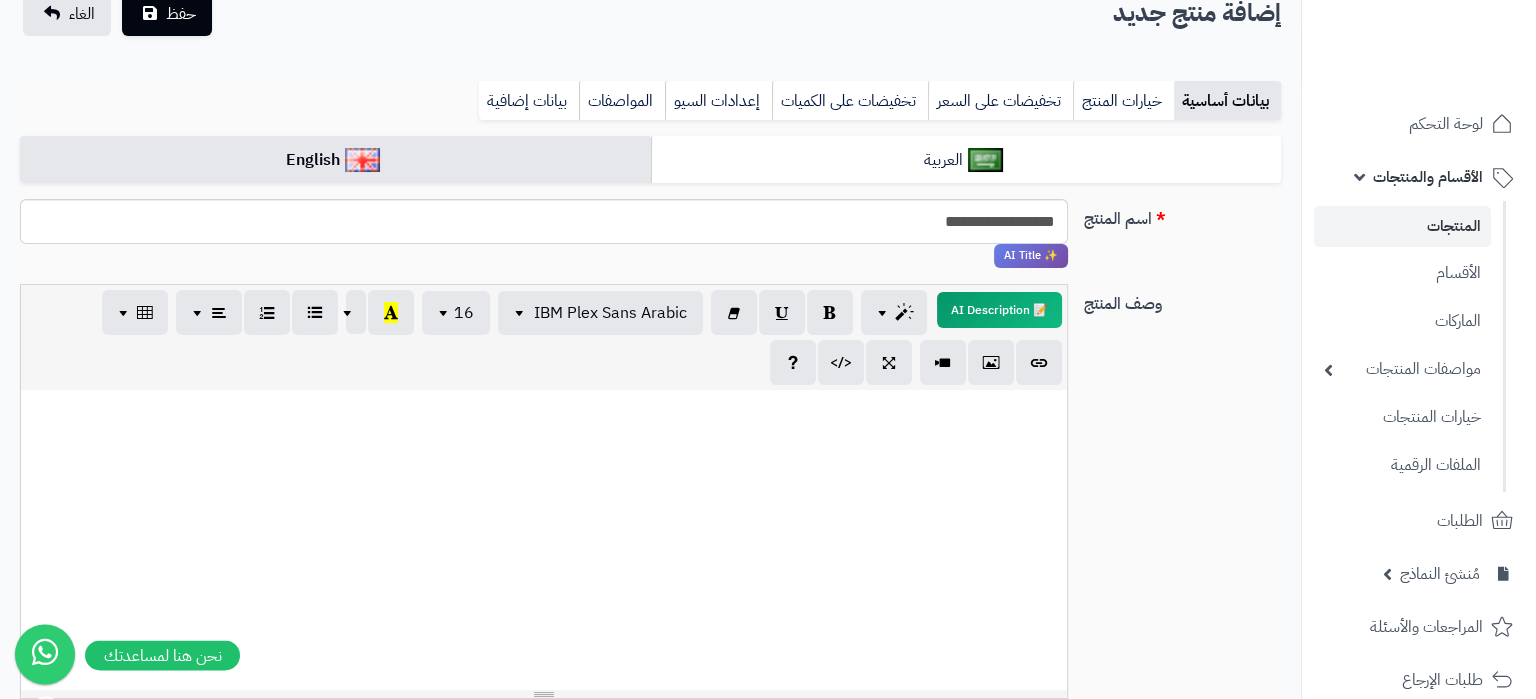 scroll, scrollTop: 105, scrollLeft: 0, axis: vertical 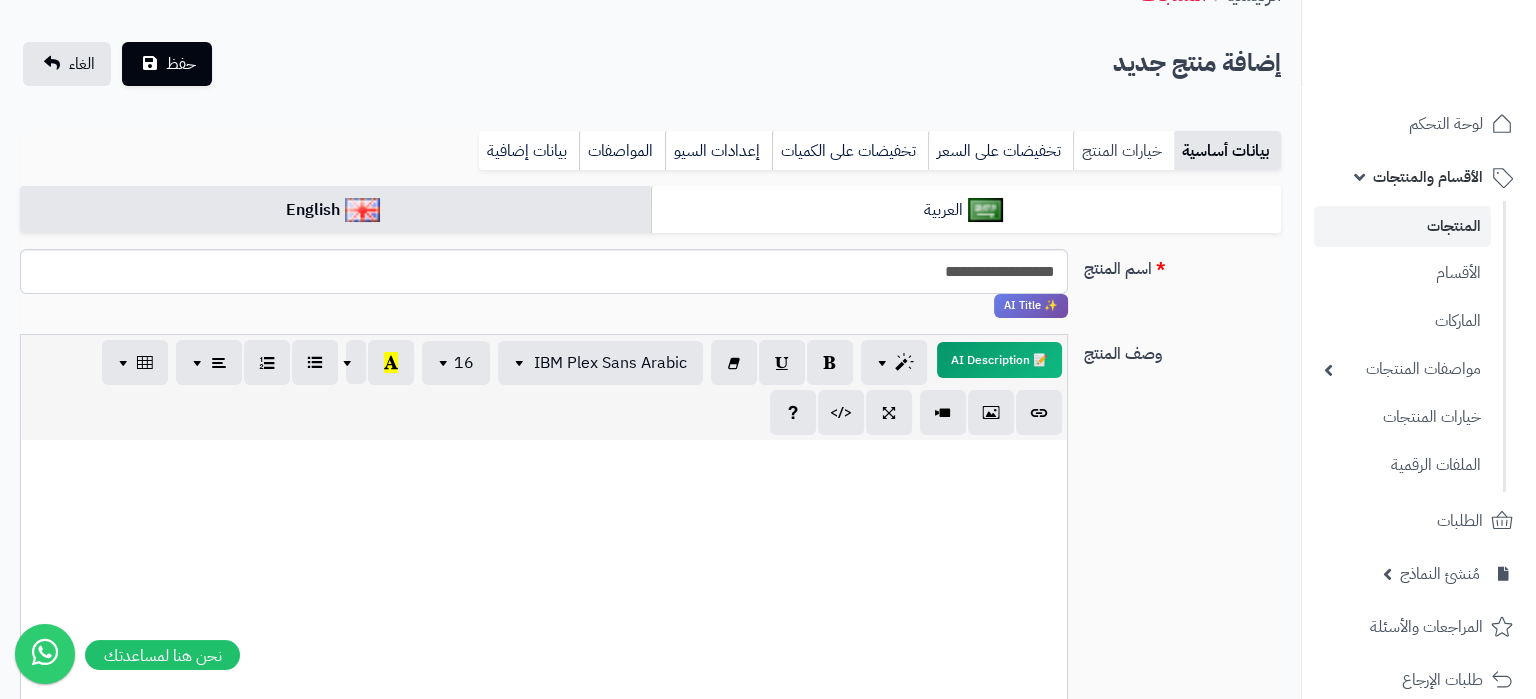 click on "خيارات المنتج" at bounding box center (1123, 151) 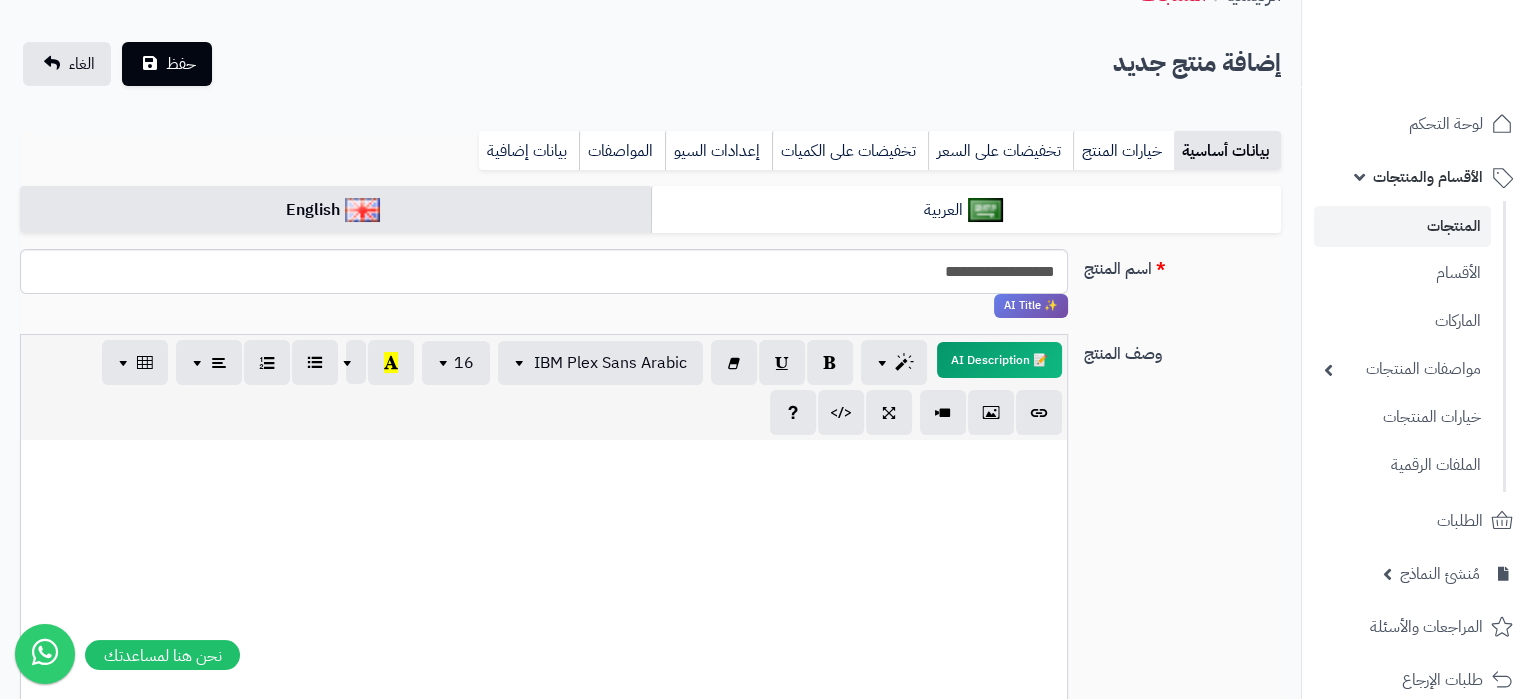 scroll, scrollTop: 0, scrollLeft: 0, axis: both 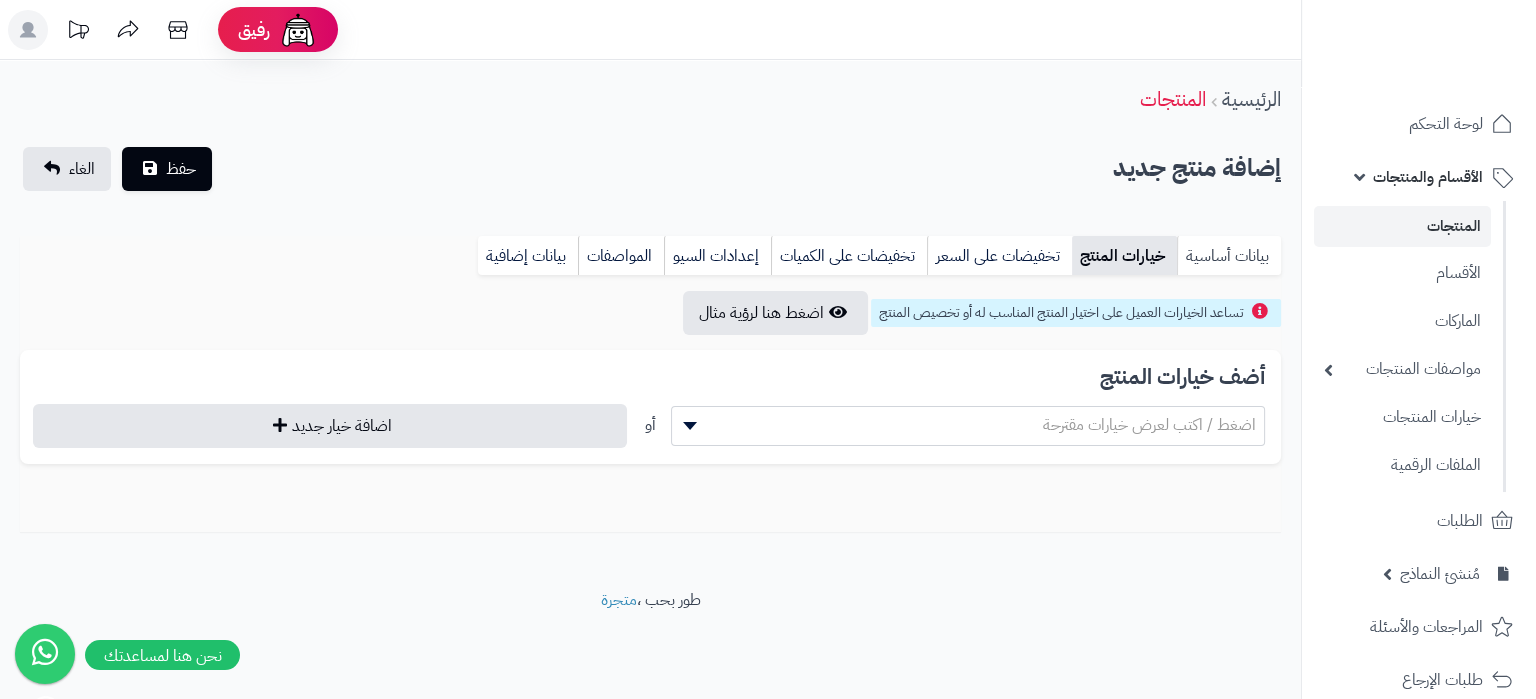 click on "بيانات أساسية" at bounding box center (1229, 256) 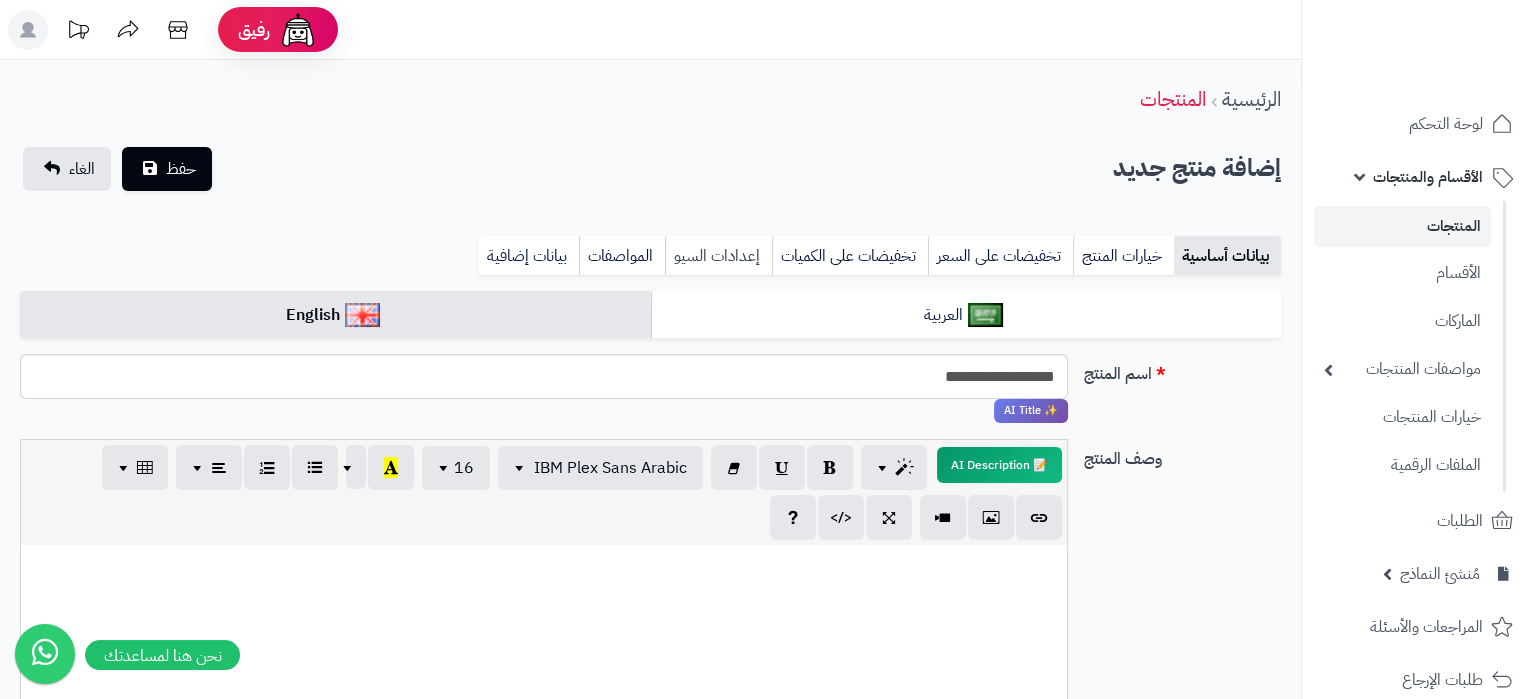 click on "إعدادات السيو" at bounding box center (718, 256) 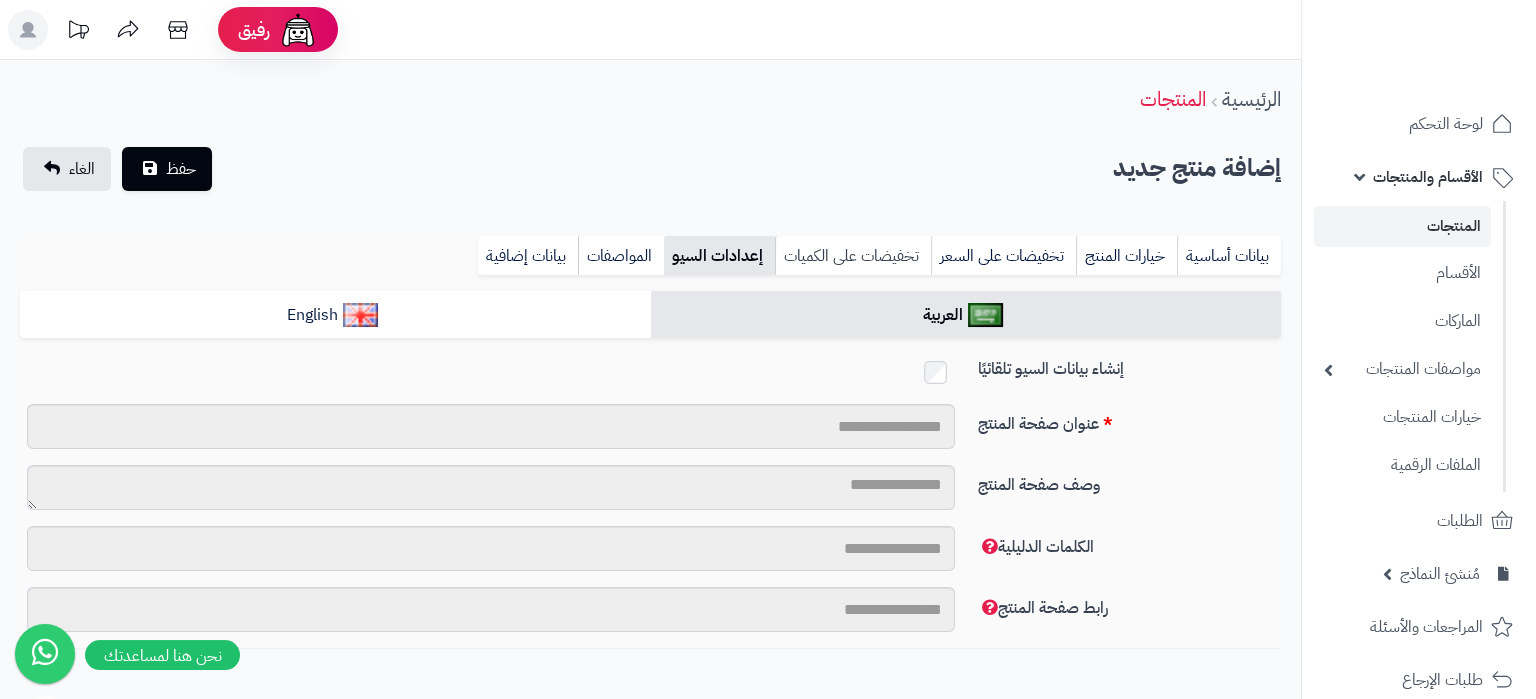 click on "تخفيضات على الكميات" at bounding box center (853, 256) 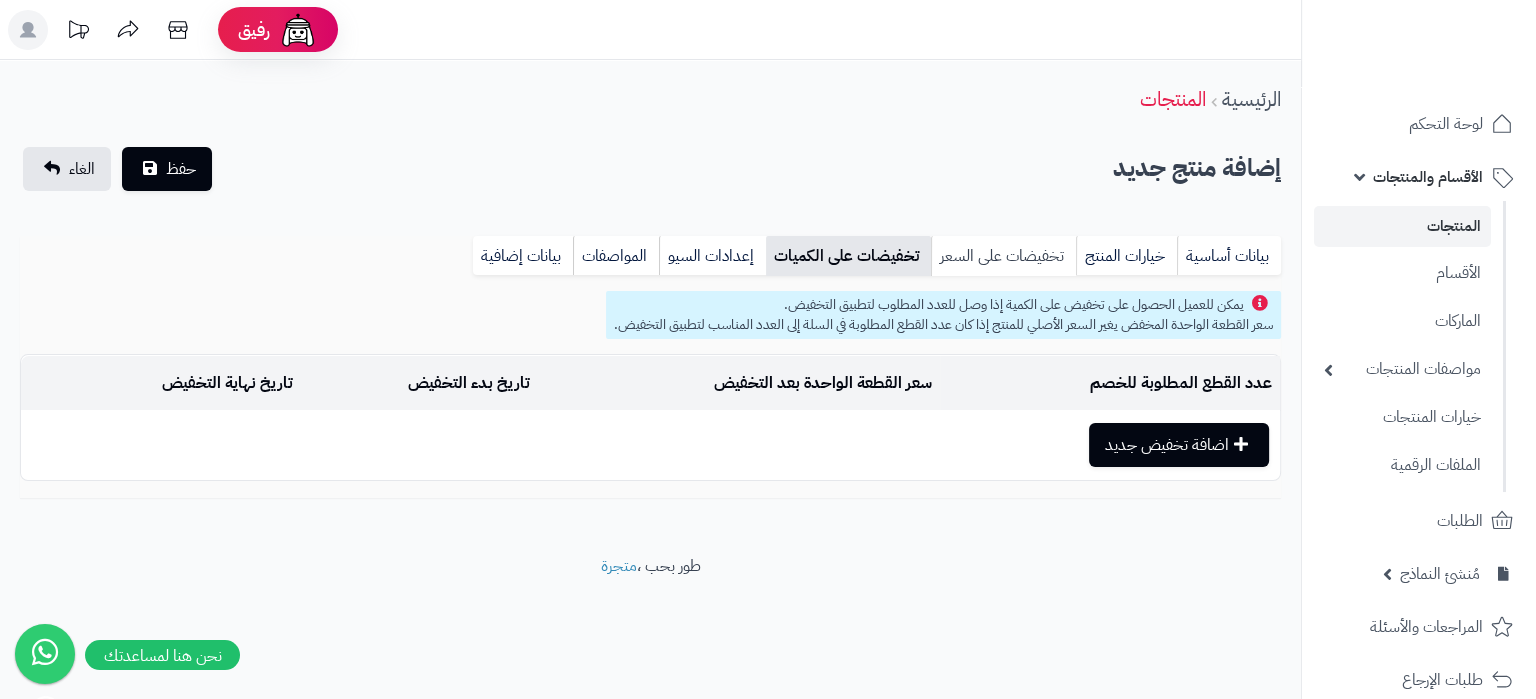 click on "تخفيضات على السعر" at bounding box center (1003, 256) 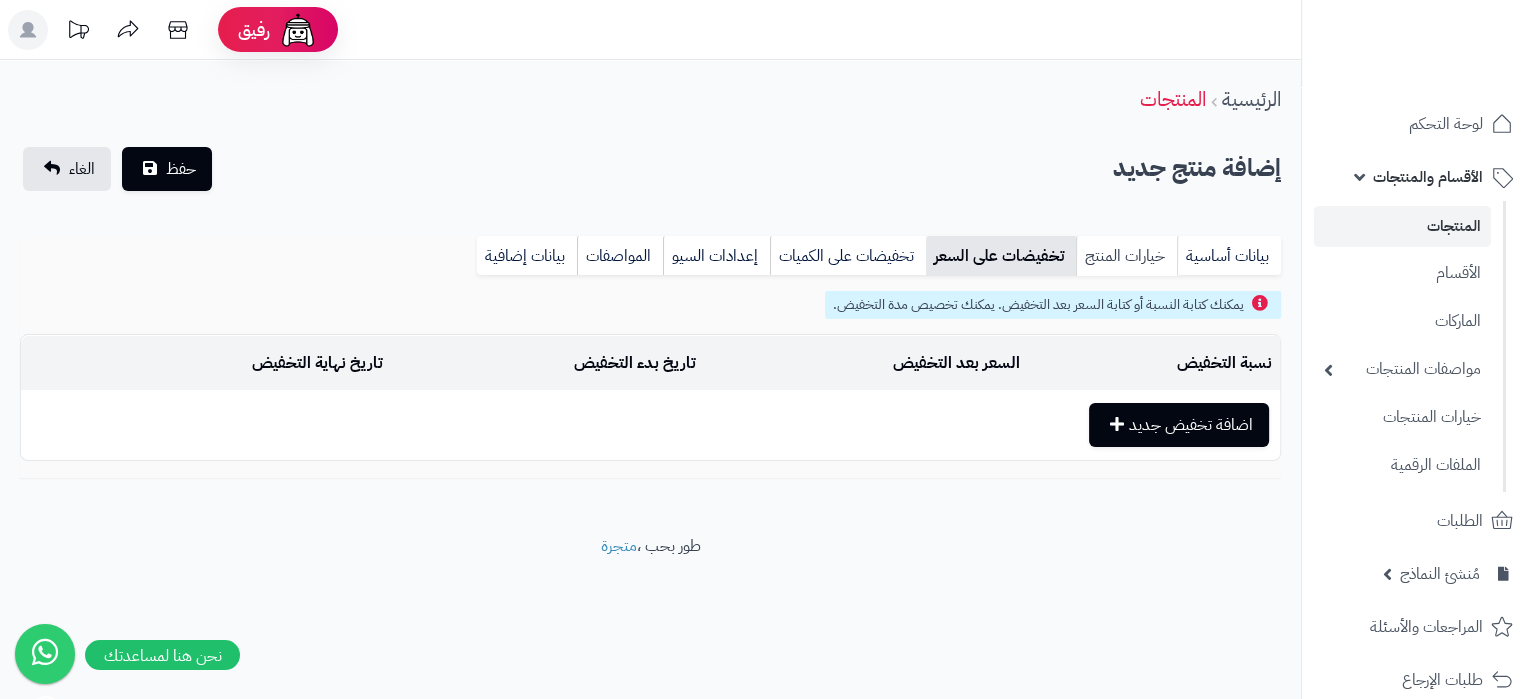 click on "خيارات المنتج" at bounding box center [1126, 256] 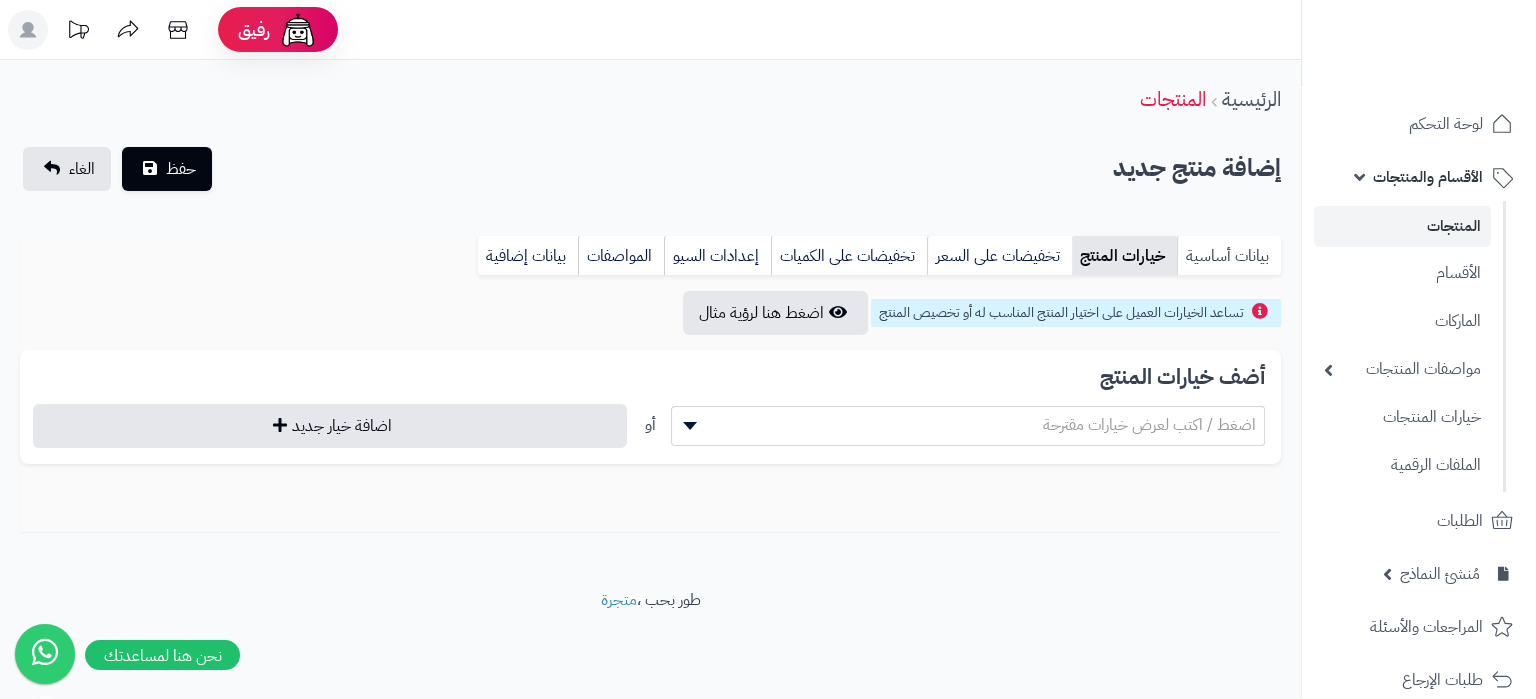 click on "بيانات أساسية" at bounding box center [1229, 256] 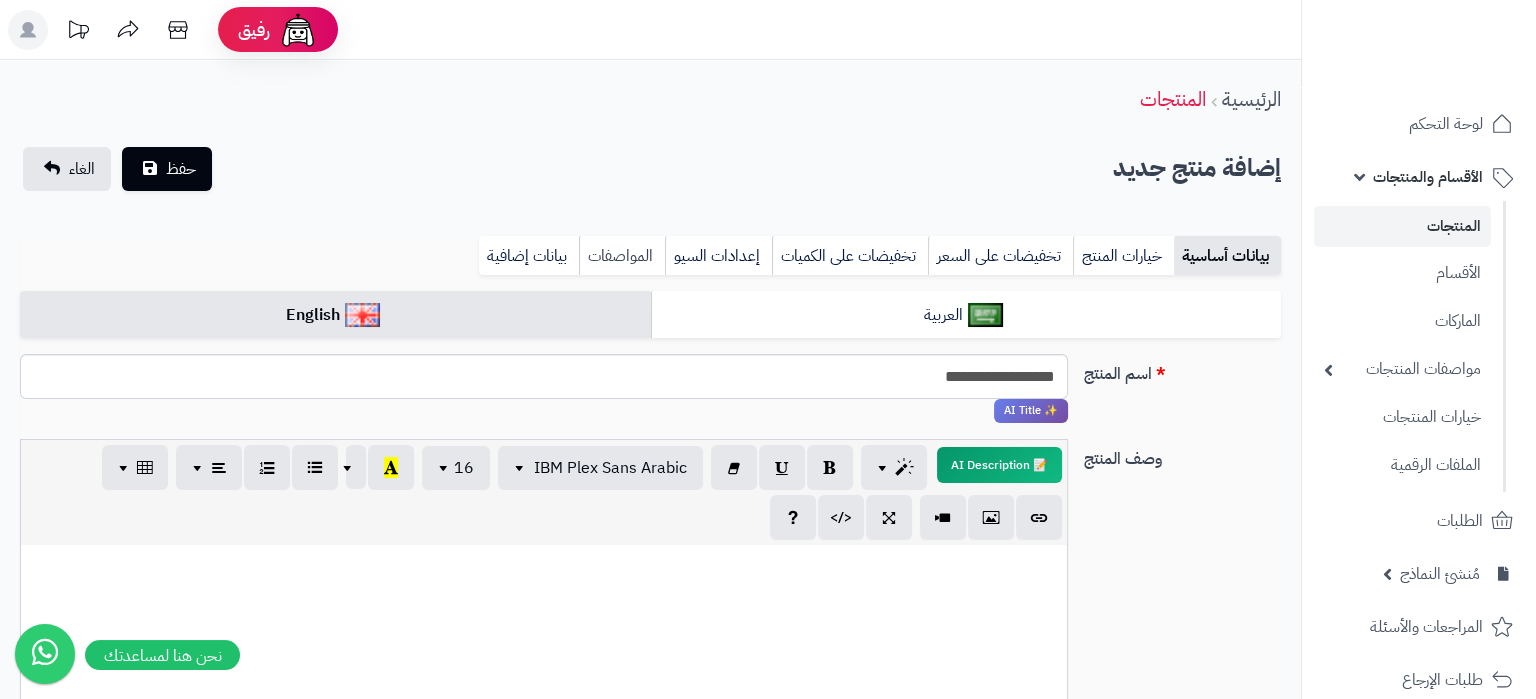 click on "المواصفات" at bounding box center [622, 256] 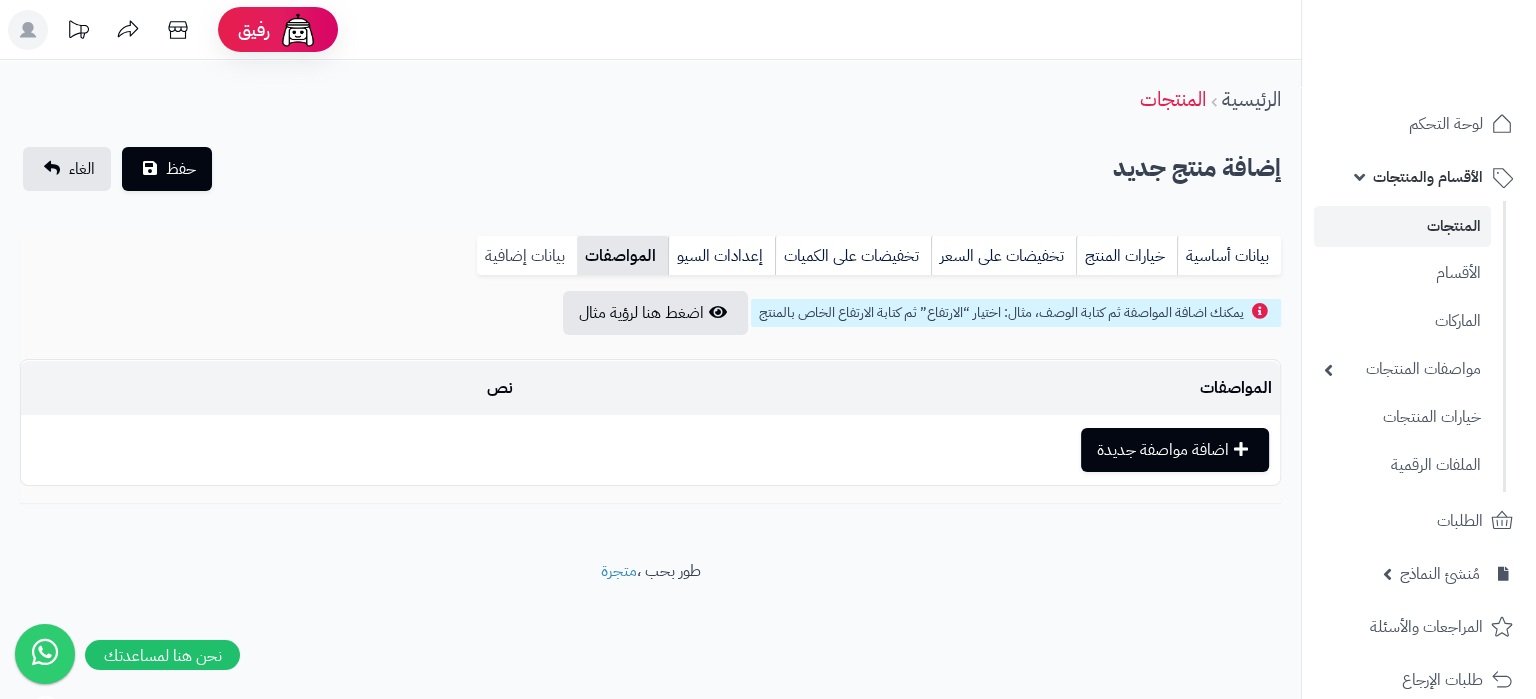 click on "بيانات إضافية" at bounding box center [527, 256] 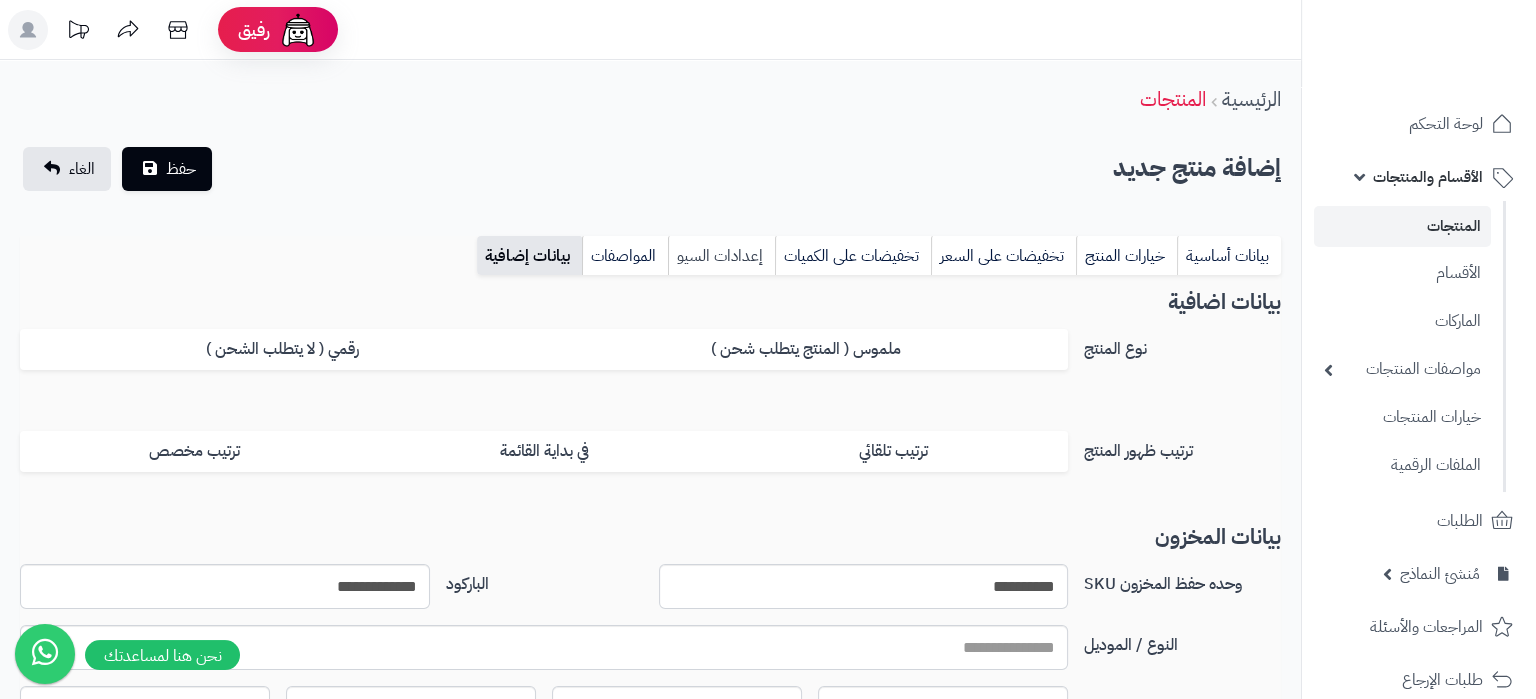 click on "إعدادات السيو" at bounding box center (721, 256) 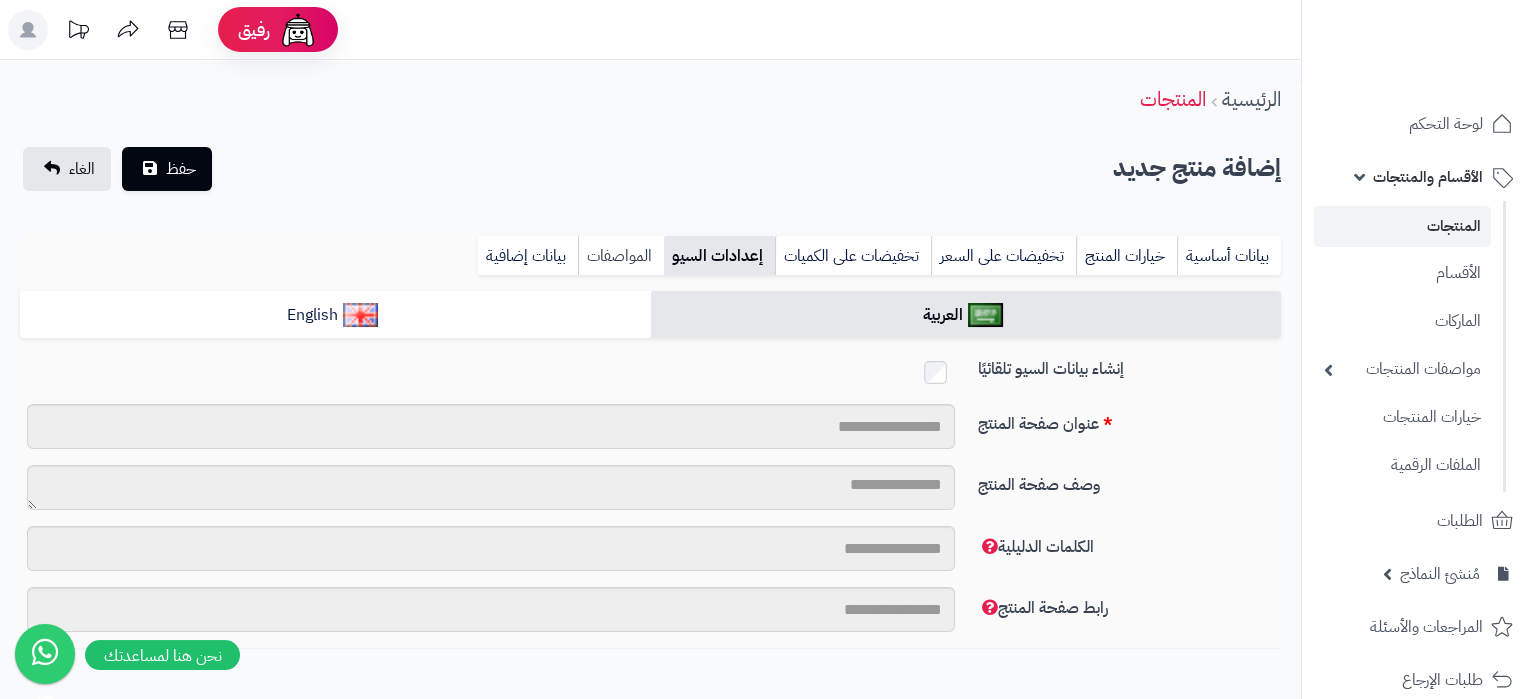 click on "المواصفات" at bounding box center (621, 256) 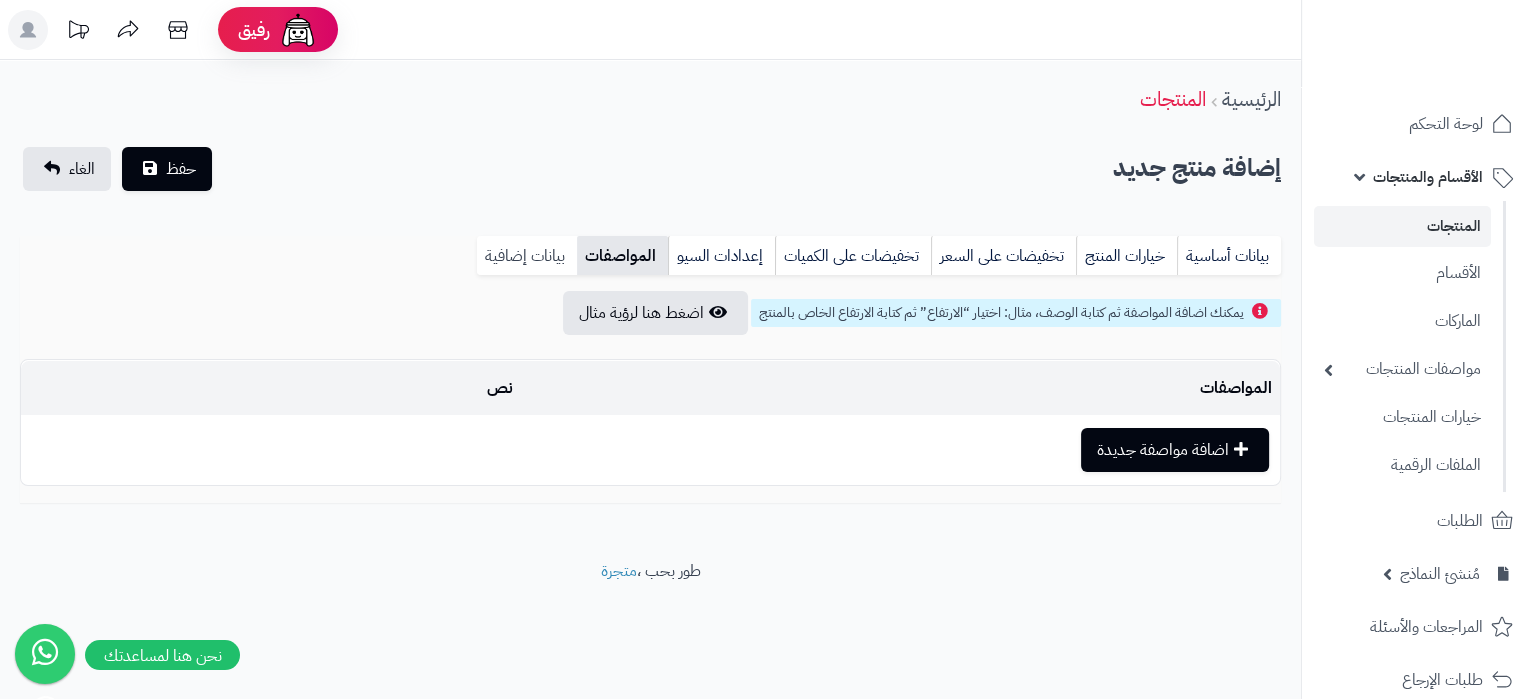click on "بيانات إضافية" at bounding box center [527, 256] 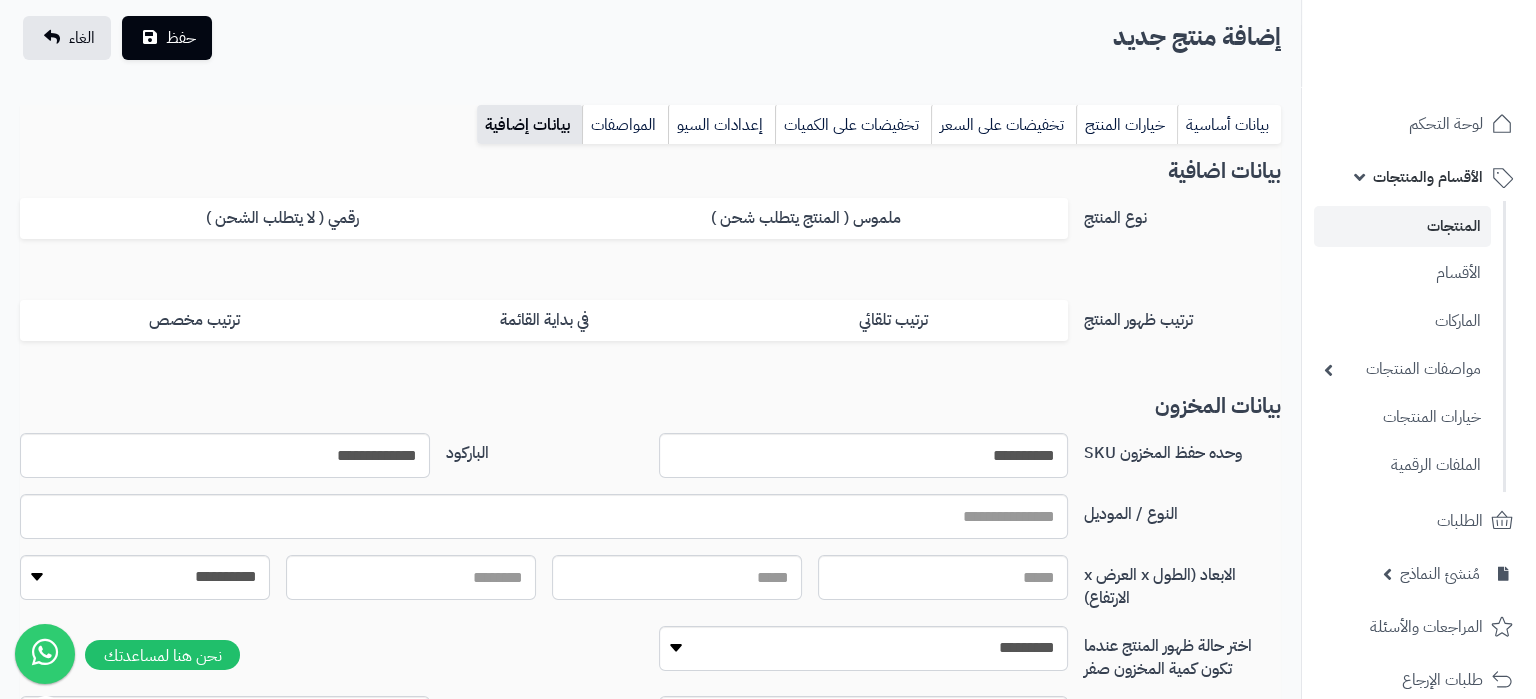 scroll, scrollTop: 210, scrollLeft: 0, axis: vertical 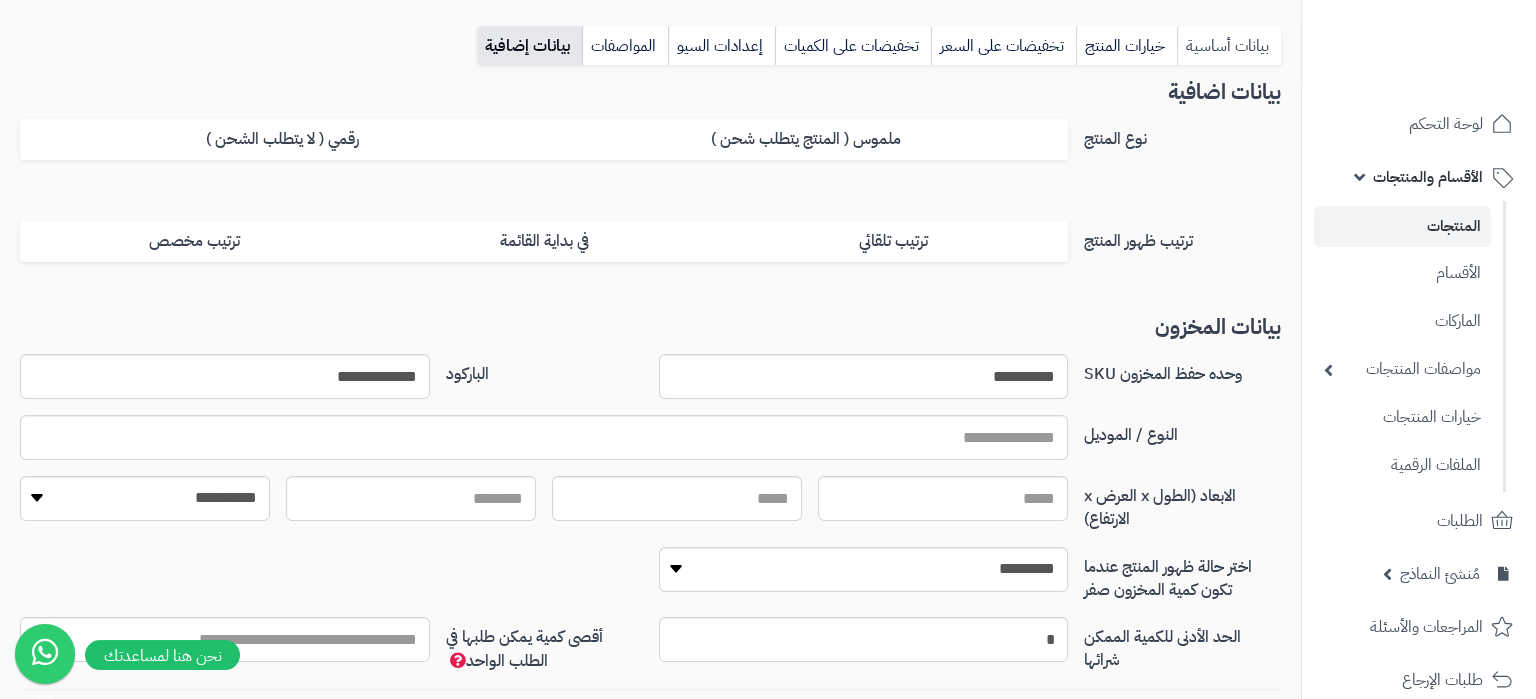 click on "بيانات أساسية" at bounding box center [1229, 46] 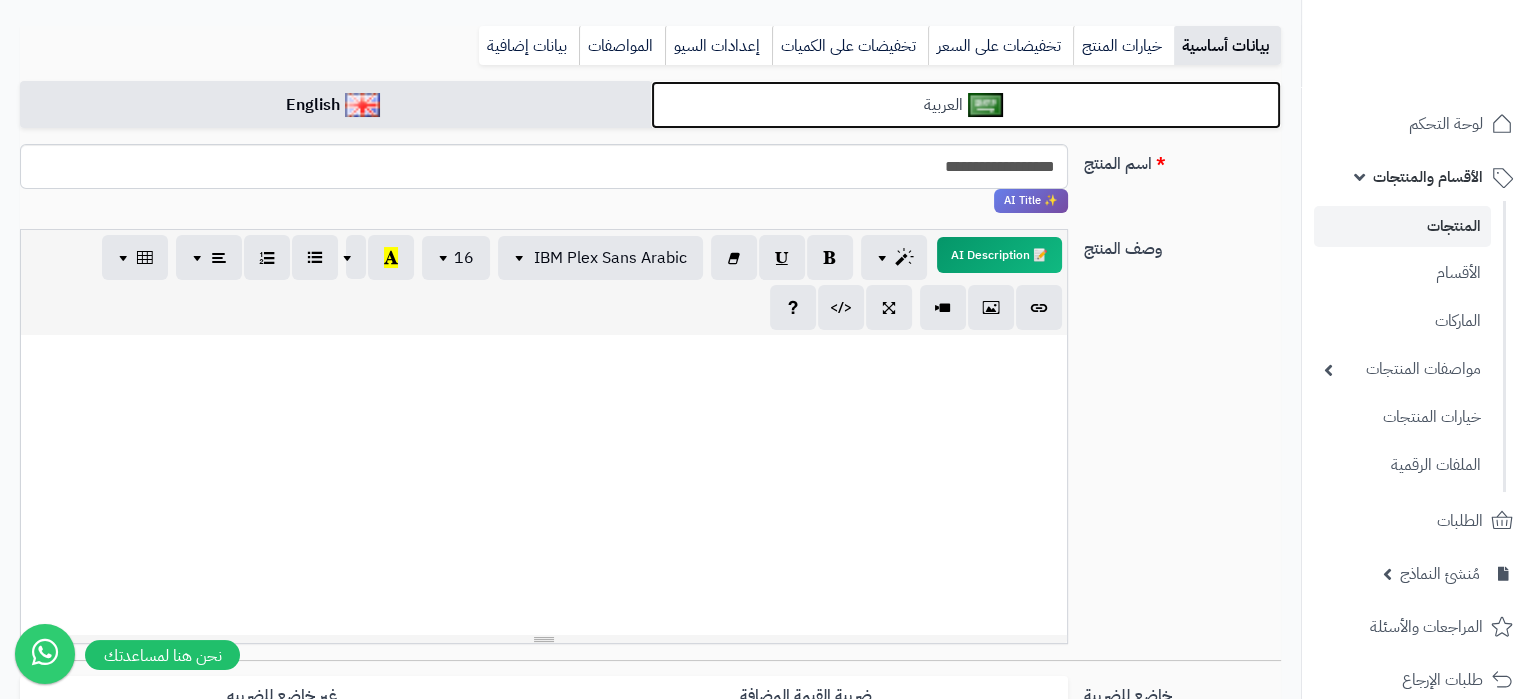 click on "العربية" at bounding box center (966, 105) 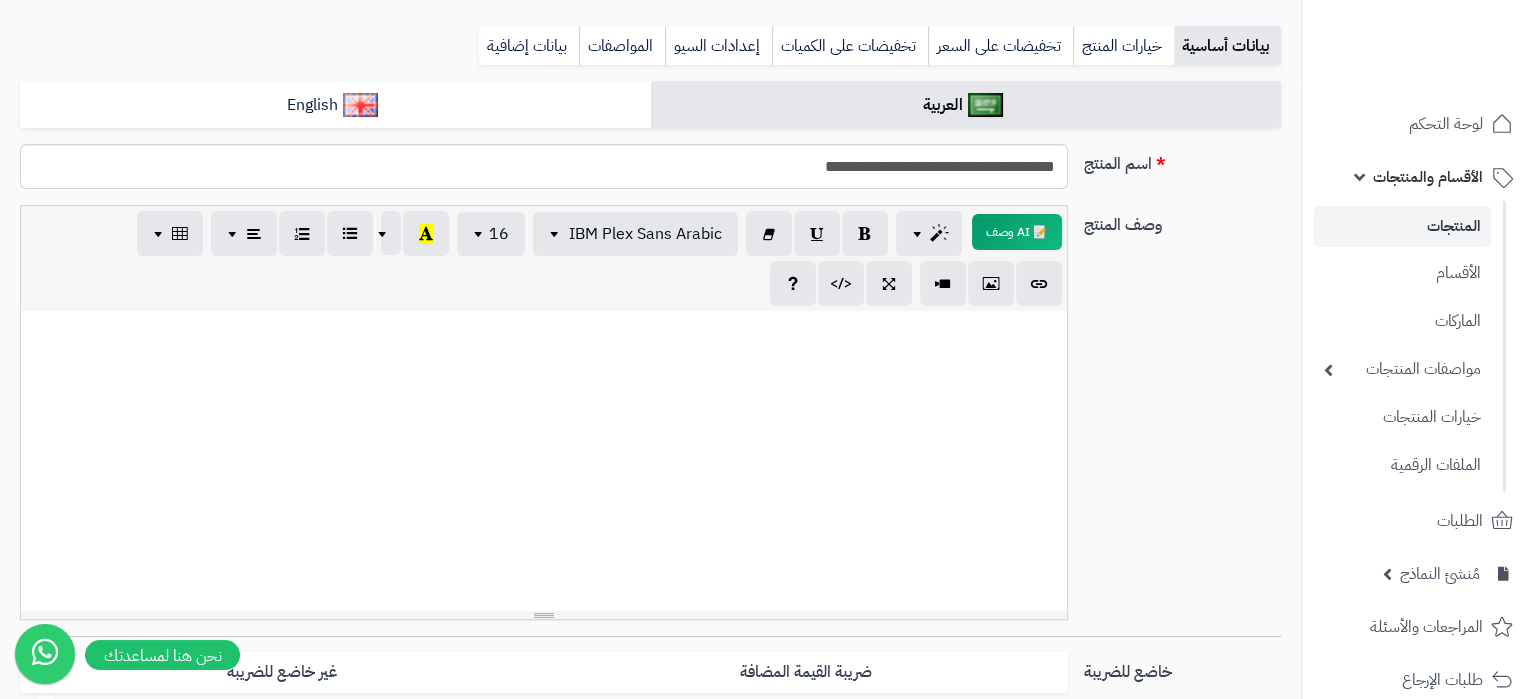 click at bounding box center (544, 461) 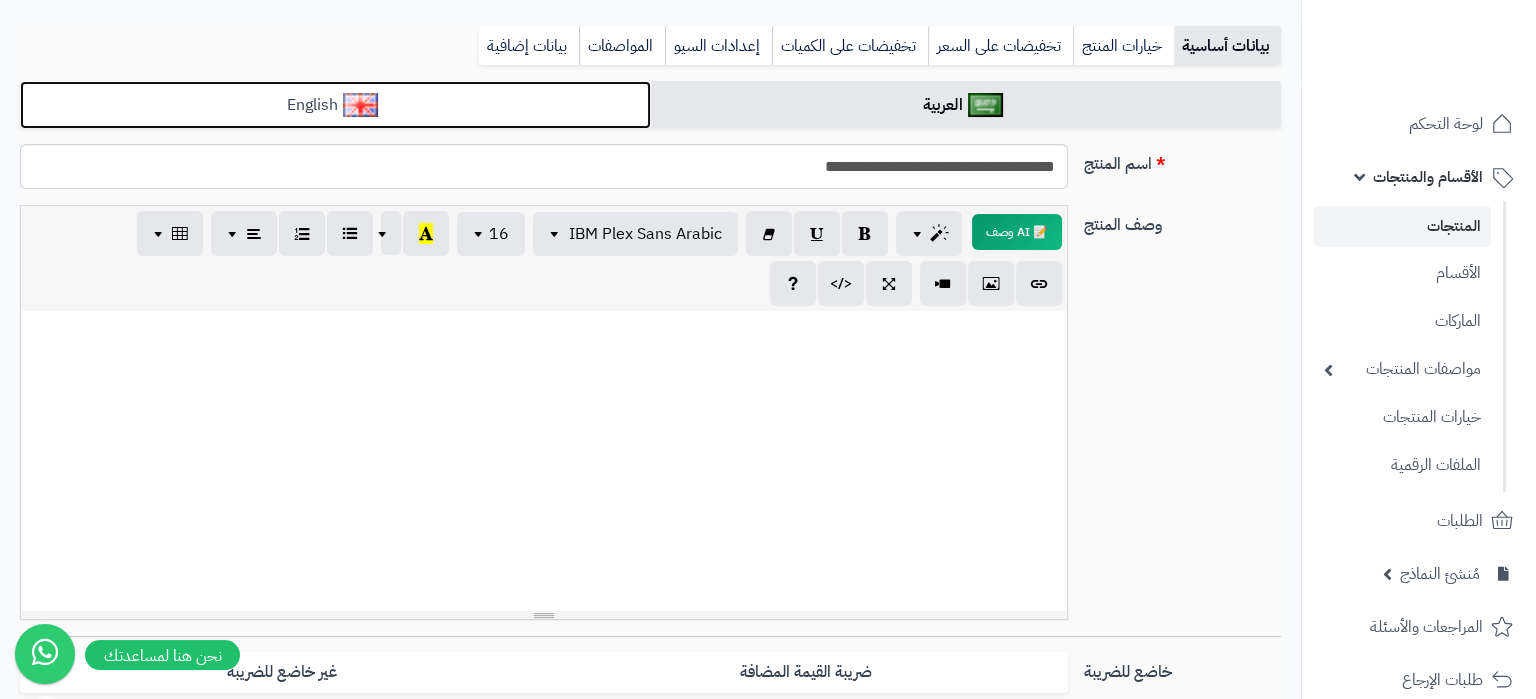 click on "English" at bounding box center (335, 105) 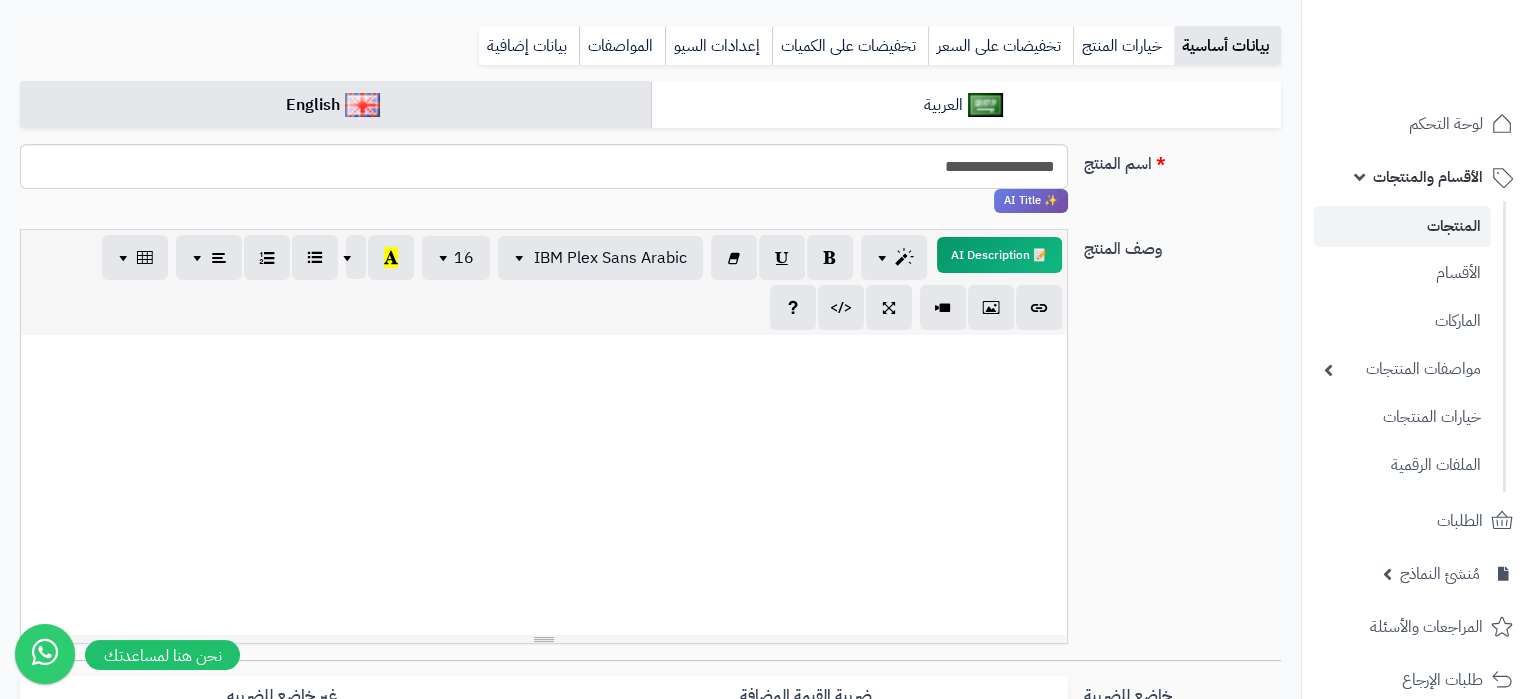 click at bounding box center (544, 485) 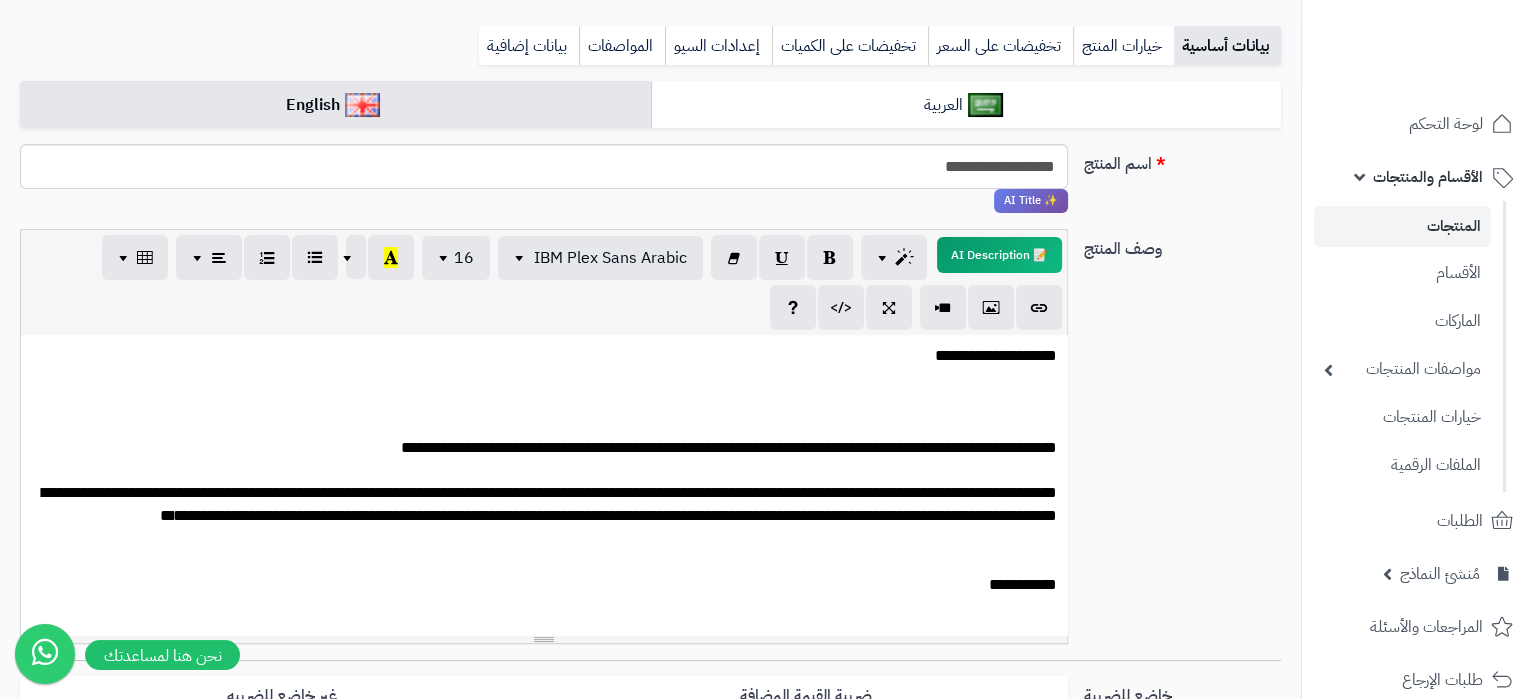 scroll, scrollTop: 397, scrollLeft: 0, axis: vertical 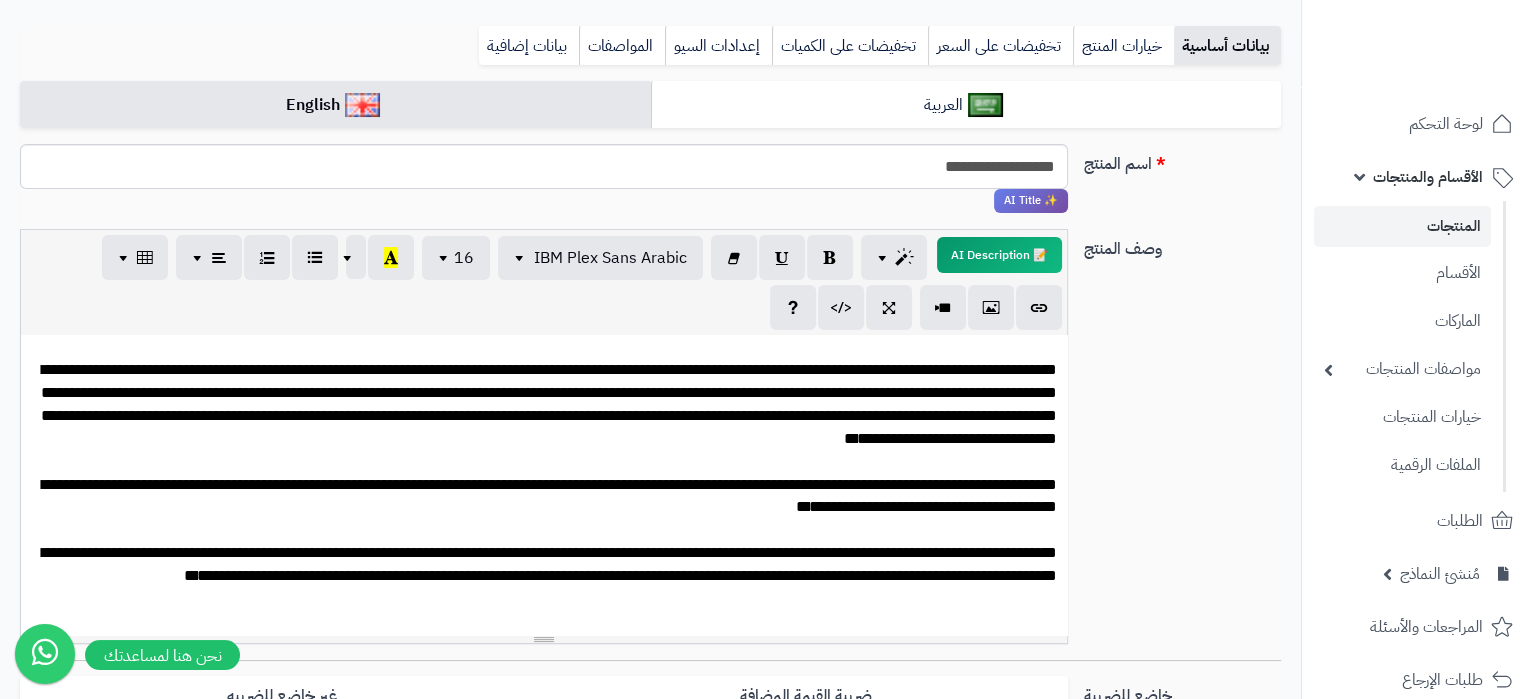 click on "بيانات أساسية خيارات المنتج تخفيضات على السعر تخفيضات على الكميات إعدادات السيو المواصفات نقاط المكافآت بيانات إضافية" at bounding box center [650, 53] 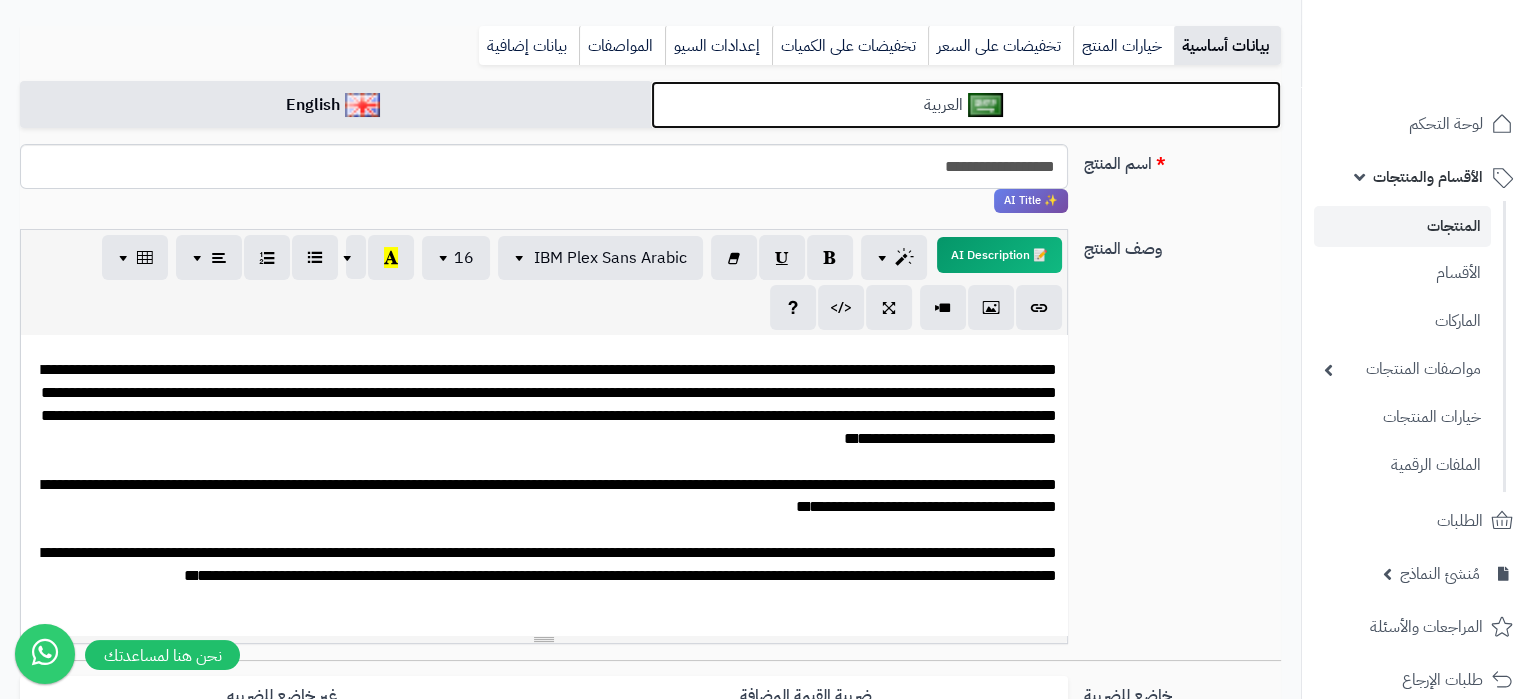 click on "العربية" at bounding box center (966, 105) 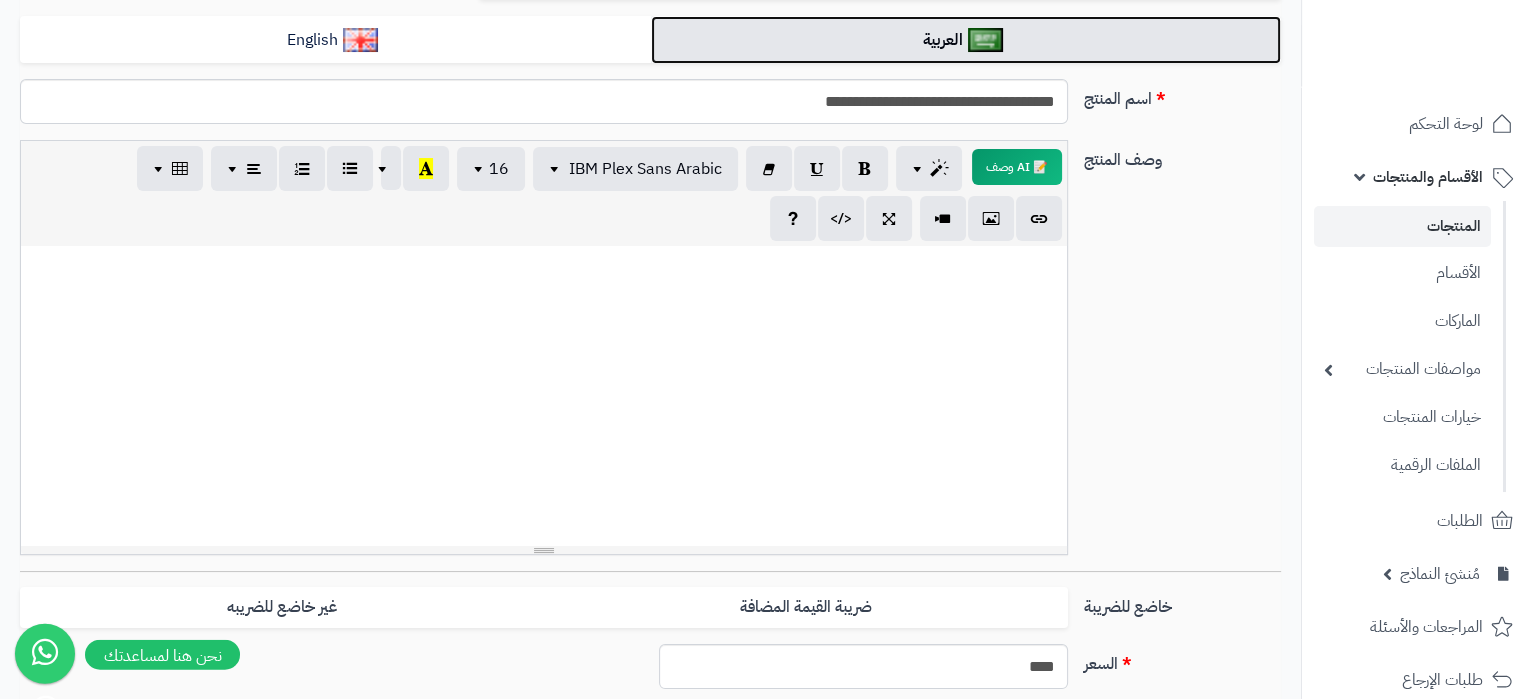 scroll, scrollTop: 315, scrollLeft: 0, axis: vertical 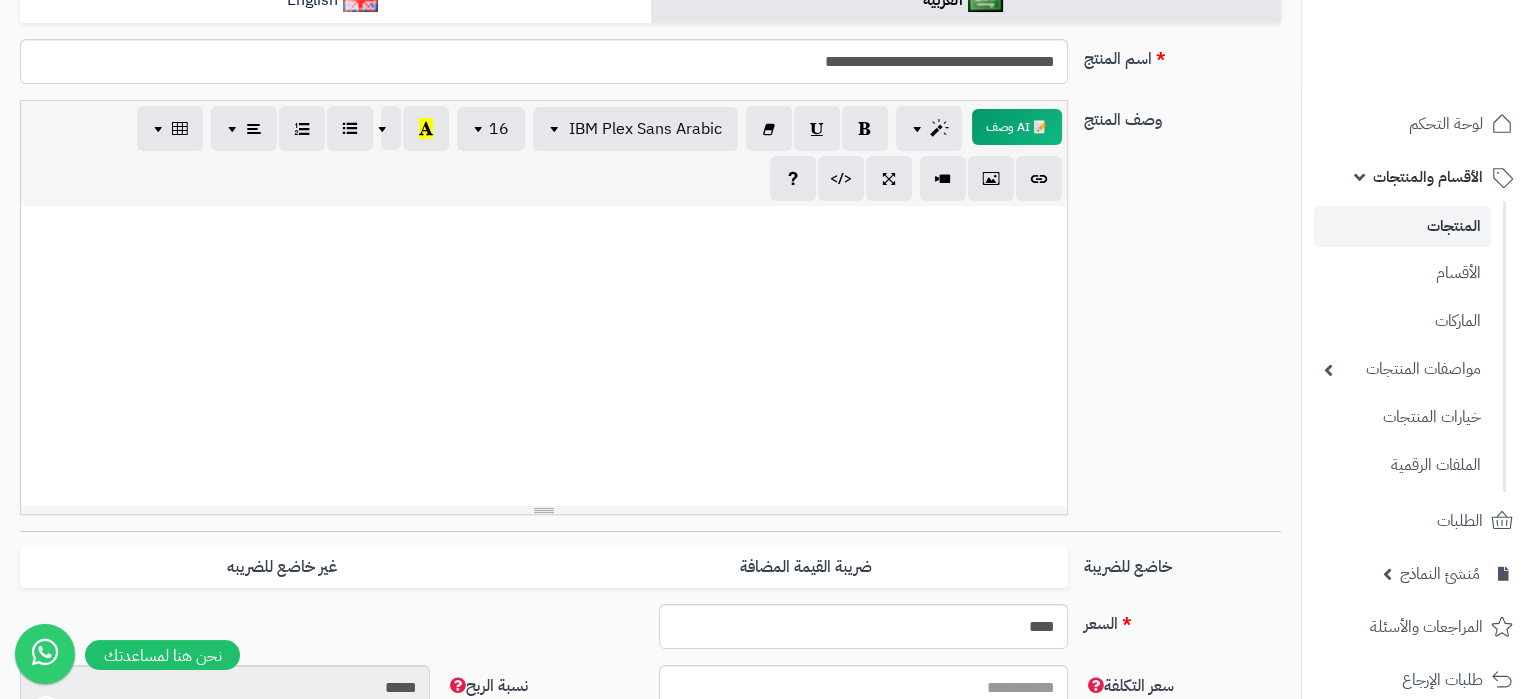 click at bounding box center (544, 356) 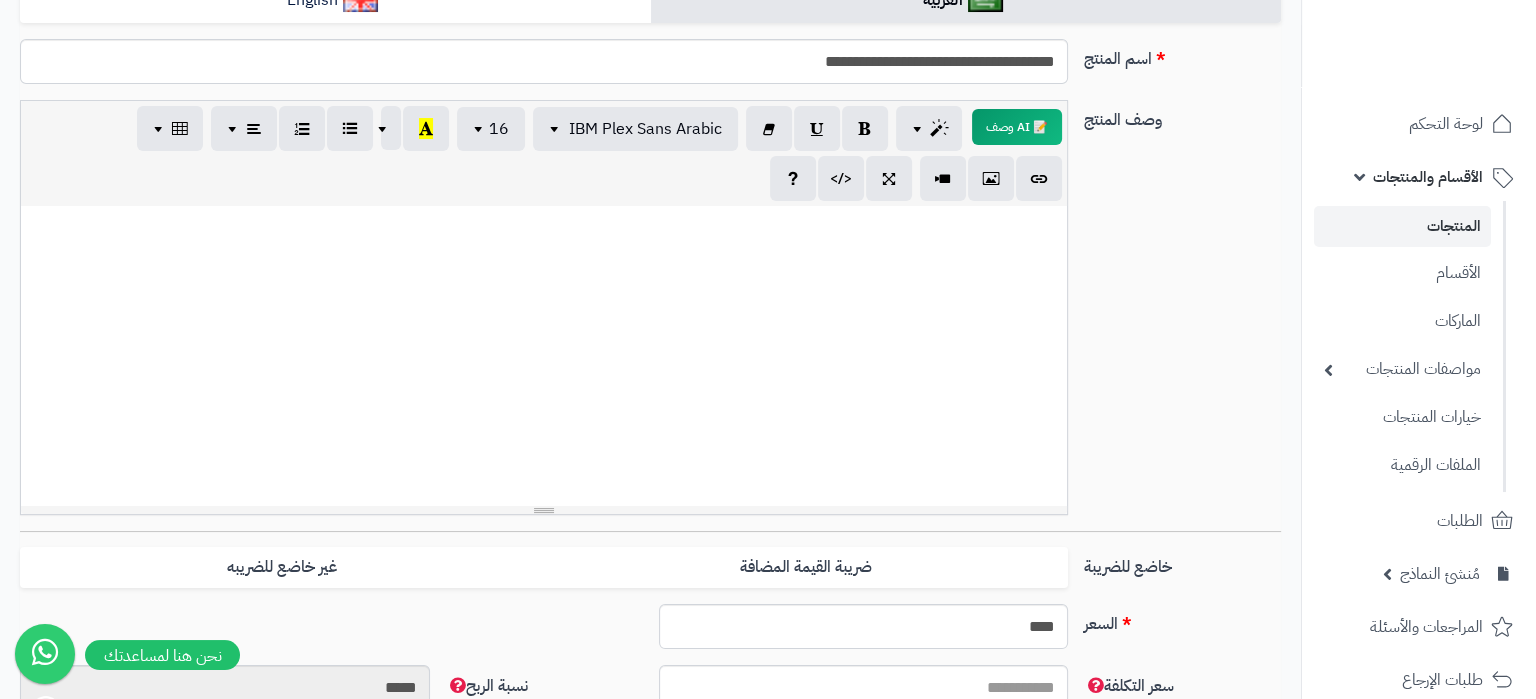paste 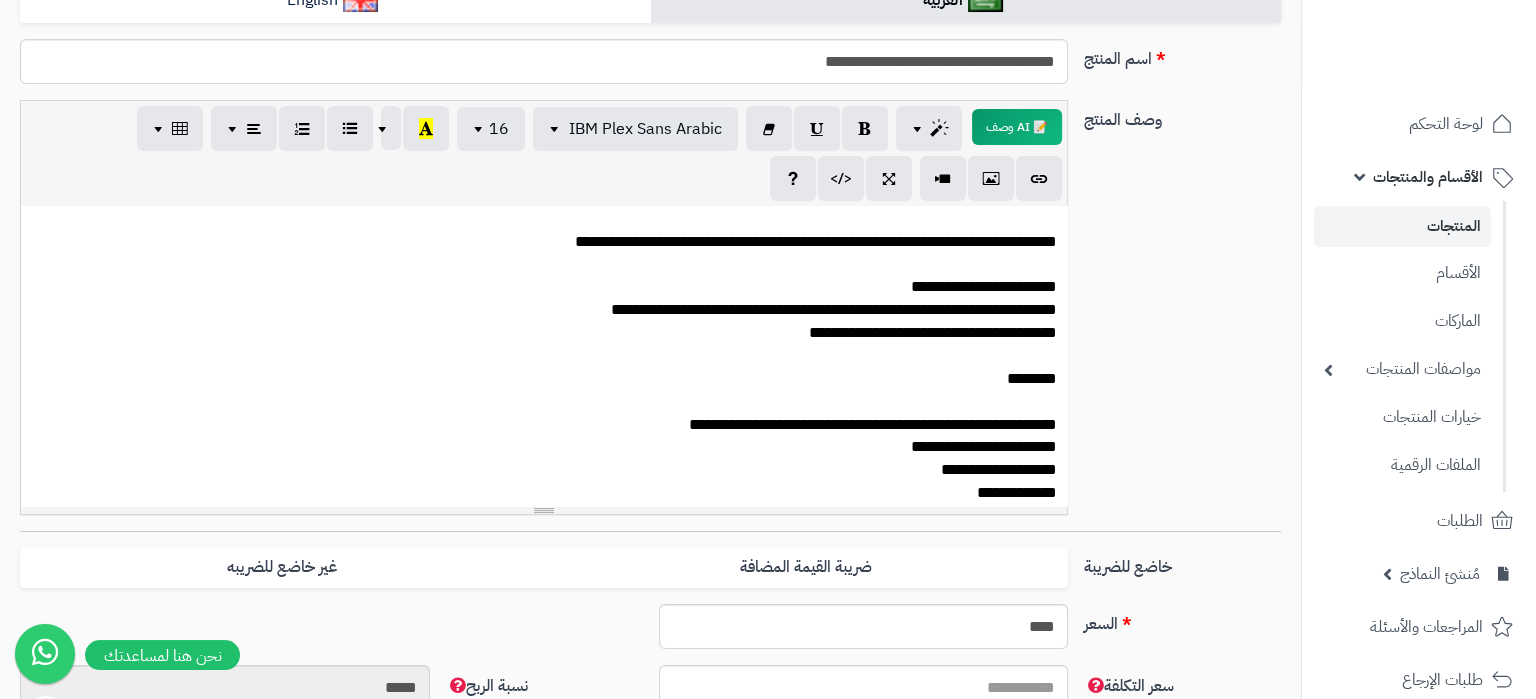 scroll, scrollTop: 719, scrollLeft: 0, axis: vertical 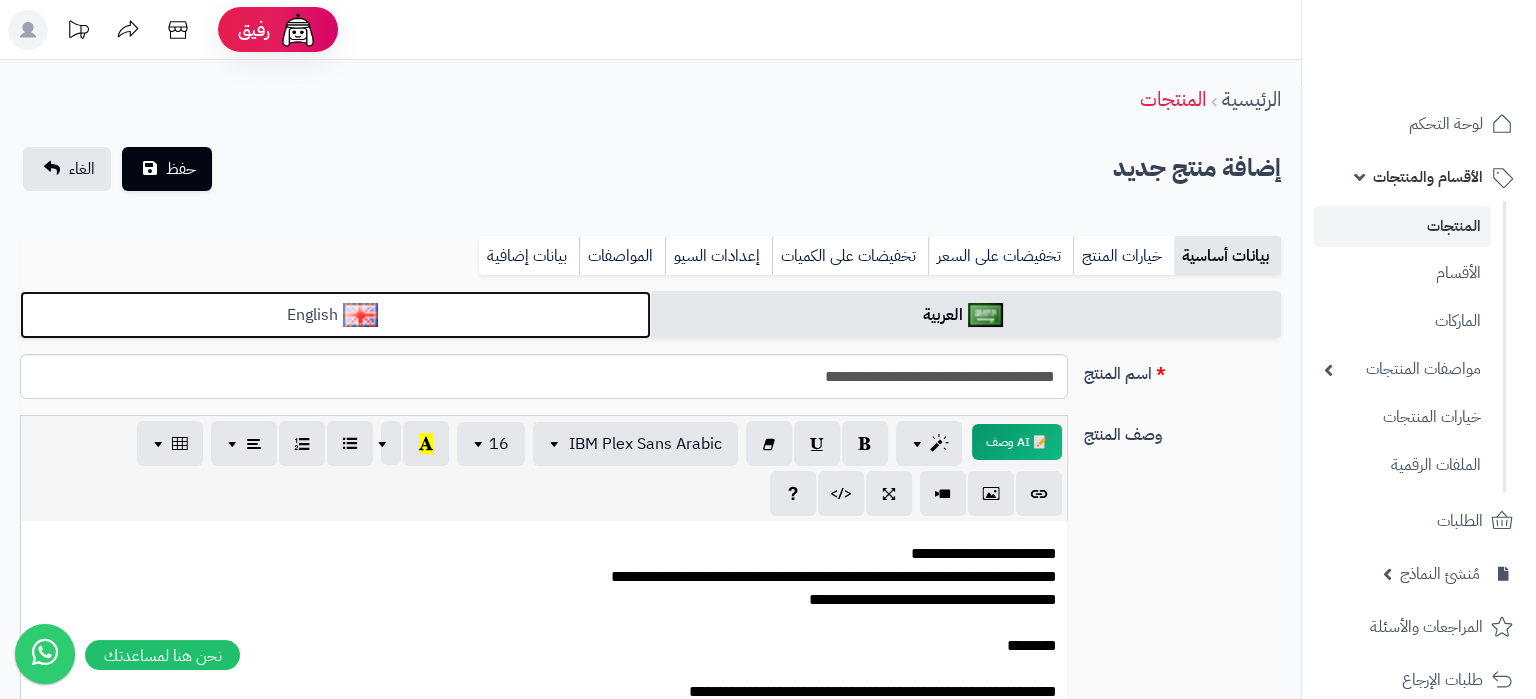 click on "English" at bounding box center [335, 315] 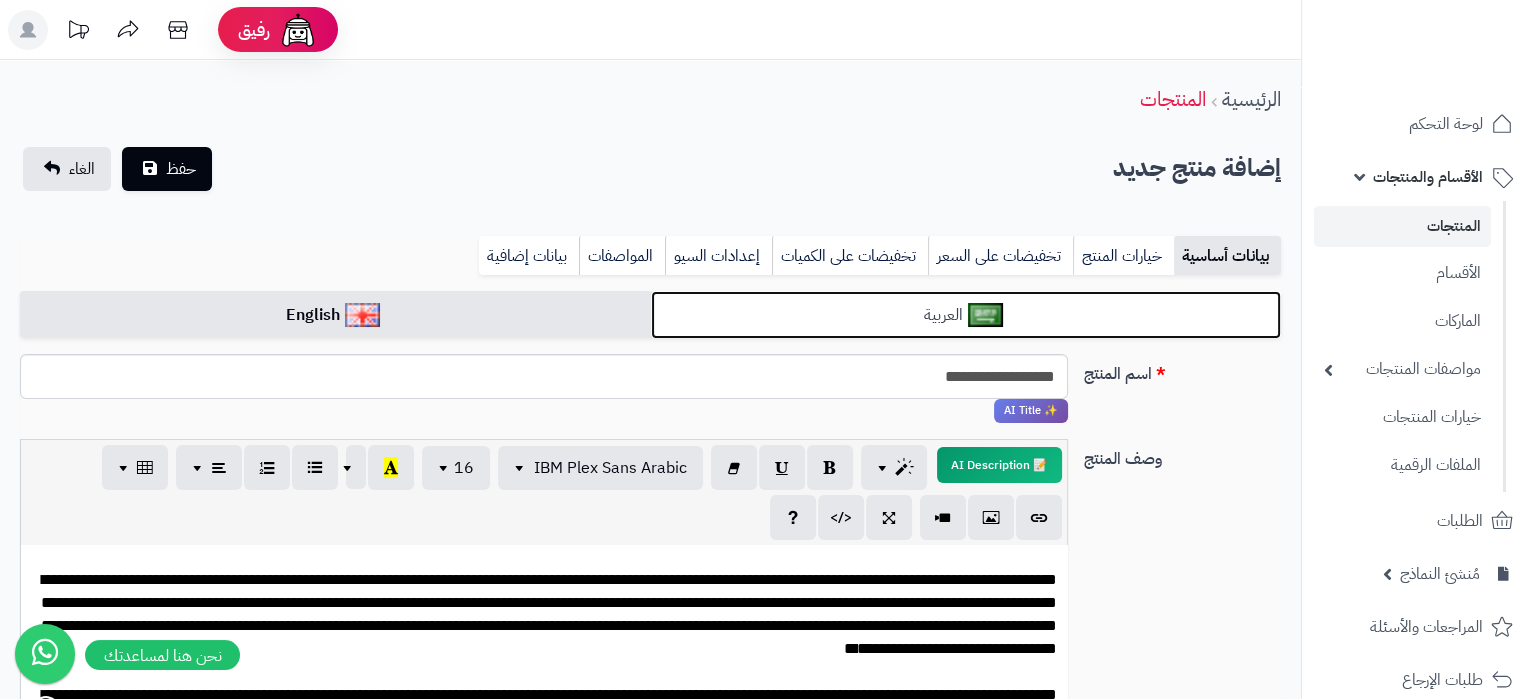 click on "العربية" at bounding box center [966, 315] 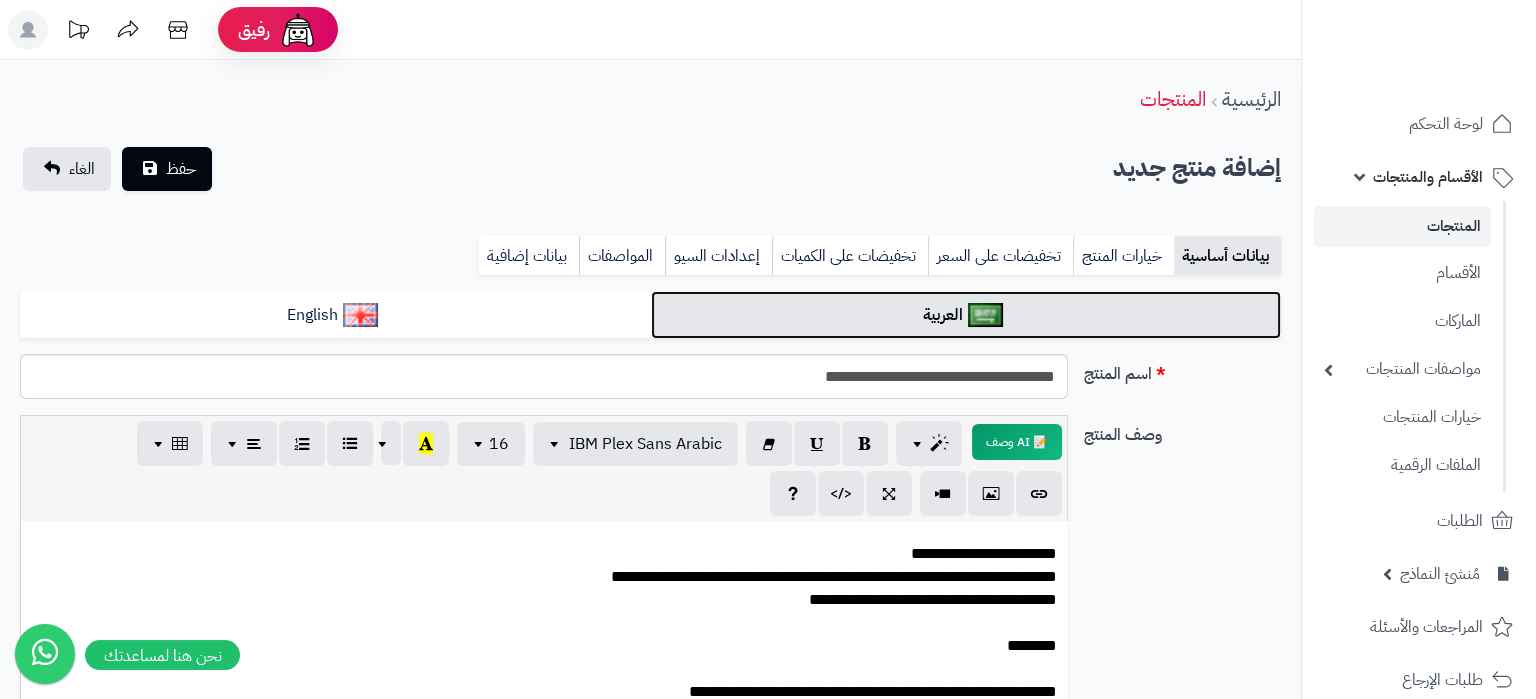 scroll, scrollTop: 719, scrollLeft: 0, axis: vertical 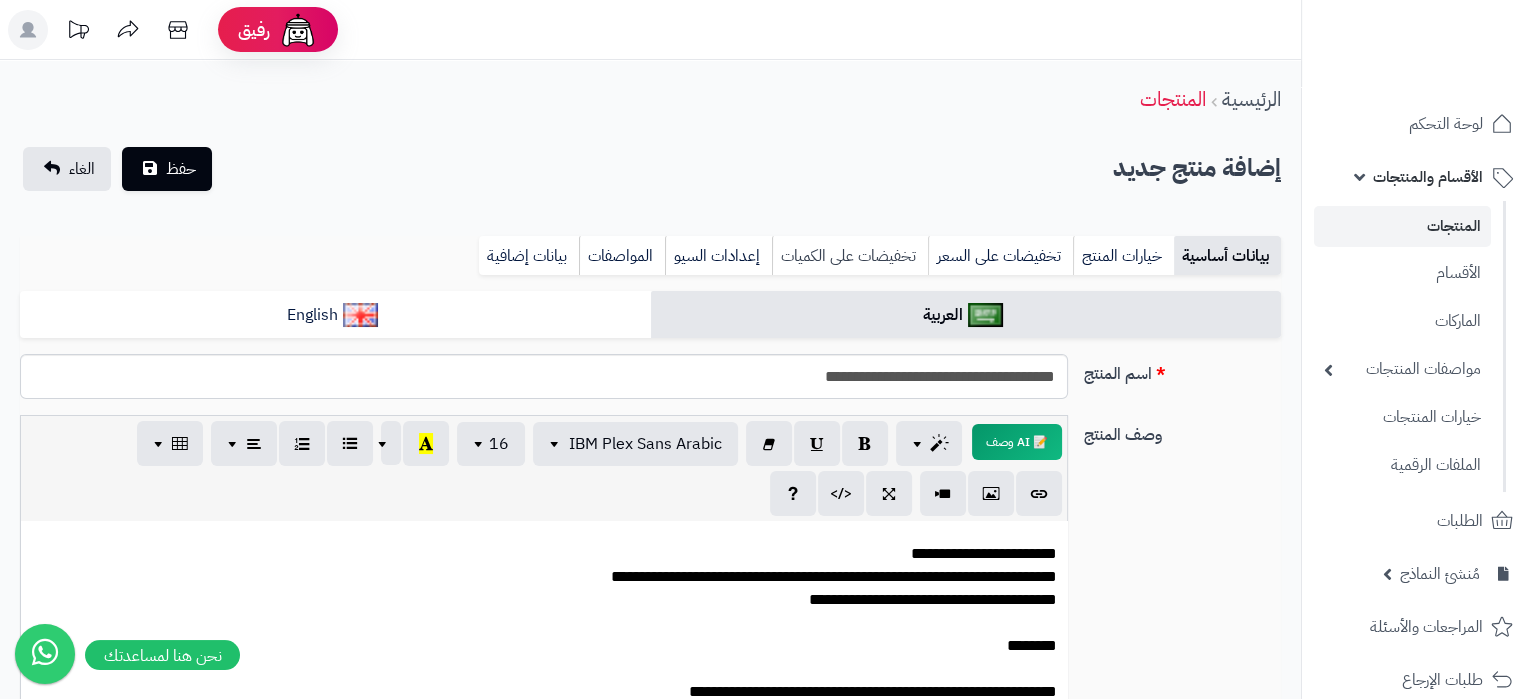 click on "تخفيضات على الكميات" at bounding box center [850, 256] 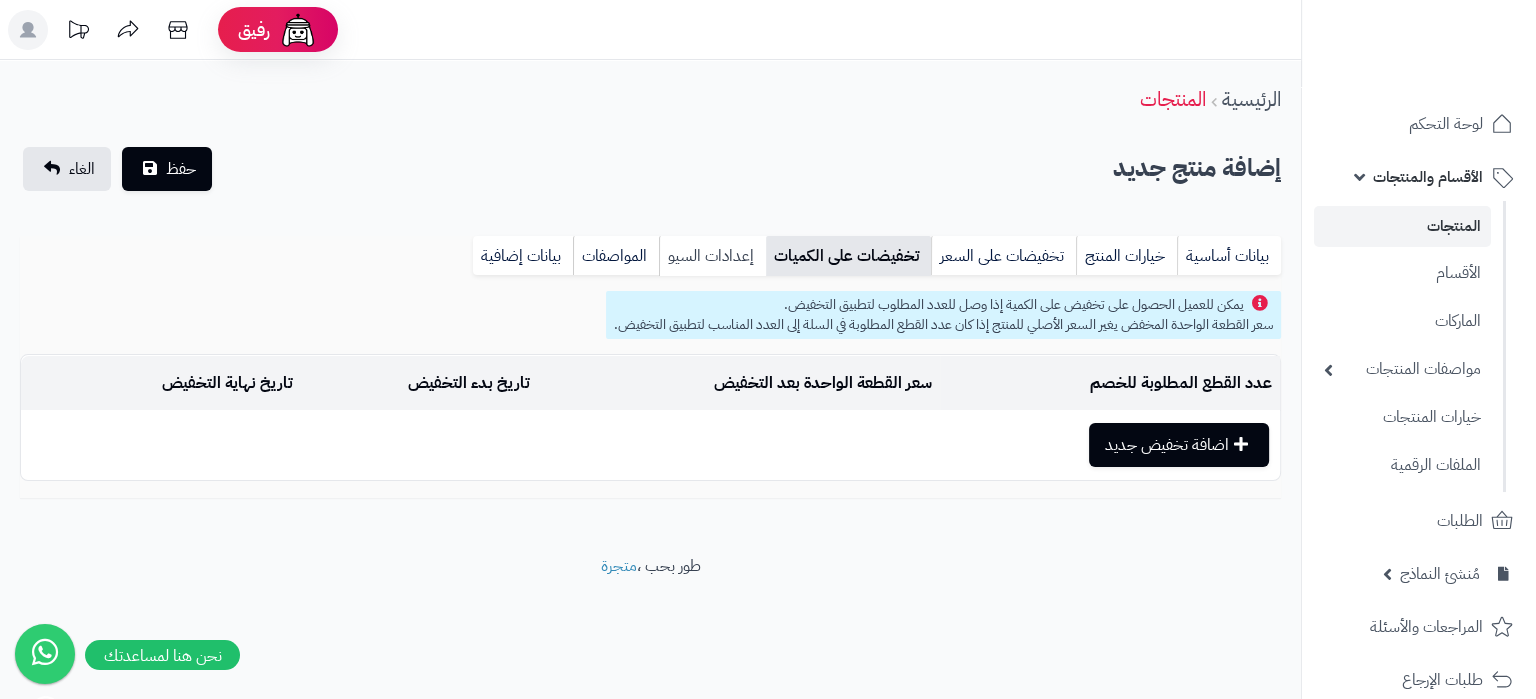 click on "إعدادات السيو" at bounding box center (712, 256) 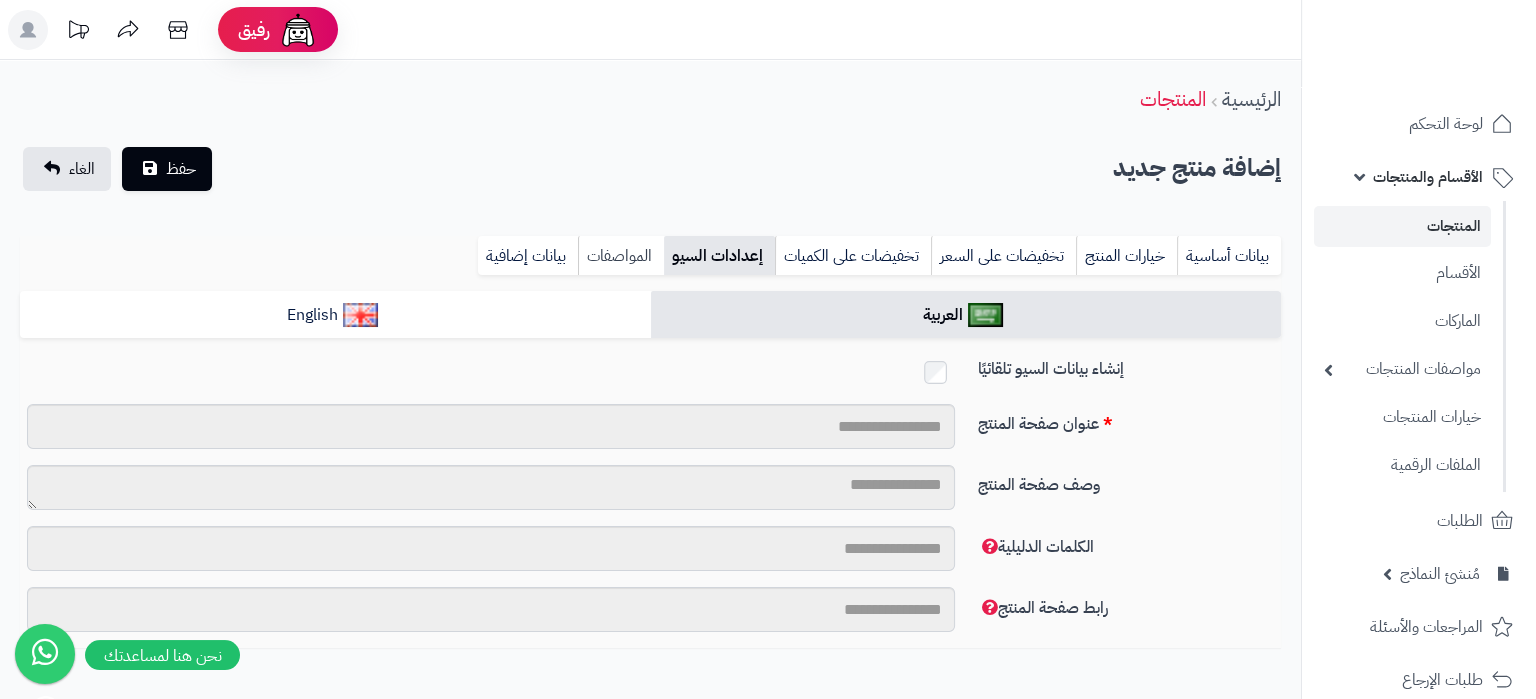 click on "المواصفات" at bounding box center [621, 256] 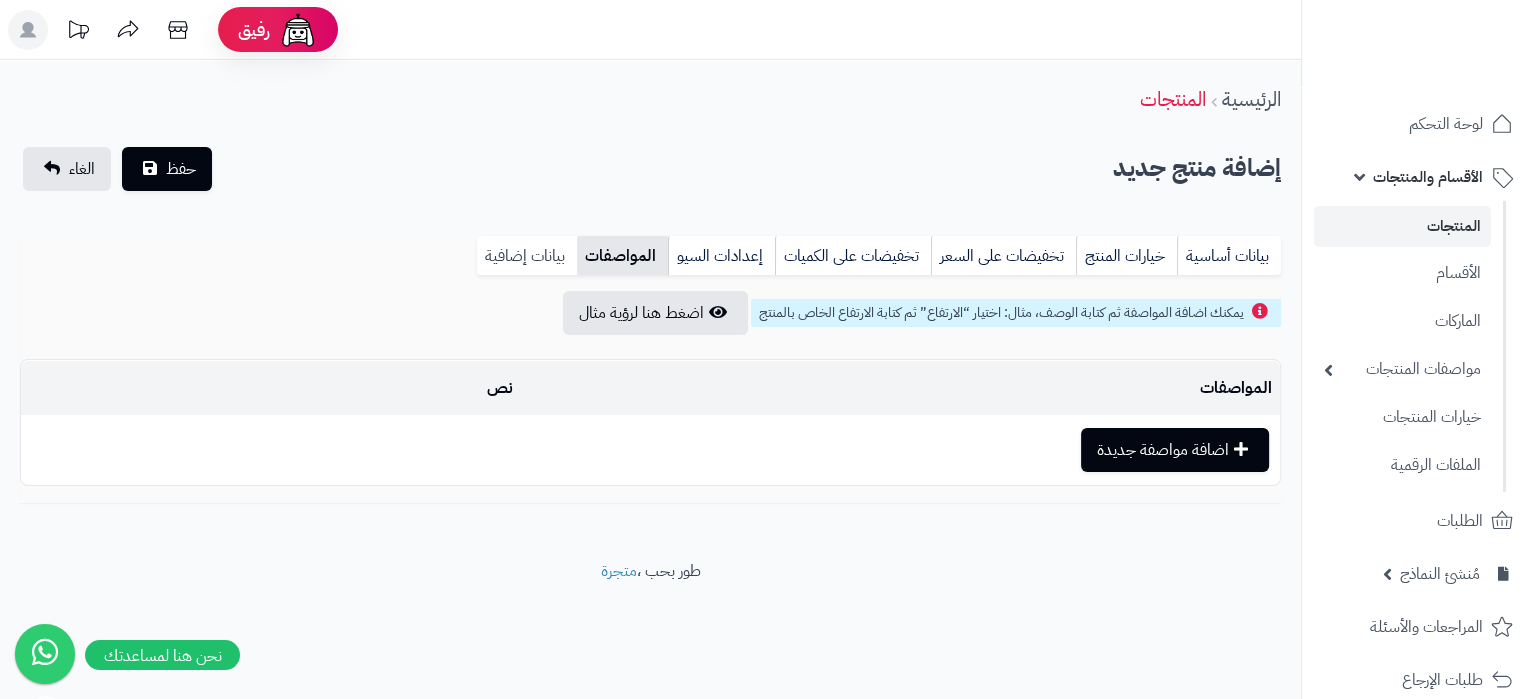 click on "بيانات إضافية" at bounding box center (527, 256) 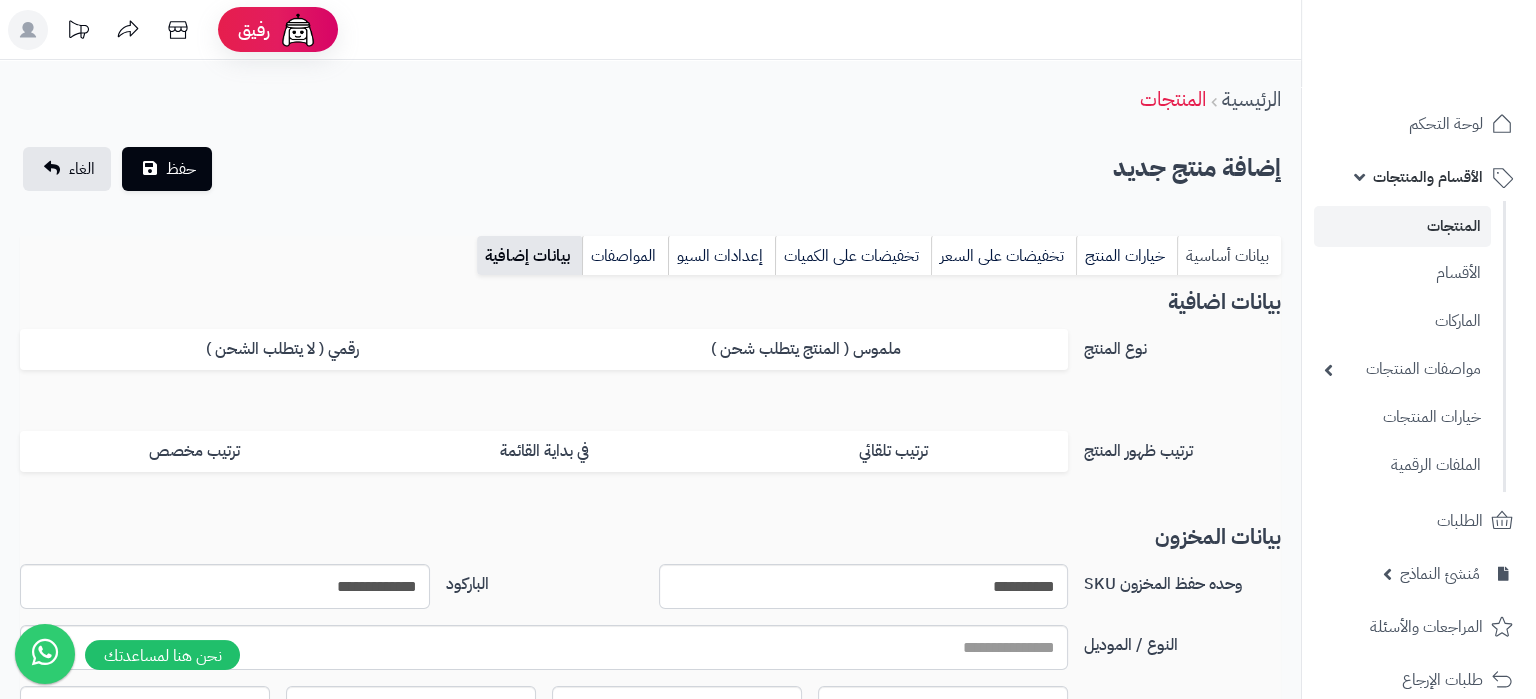 click on "بيانات أساسية" at bounding box center [1229, 256] 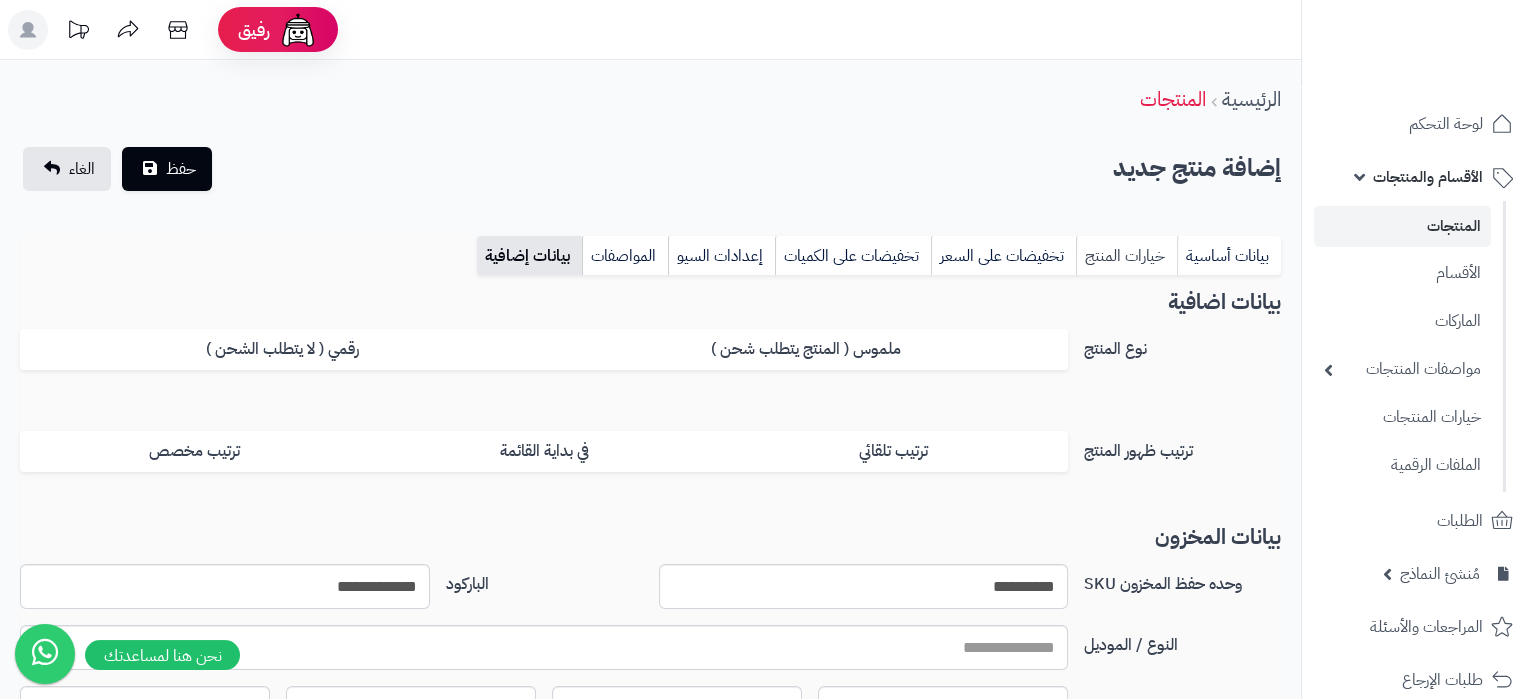 scroll, scrollTop: 719, scrollLeft: 0, axis: vertical 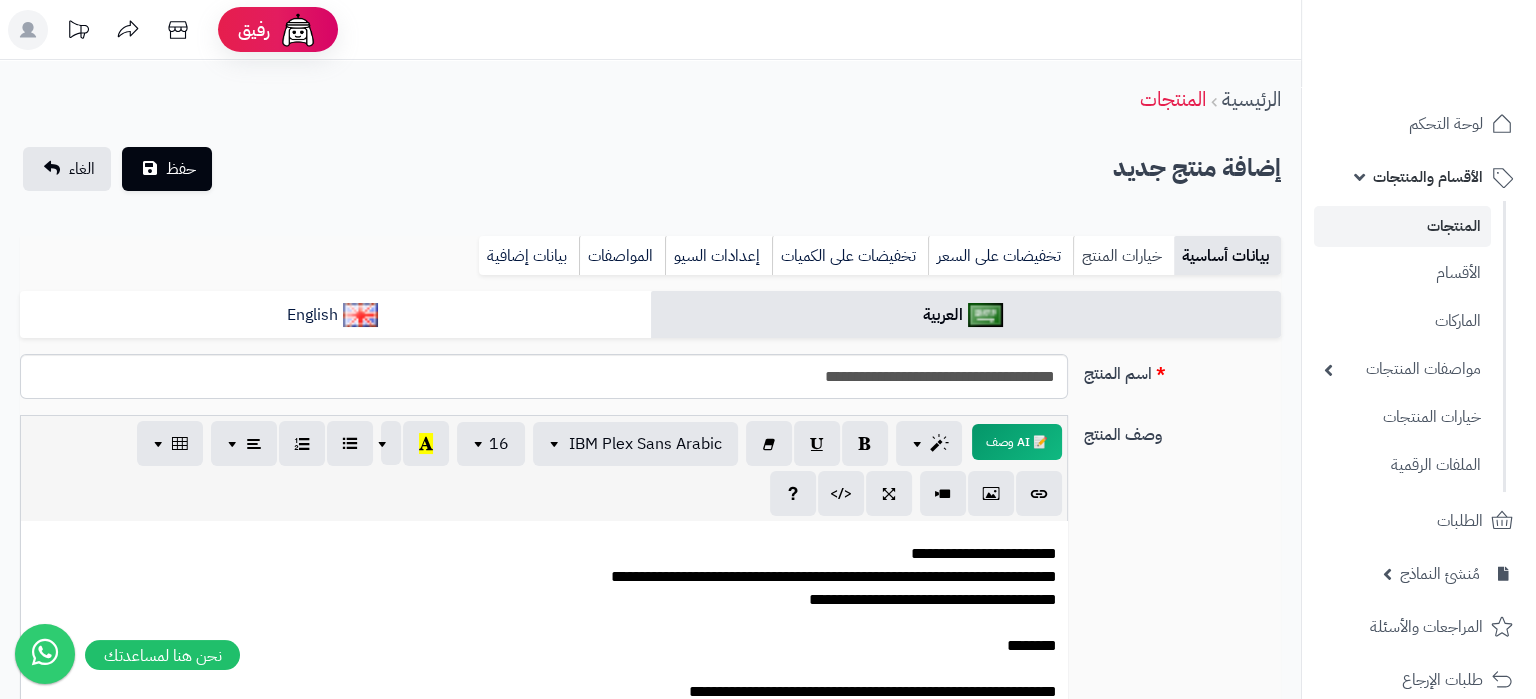 click on "خيارات المنتج" at bounding box center [1123, 256] 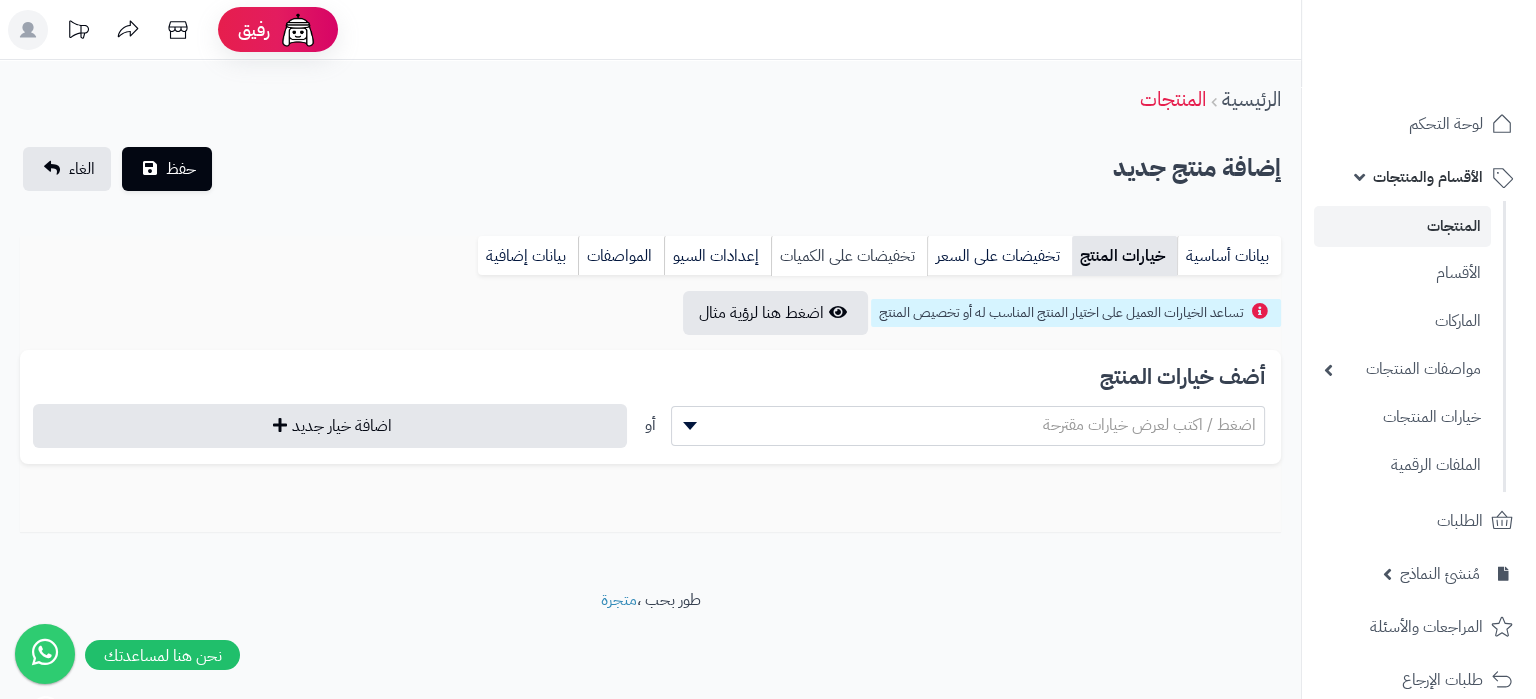 click on "تخفيضات على الكميات" at bounding box center [849, 256] 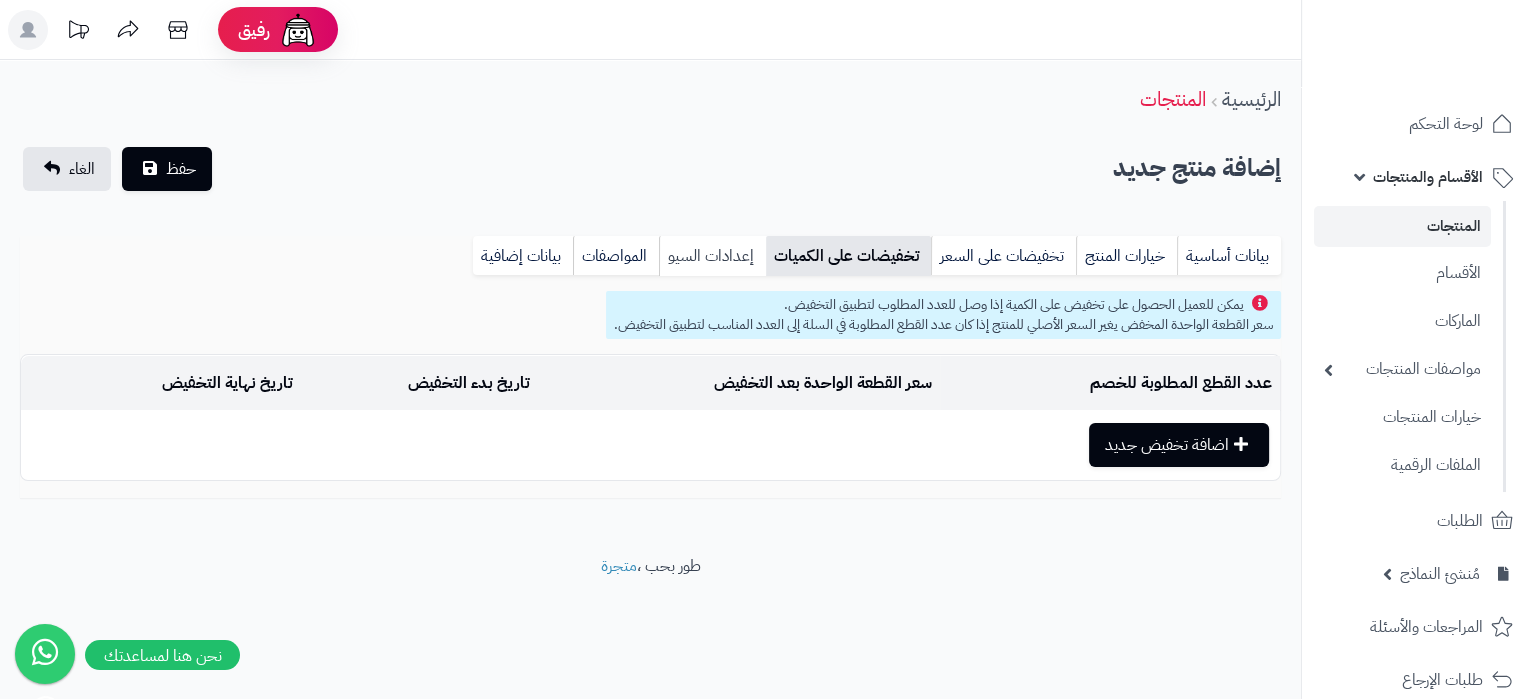 click on "إعدادات السيو" at bounding box center [712, 256] 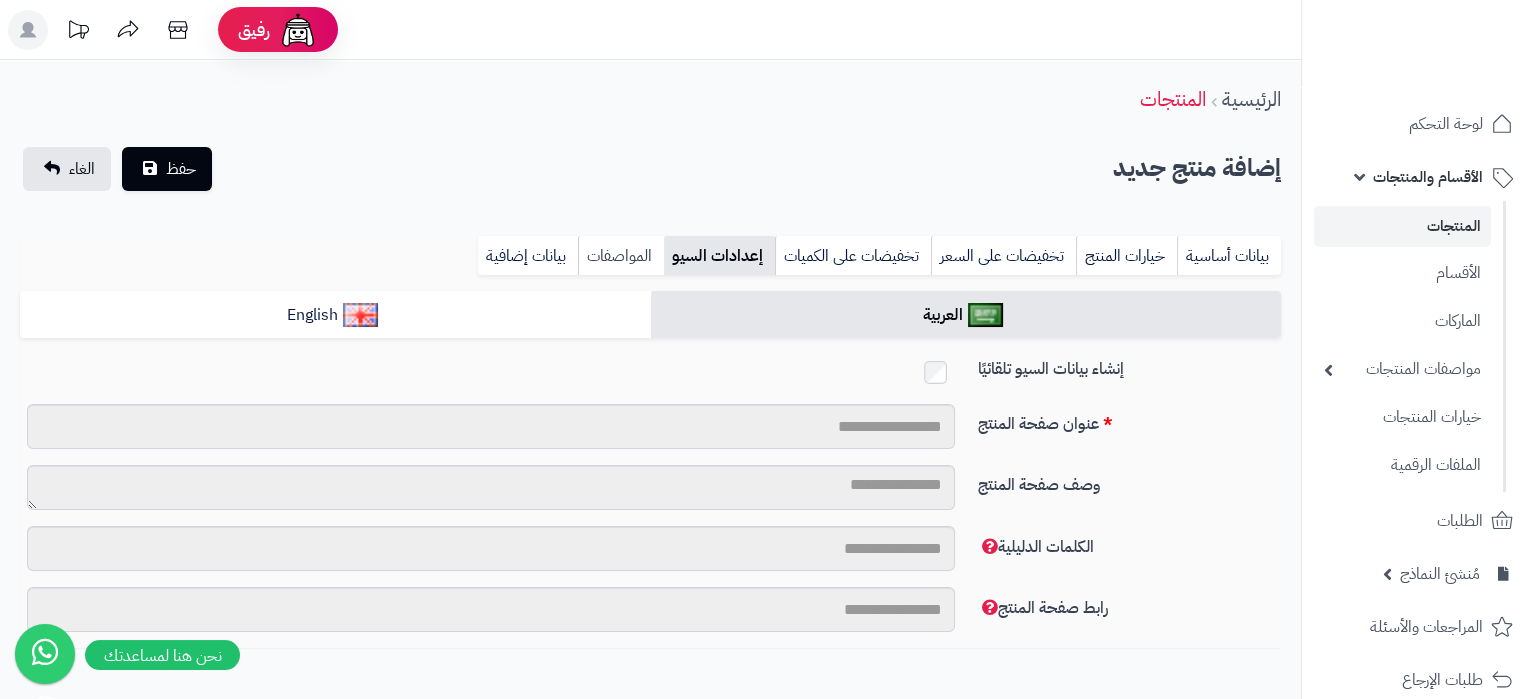 click on "المواصفات" at bounding box center [621, 256] 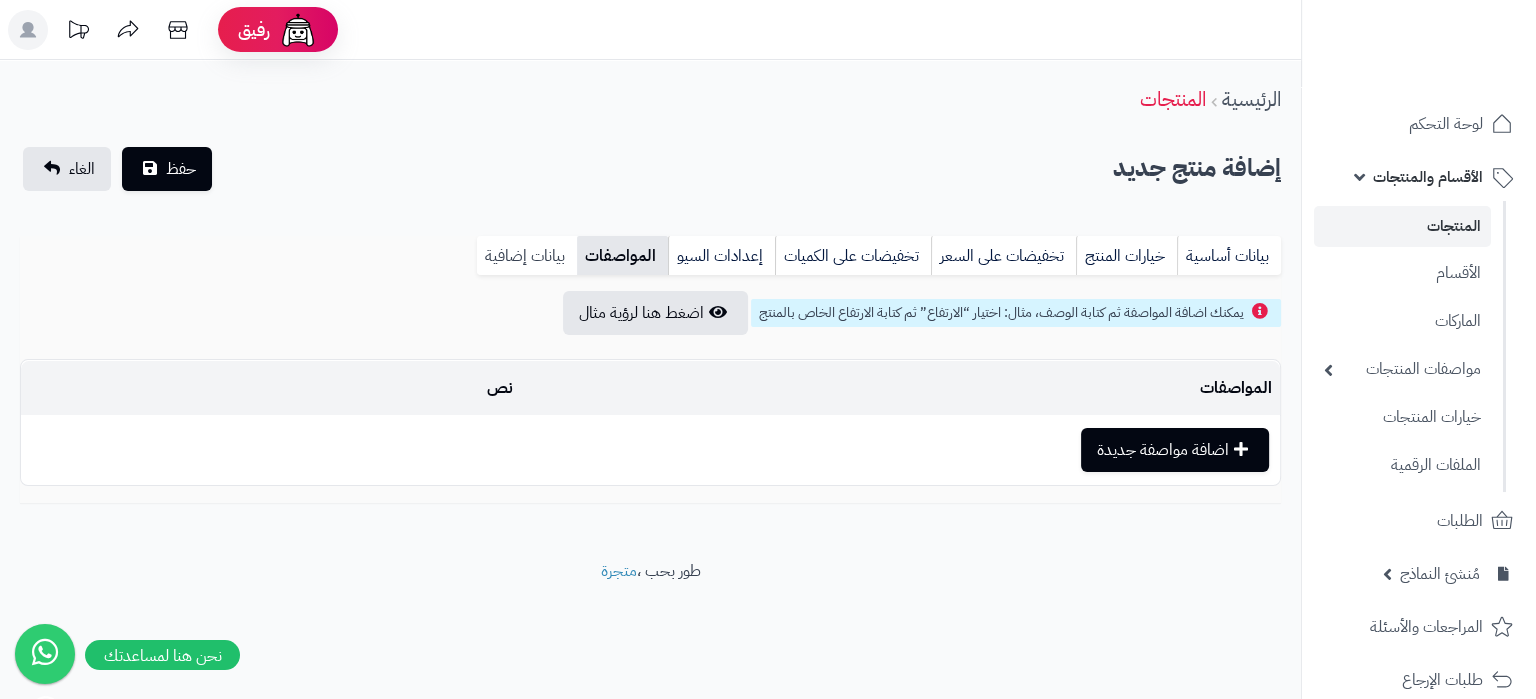 click on "بيانات إضافية" at bounding box center (527, 256) 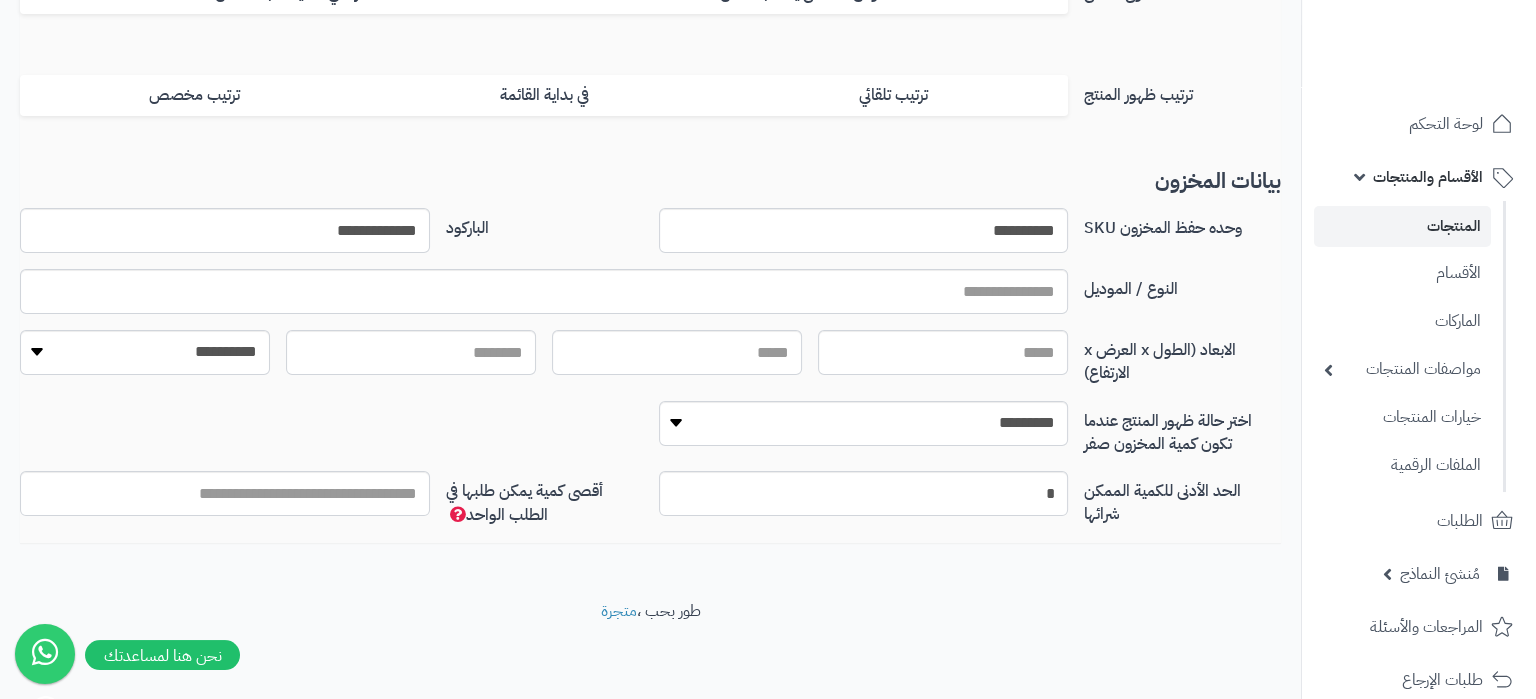 scroll, scrollTop: 0, scrollLeft: 0, axis: both 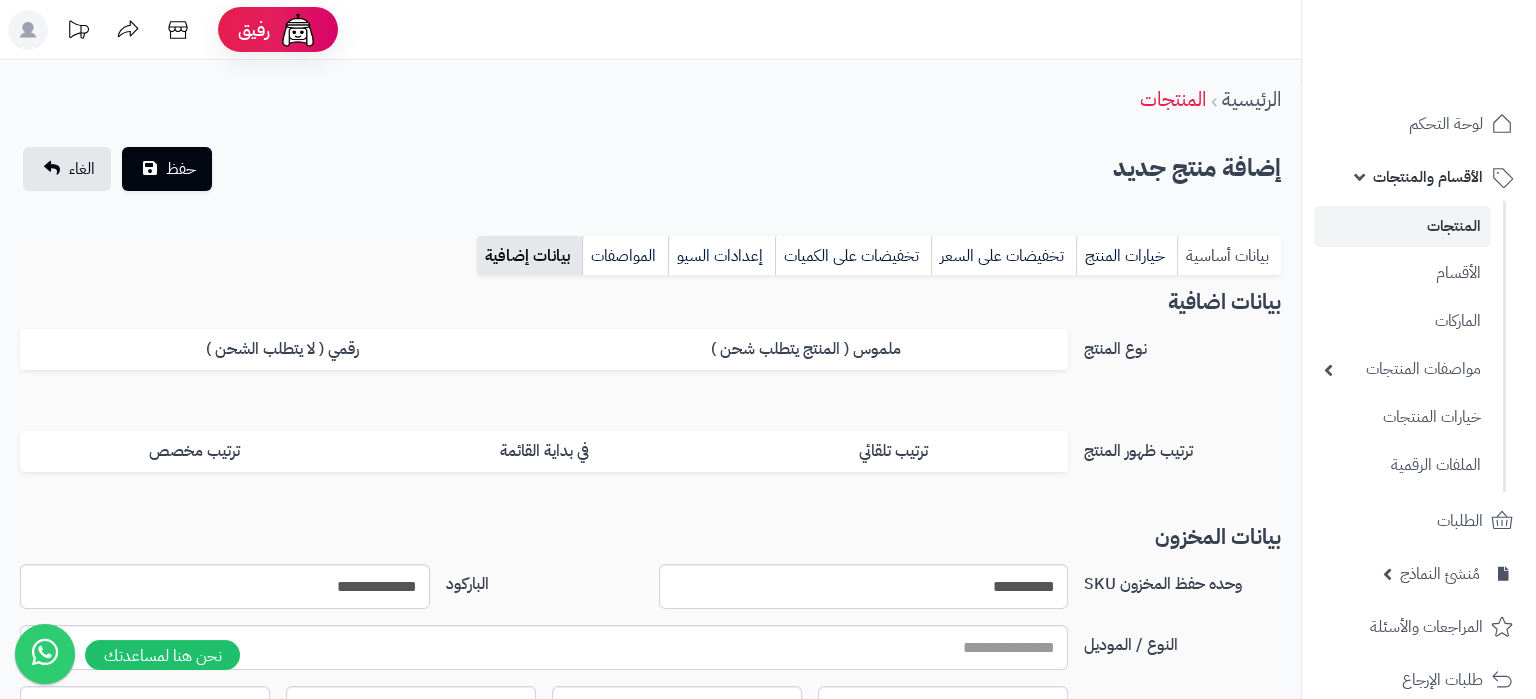 click on "بيانات أساسية" at bounding box center [1229, 256] 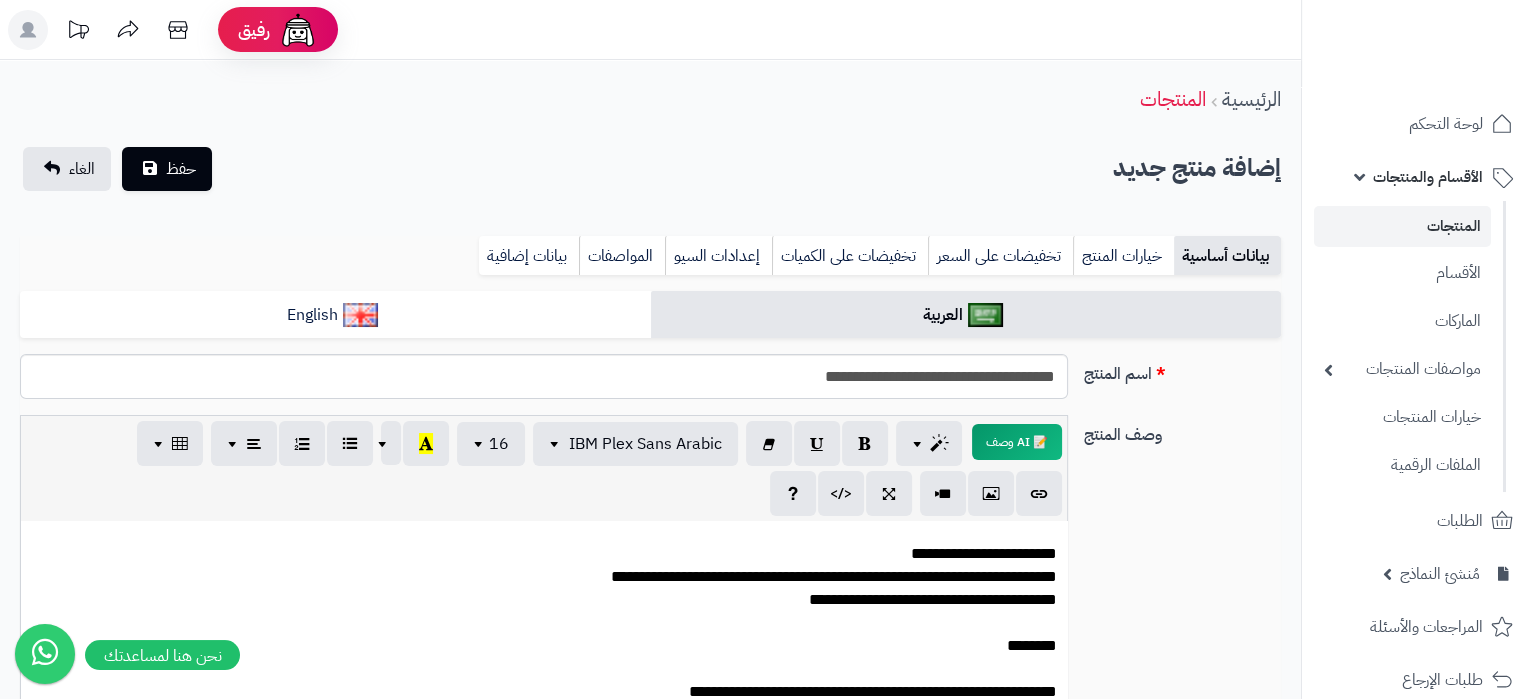 scroll, scrollTop: 719, scrollLeft: 0, axis: vertical 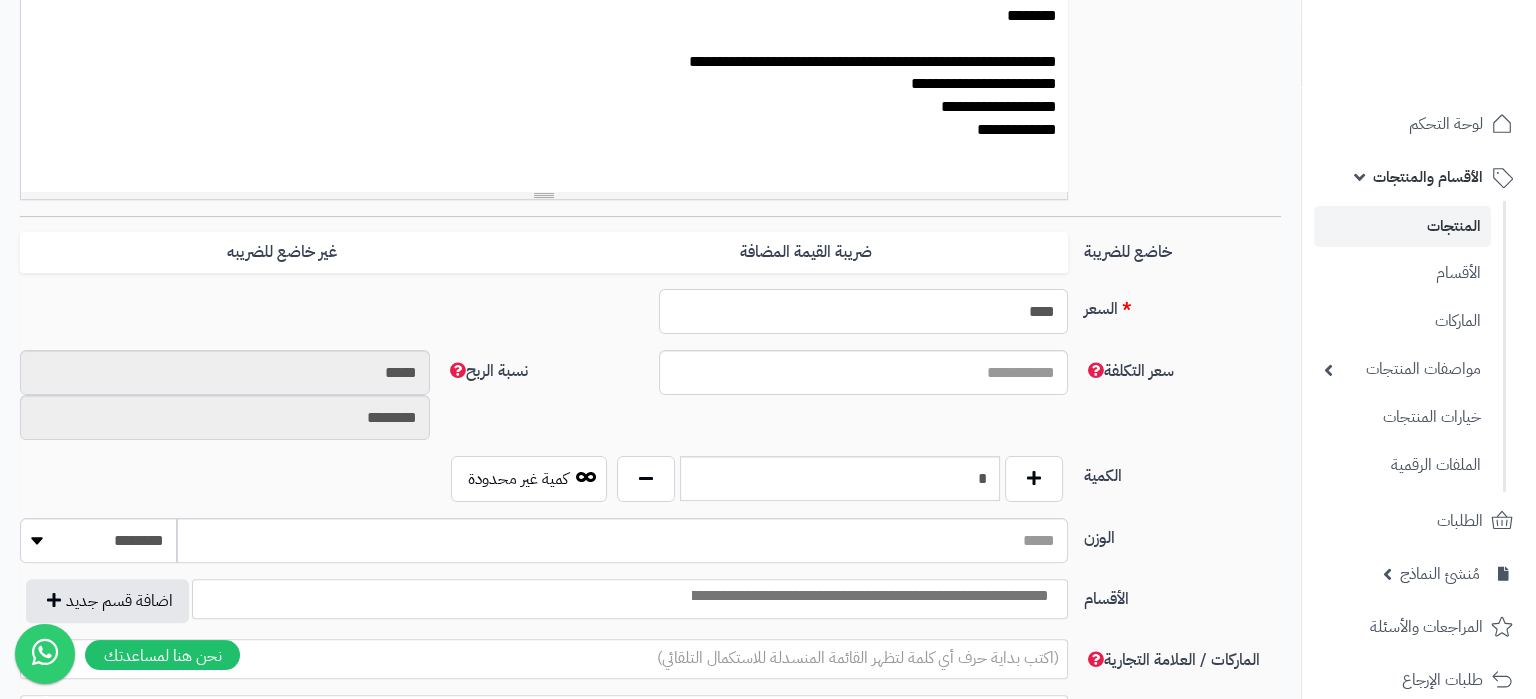 click on "****" at bounding box center [864, 311] 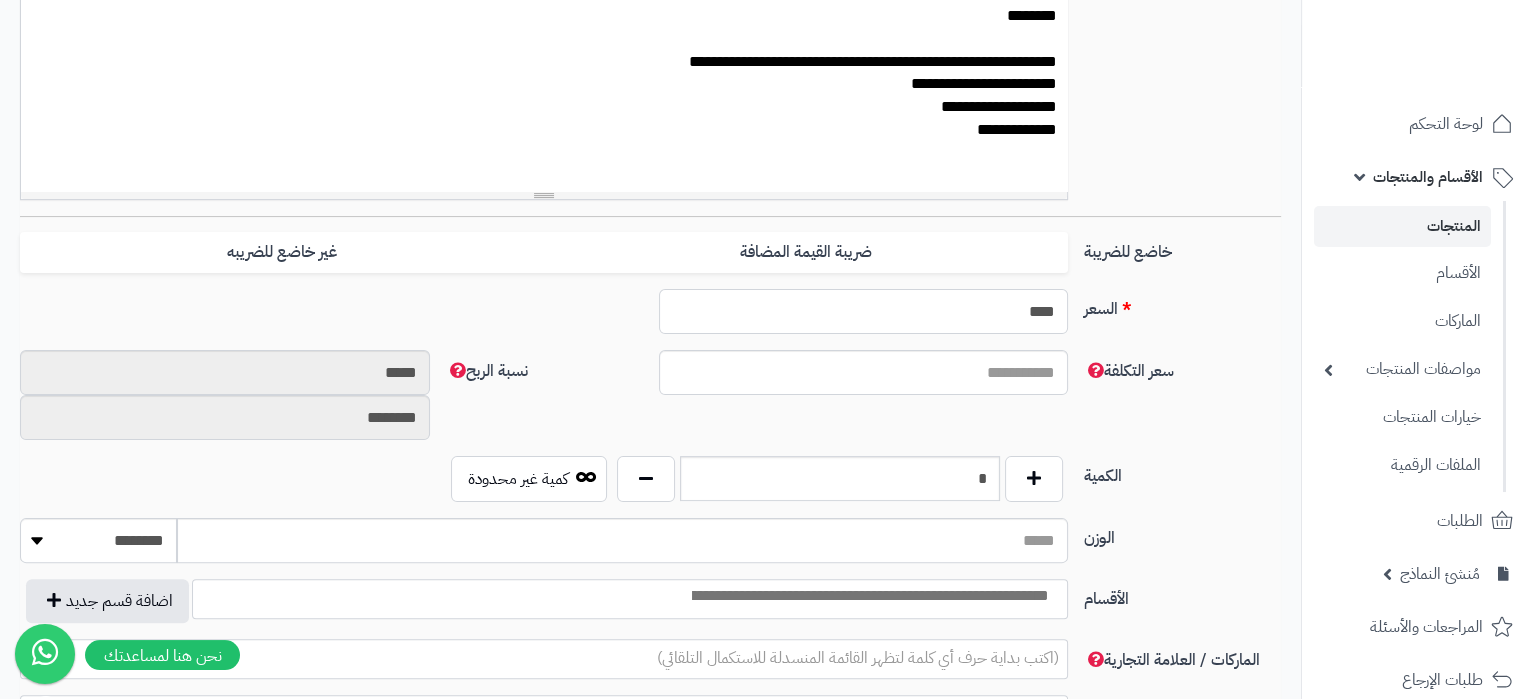 type on "****" 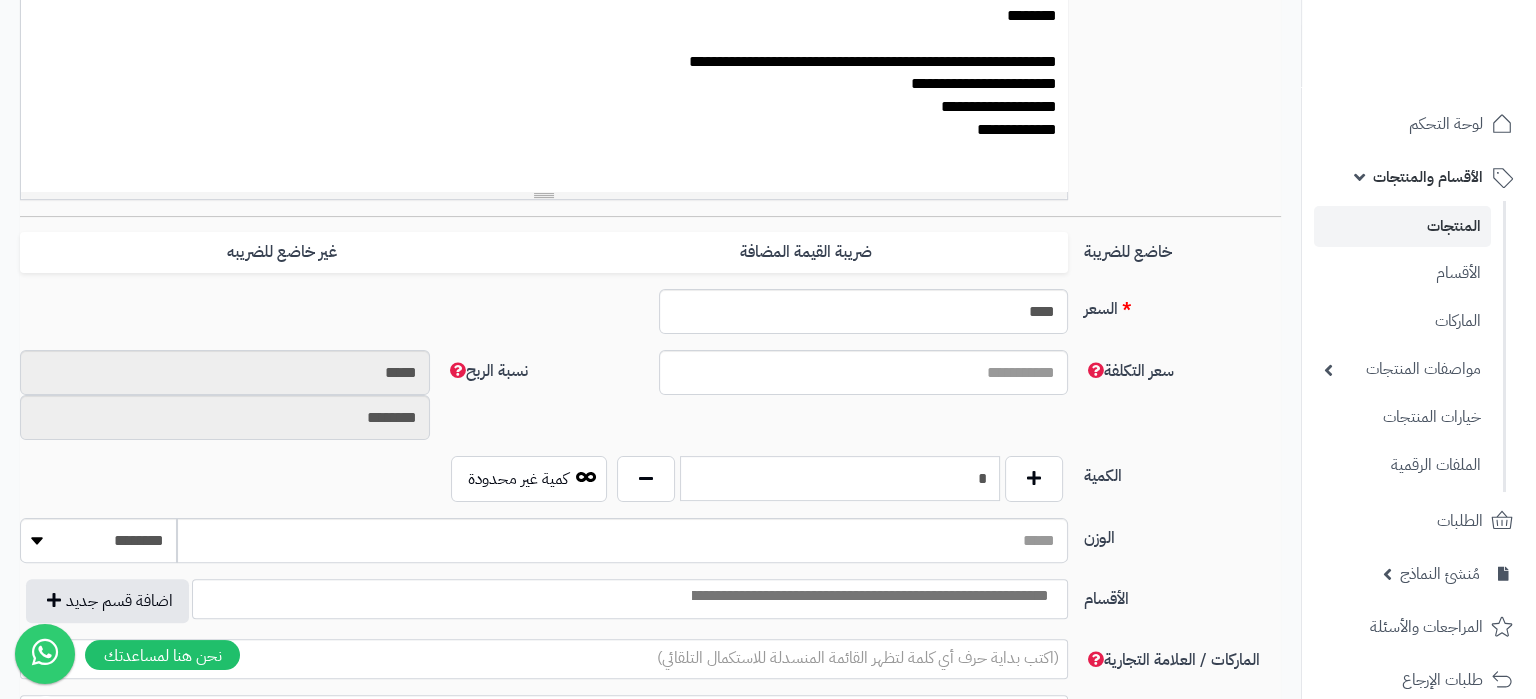 drag, startPoint x: 985, startPoint y: 493, endPoint x: 1043, endPoint y: 508, distance: 59.908264 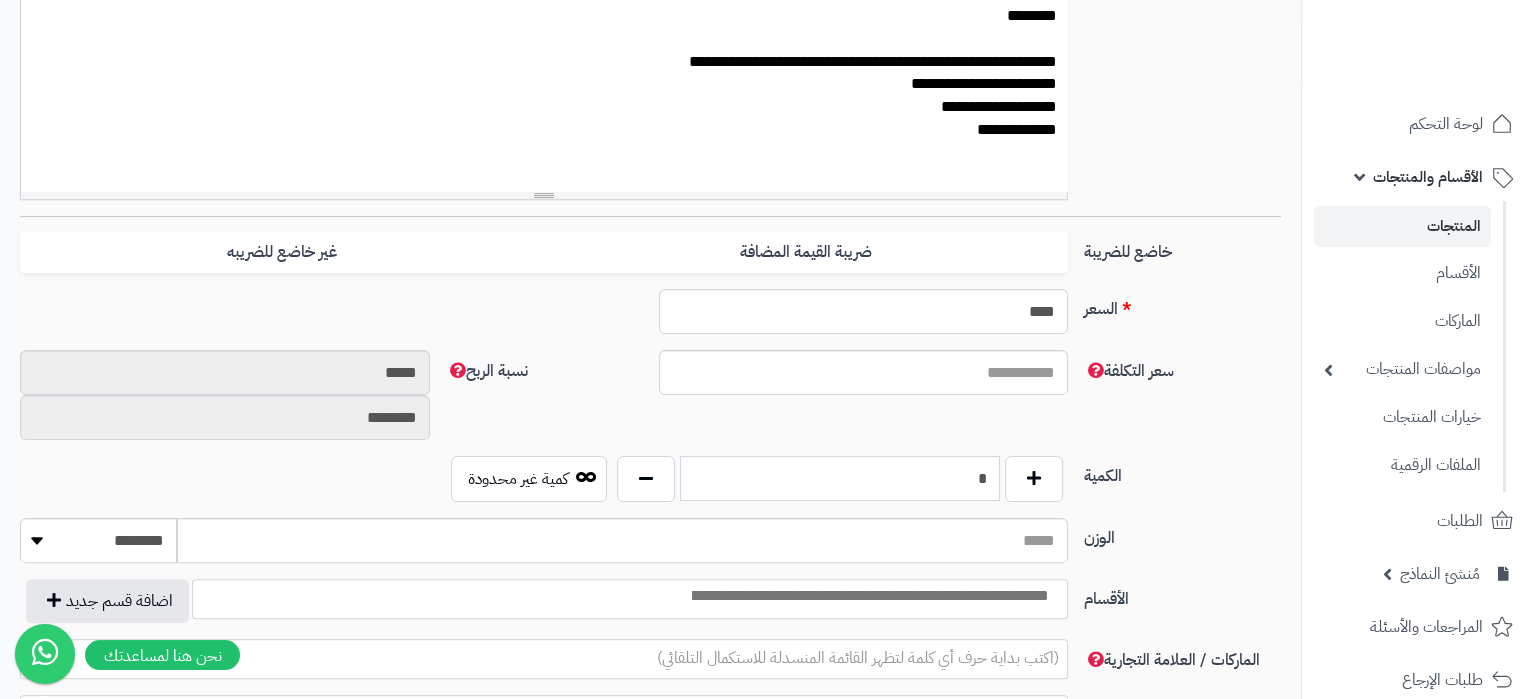 type on "*" 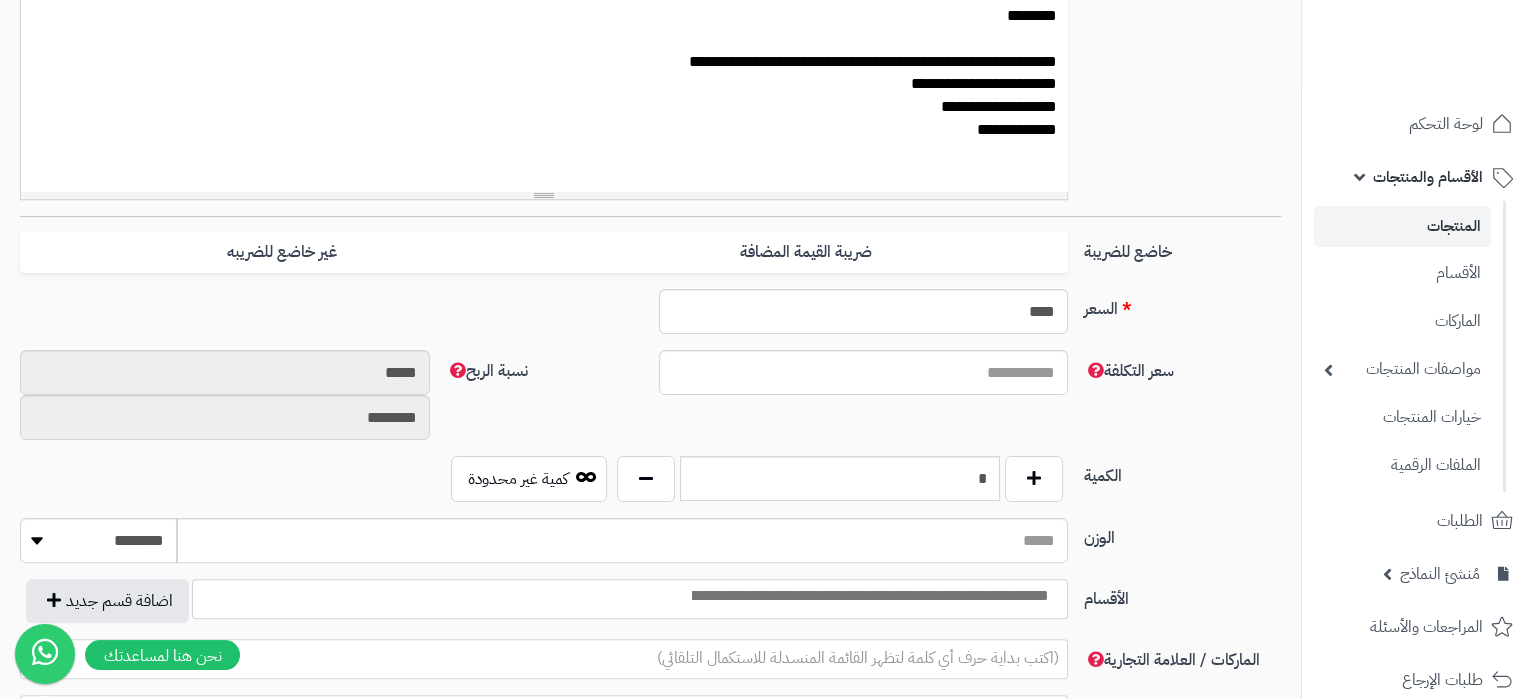 click at bounding box center (869, 596) 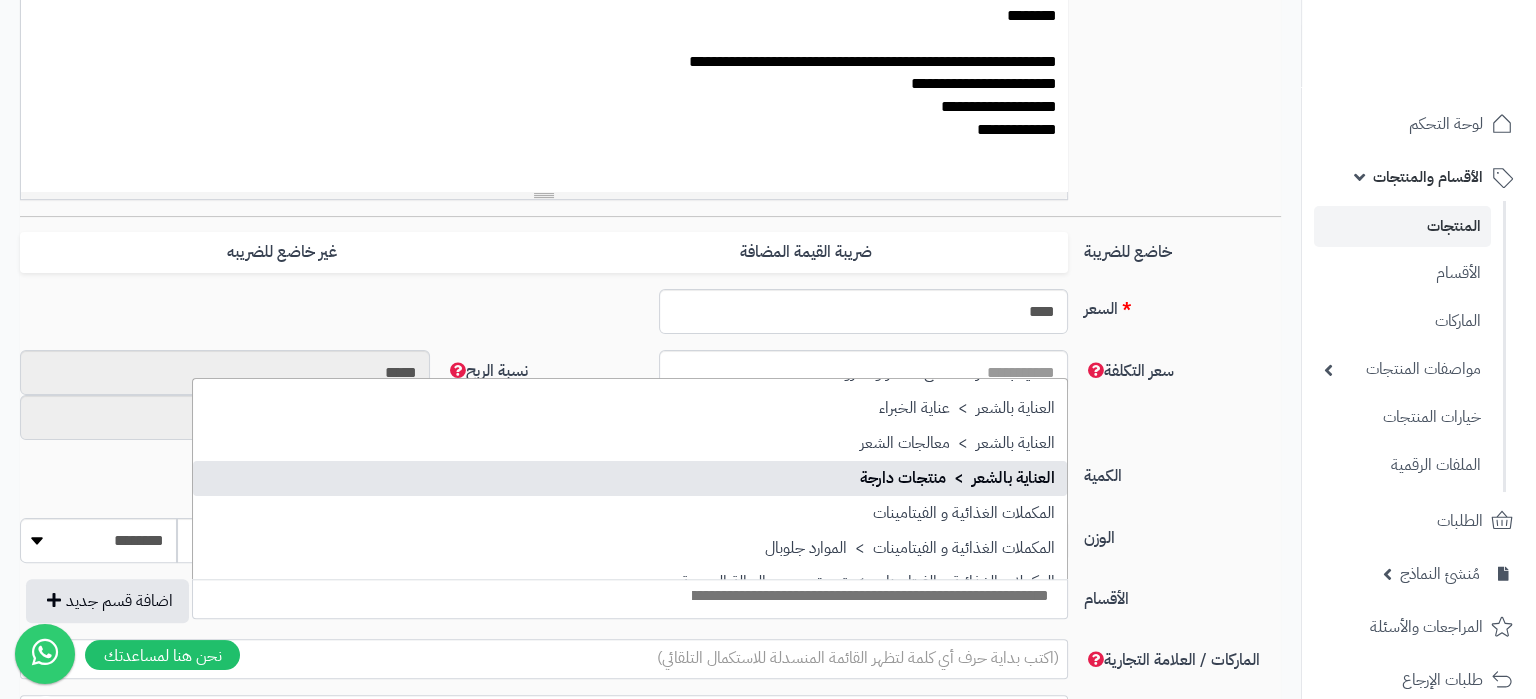scroll, scrollTop: 2595, scrollLeft: 0, axis: vertical 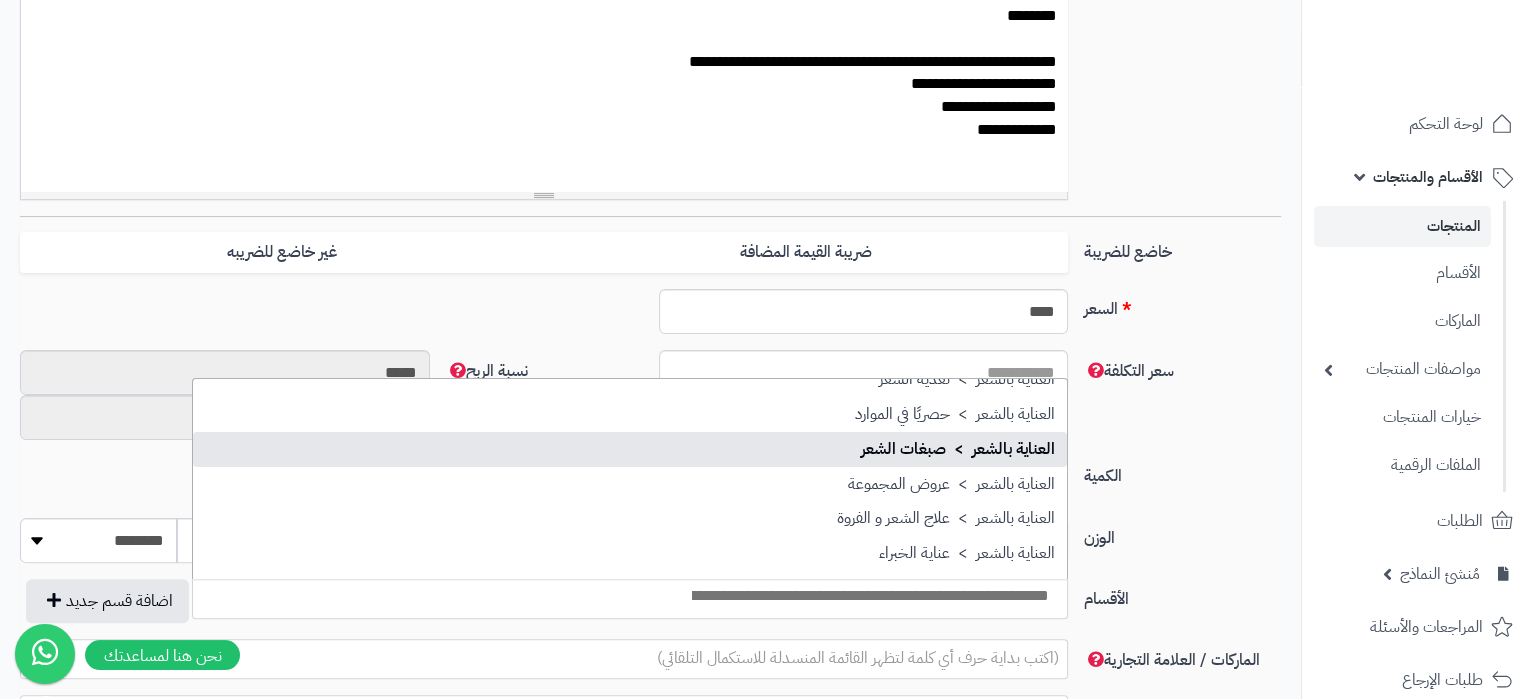 select on "***" 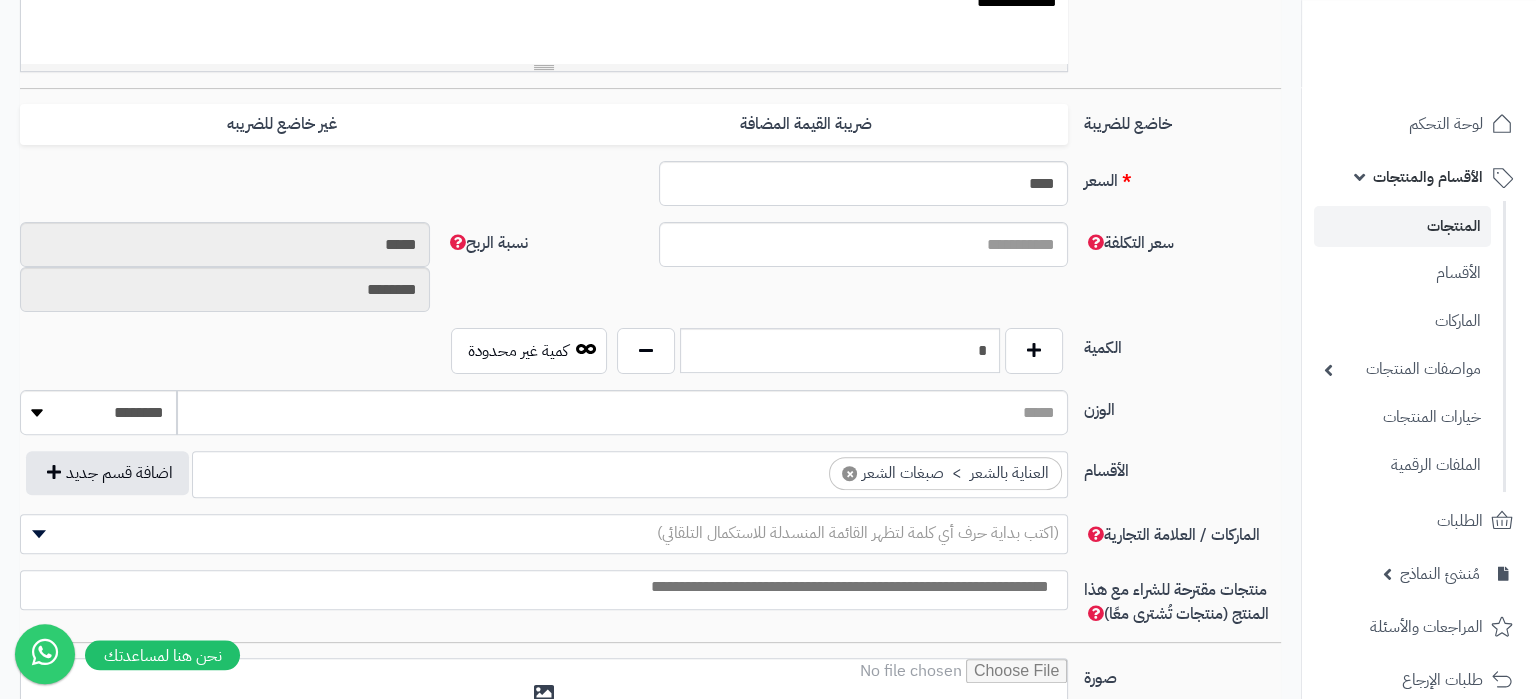 scroll, scrollTop: 840, scrollLeft: 0, axis: vertical 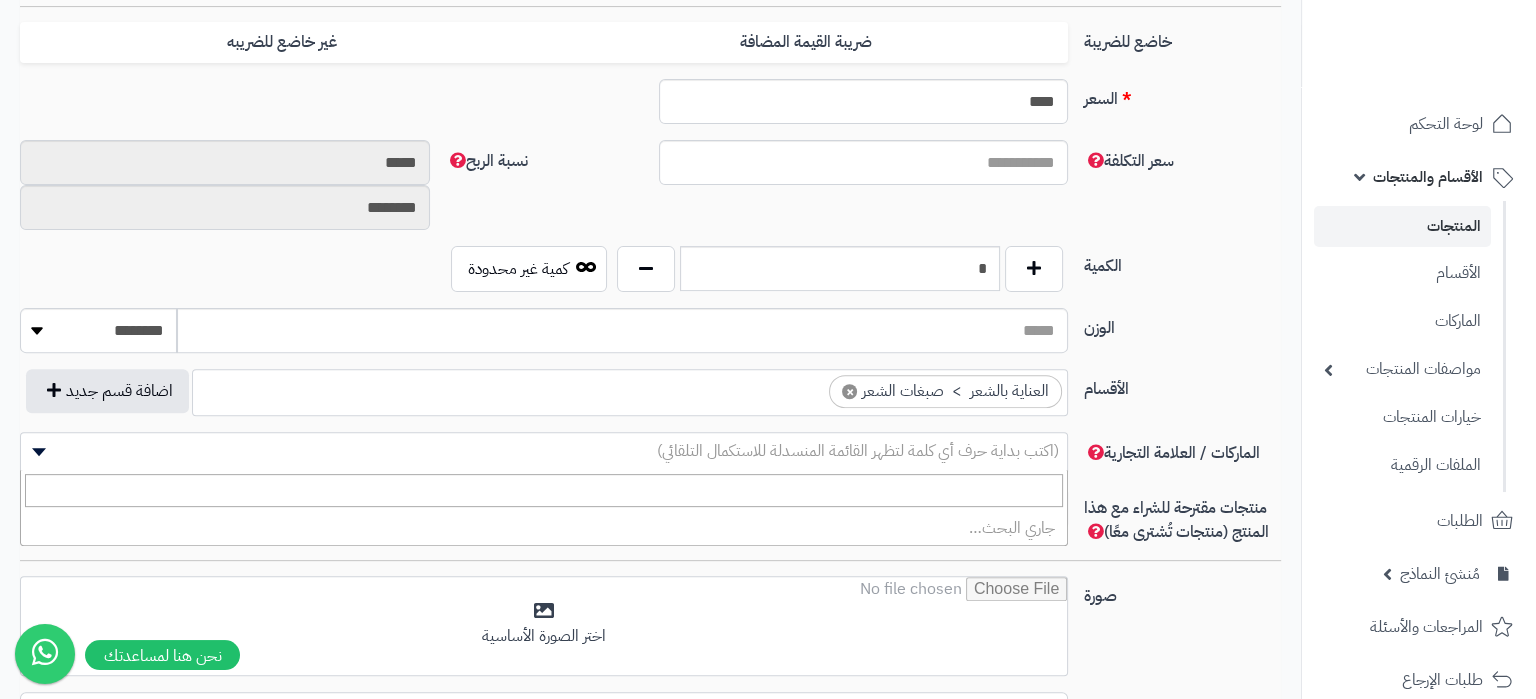 click on "(اكتب بداية حرف أي كلمة لتظهر القائمة المنسدلة للاستكمال التلقائي)" at bounding box center [858, 451] 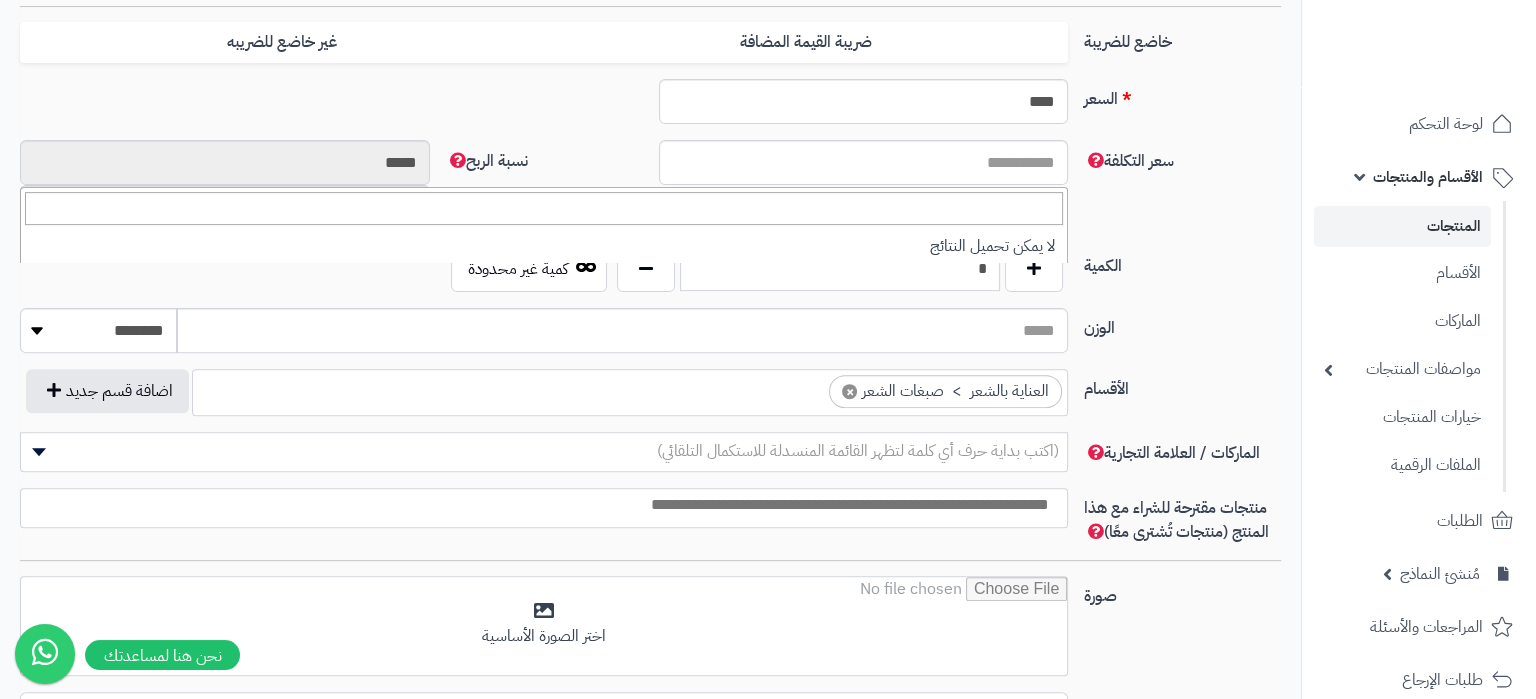 click on "(اكتب بداية حرف أي كلمة لتظهر القائمة المنسدلة للاستكمال التلقائي)" at bounding box center [858, 451] 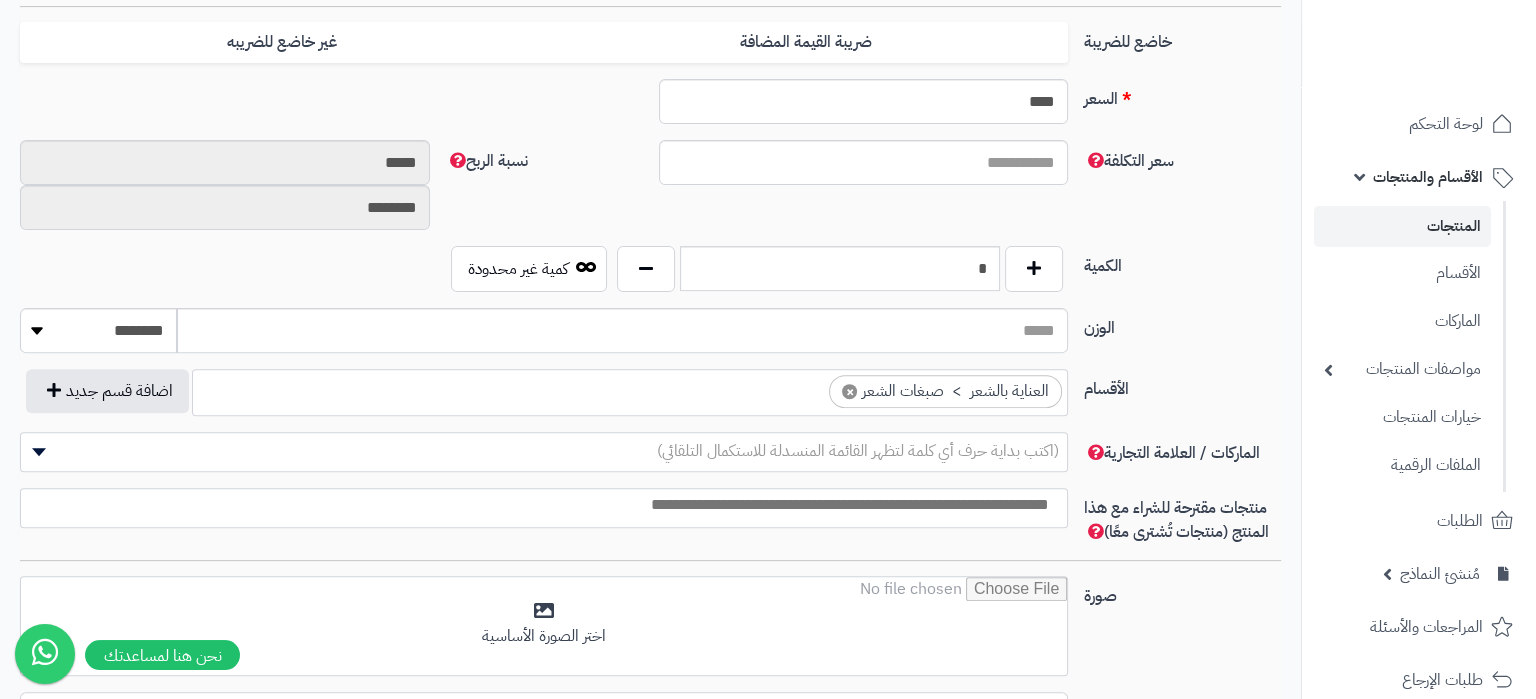 click on "(اكتب بداية حرف أي كلمة لتظهر القائمة المنسدلة للاستكمال التلقائي)" at bounding box center (858, 451) 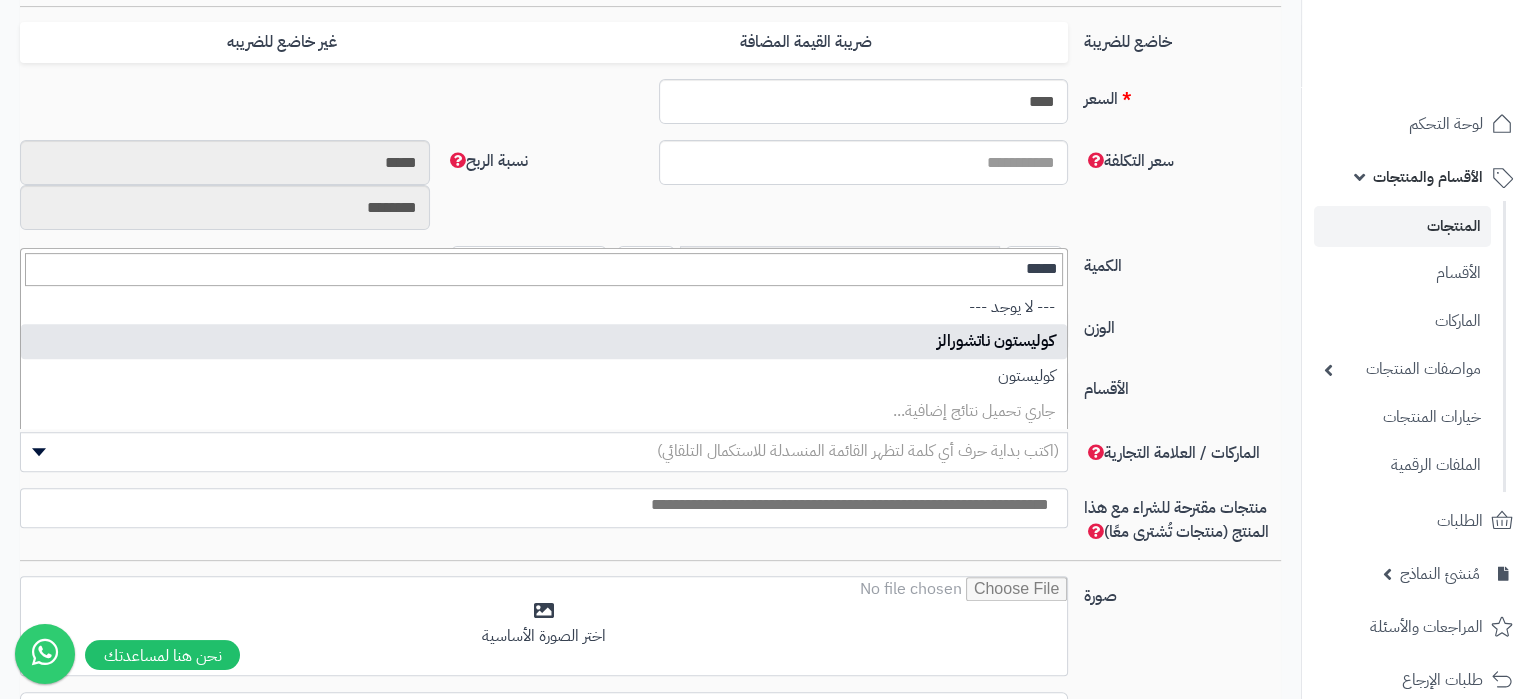 type on "*****" 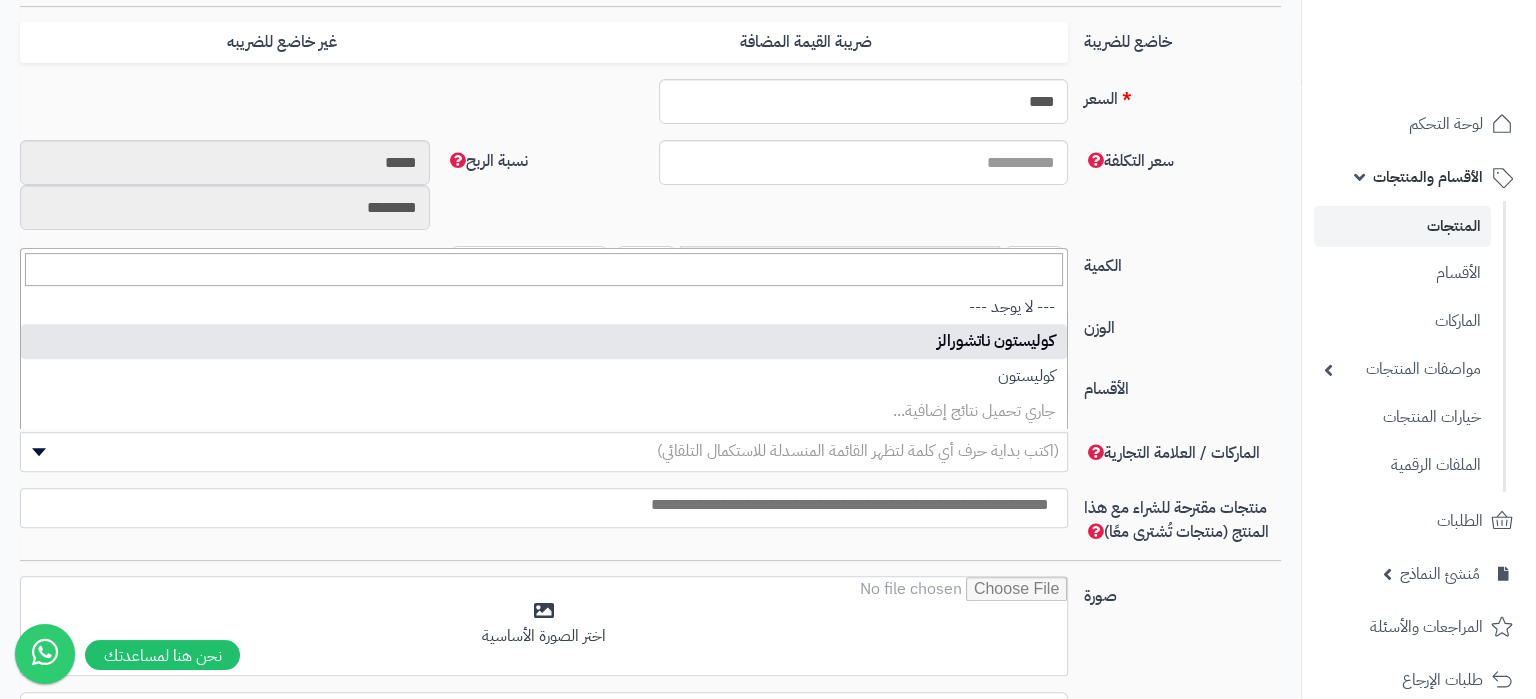 select on "****" 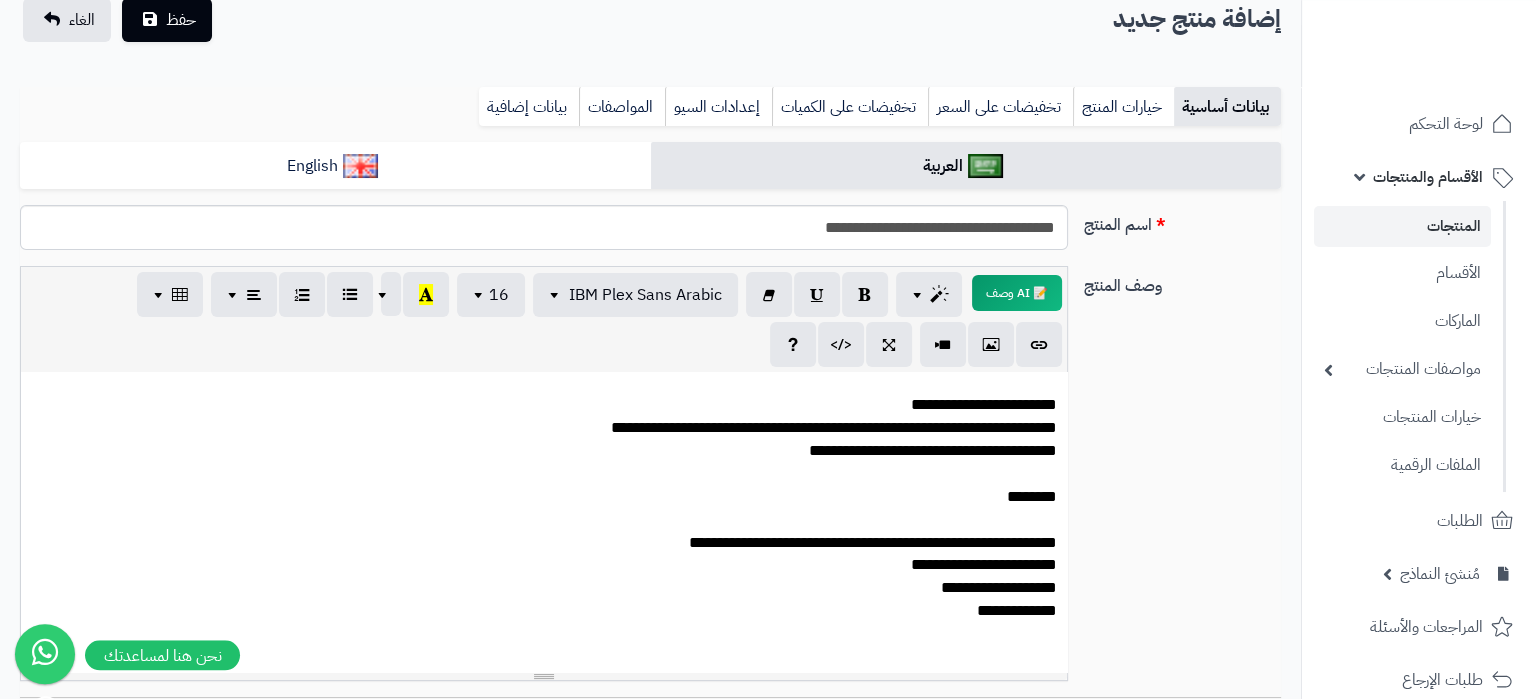 scroll, scrollTop: 102, scrollLeft: 0, axis: vertical 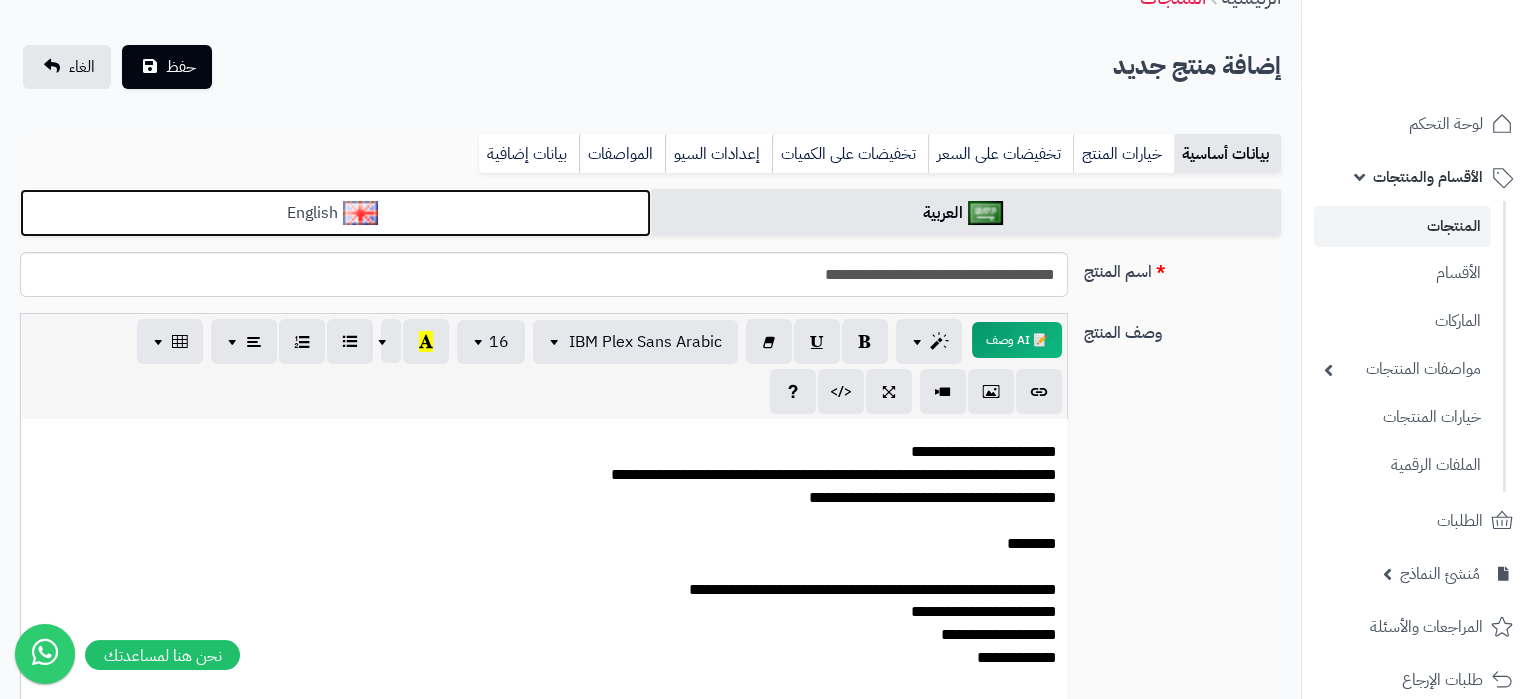 click on "English" at bounding box center (335, 213) 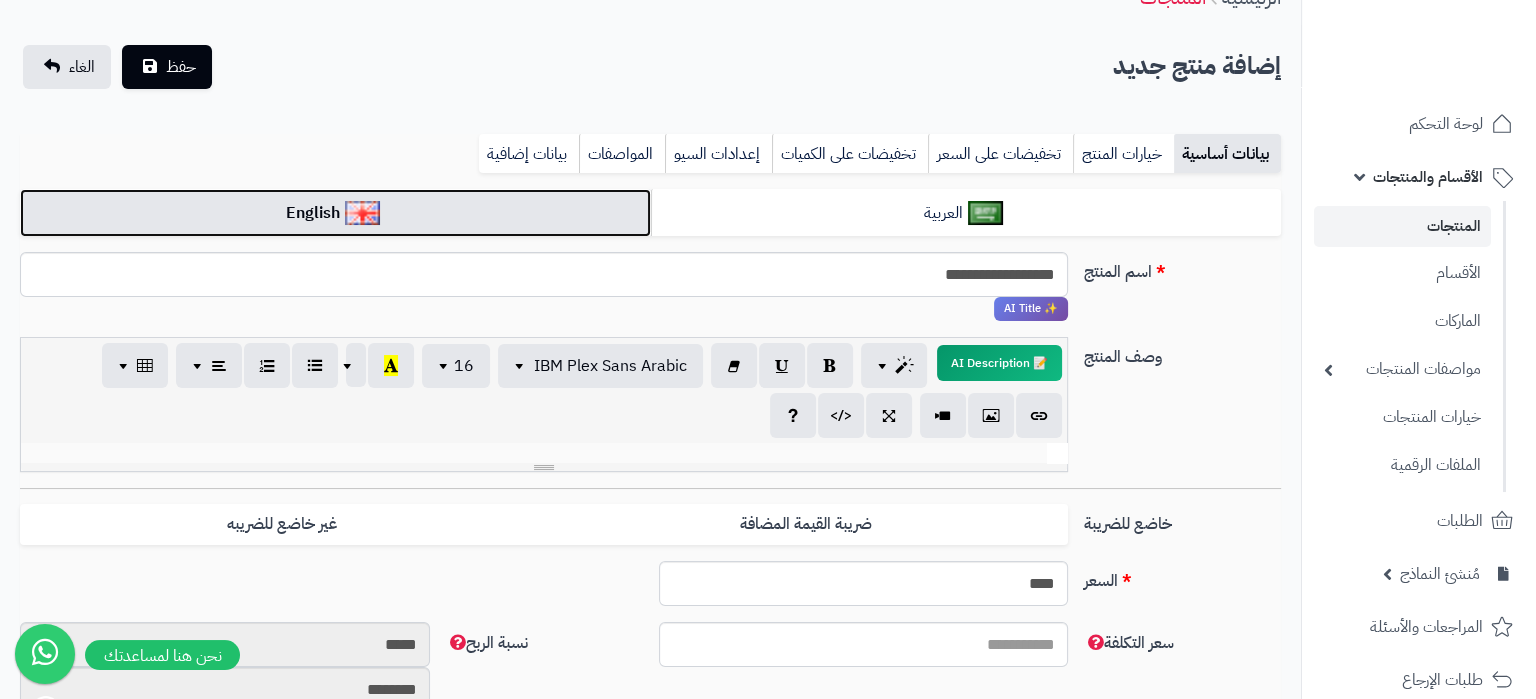 scroll, scrollTop: 397, scrollLeft: 0, axis: vertical 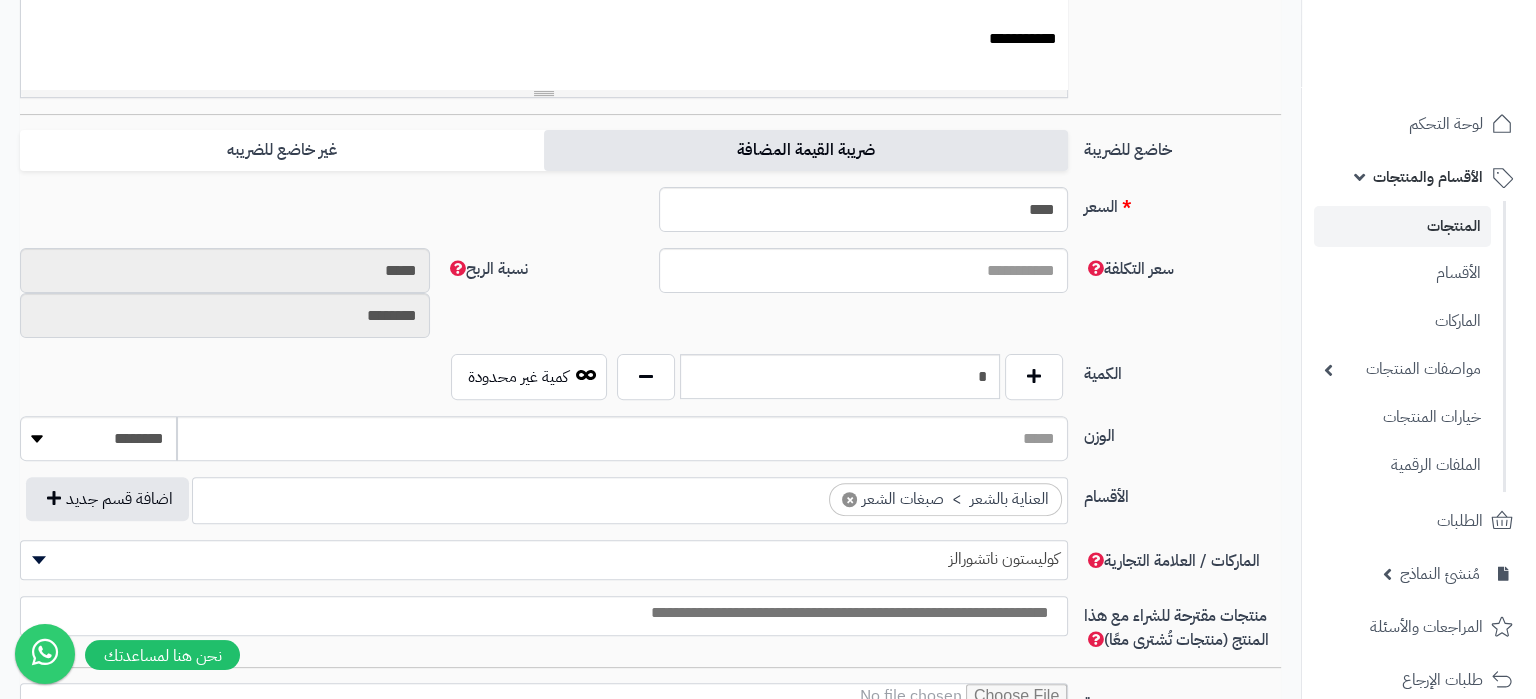 click on "ضريبة القيمة المضافة" at bounding box center (806, 150) 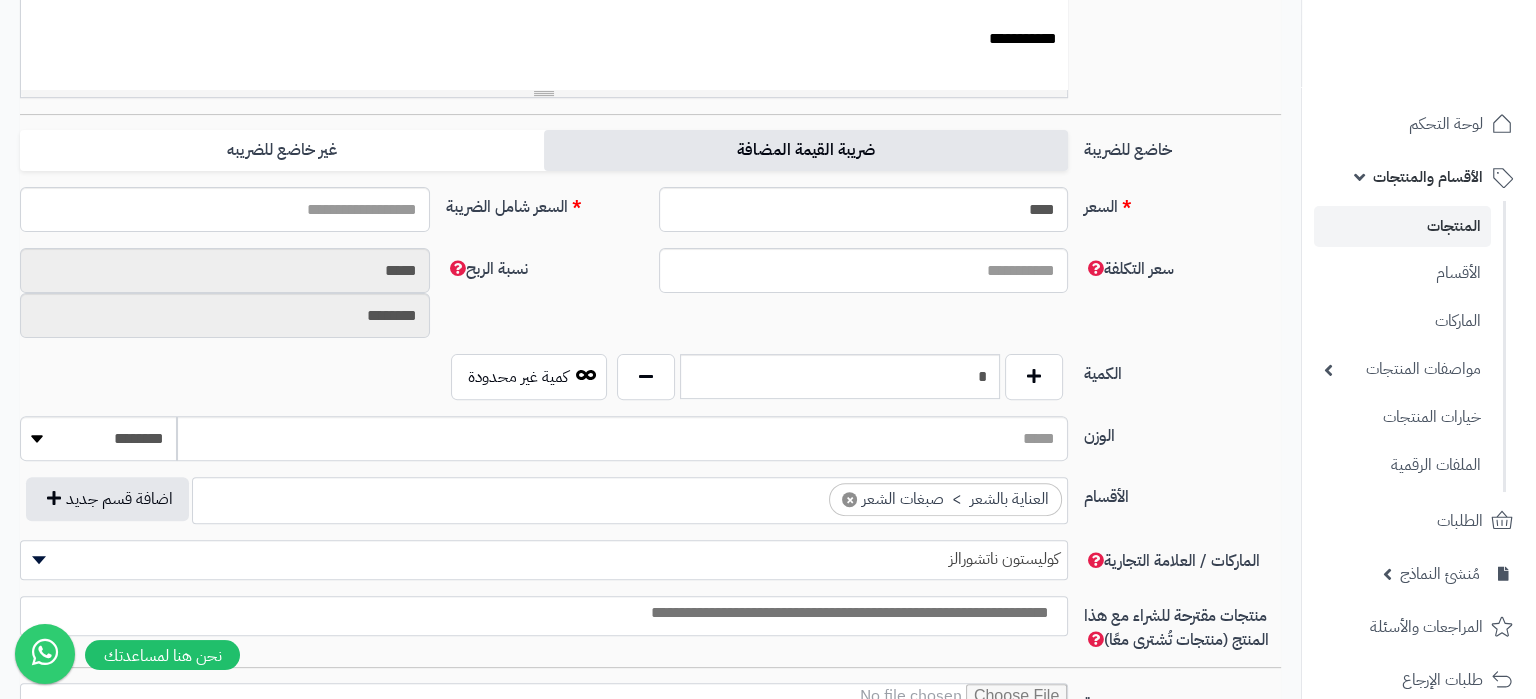 type on "*****" 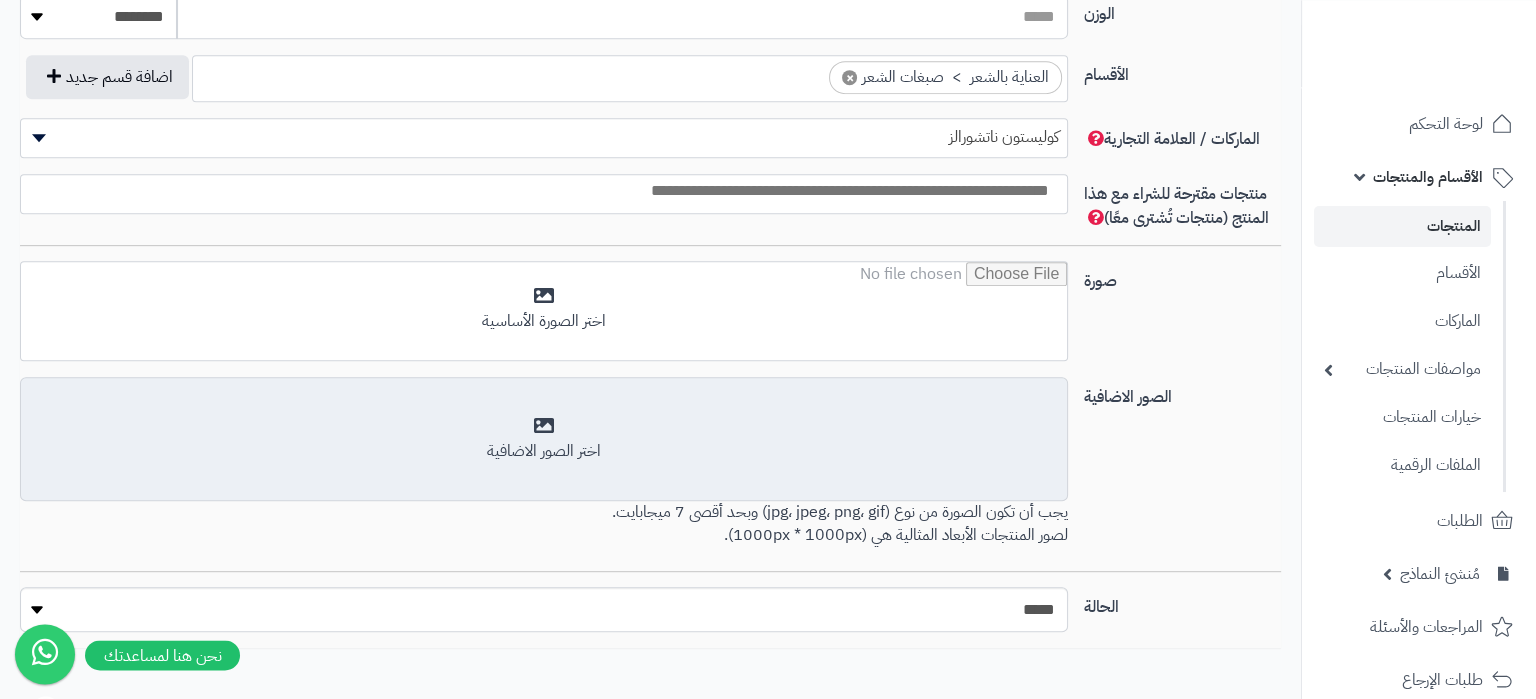 scroll, scrollTop: 1281, scrollLeft: 0, axis: vertical 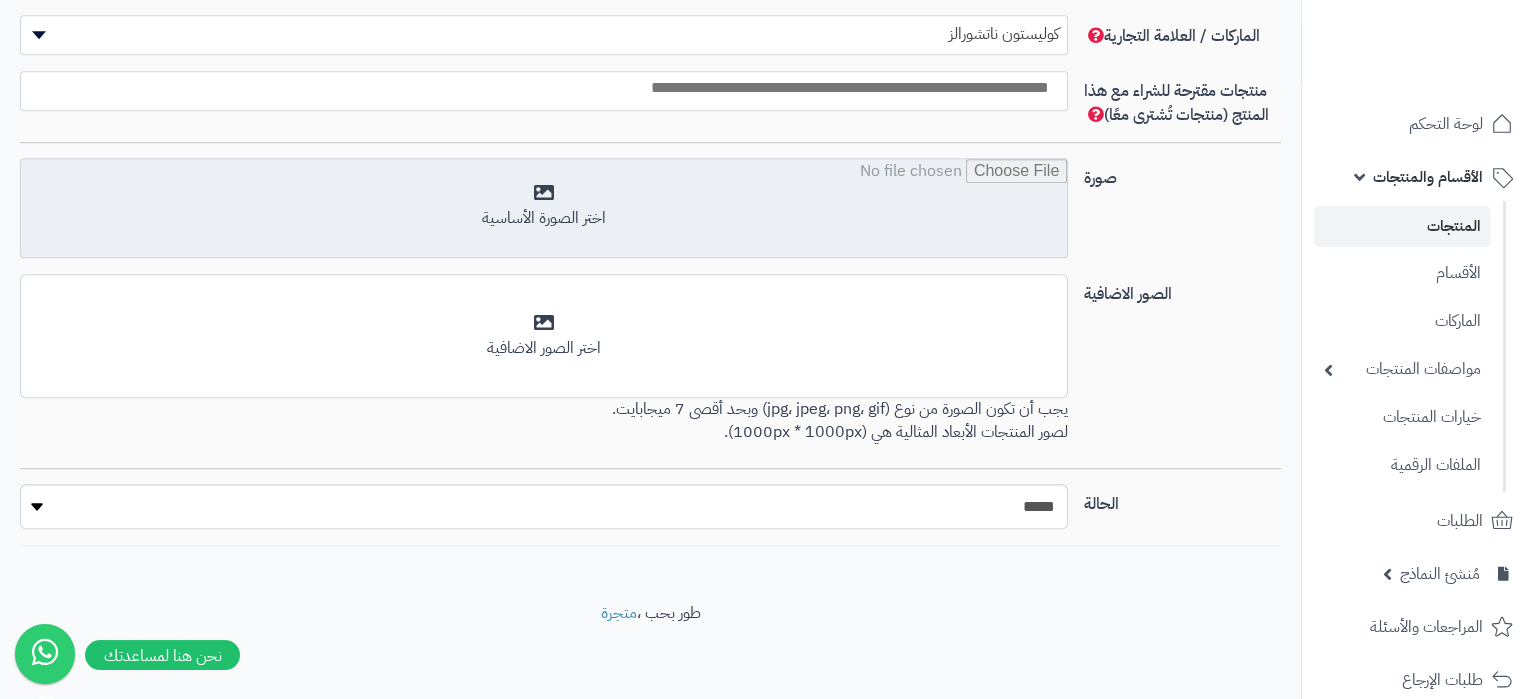 click at bounding box center (544, 209) 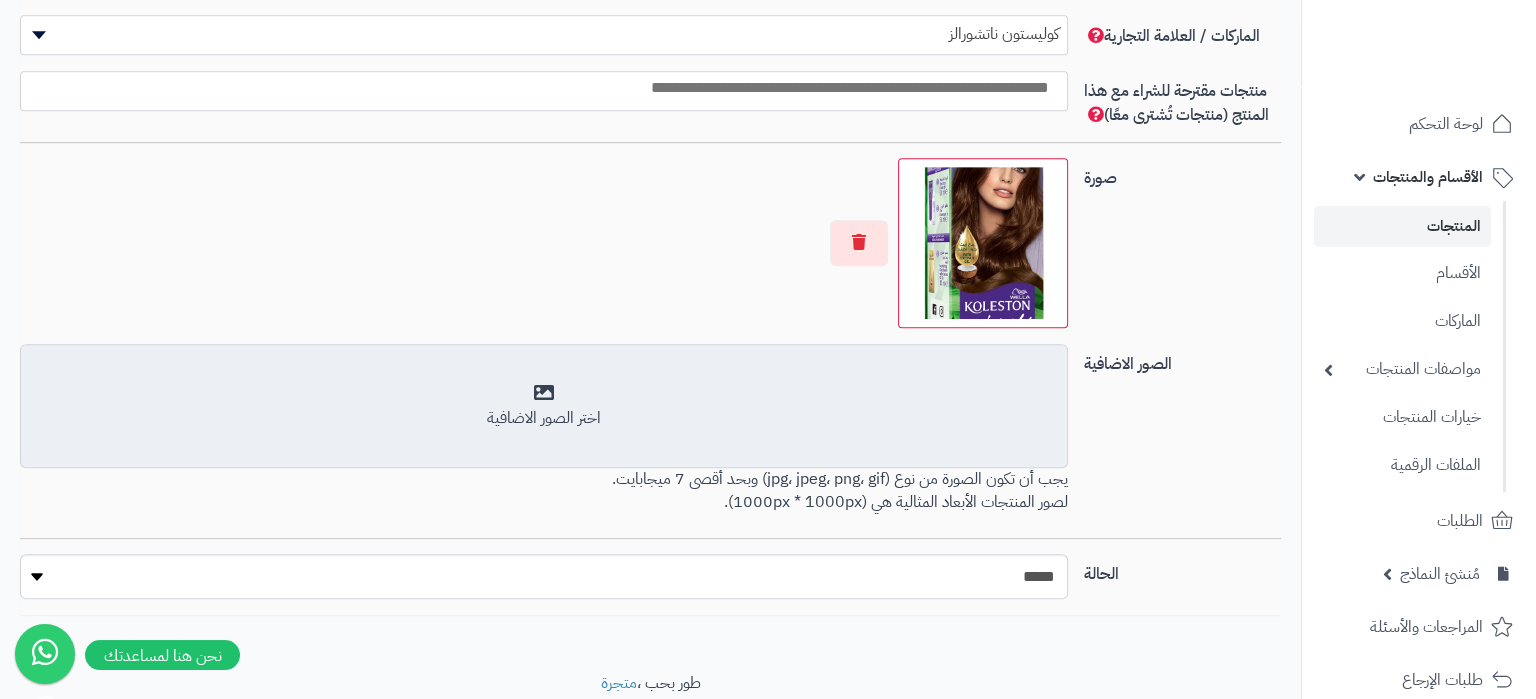 click on "اختر الصور الاضافية" at bounding box center (544, 418) 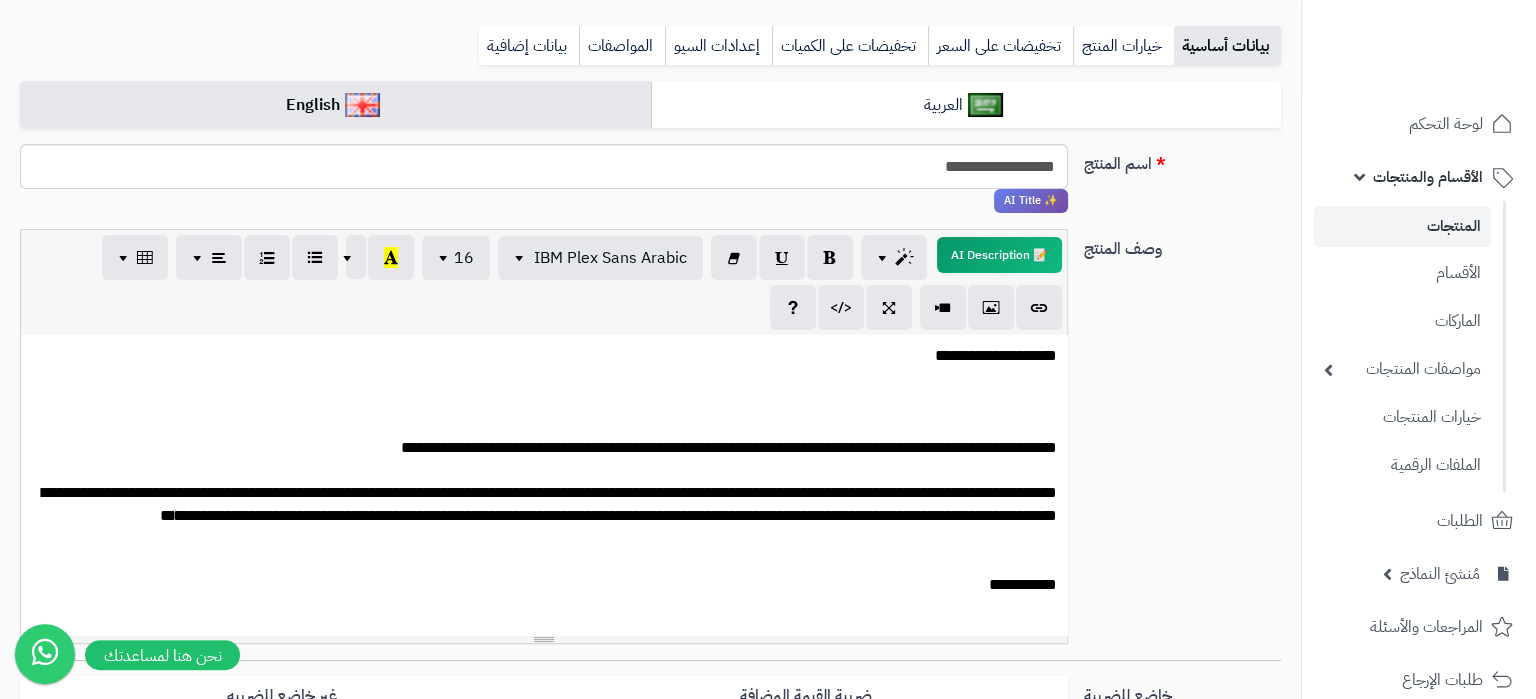 scroll, scrollTop: 180, scrollLeft: 0, axis: vertical 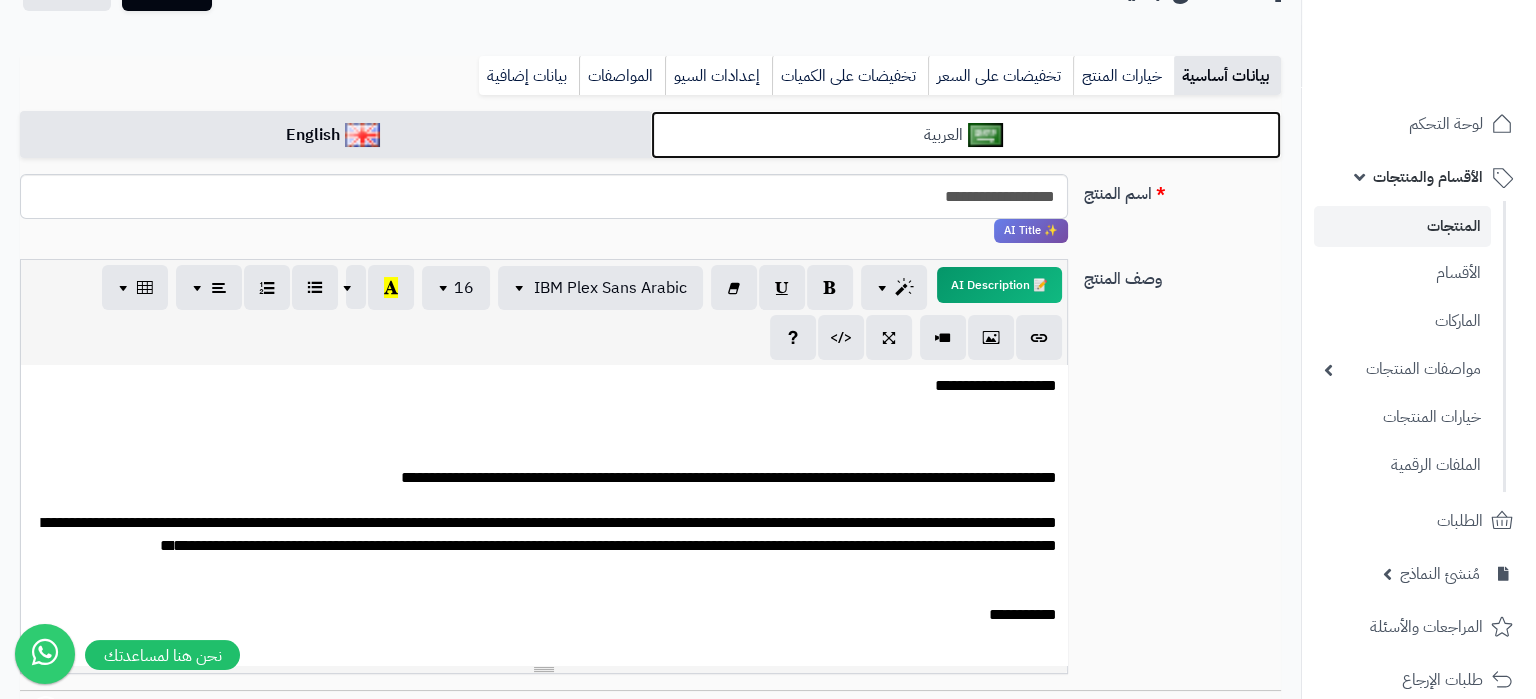 click on "العربية" at bounding box center [966, 135] 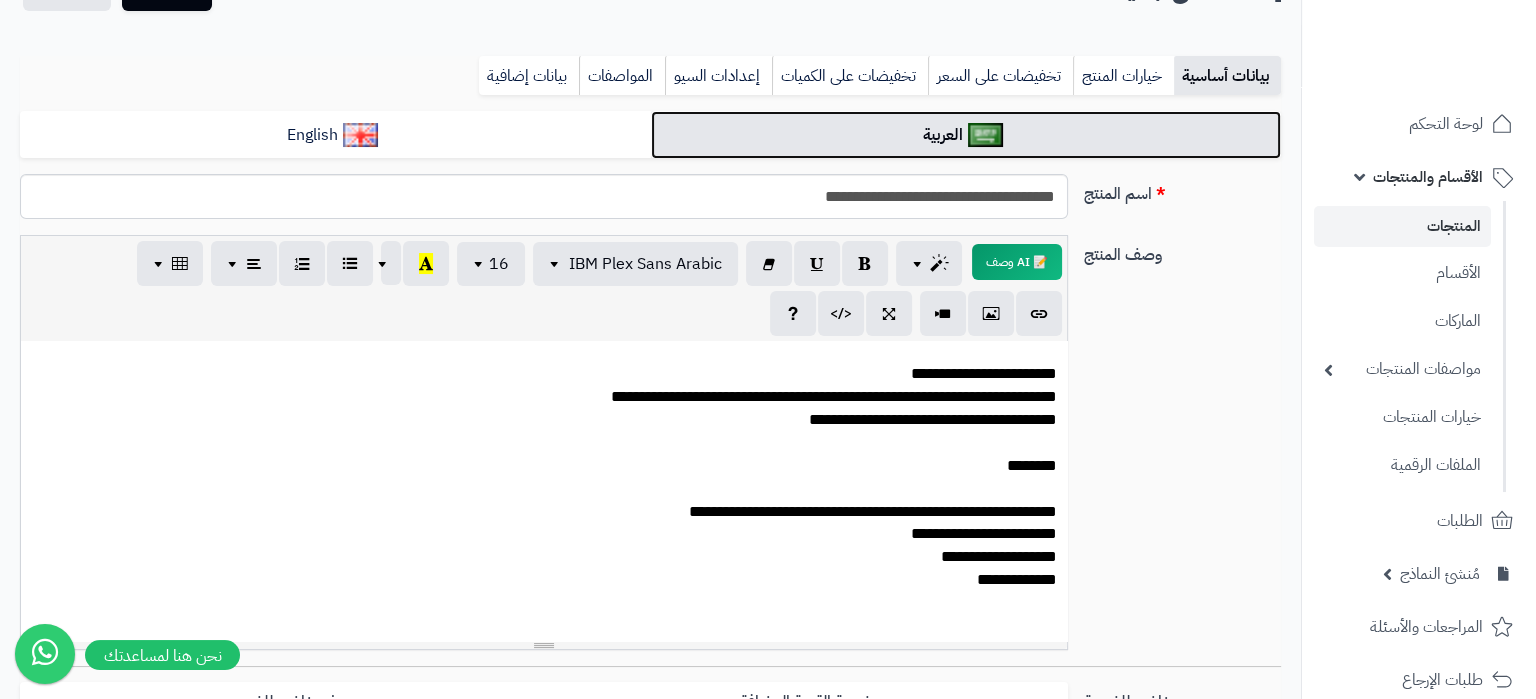scroll, scrollTop: 719, scrollLeft: 0, axis: vertical 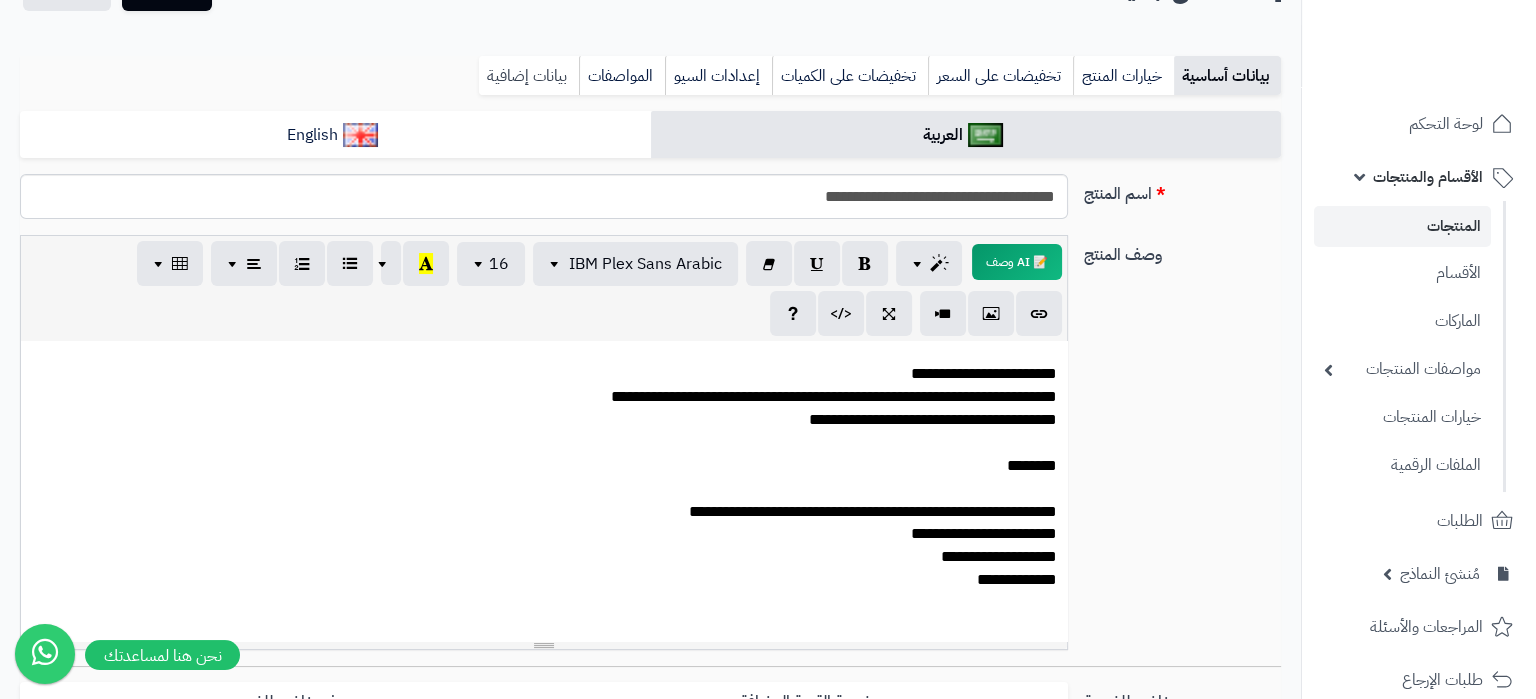 click on "بيانات إضافية" at bounding box center [529, 76] 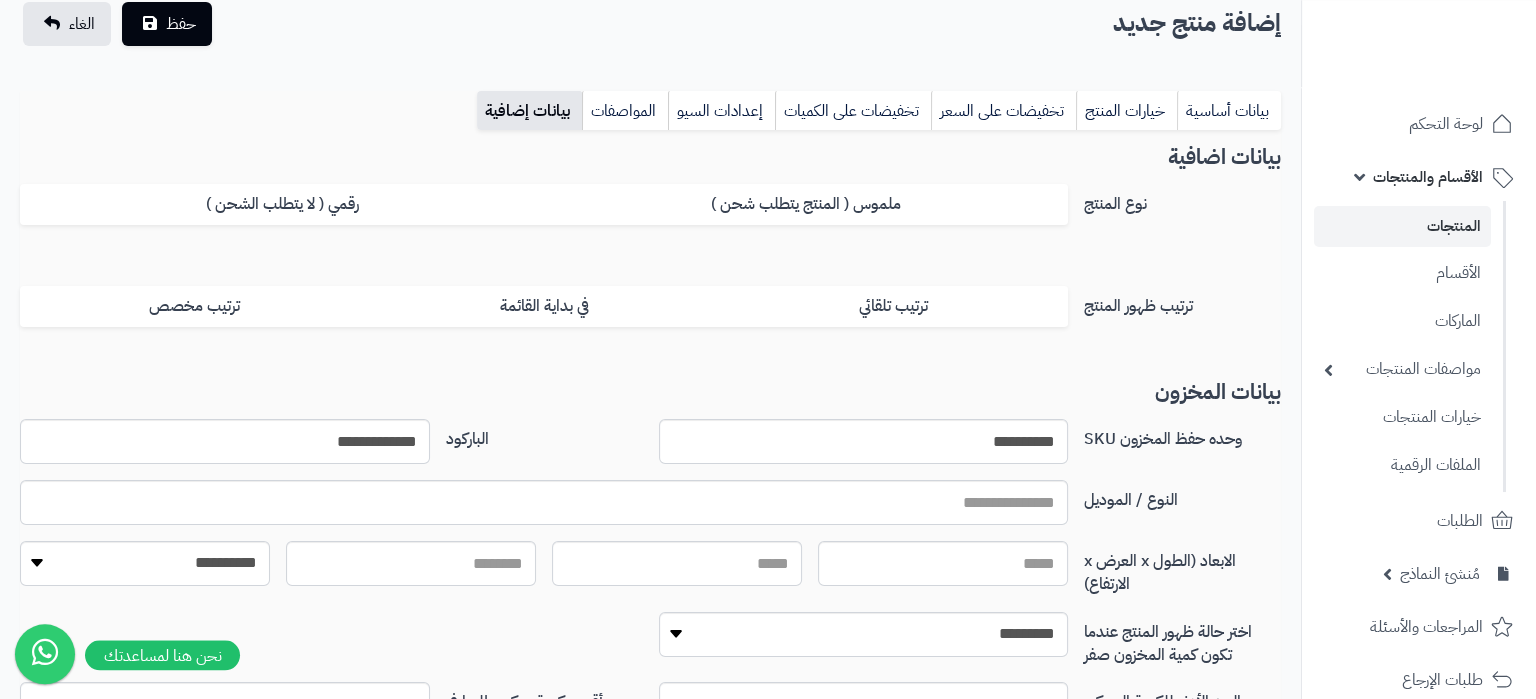 scroll, scrollTop: 0, scrollLeft: 0, axis: both 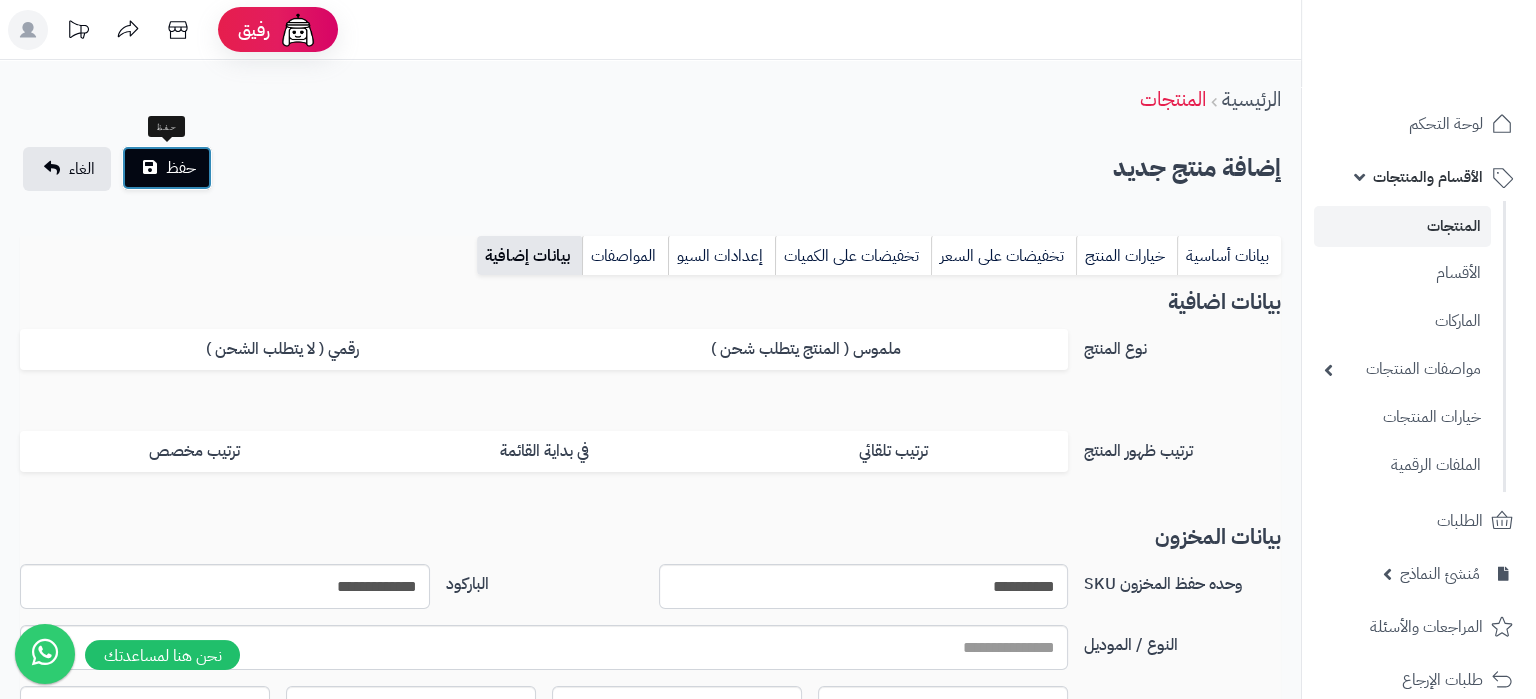 click on "حفظ" at bounding box center (167, 168) 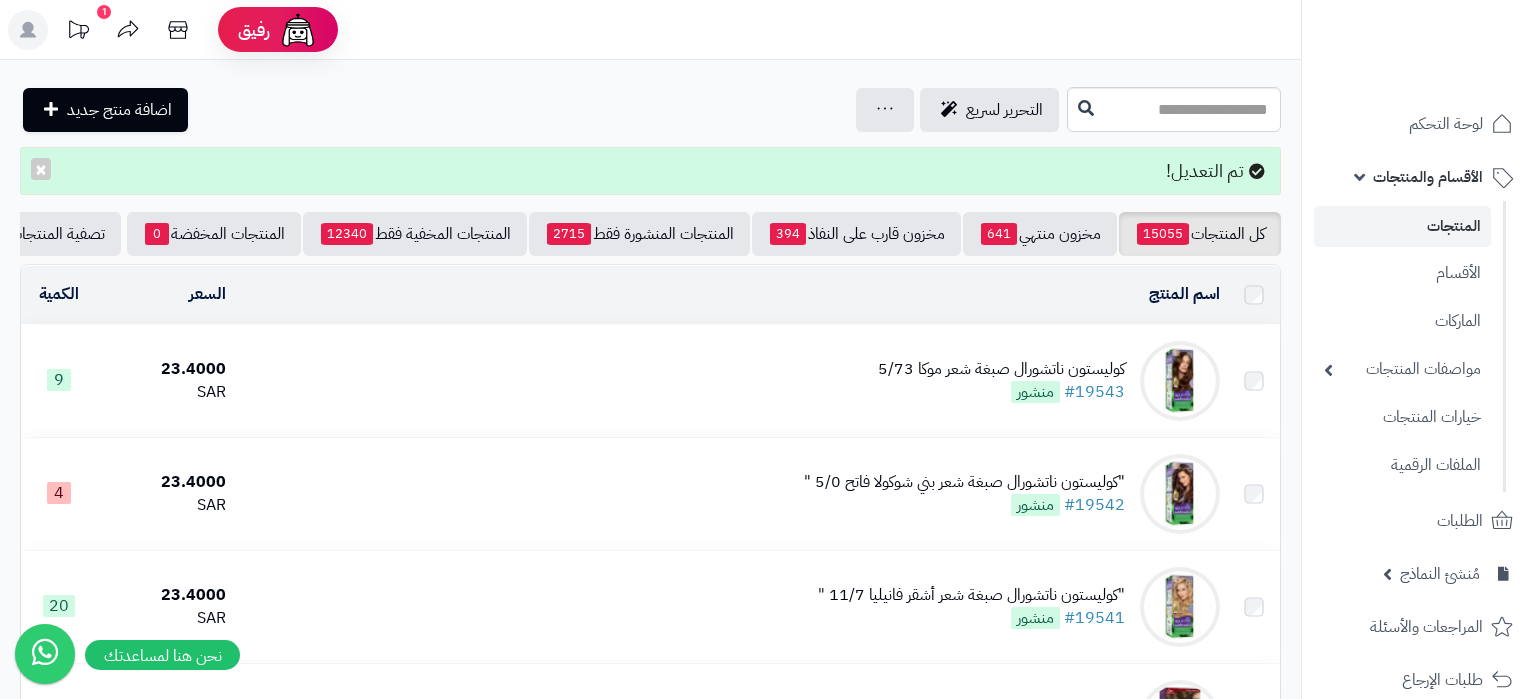 scroll, scrollTop: 0, scrollLeft: 0, axis: both 